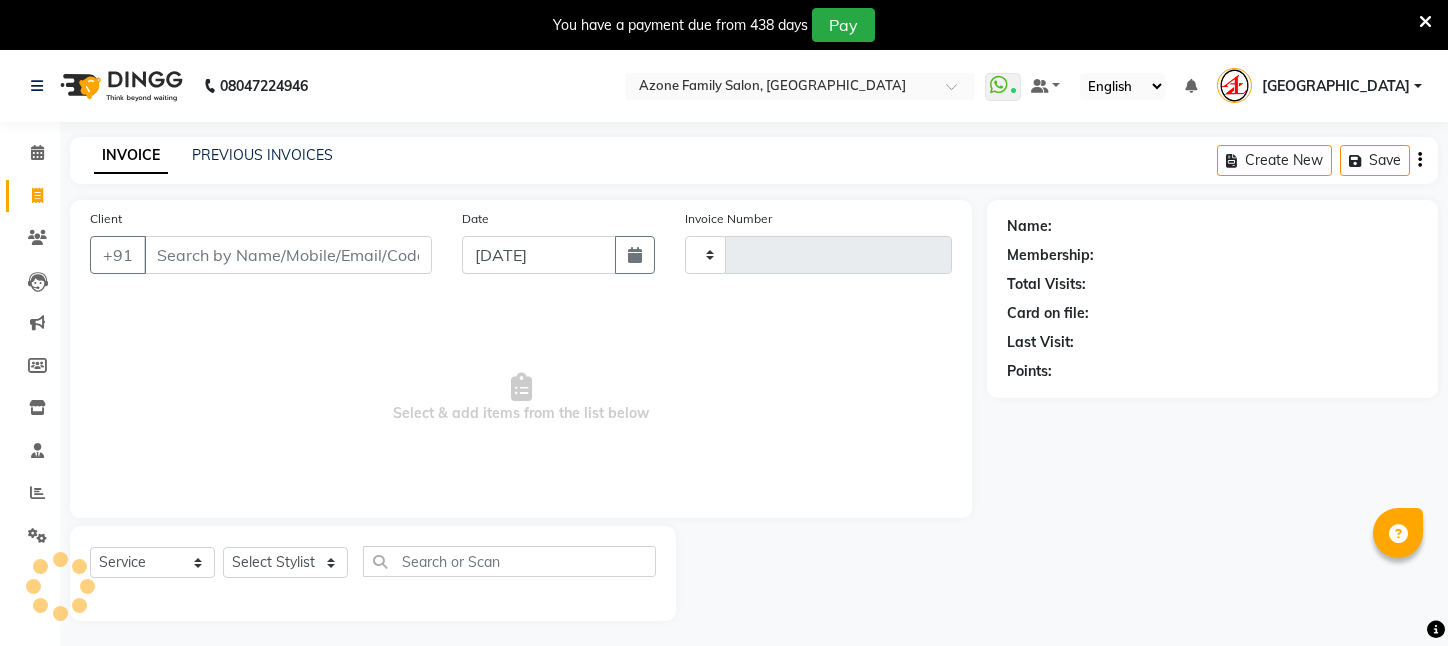 select on "service" 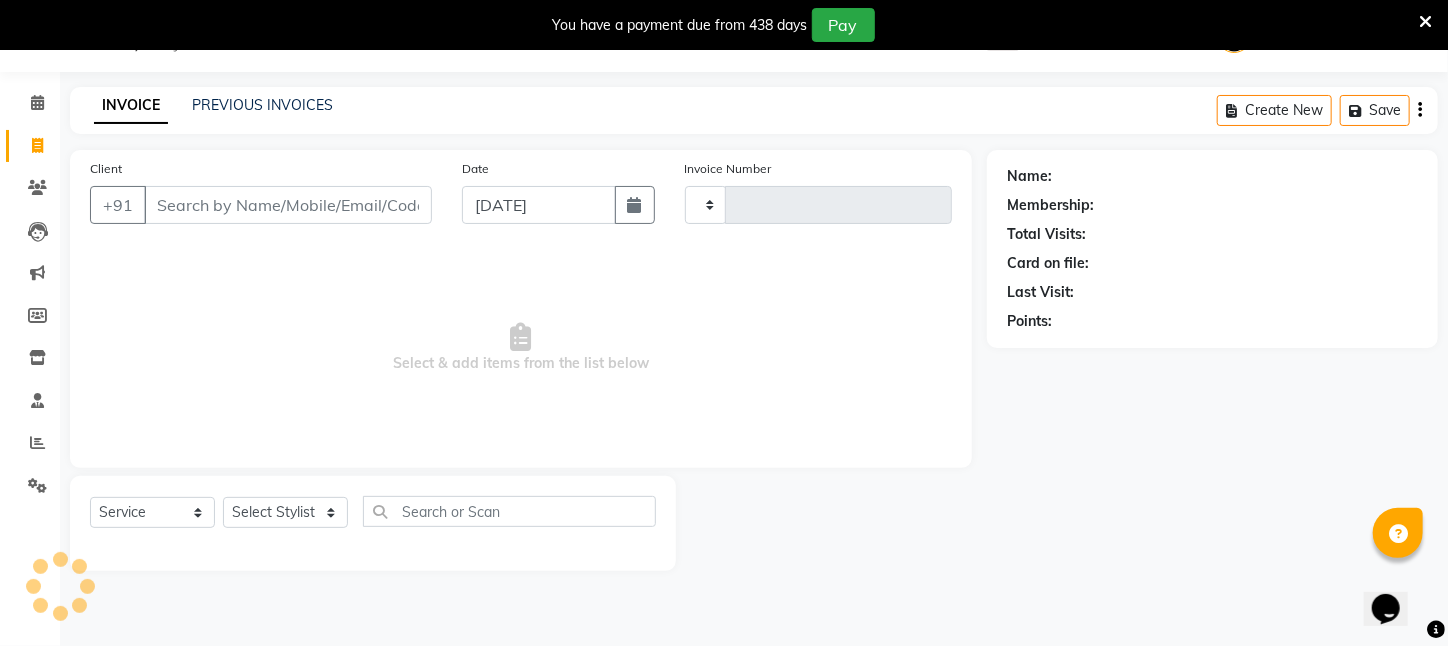 scroll, scrollTop: 50, scrollLeft: 0, axis: vertical 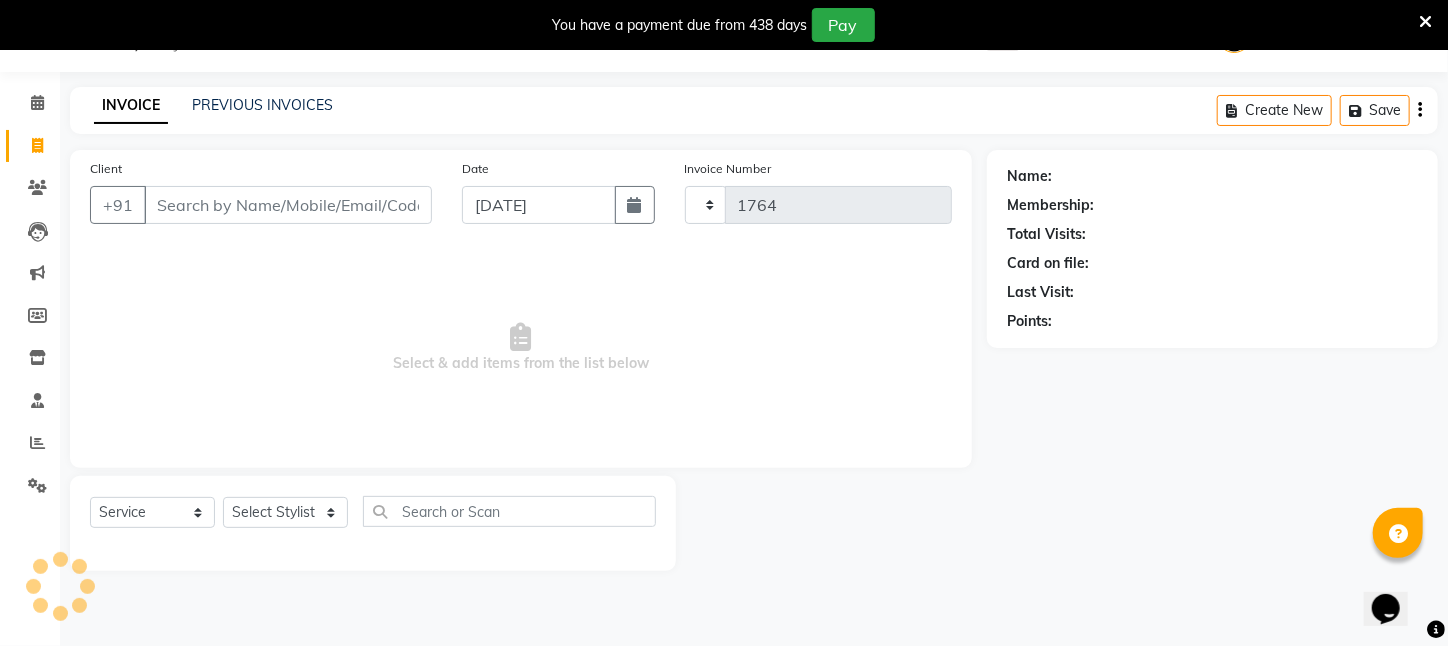 select on "4296" 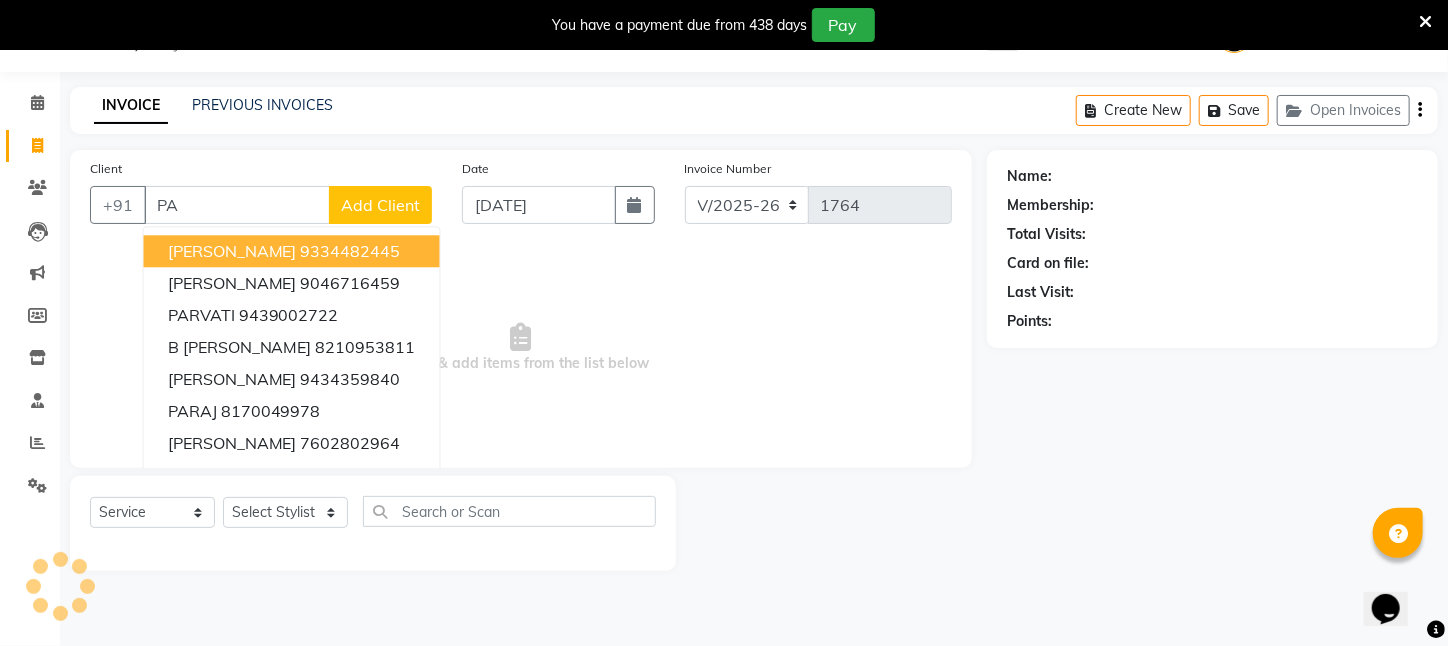 type on "P" 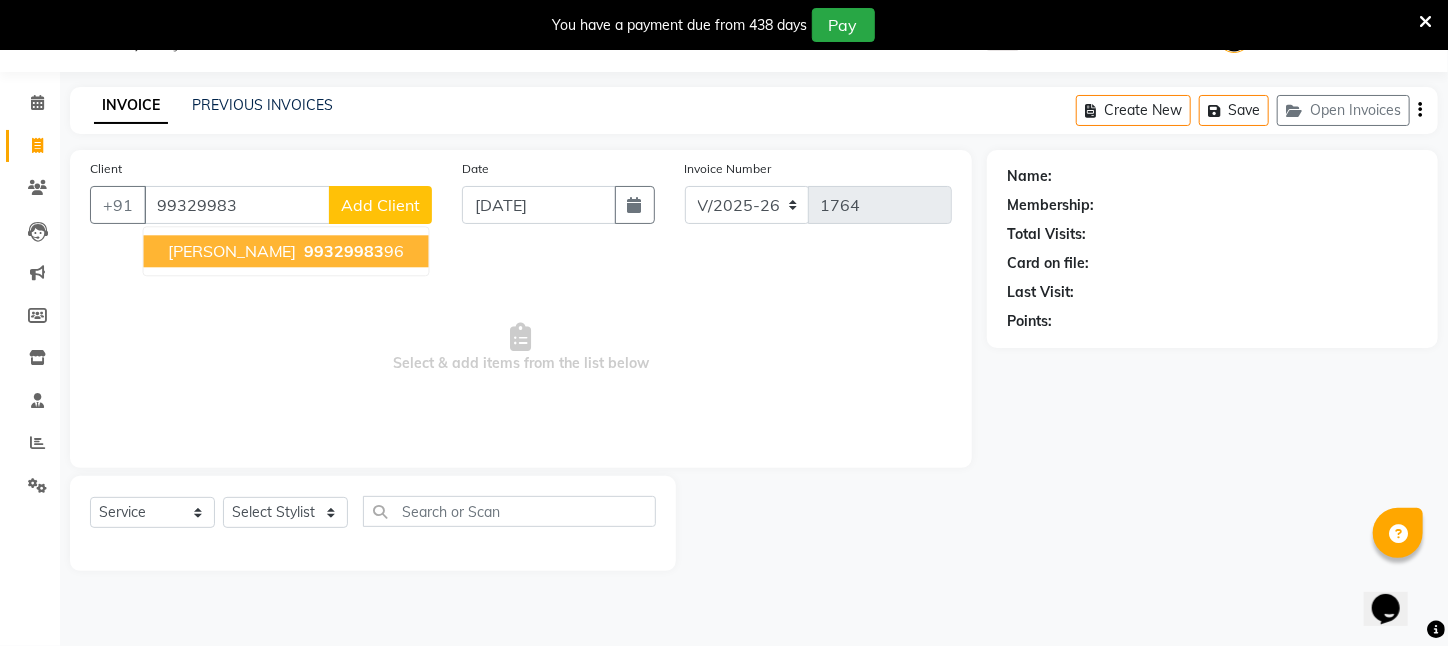 click on "99329983" at bounding box center (345, 251) 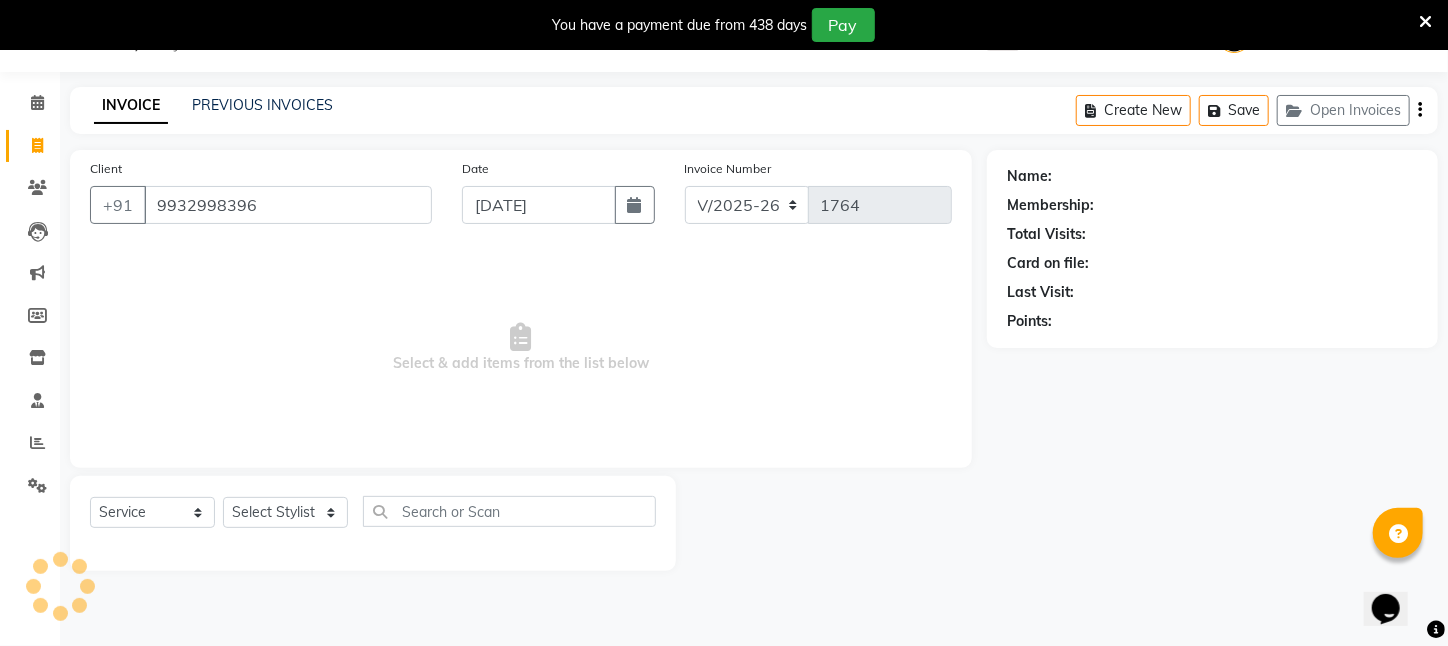 type on "9932998396" 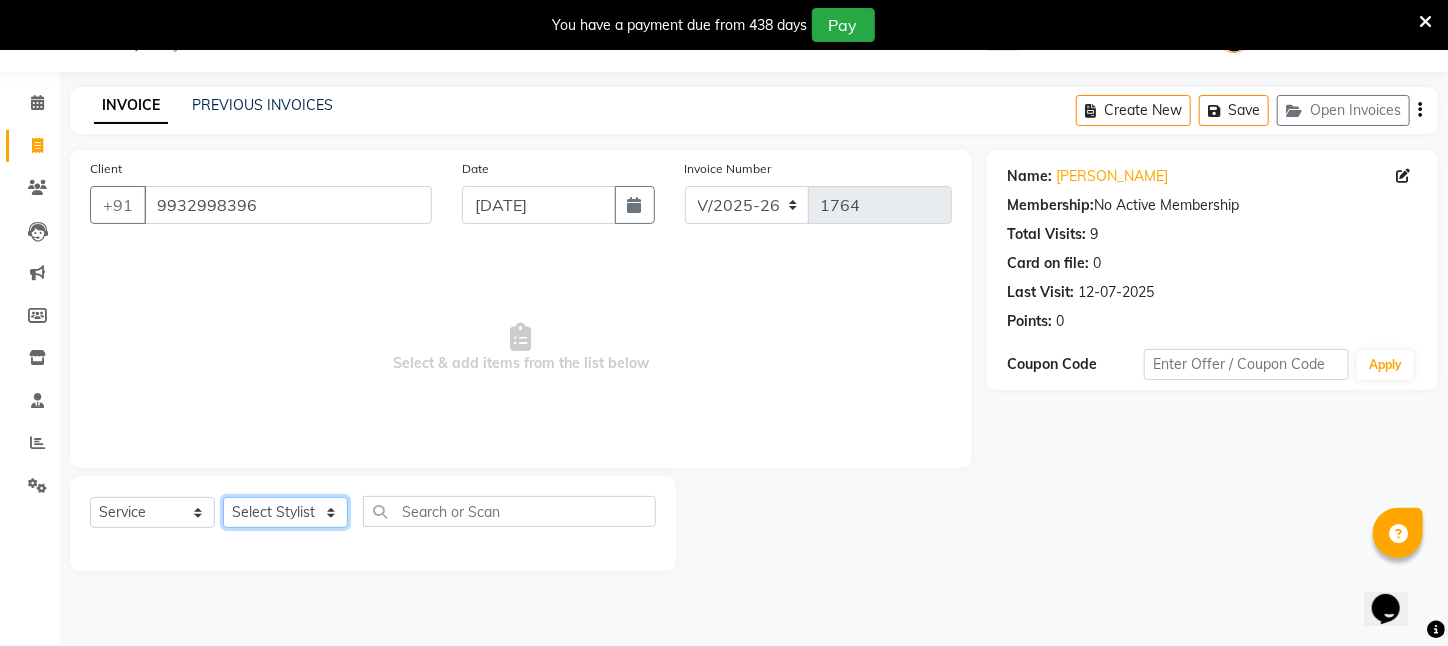 click on "Select Stylist [PERSON_NAME] [PERSON_NAME] DEEPIKA [PERSON_NAME] [PERSON_NAME] kharagpur Mahadev [PERSON_NAME] [PERSON_NAME] NEHA [PERSON_NAME] [PERSON_NAME] [PERSON_NAME] [PERSON_NAME] [PERSON_NAME]" 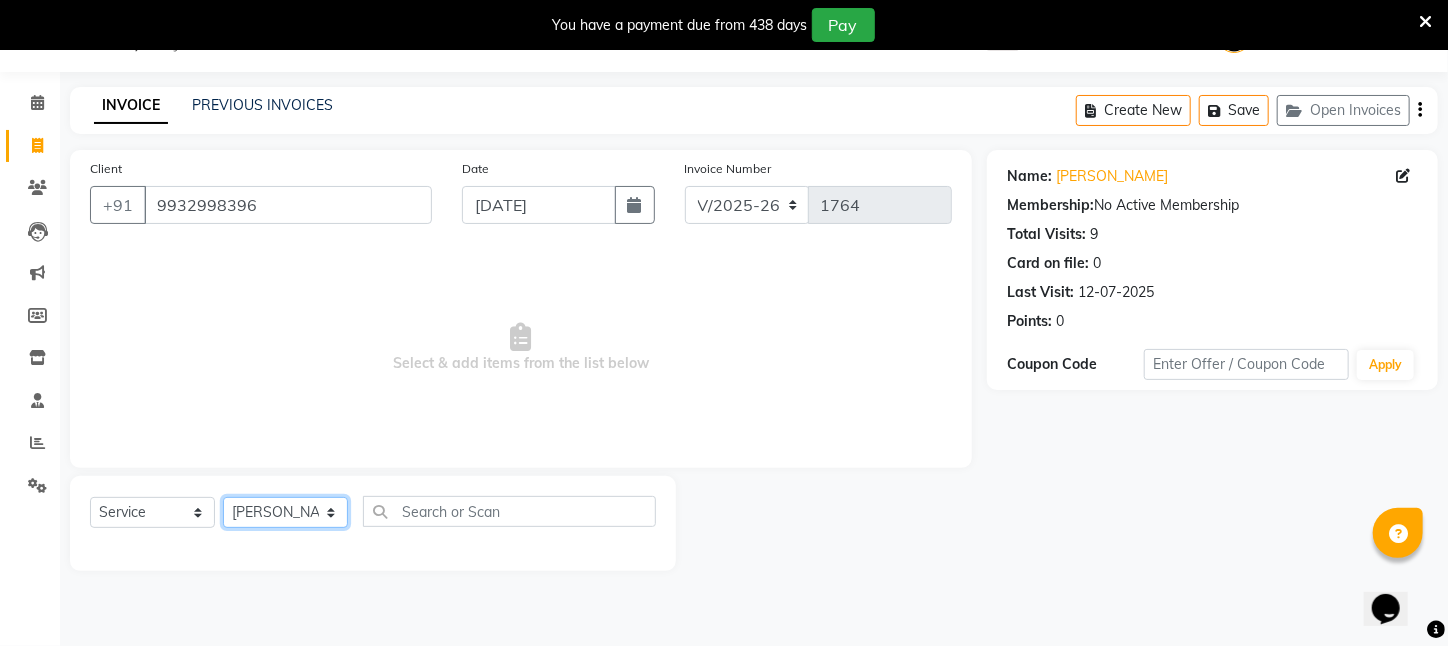 click on "Select Stylist [PERSON_NAME] [PERSON_NAME] DEEPIKA [PERSON_NAME] [PERSON_NAME] kharagpur Mahadev [PERSON_NAME] [PERSON_NAME] NEHA [PERSON_NAME] [PERSON_NAME] [PERSON_NAME] [PERSON_NAME] [PERSON_NAME]" 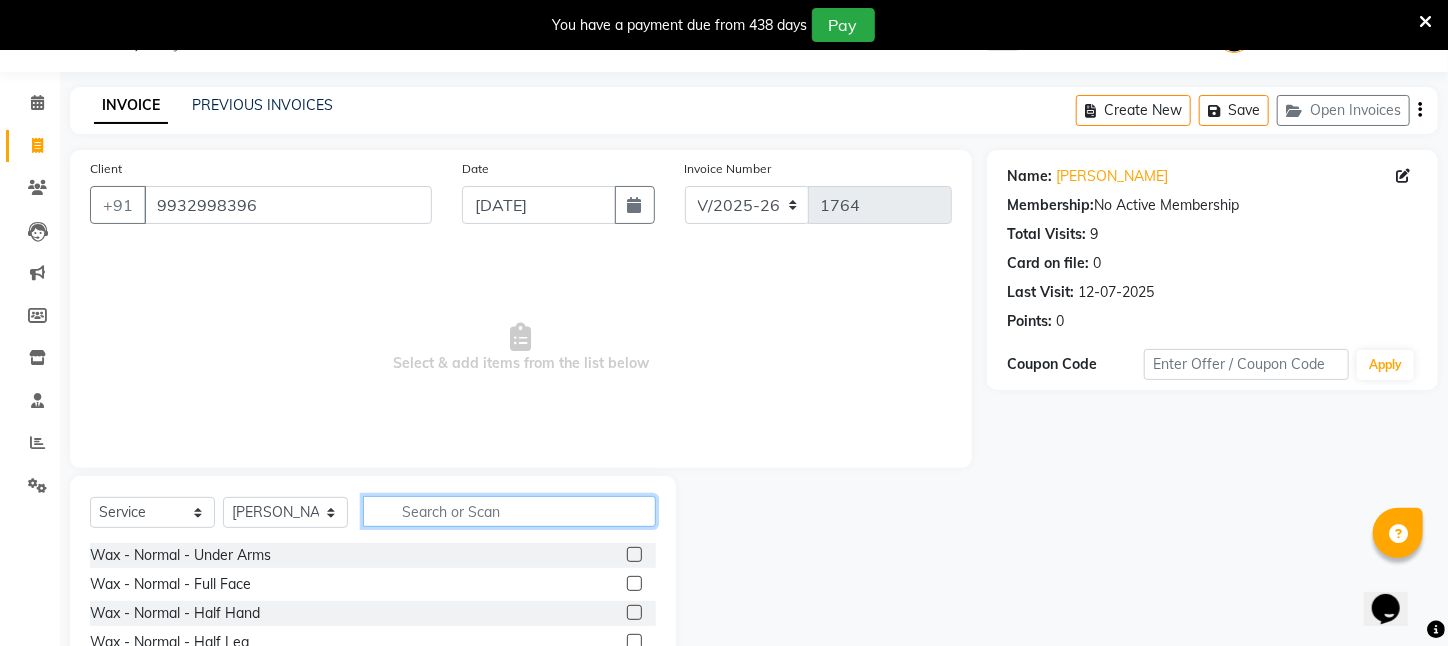 click 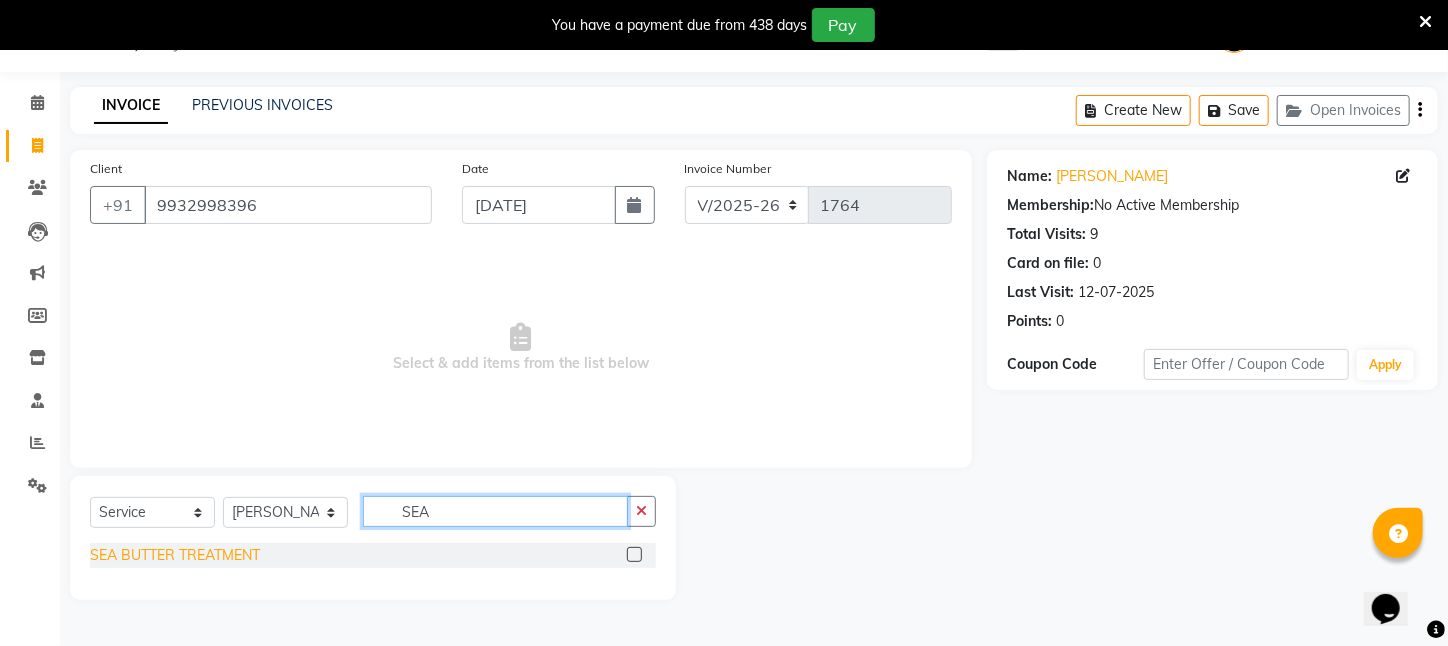 type on "SEA" 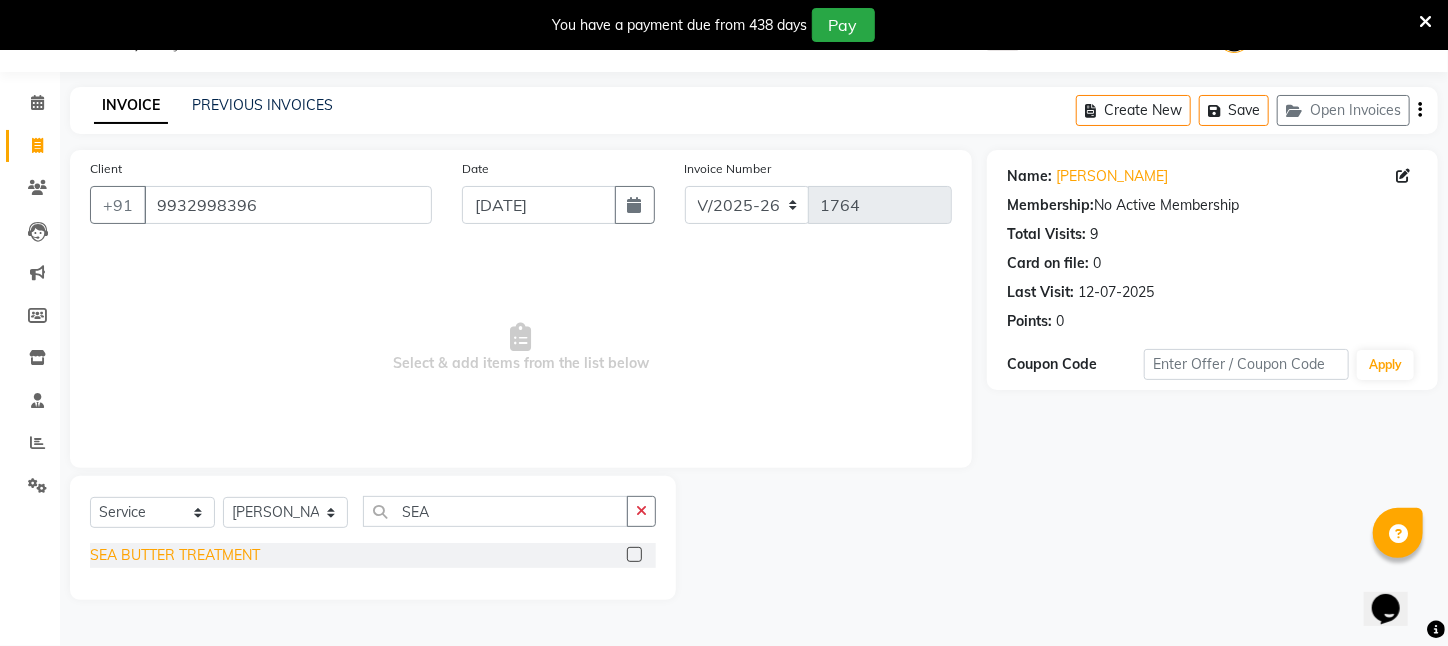 click on "SEA BUTTER TREATMENT" 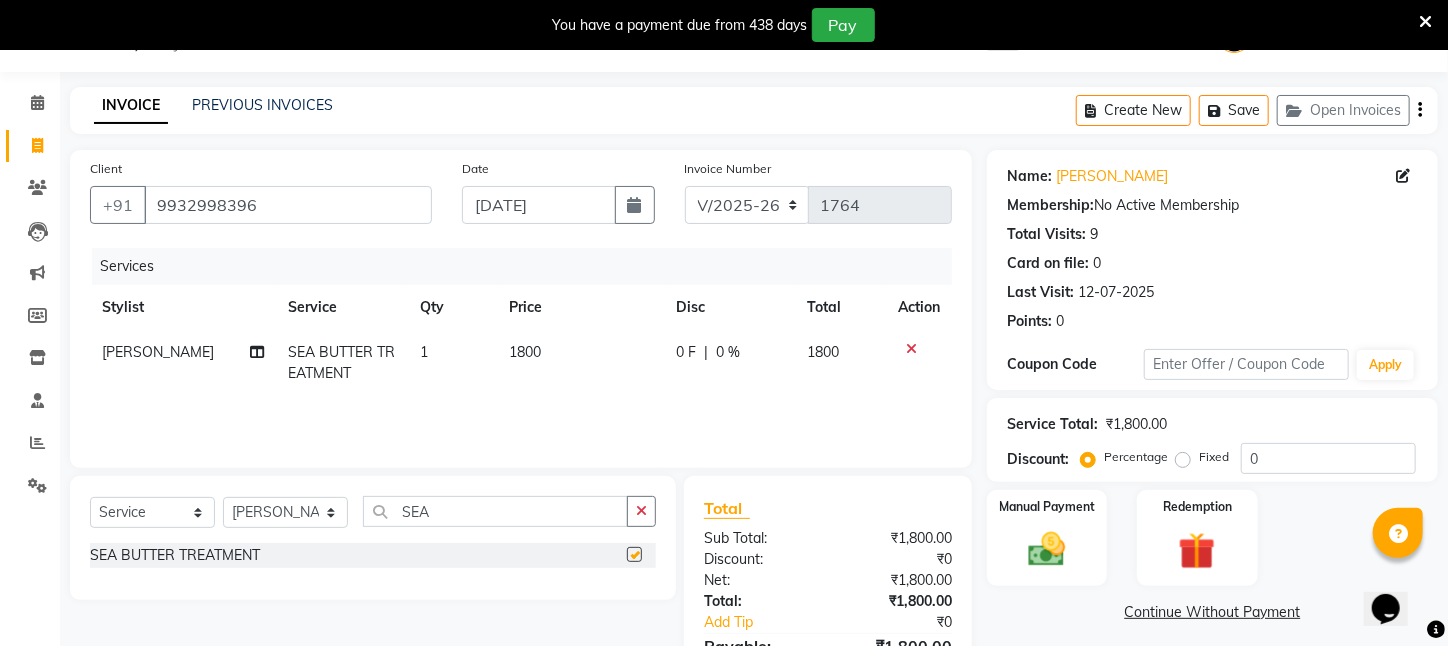 checkbox on "false" 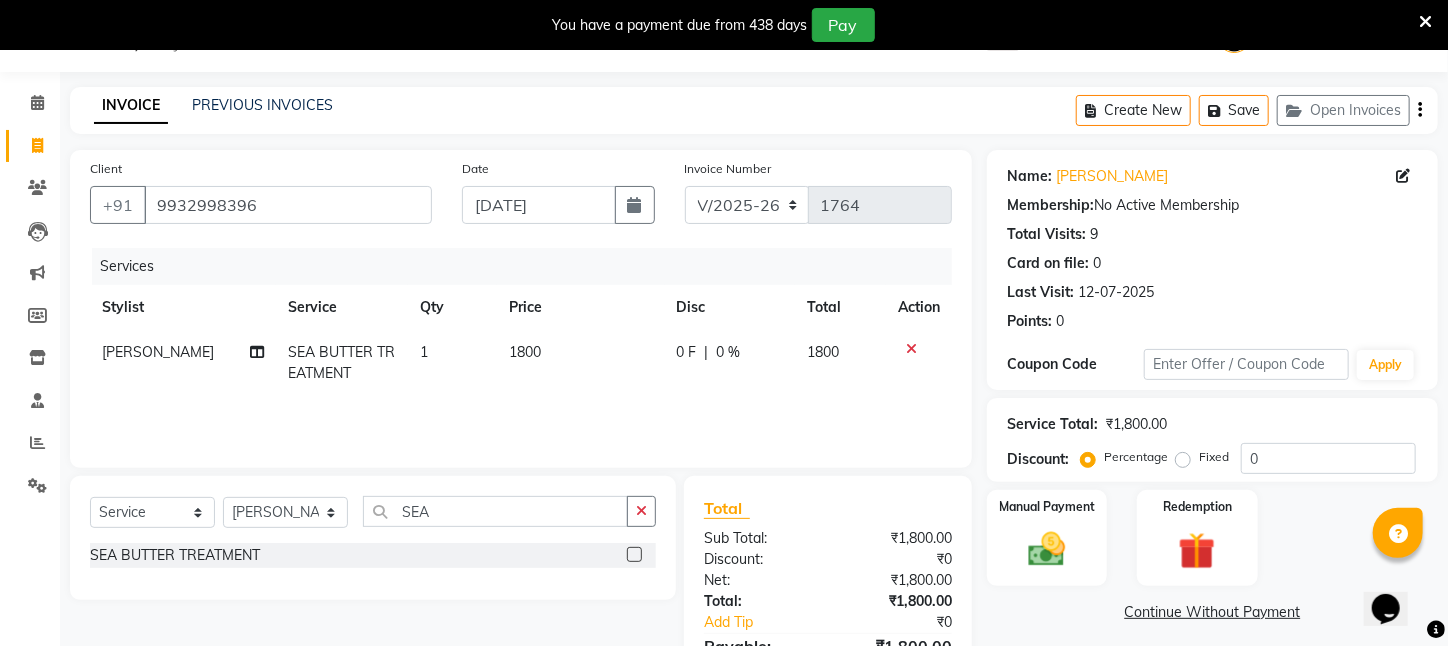 click on "1800" 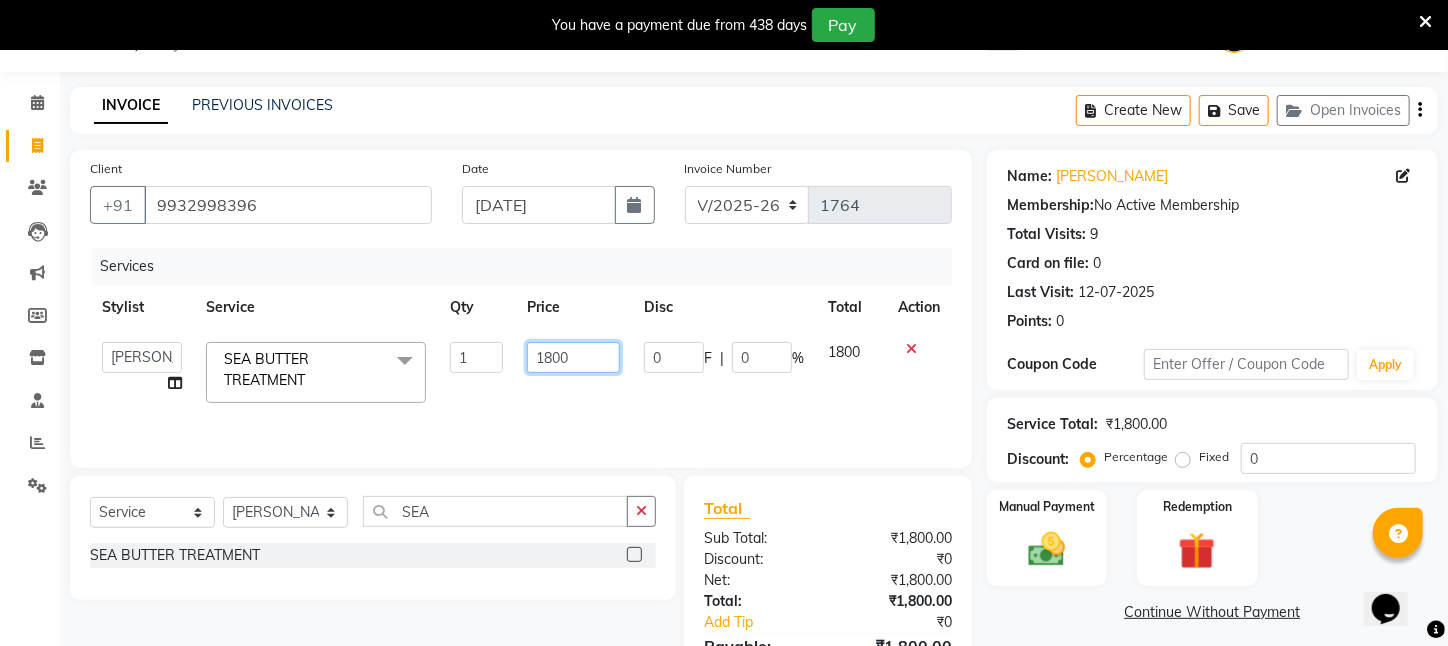 drag, startPoint x: 597, startPoint y: 347, endPoint x: 433, endPoint y: 347, distance: 164 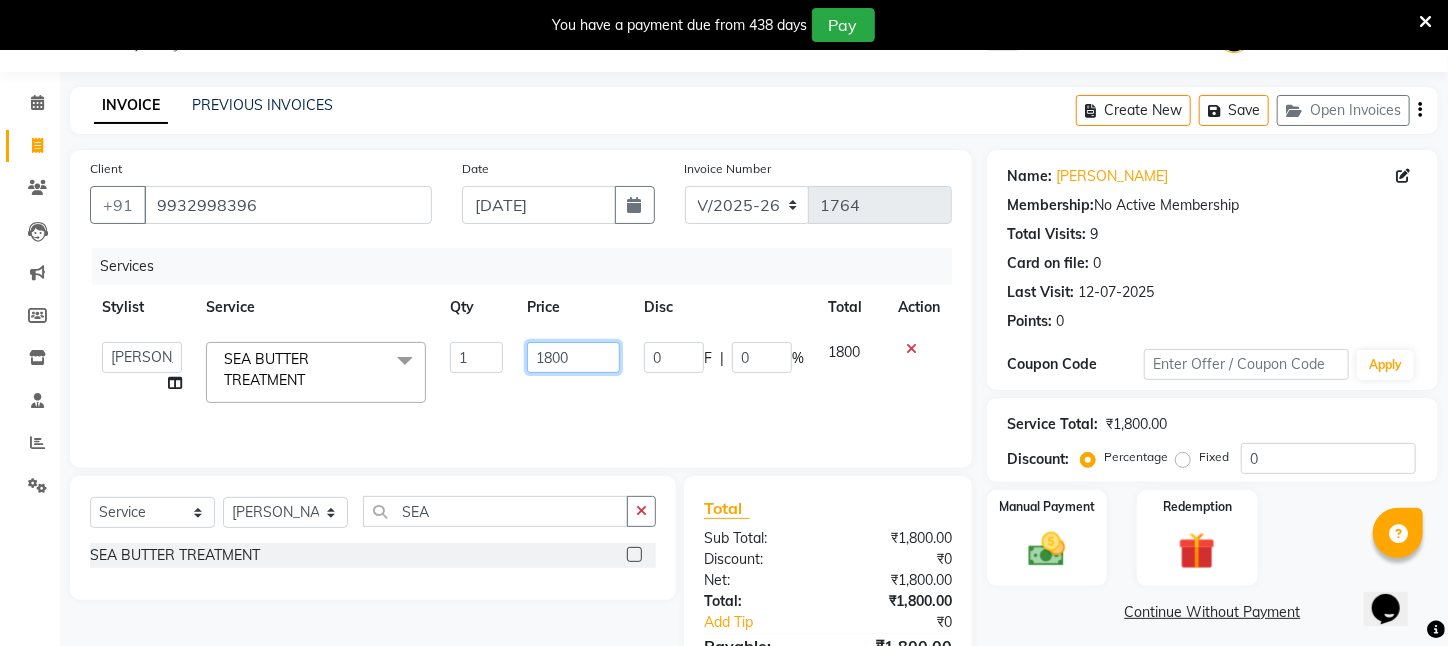 click on "[PERSON_NAME]   [PERSON_NAME]   DEEPIKA   [PERSON_NAME]   [PERSON_NAME]   kharagpur   Mahadev [PERSON_NAME]   [PERSON_NAME]   NEHA   [PERSON_NAME]   [PERSON_NAME]   [PERSON_NAME]   [PERSON_NAME]   [PERSON_NAME]  SEA BUTTER TREATMENT  x Wax - Normal    -   Under Arms Wax - Normal    -   Full Face Wax - Normal    -   Half Hand Wax - Normal    -   Half Leg Wax - Normal    -   Front Stomach Wax - Normal    -   Back Side Wax - Normal    -   Full Hand Wax - Normal    -   Full Leg Wax - Normal    -   Brazilian Wax Wax - Normal    -   Full Body Wax Mole Remove HEAD MASSAGE  DERMA SAGE LOTUS FACIAL THRENDING [DEMOGRAPHIC_DATA] CHIN THREDING [DEMOGRAPHIC_DATA] CHIK SPELTEN HAIR CUT WOMEN ICE CREAM PADICURE  ICE CREAM MANICURE cv anti angine facial SEA BUTTER TREATMENT spelteen cut  CV PIGMENTATION BRIGHTENING FACIAL [DEMOGRAPHIC_DATA] FULL BODY TRIMING HAIR SPA COMBO OFFER FACIAL COMBO OFFER FACE MASSAGE COMBO OFFER CLEANUP OFFER CHIN WOMEN WAX [MEDICAL_DATA] remoVE HAIR WIG SERVICE CUTTING COMBO OFFER [DEMOGRAPHIC_DATA] HAIR CUT/SPA/DETAN/FACIAL/BREAD [DEMOGRAPHIC_DATA] HALF HAND DE TAN  CV FACE MASSAGE Mole Remove 10c 1" 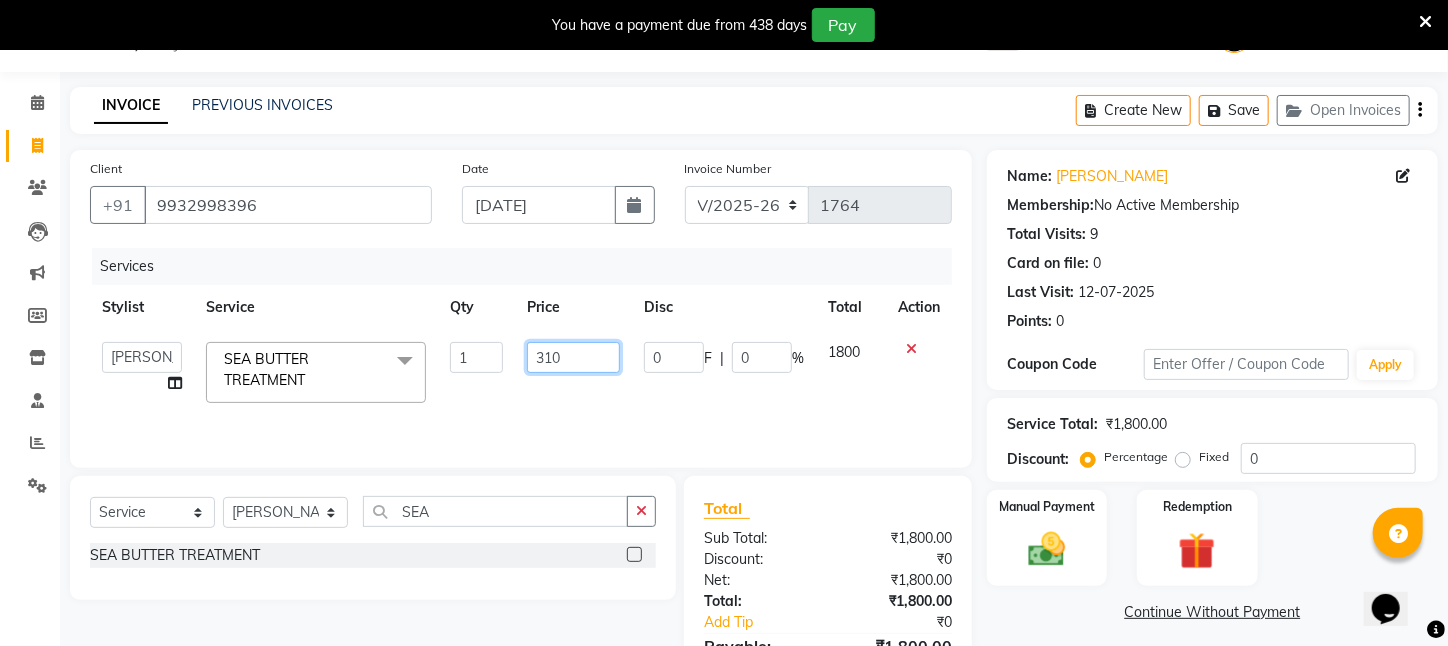 type on "3100" 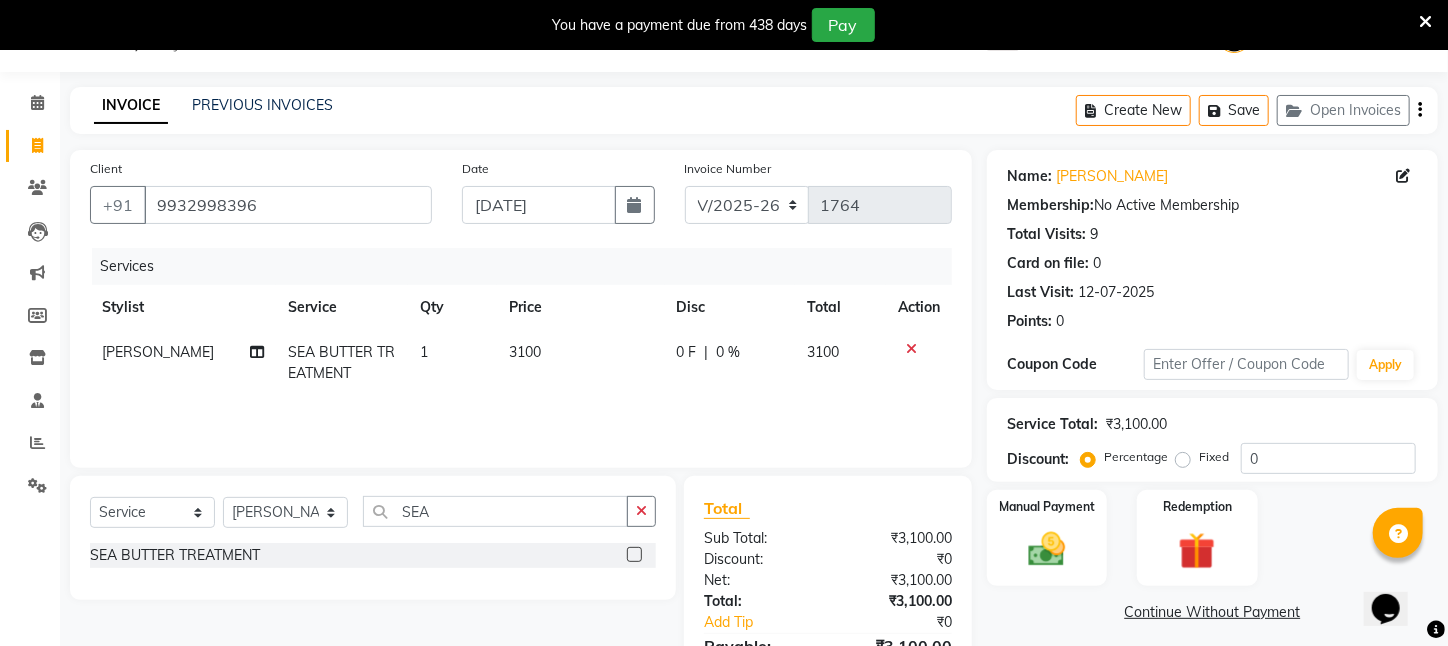 click on "Services Stylist Service Qty Price Disc Total Action [PERSON_NAME] SEA BUTTER TREATMENT 1 3100 0 F | 0 % 3100" 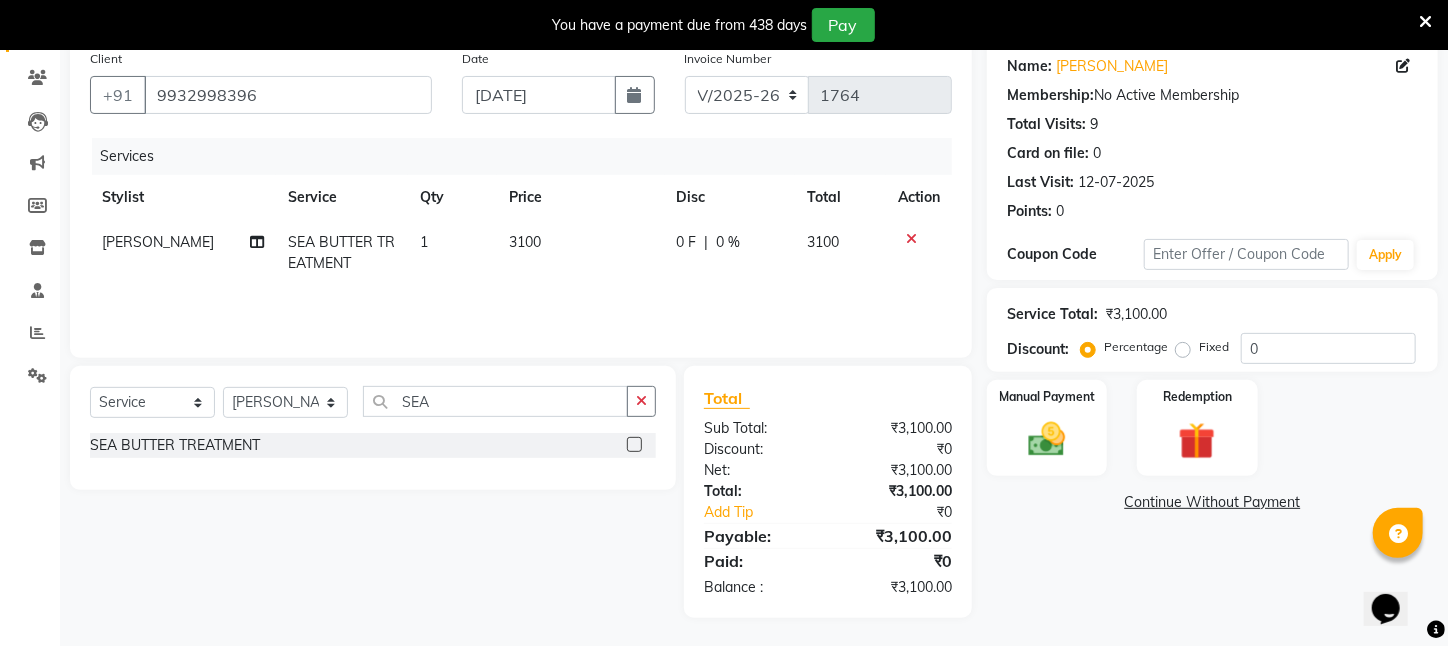 scroll, scrollTop: 161, scrollLeft: 0, axis: vertical 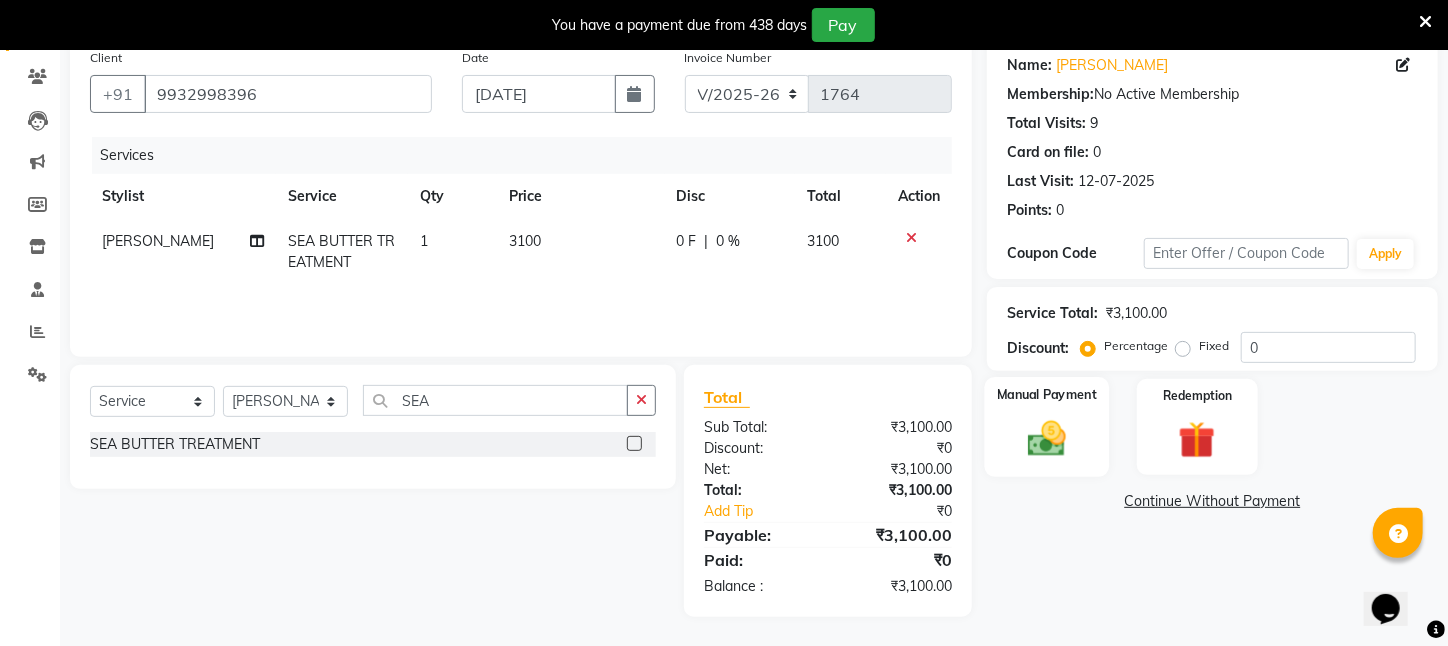 click on "Manual Payment" 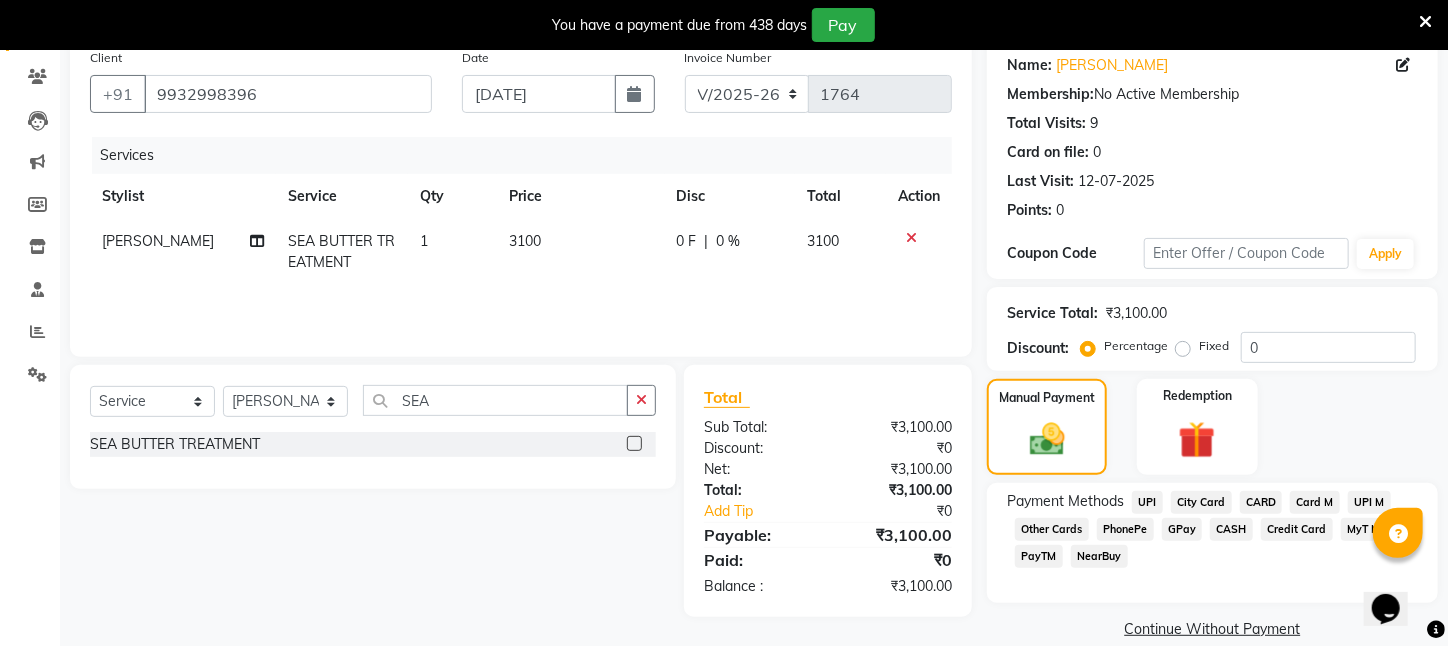 click on "PayTM" 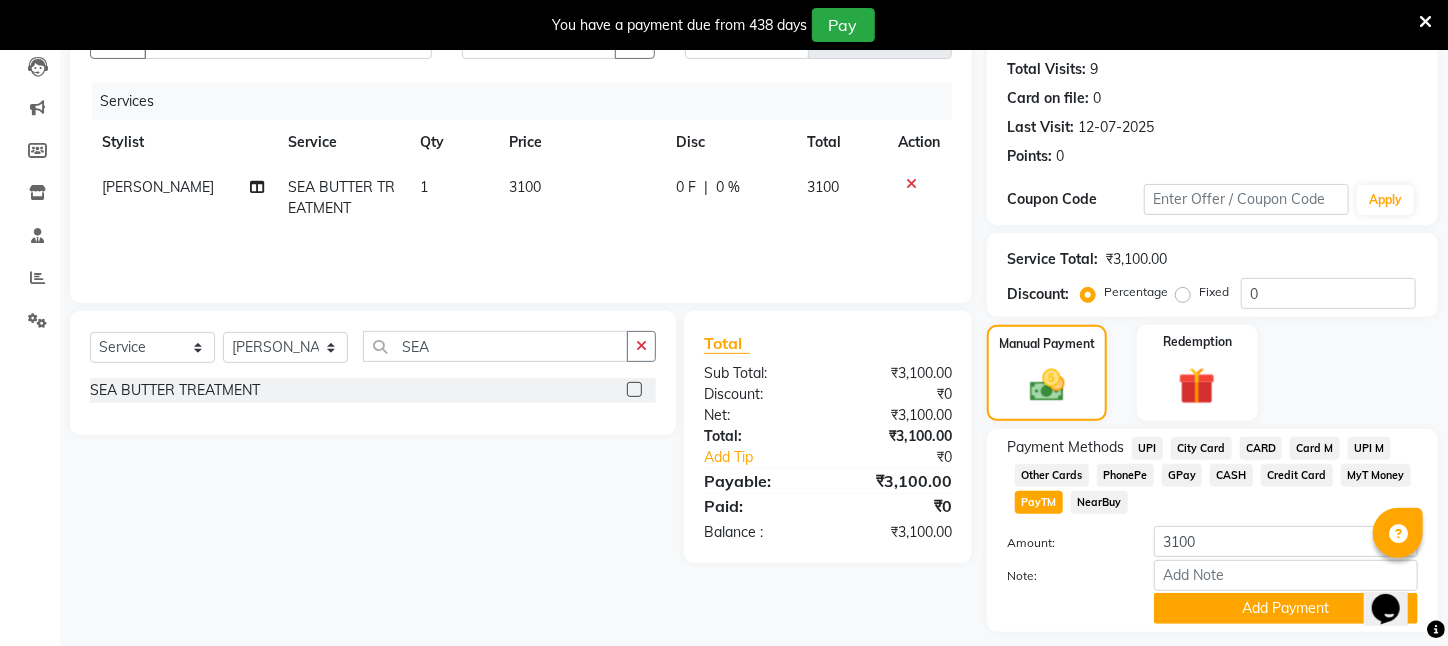 scroll, scrollTop: 293, scrollLeft: 0, axis: vertical 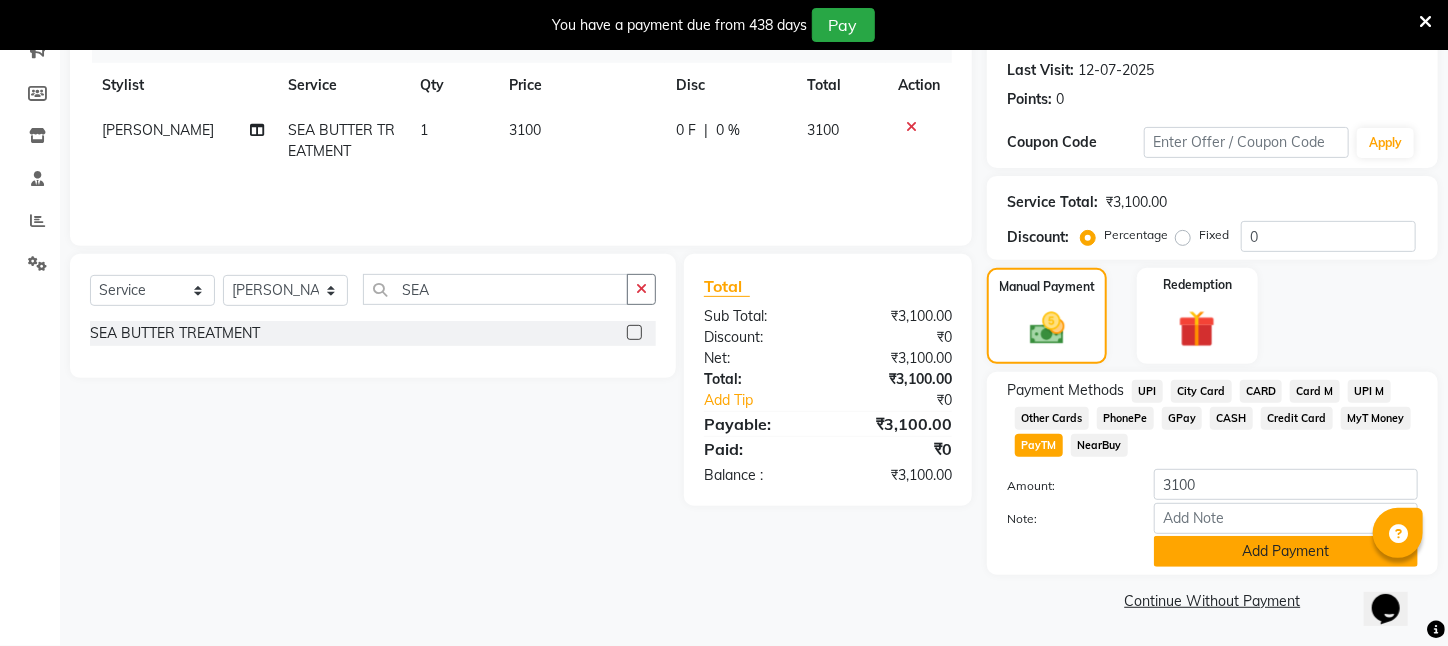 click on "Add Payment" 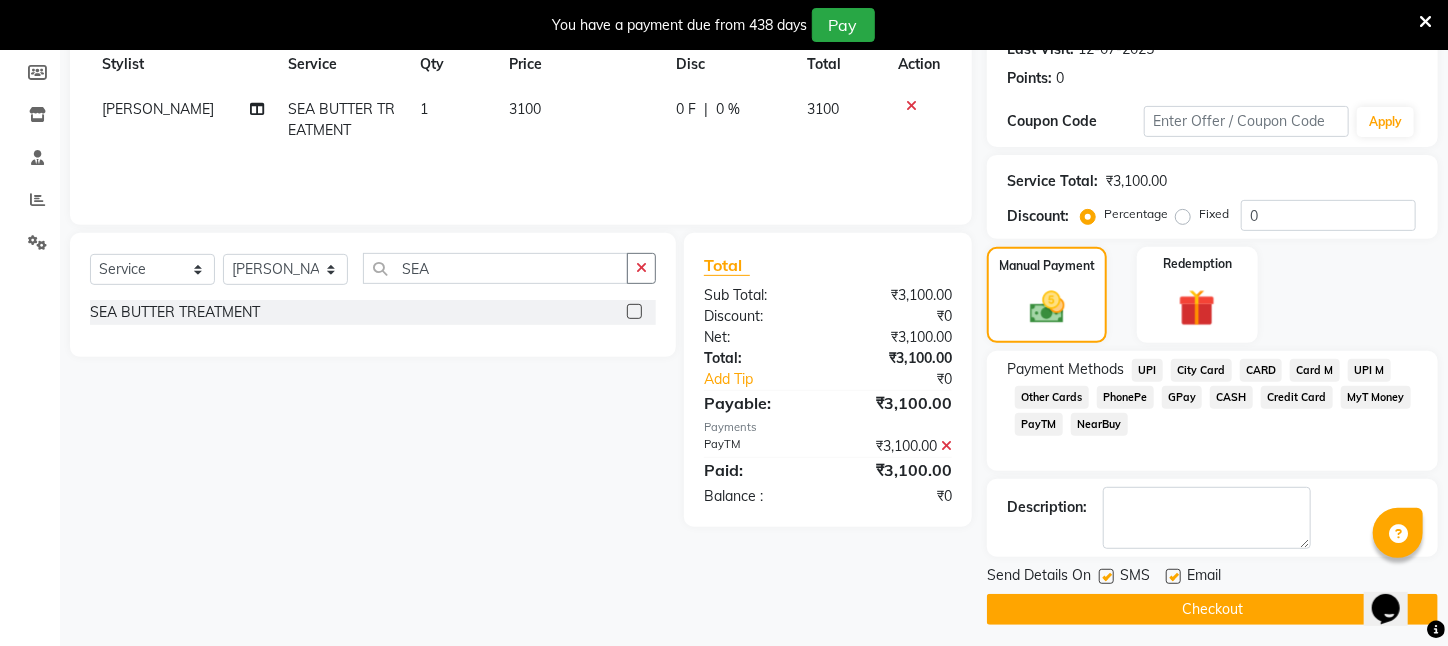 click on "Checkout" 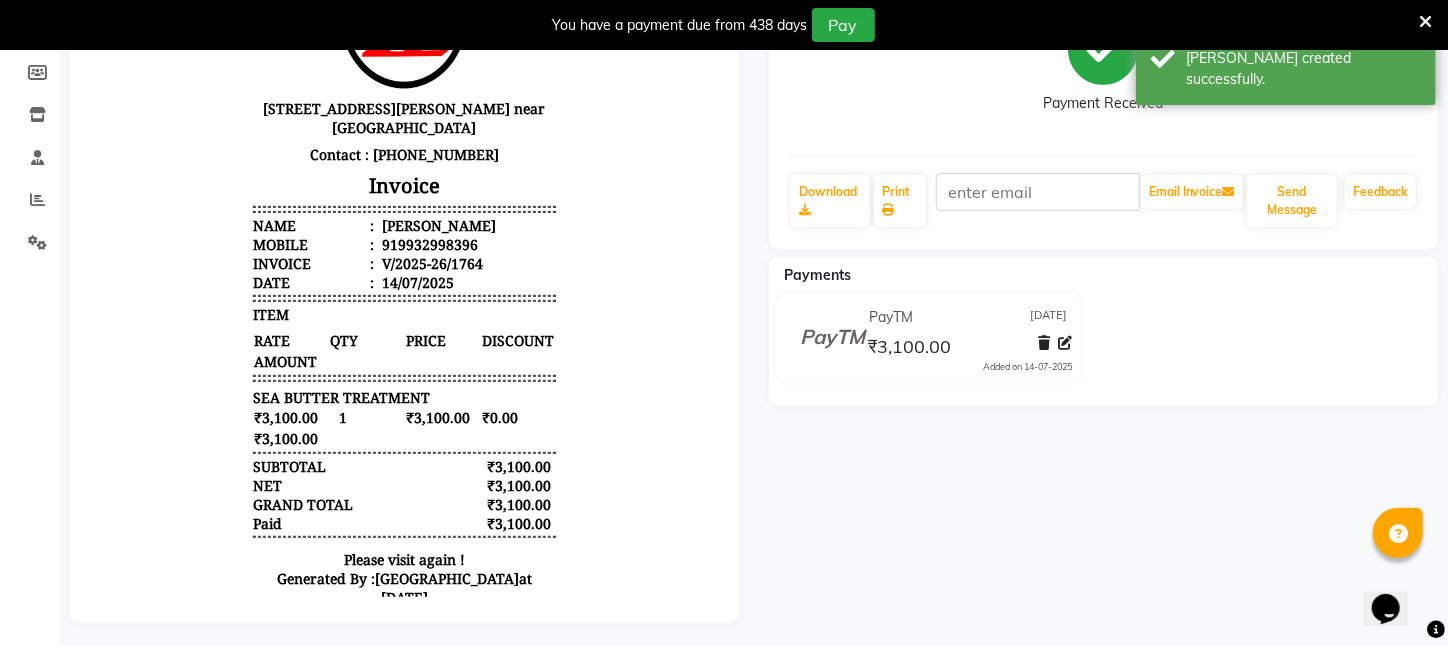 scroll, scrollTop: 0, scrollLeft: 0, axis: both 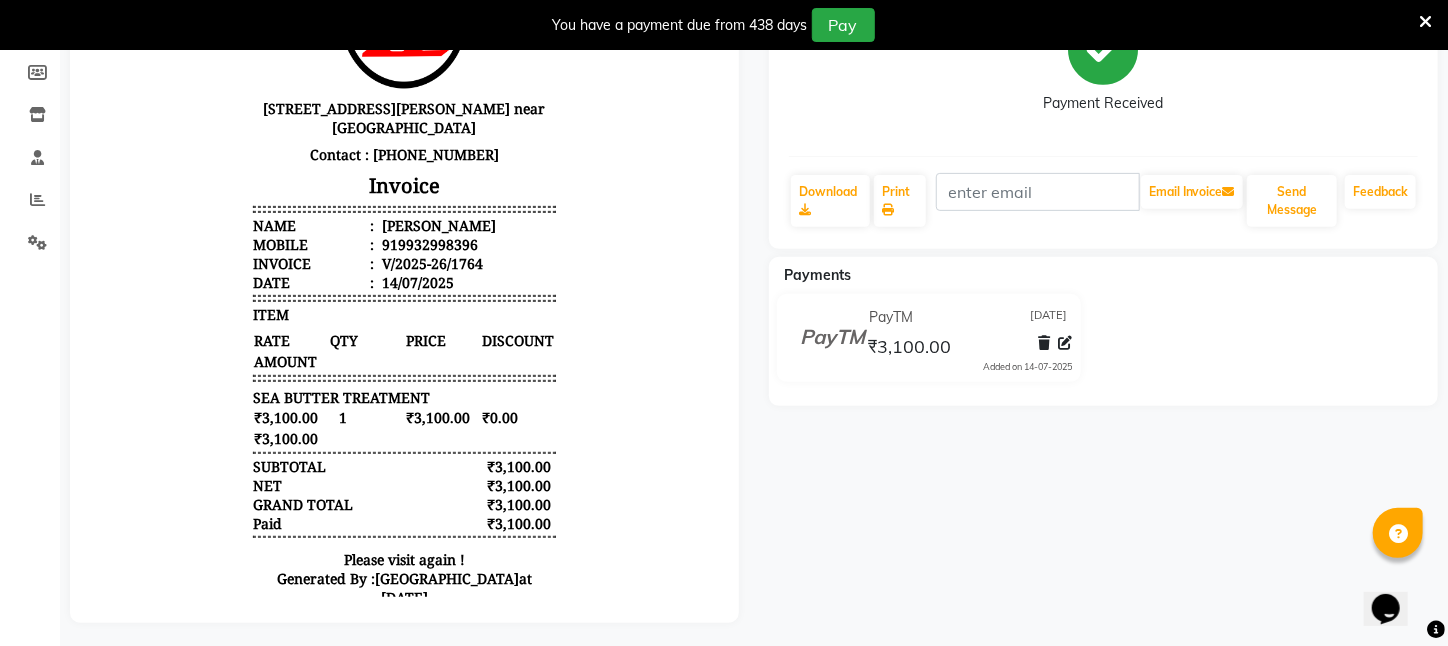 click on "[PERSON_NAME]  Prebook   Payment Received  Download  Print   Email Invoice   Send Message Feedback  Payments PayTM [DATE] ₹3,100.00  Added on [DATE]" 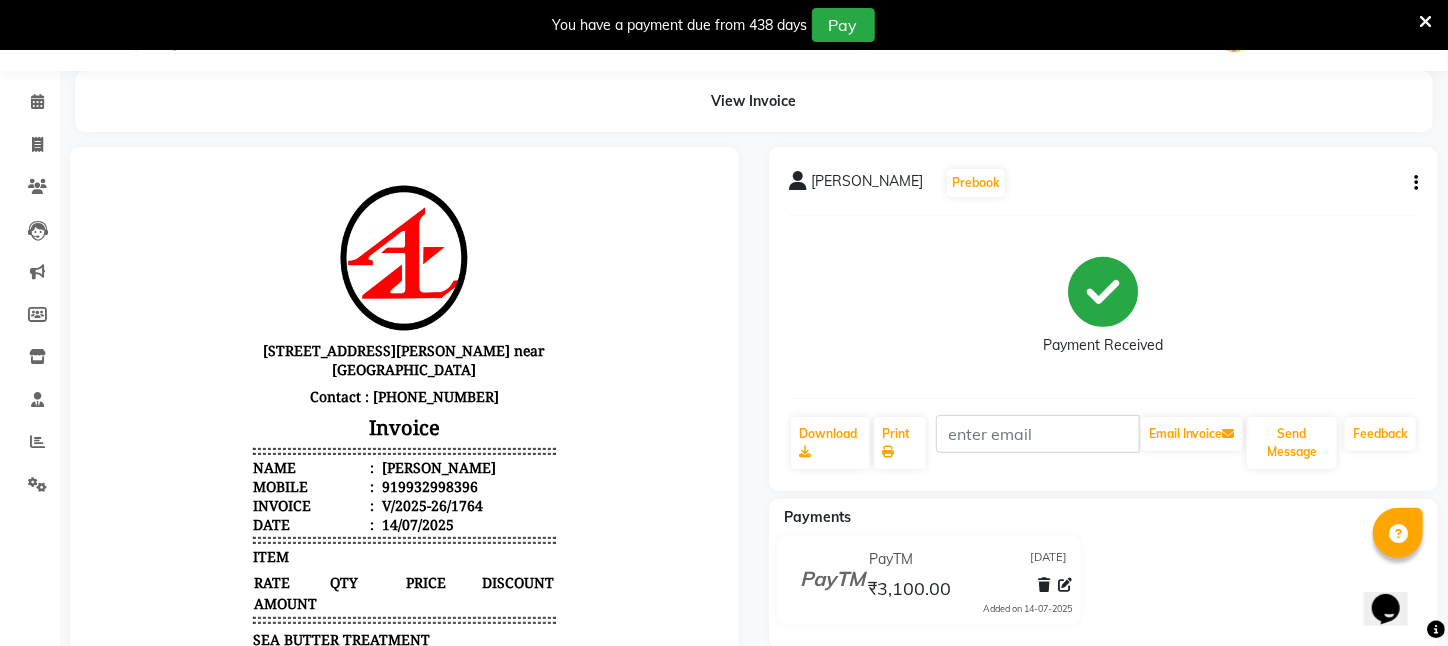 scroll, scrollTop: 0, scrollLeft: 0, axis: both 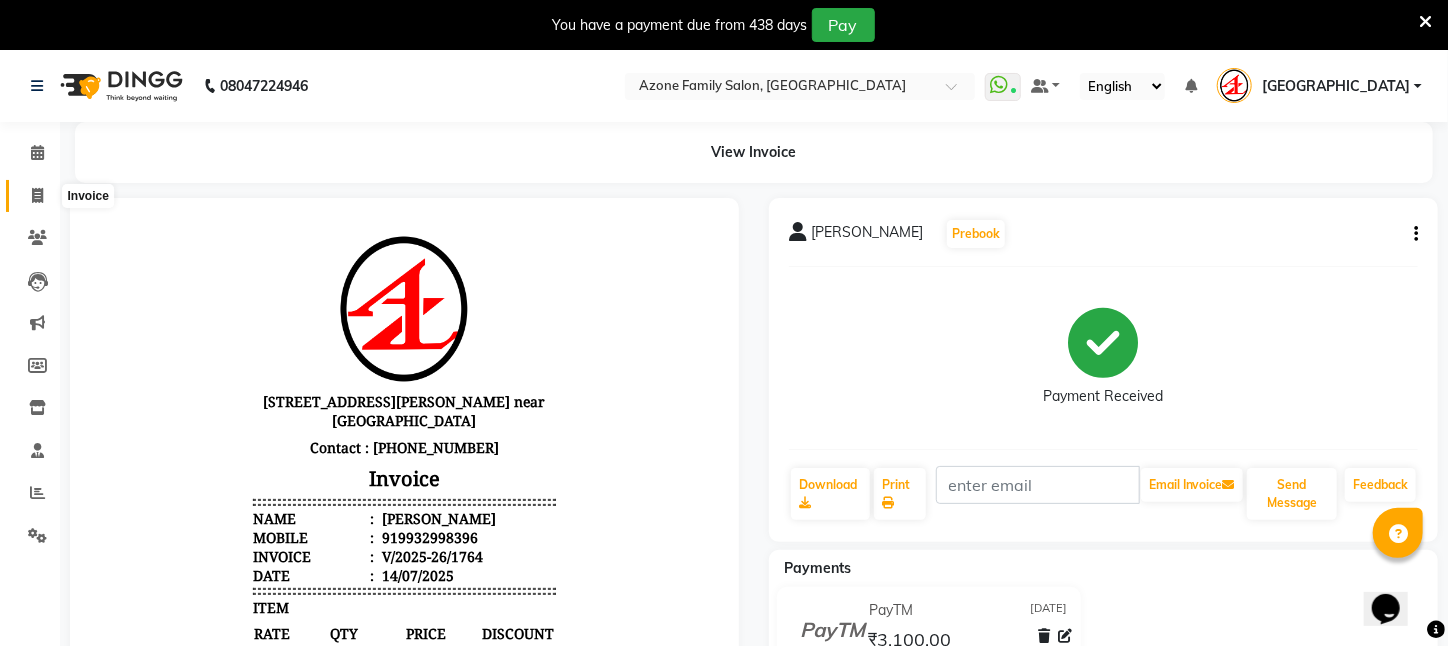 click 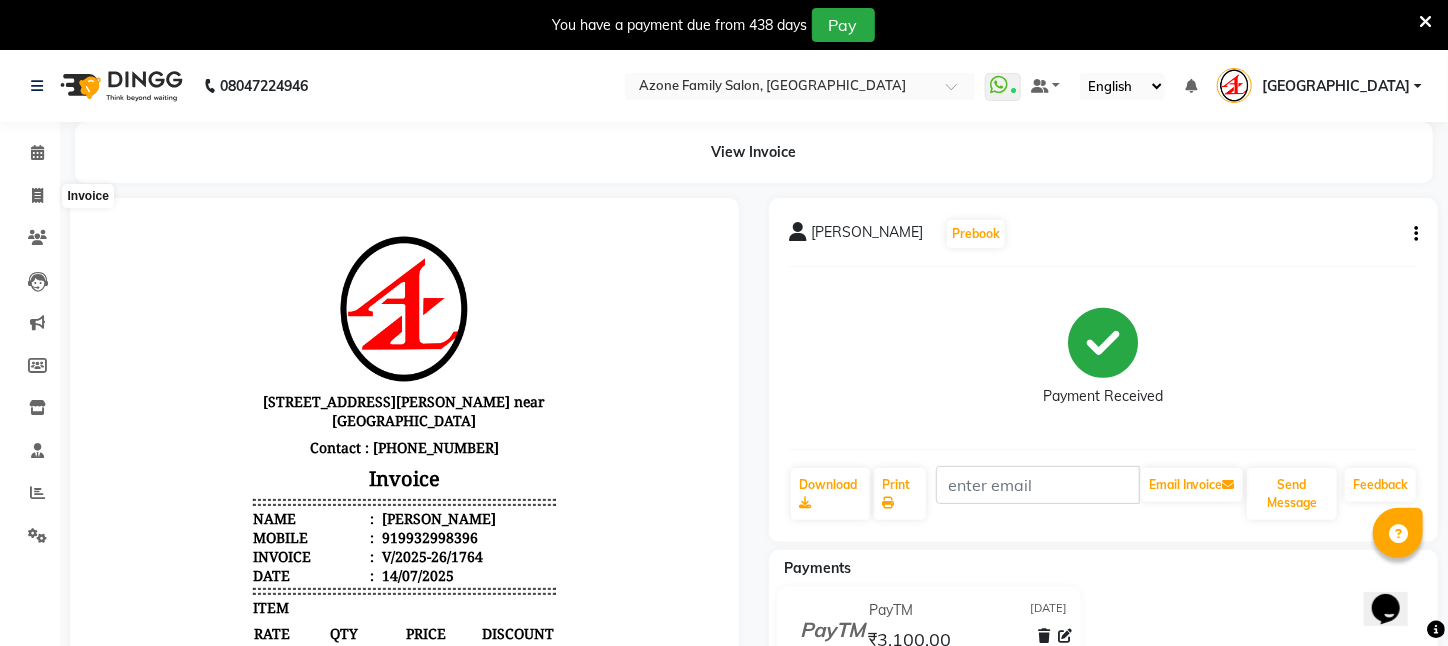 select on "service" 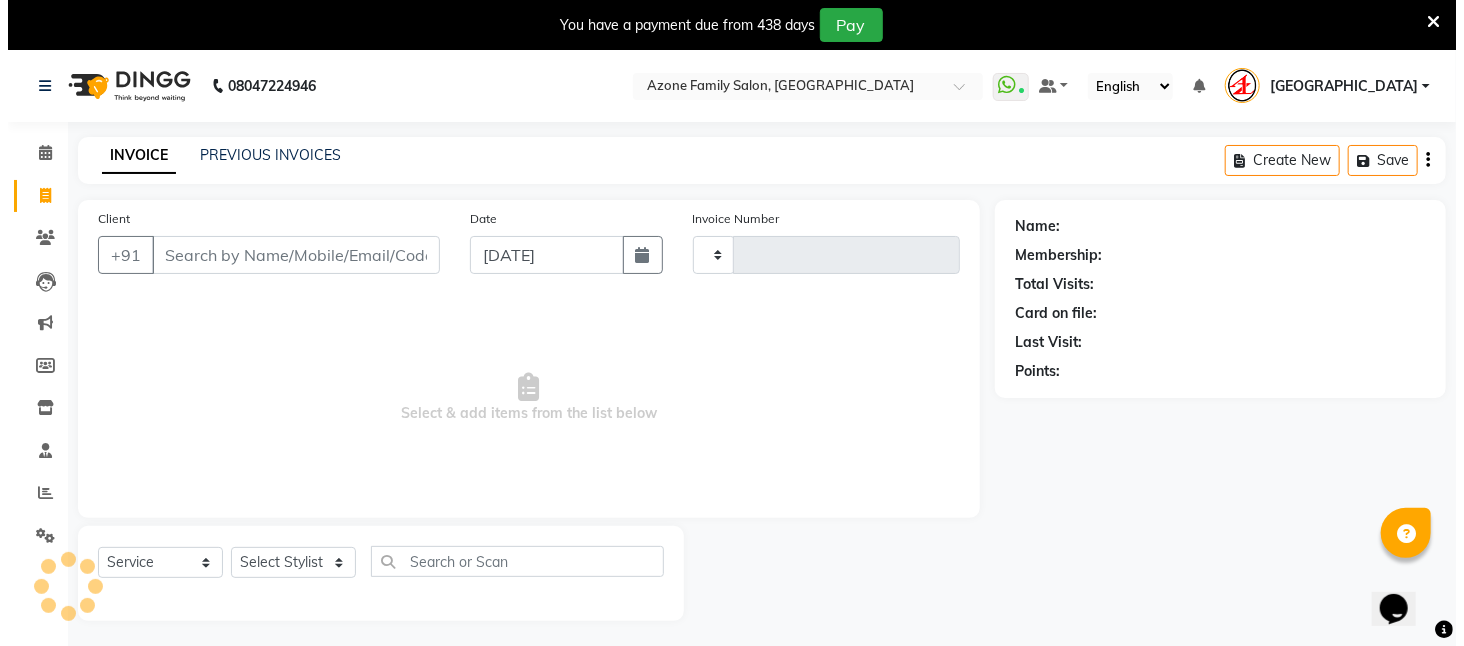 scroll, scrollTop: 50, scrollLeft: 0, axis: vertical 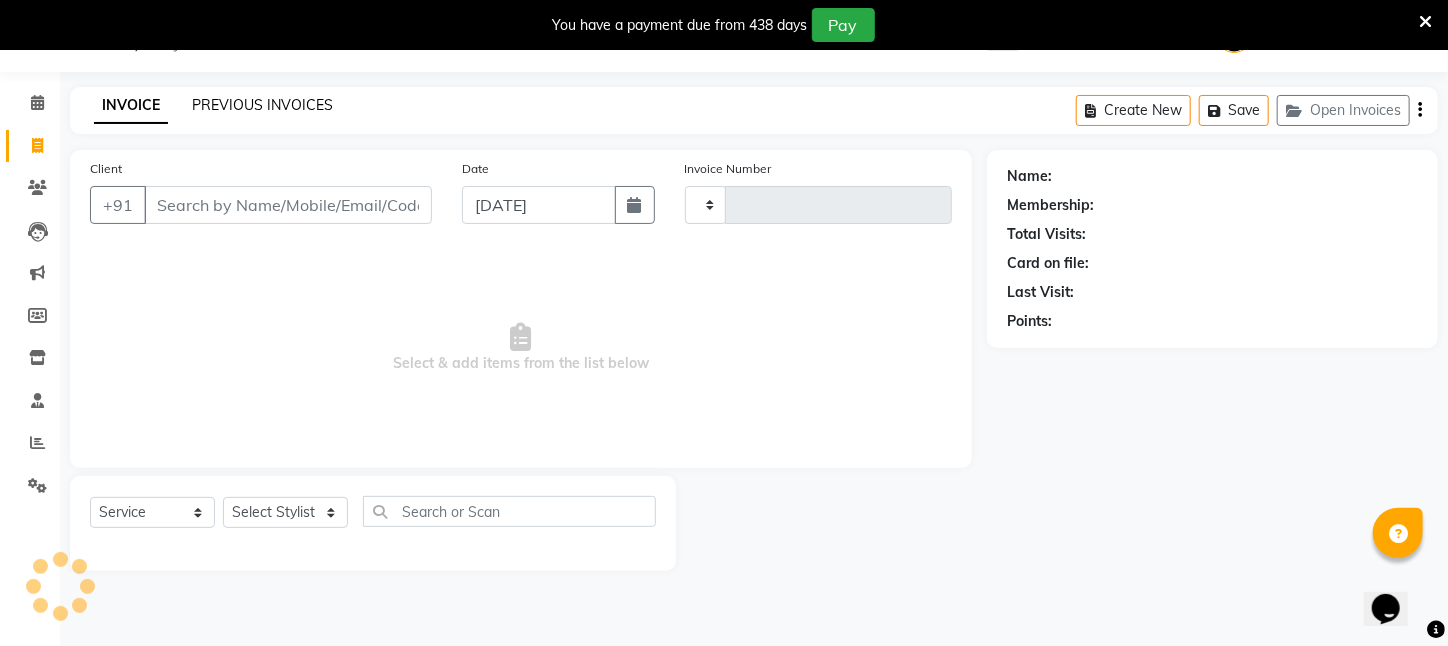 type on "1765" 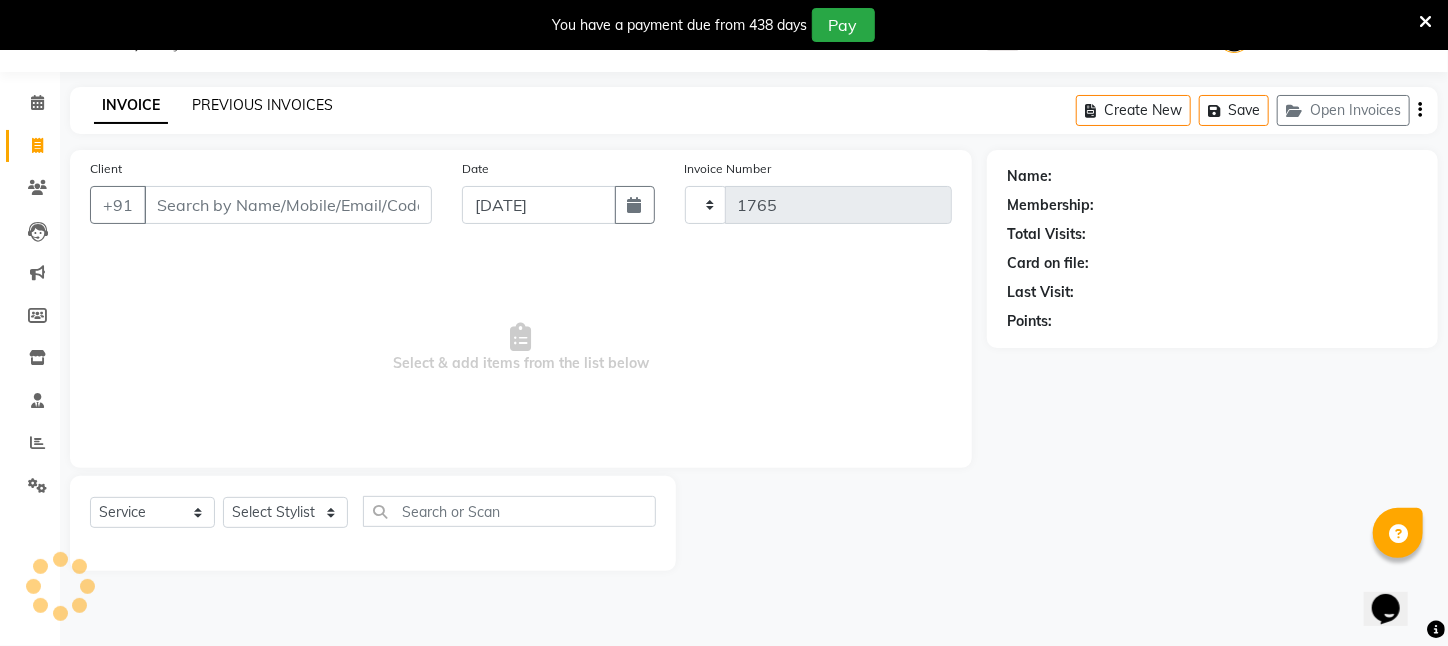 select on "4296" 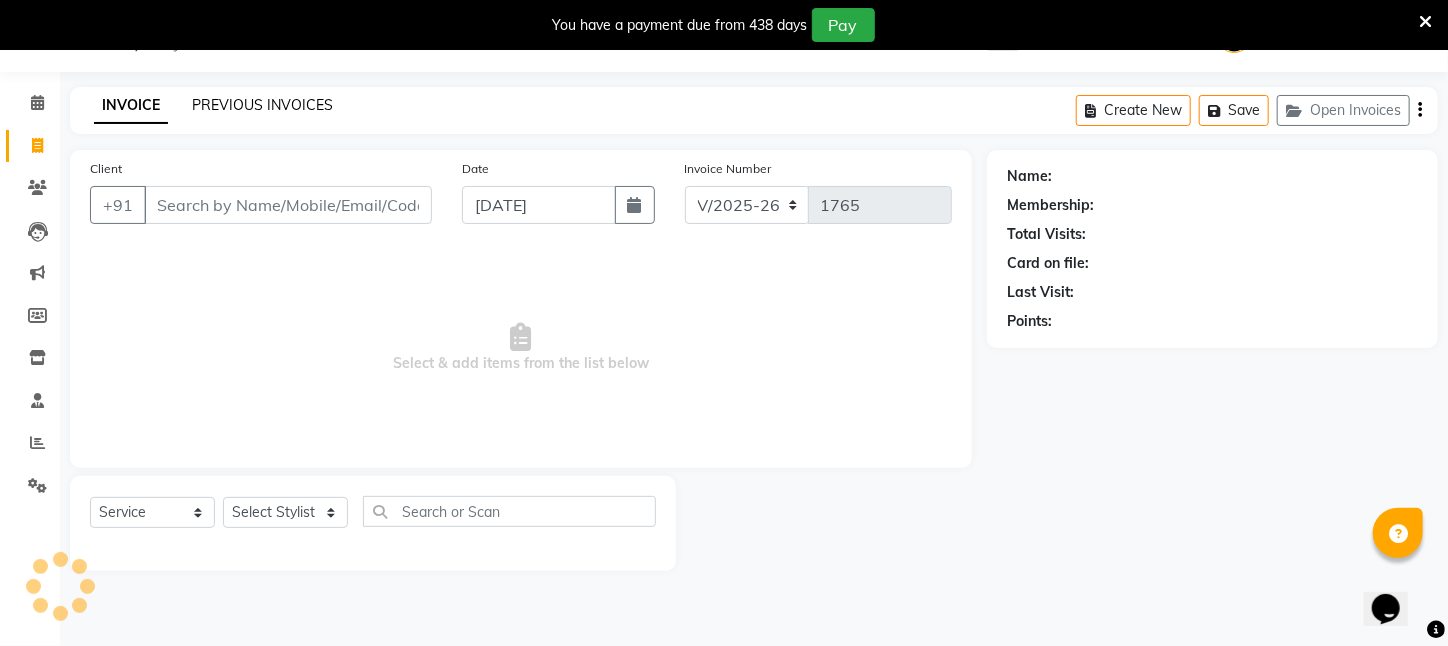 click on "PREVIOUS INVOICES" 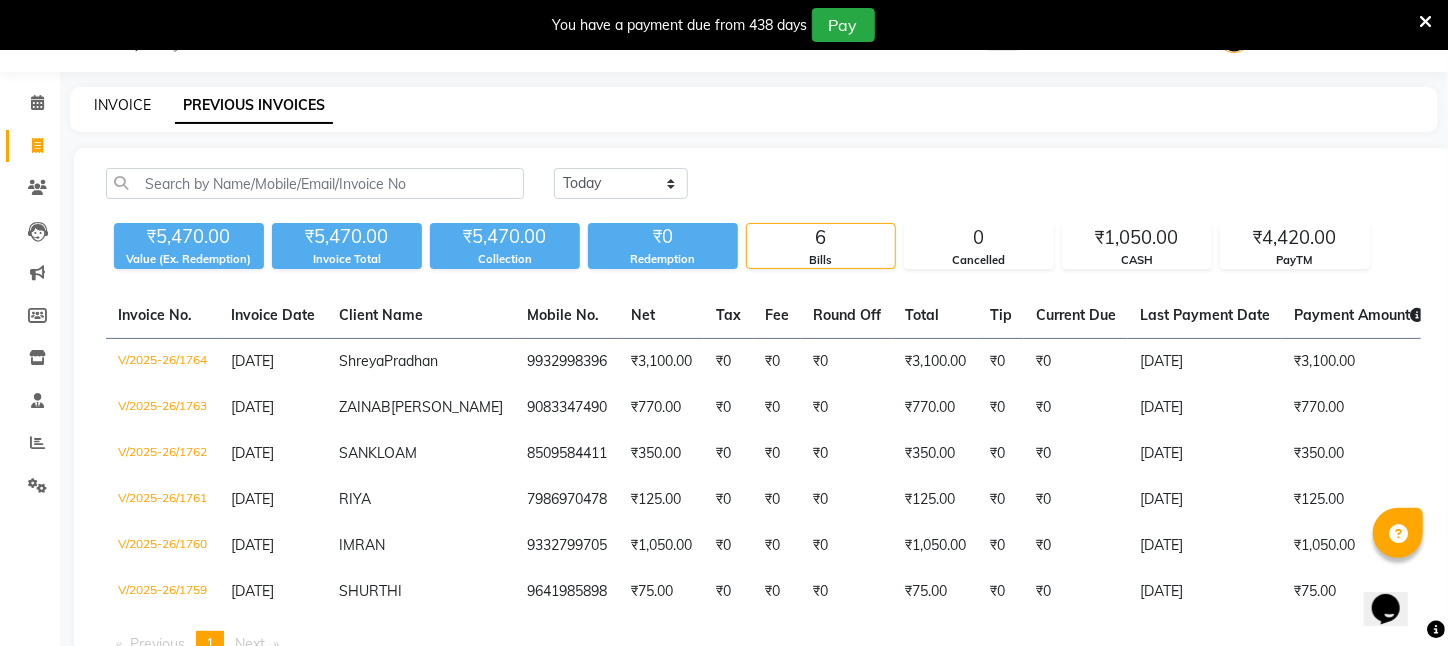 click on "INVOICE" 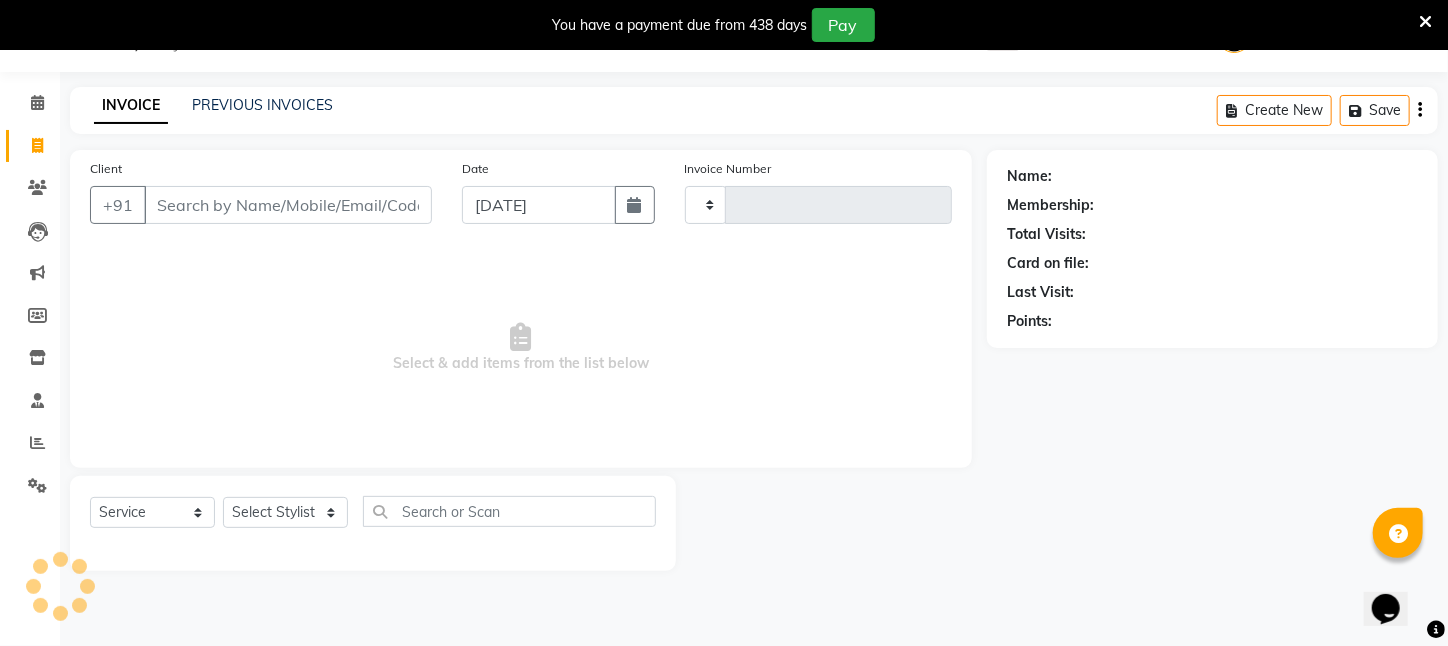 type on "1765" 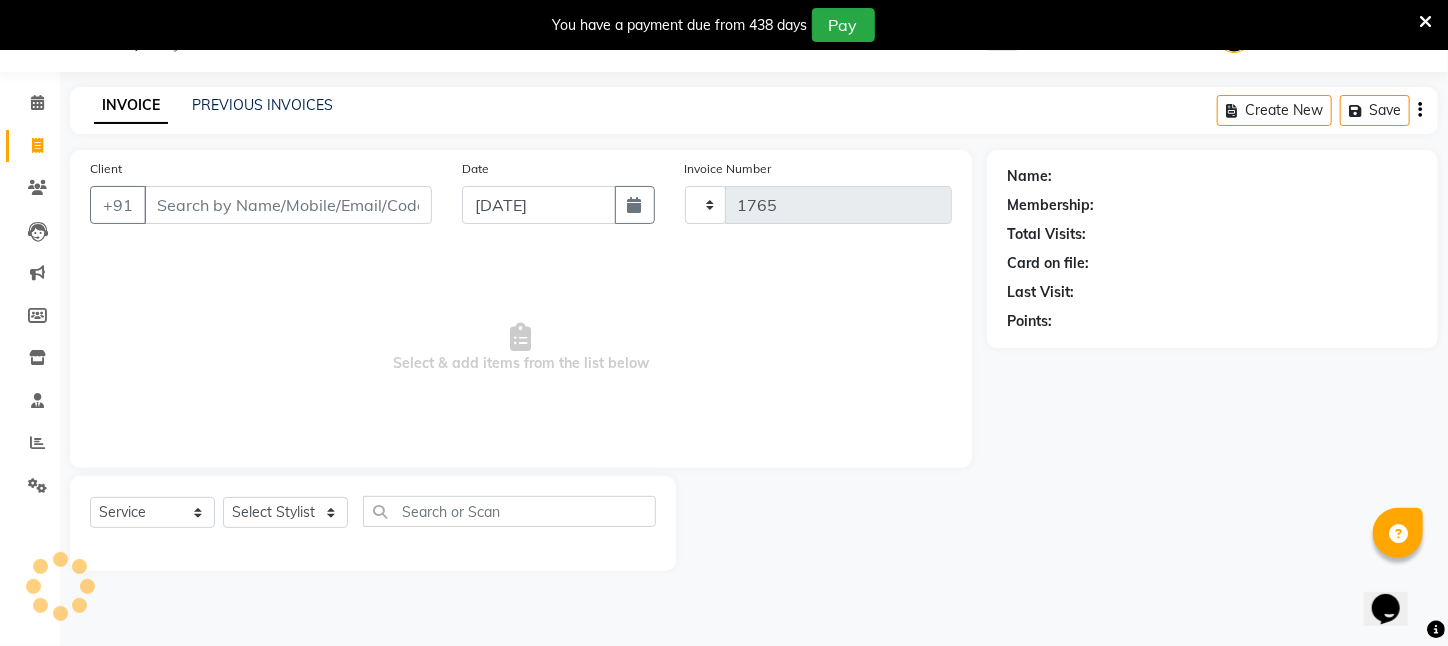 select on "4296" 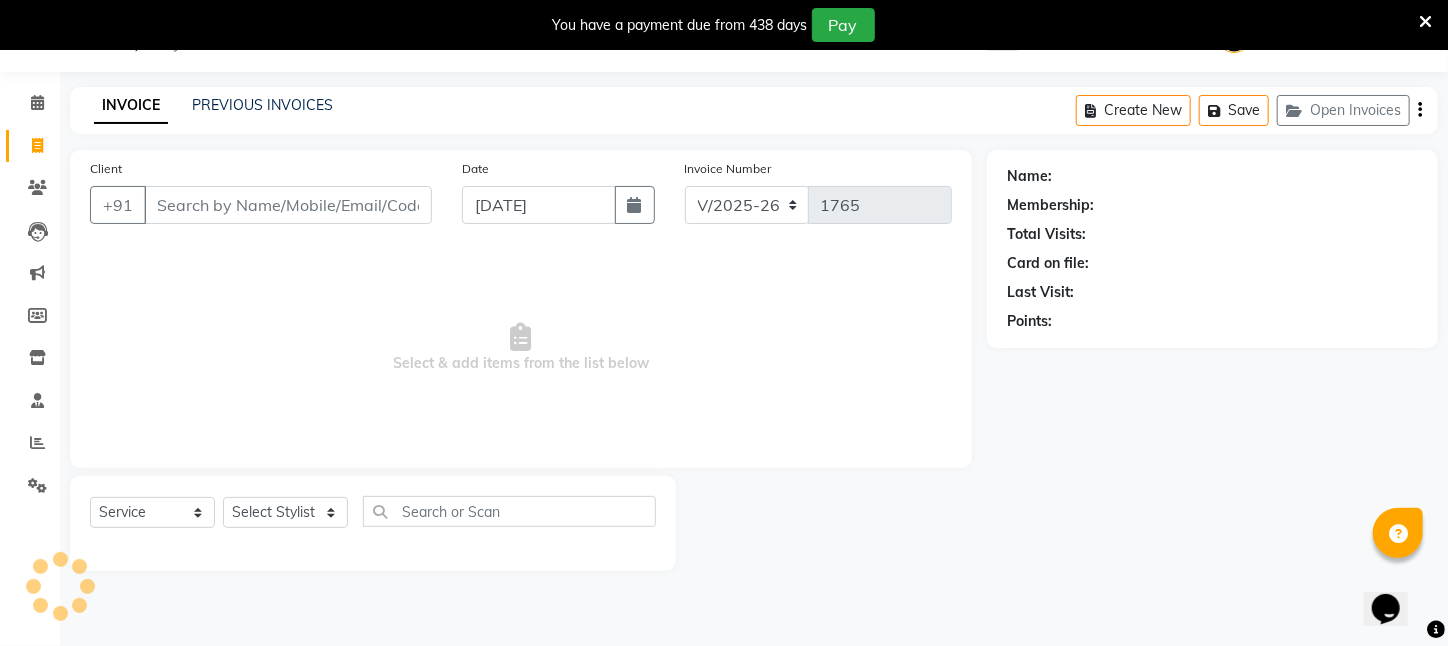 click on "Client" at bounding box center (288, 205) 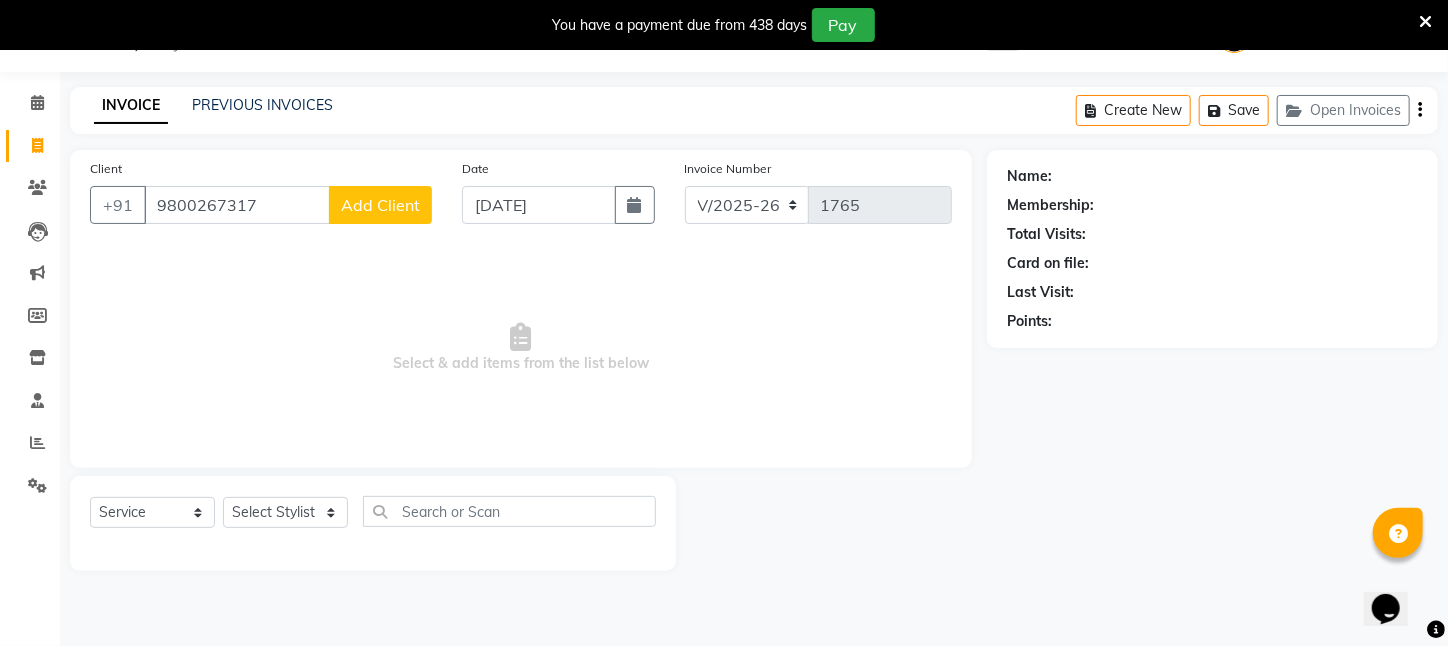 type on "9800267317" 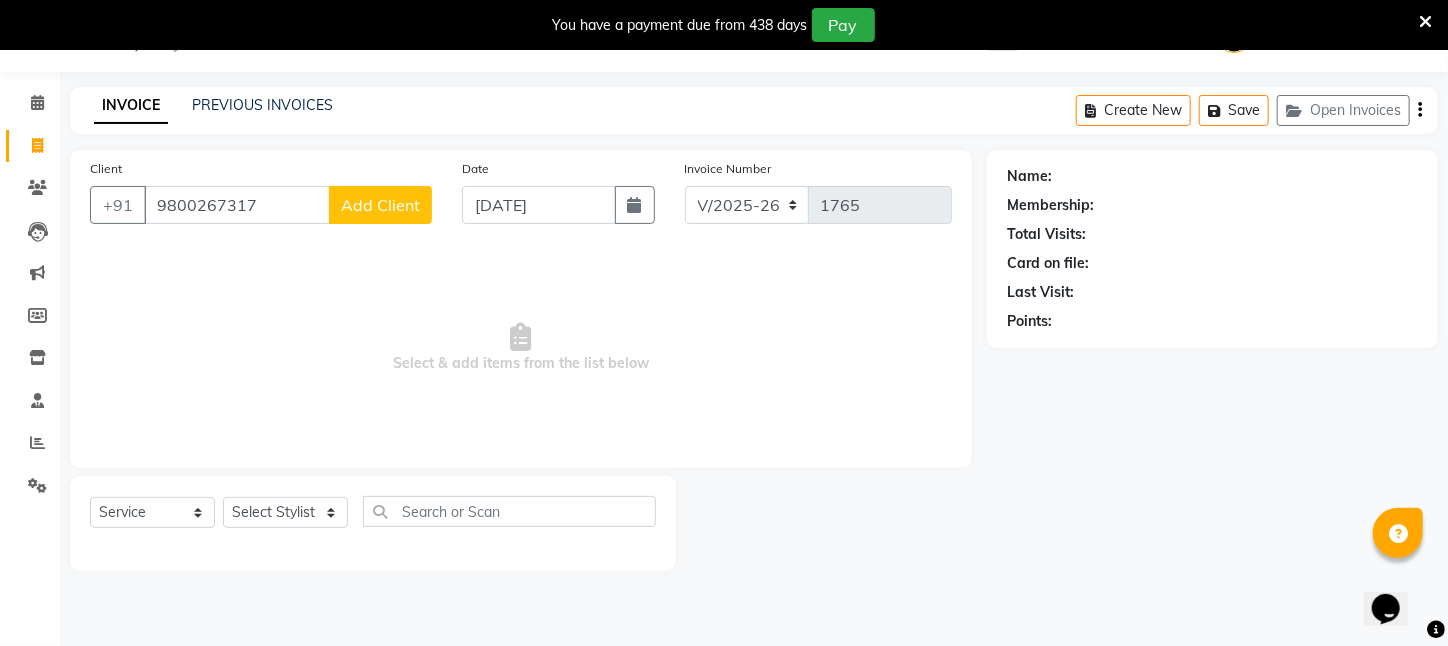 click on "Add Client" 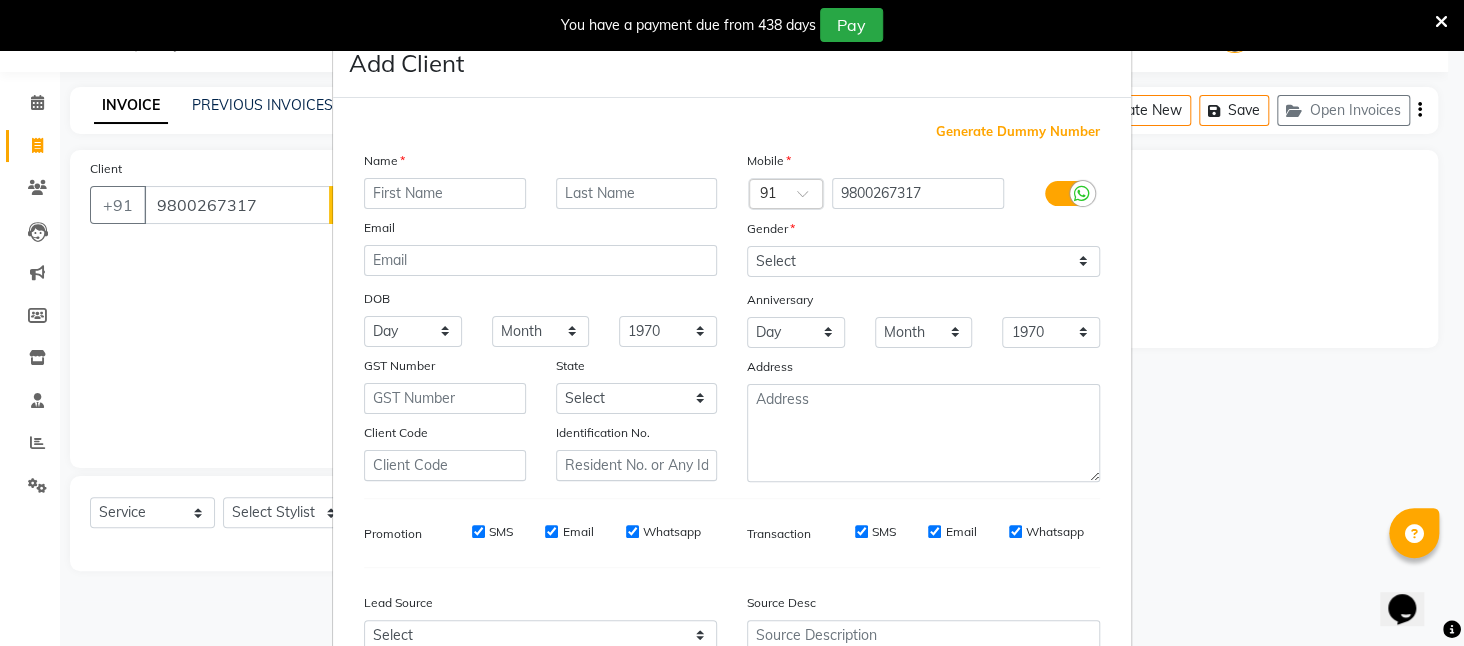 click on "Name" at bounding box center (540, 164) 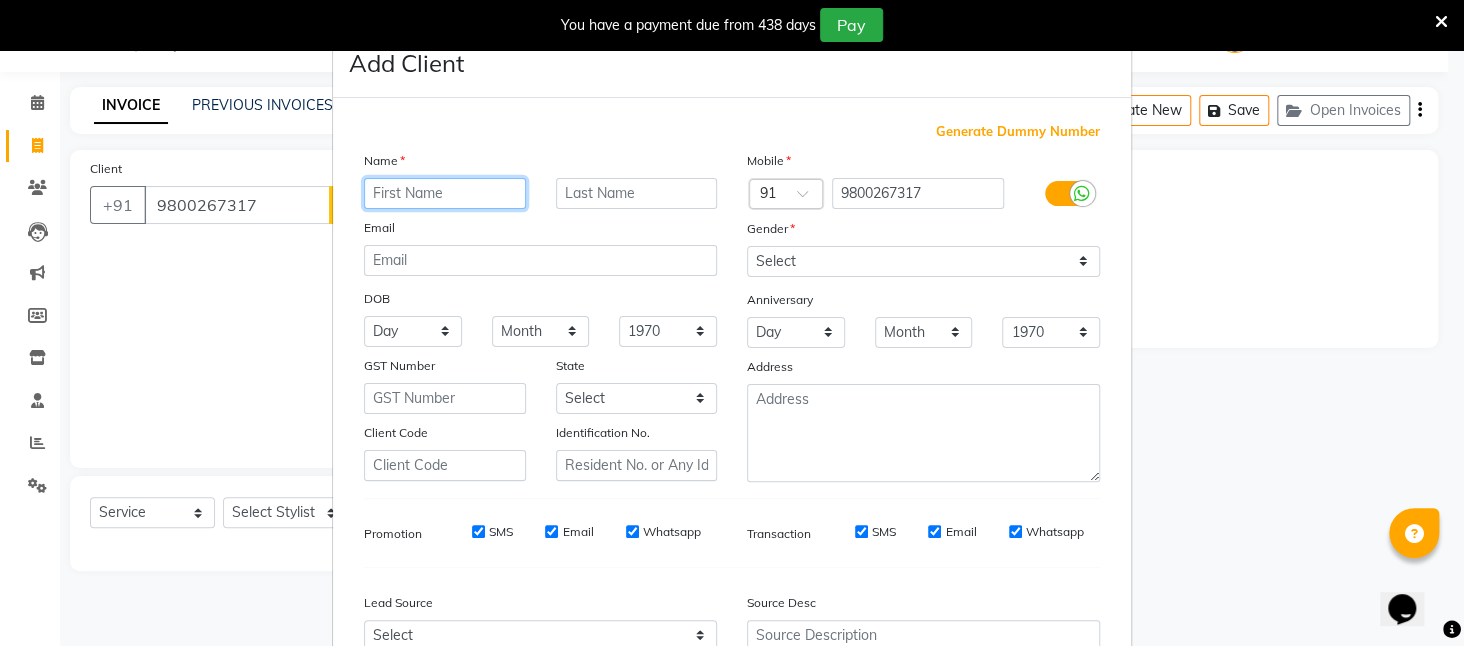 click at bounding box center (445, 193) 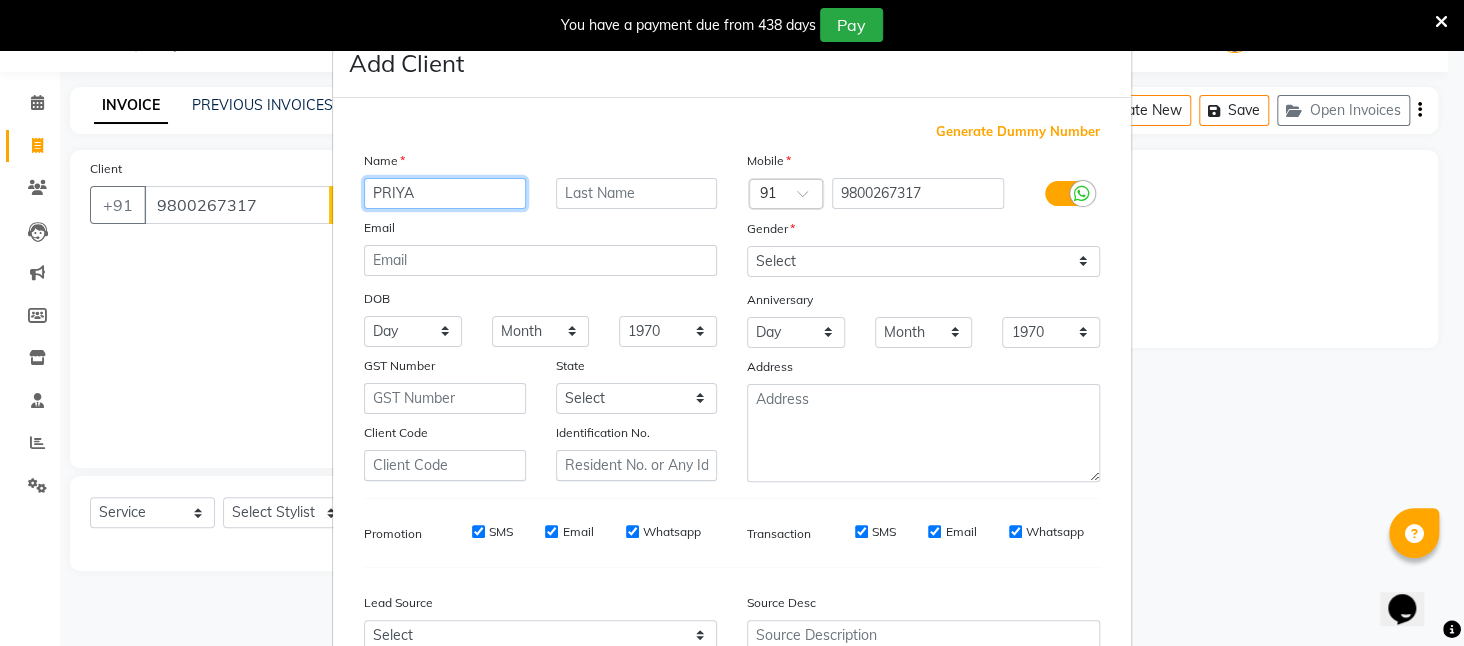 type on "PRIYA" 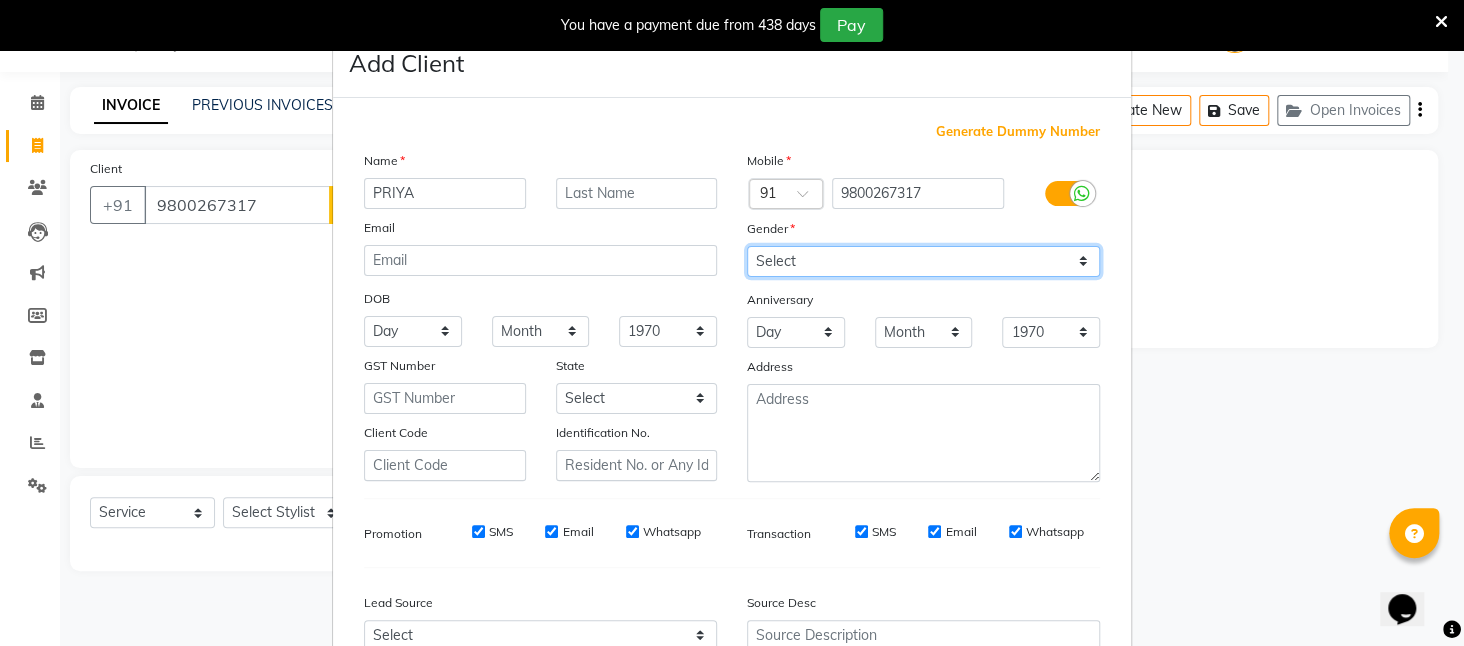 click on "Select [DEMOGRAPHIC_DATA] [DEMOGRAPHIC_DATA] Other Prefer Not To Say" at bounding box center (923, 261) 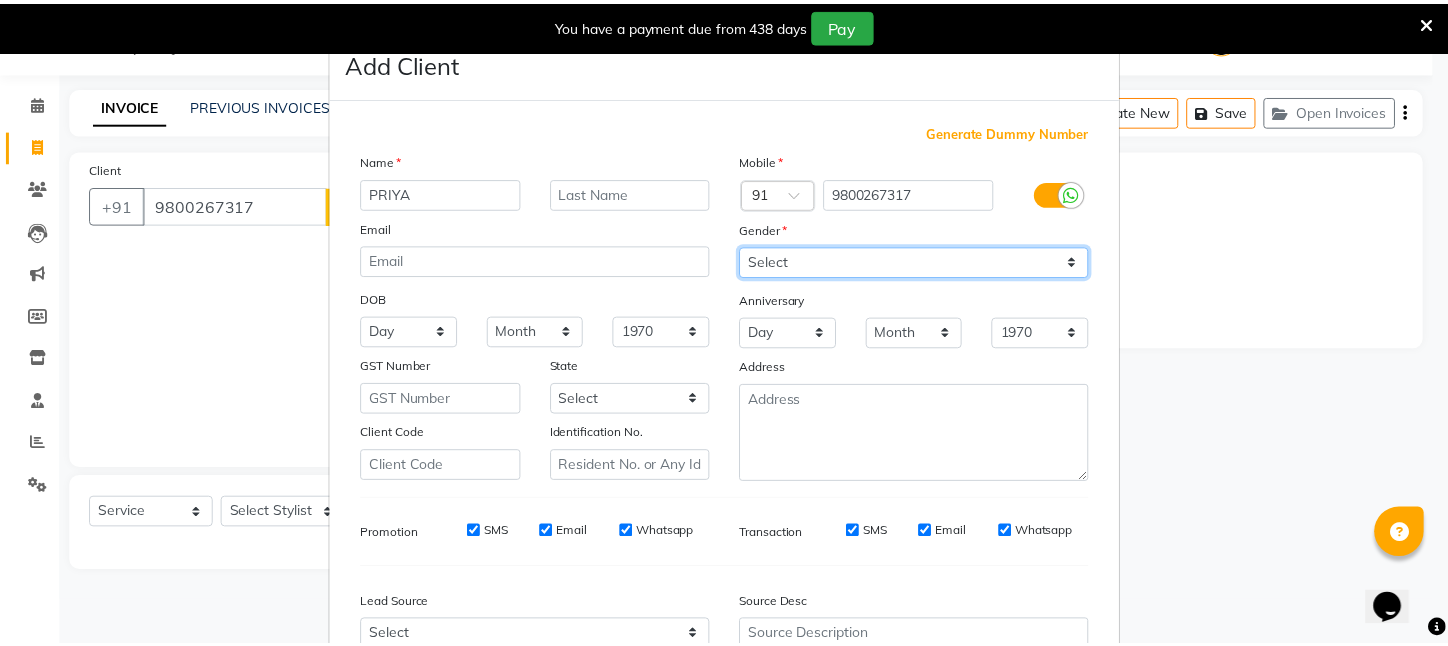 scroll, scrollTop: 202, scrollLeft: 0, axis: vertical 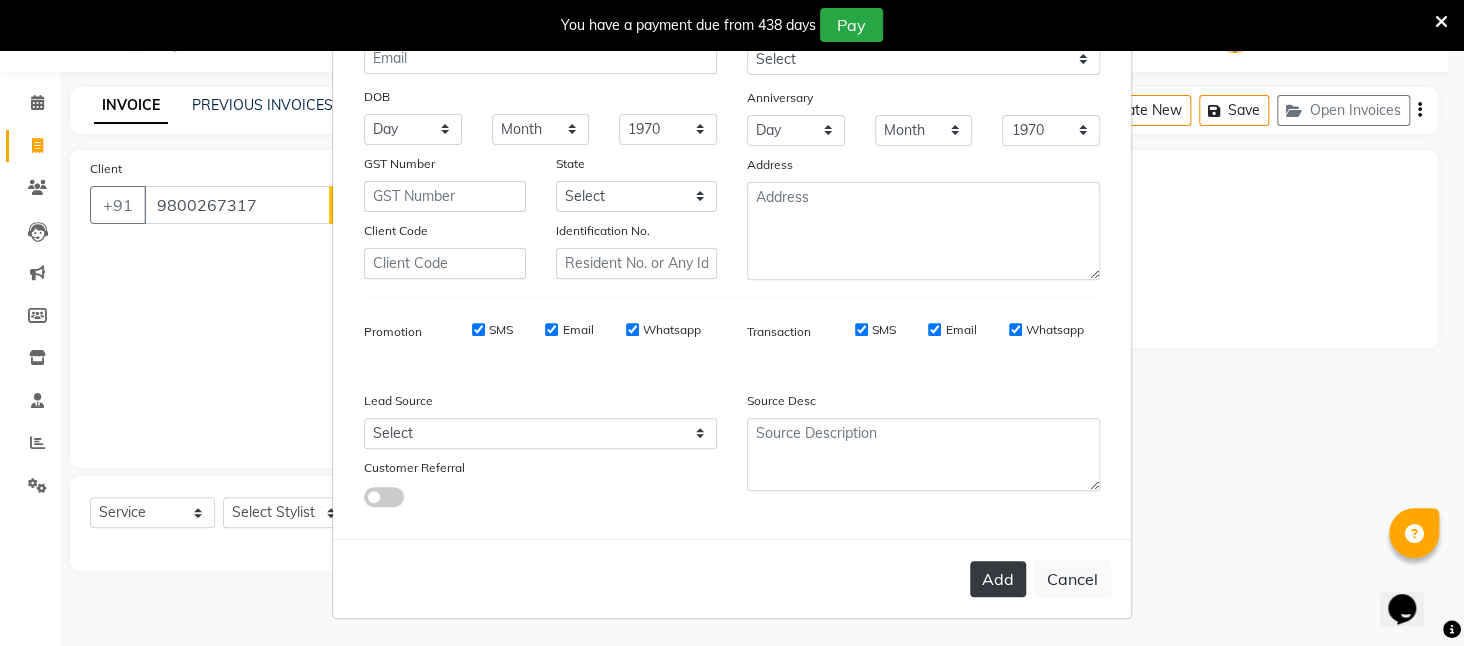click on "Add" at bounding box center (998, 579) 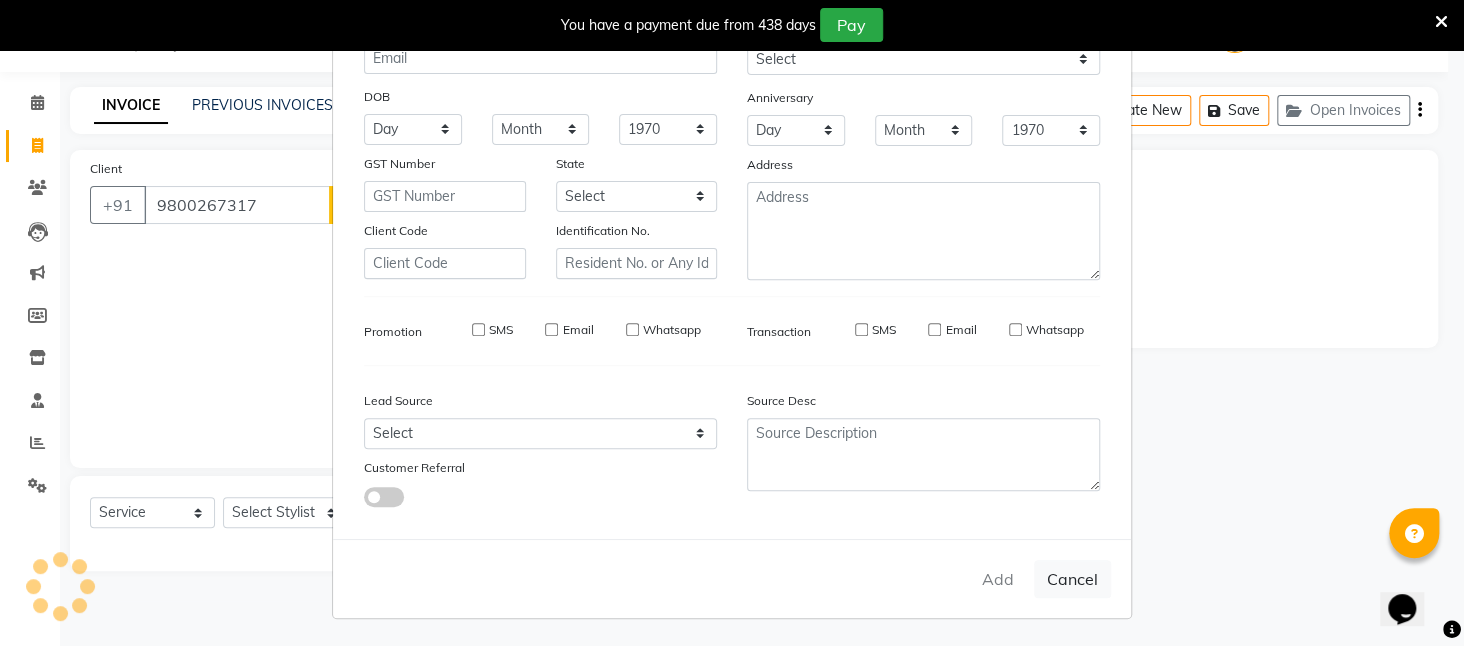 type 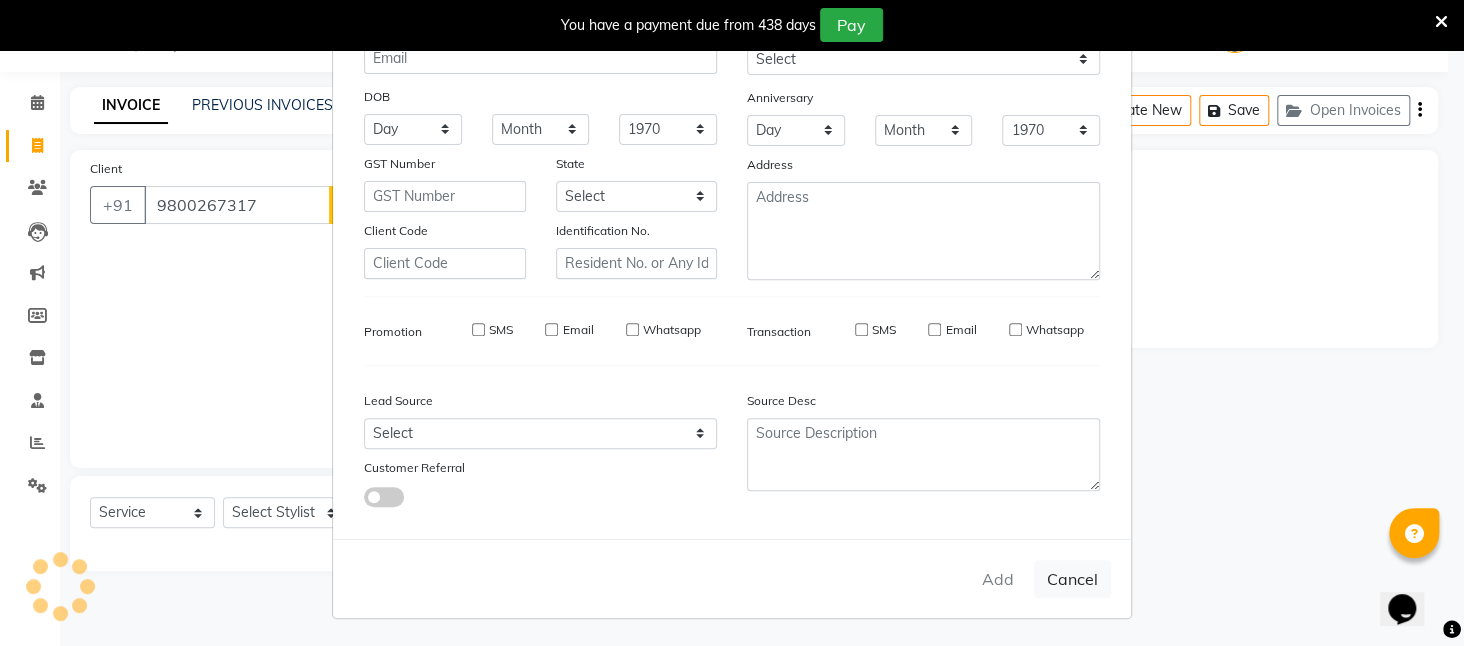 select 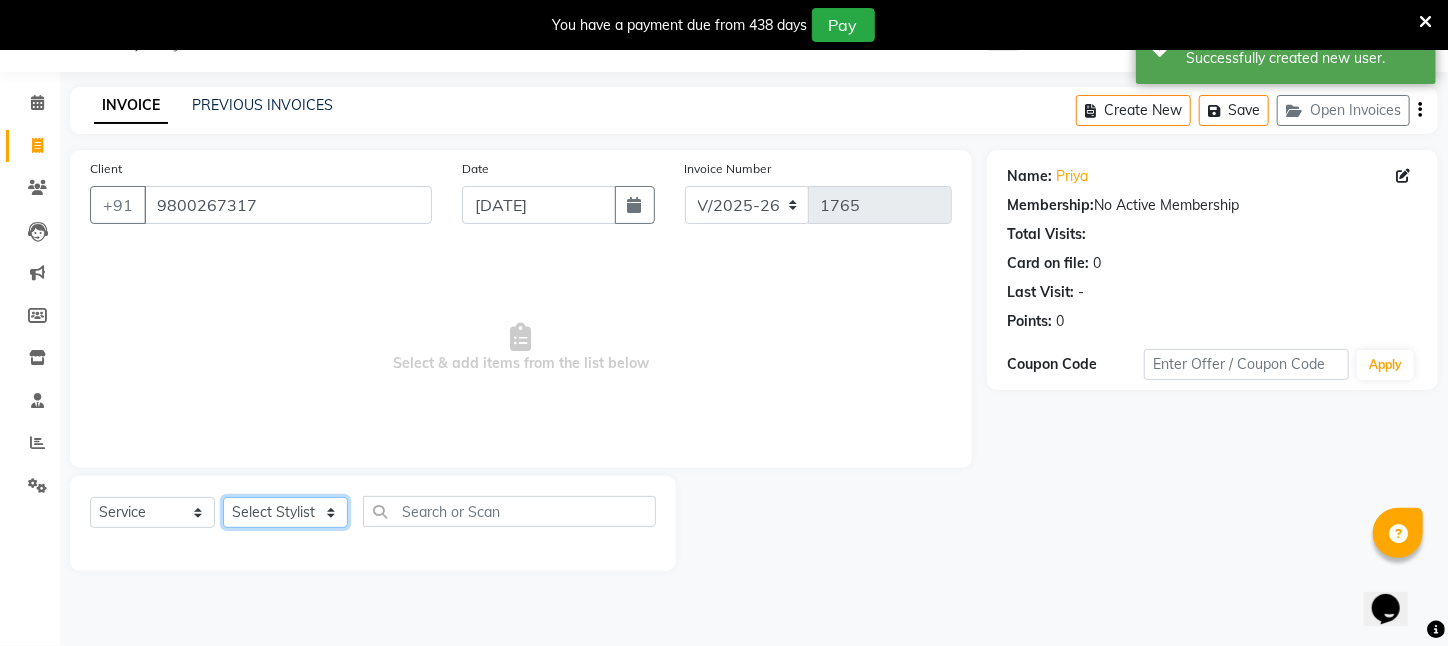 click on "Select Stylist [PERSON_NAME] [PERSON_NAME] DEEPIKA [PERSON_NAME] [PERSON_NAME] kharagpur Mahadev [PERSON_NAME] [PERSON_NAME] NEHA [PERSON_NAME] [PERSON_NAME] [PERSON_NAME] [PERSON_NAME] [PERSON_NAME]" 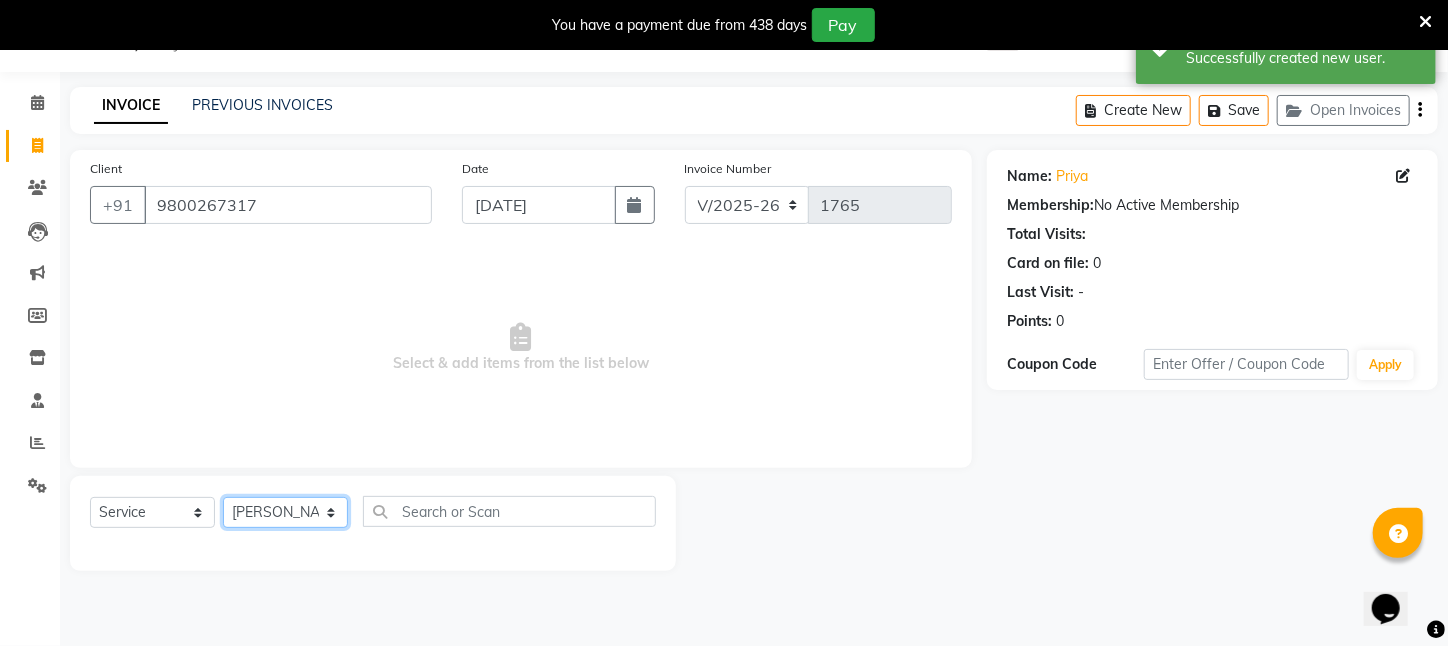 click on "Select Stylist [PERSON_NAME] [PERSON_NAME] DEEPIKA [PERSON_NAME] [PERSON_NAME] kharagpur Mahadev [PERSON_NAME] [PERSON_NAME] NEHA [PERSON_NAME] [PERSON_NAME] [PERSON_NAME] [PERSON_NAME] [PERSON_NAME]" 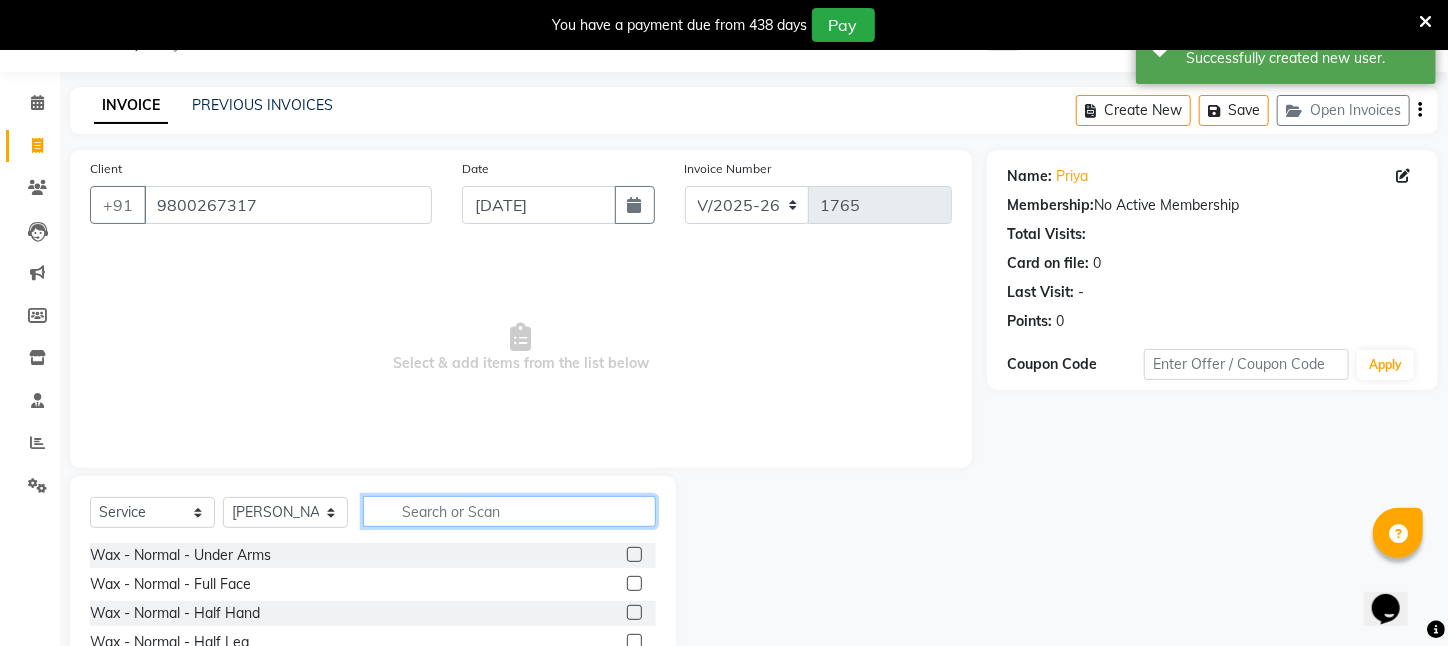 click 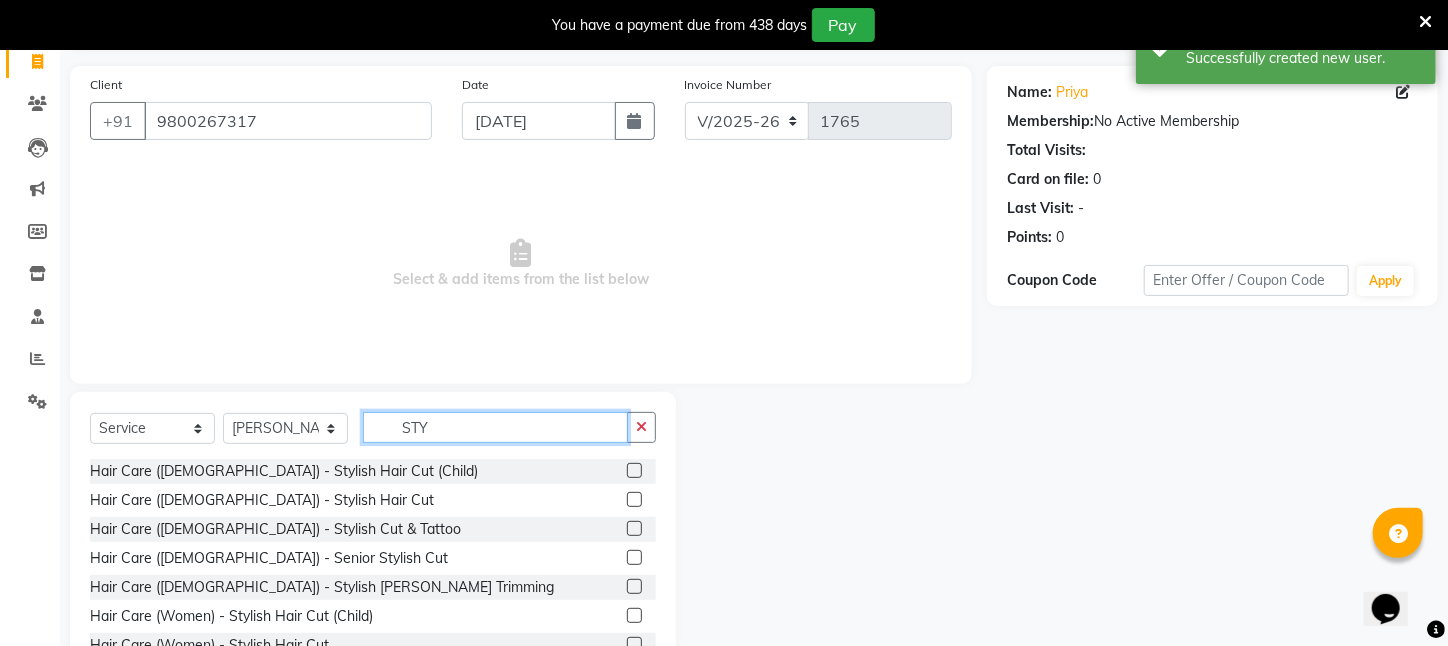 scroll, scrollTop: 204, scrollLeft: 0, axis: vertical 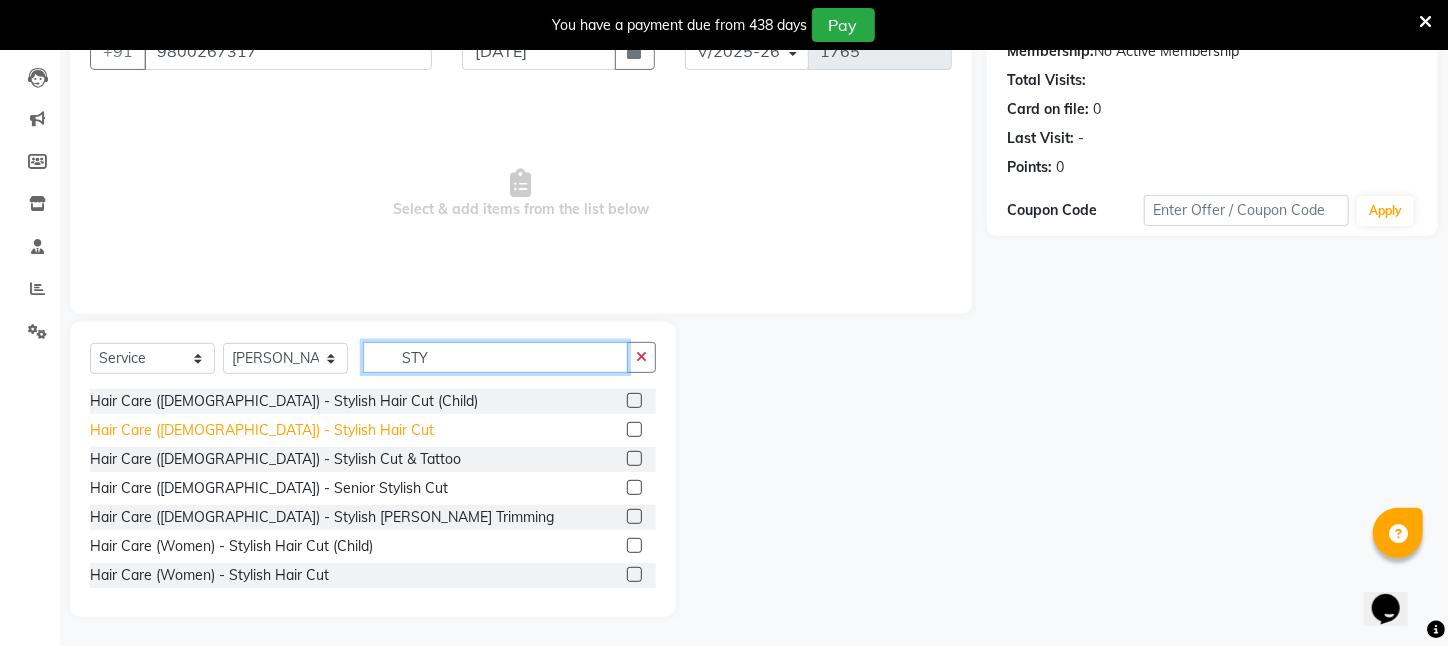 type on "STY" 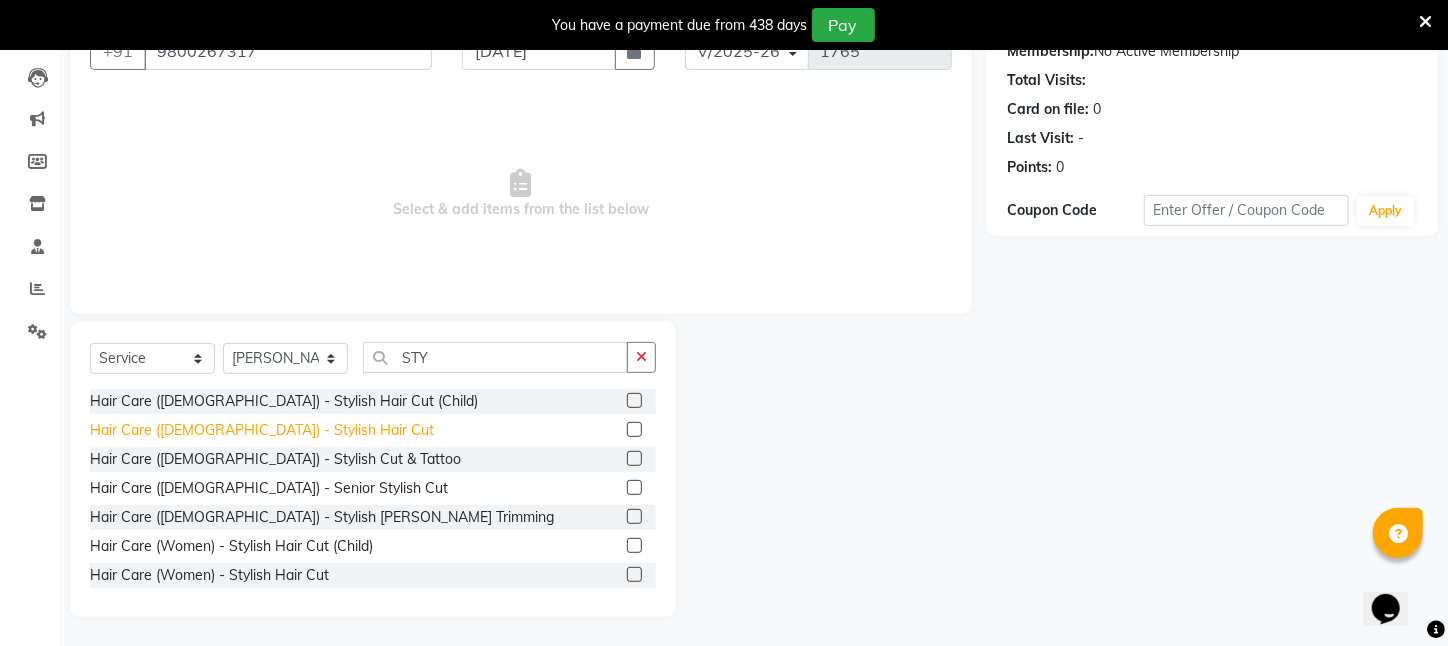 click on "Hair Care ([DEMOGRAPHIC_DATA])   -   Stylish Hair Cut" 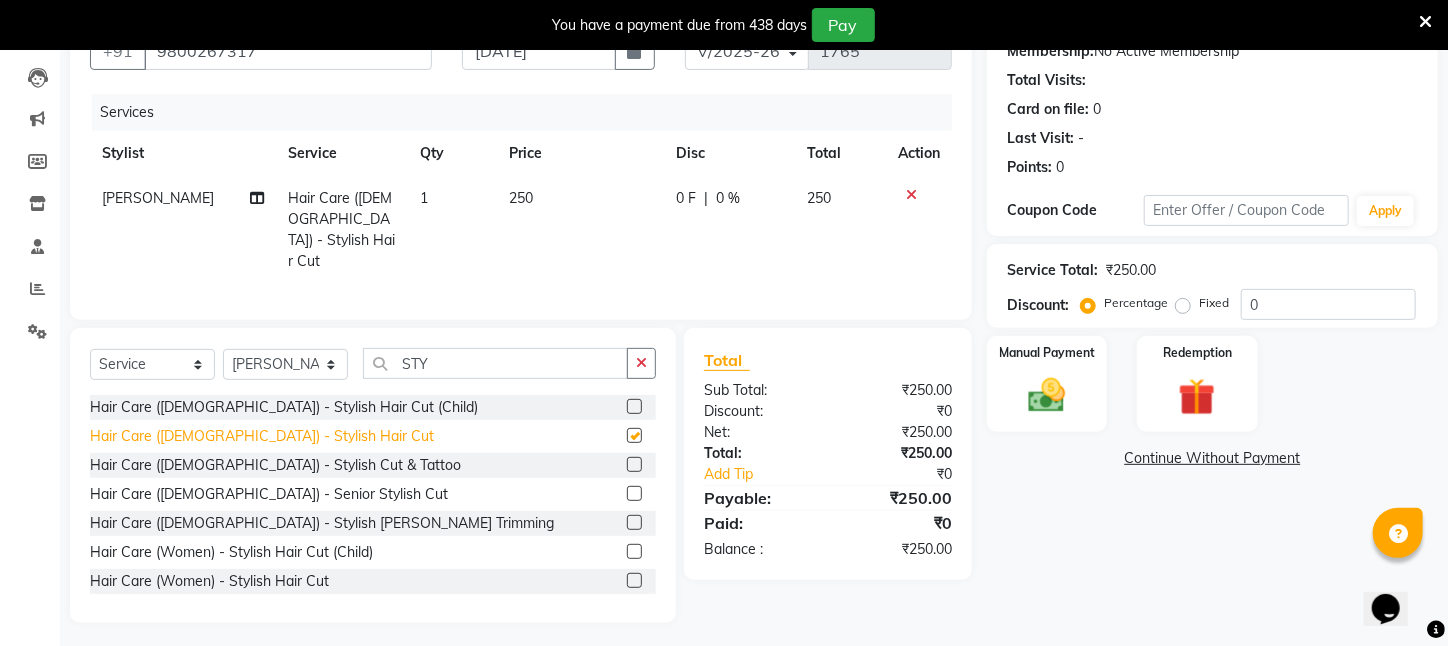 checkbox on "false" 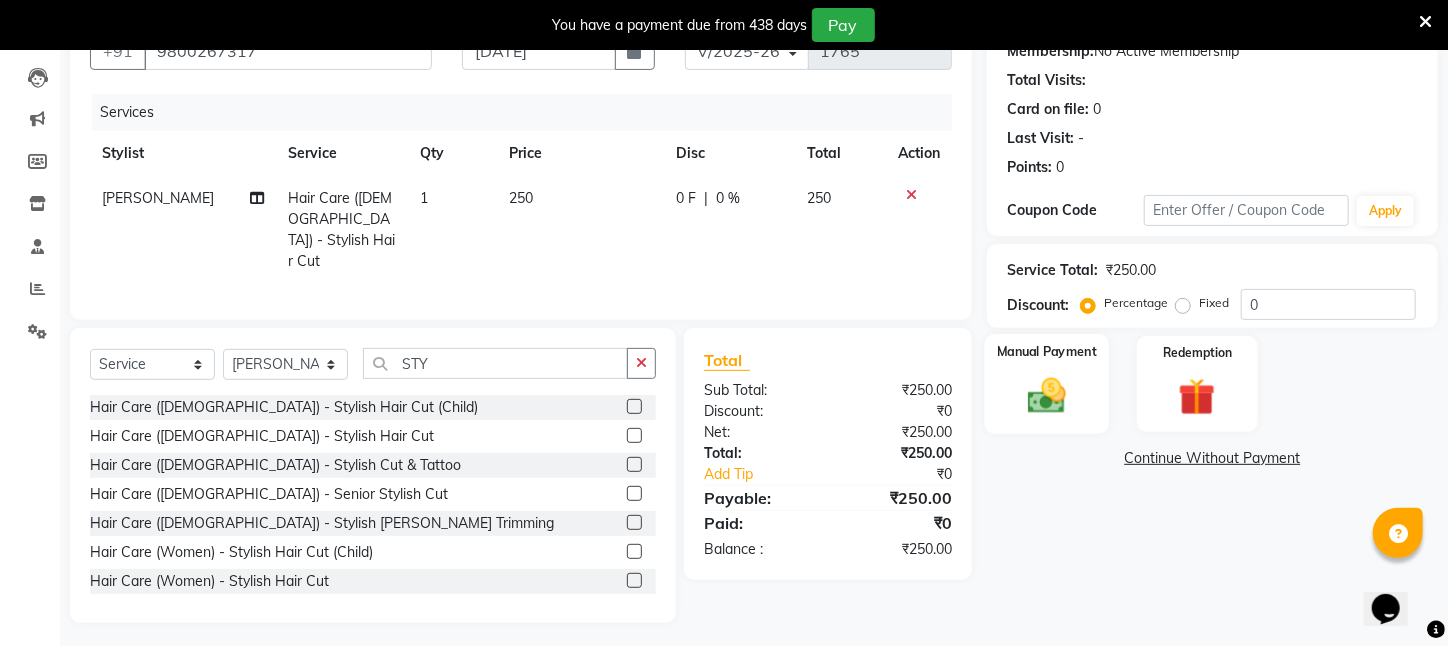 click 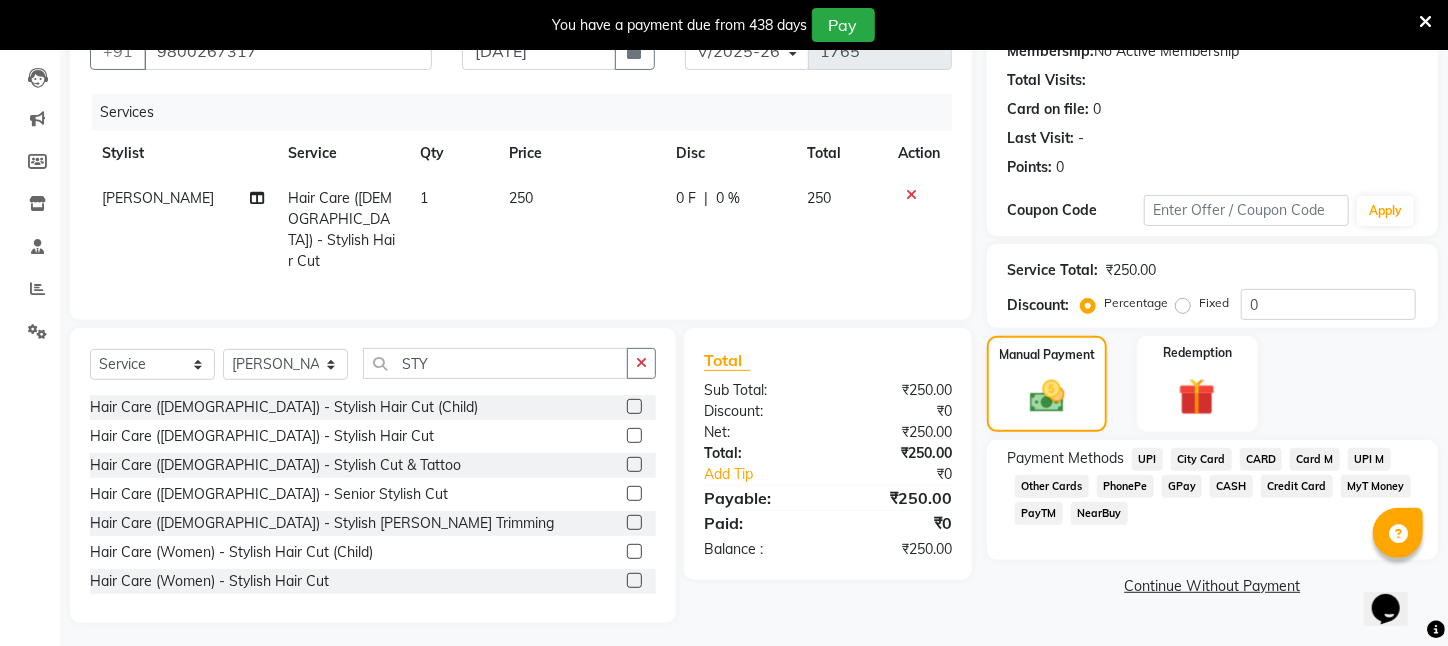 click on "PayTM" 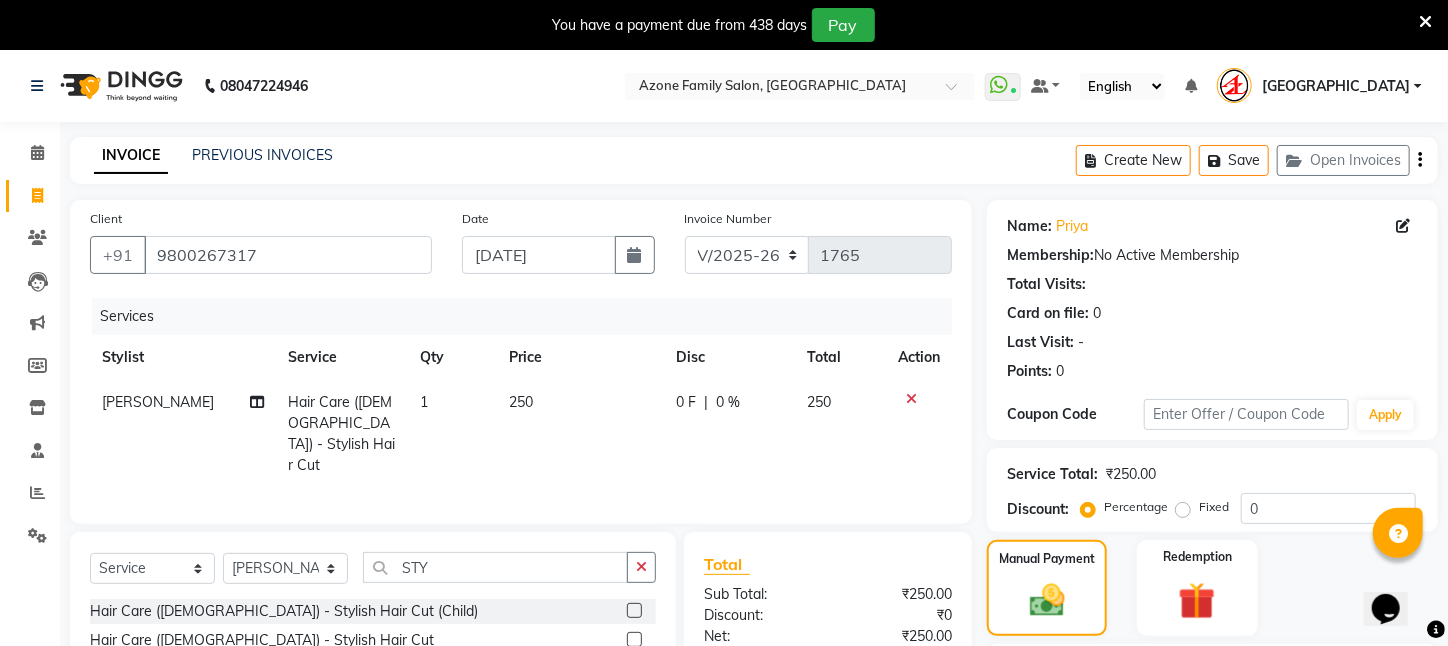 scroll, scrollTop: 293, scrollLeft: 0, axis: vertical 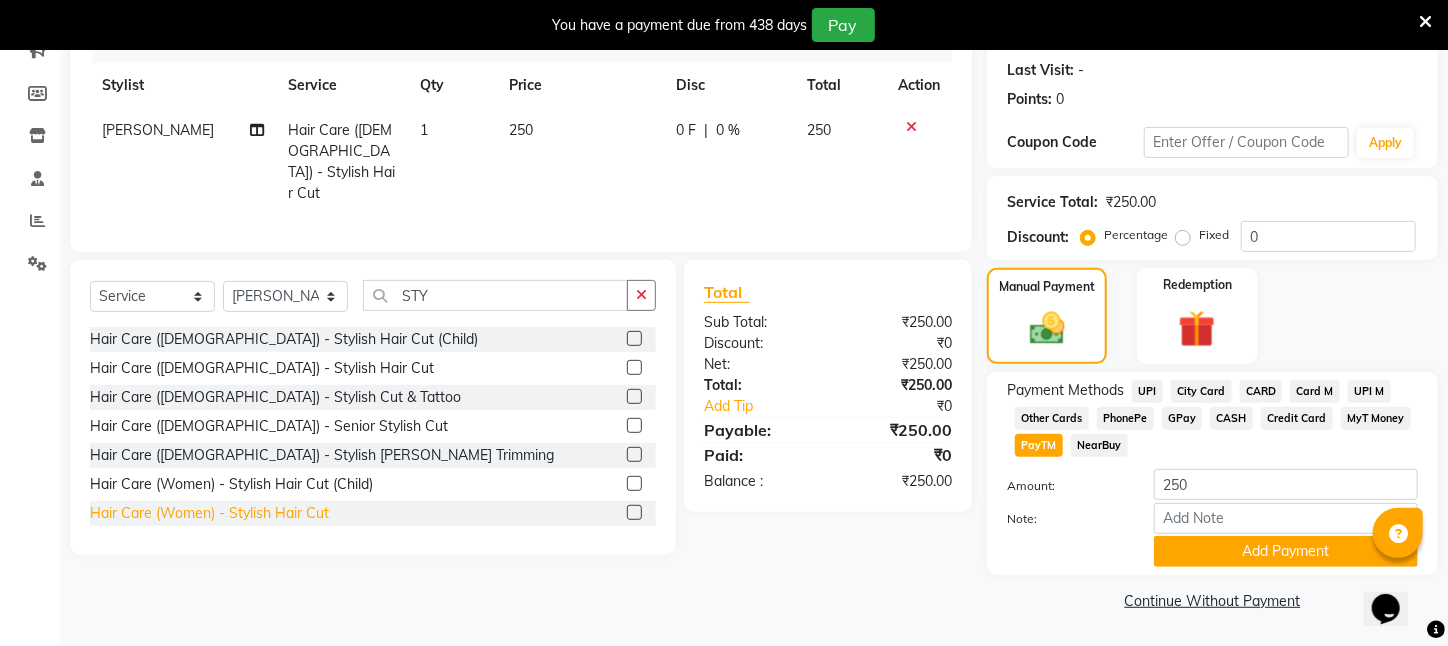 click on "Hair Care (Women)   -   Stylish Hair Cut" 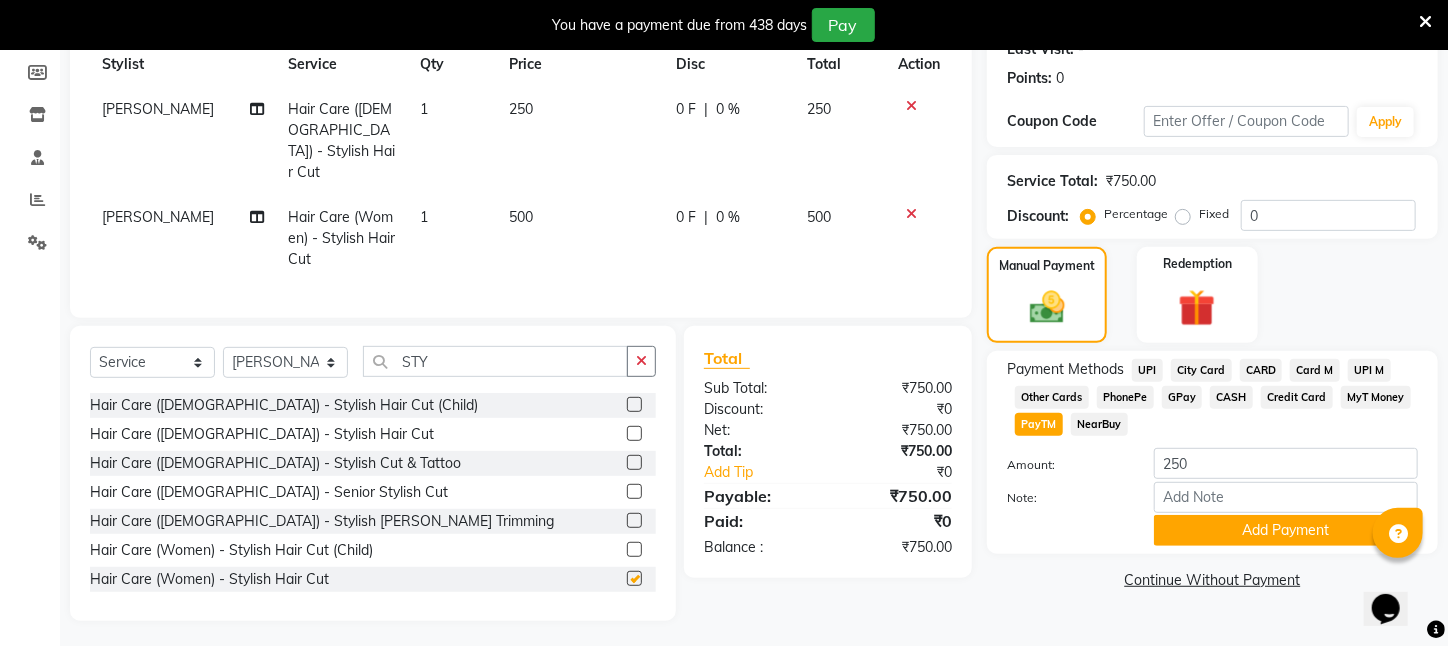 checkbox on "false" 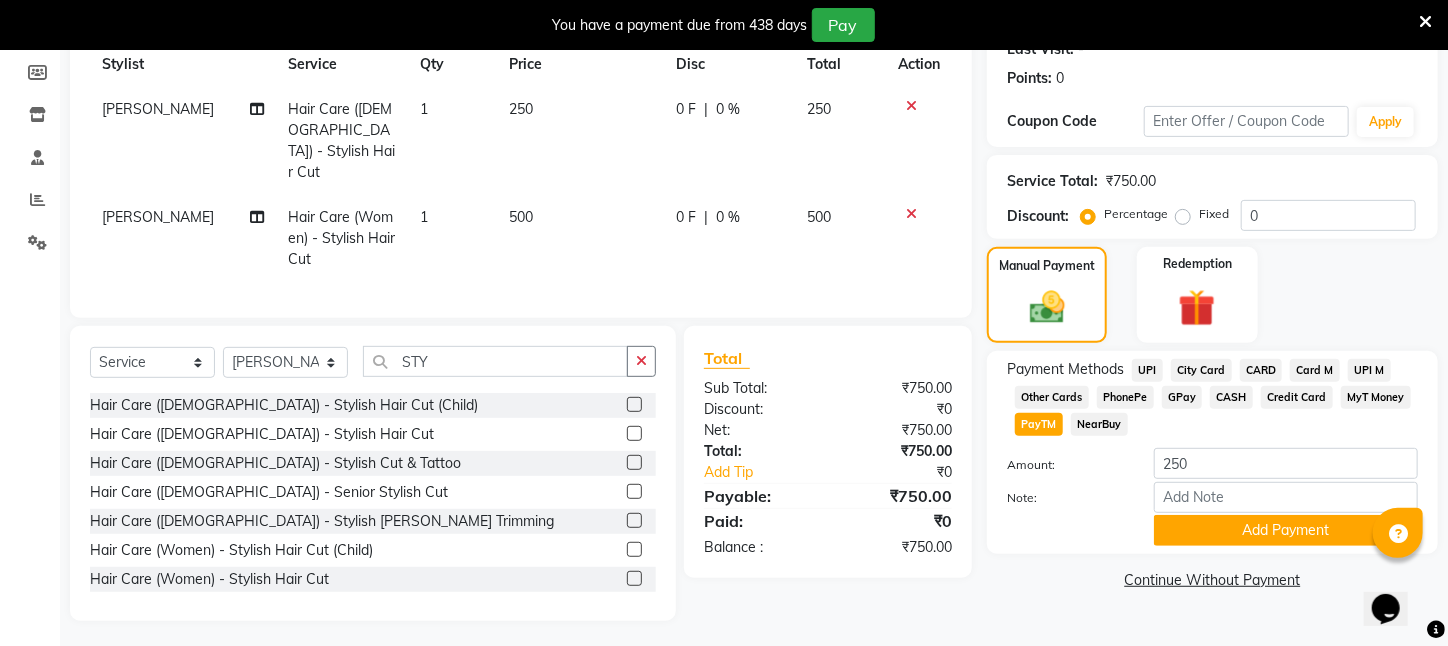 click 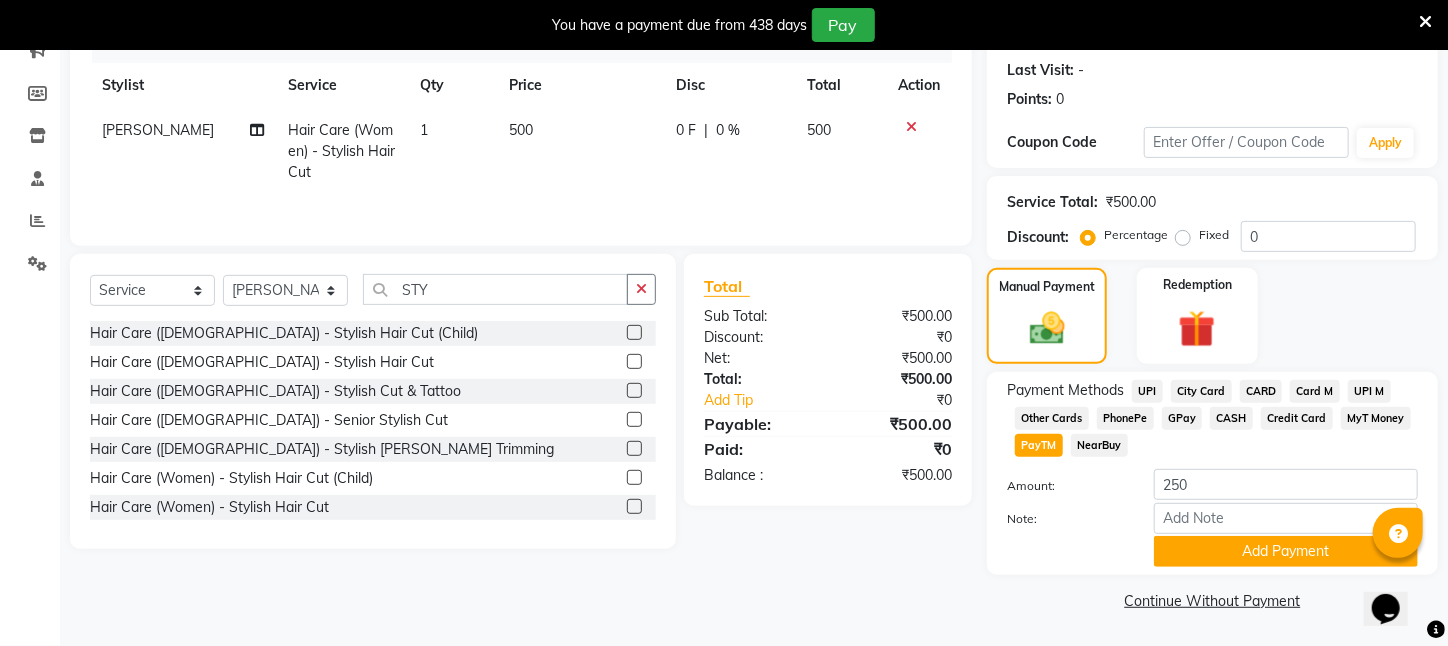 click on "PayTM" 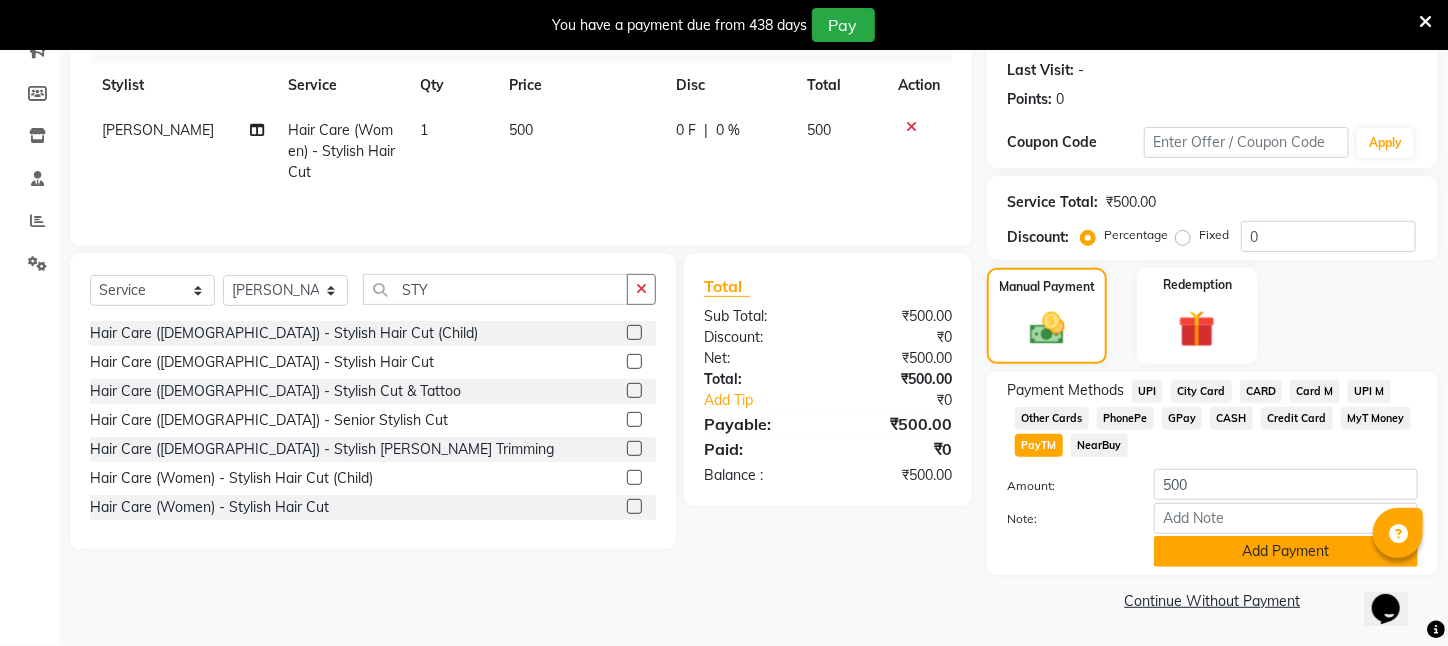 click on "Add Payment" 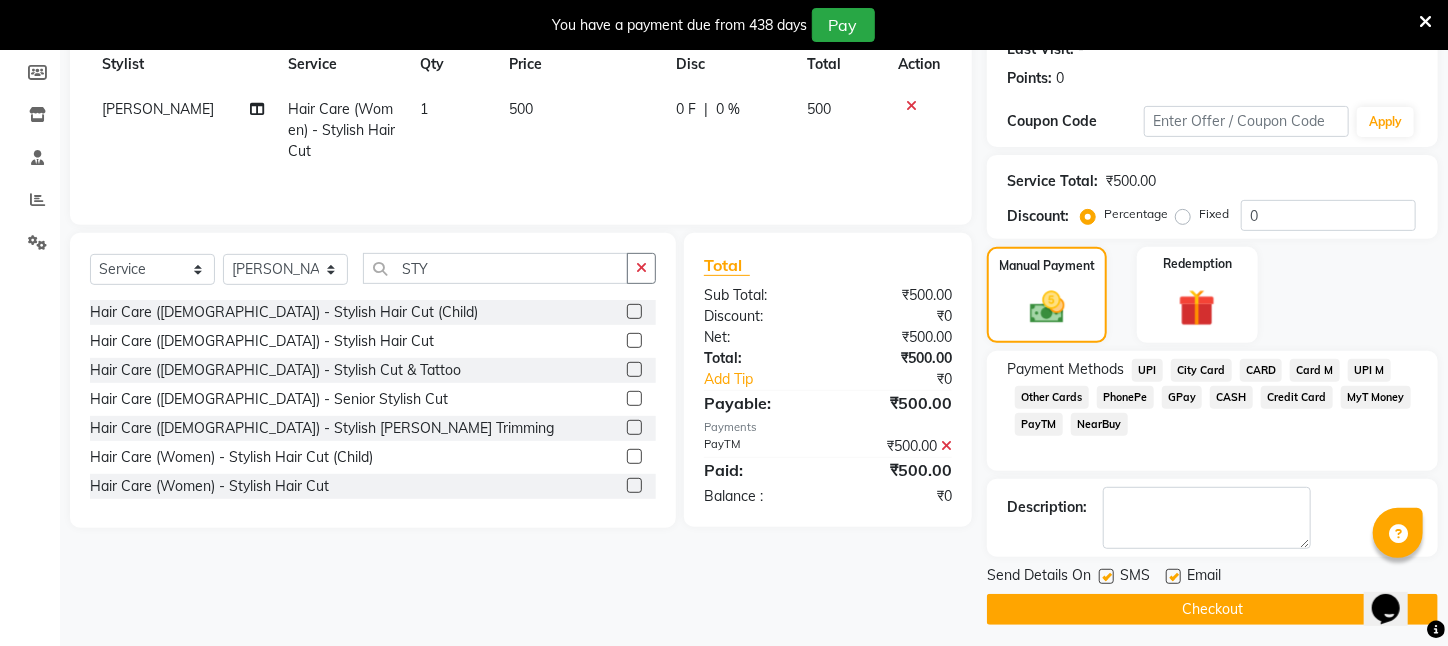 click on "Checkout" 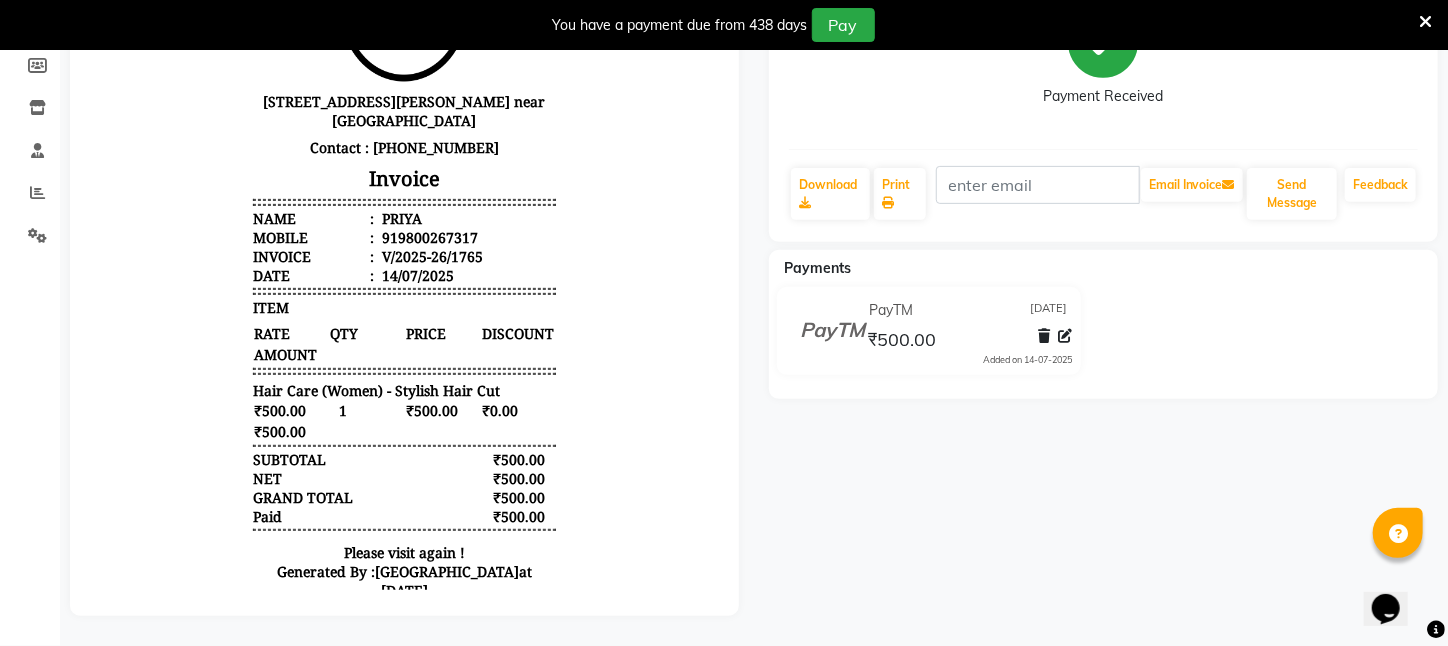 scroll, scrollTop: 0, scrollLeft: 0, axis: both 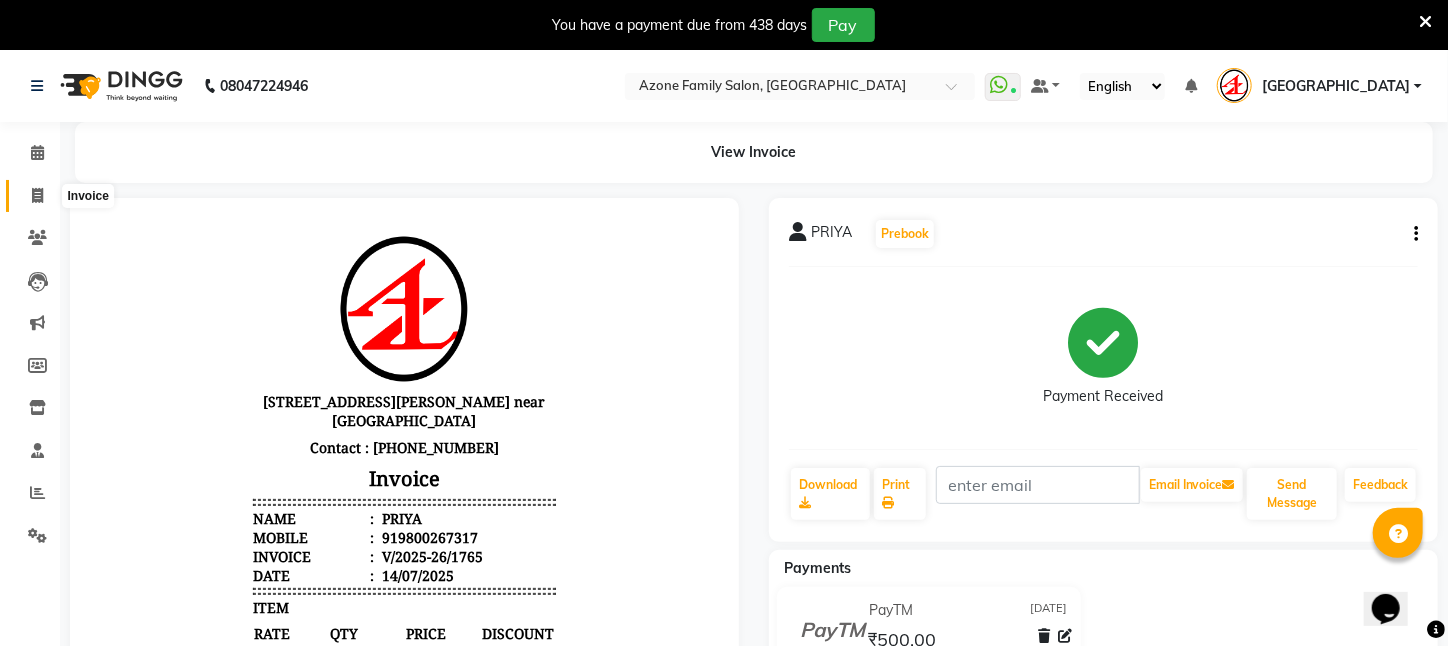 click 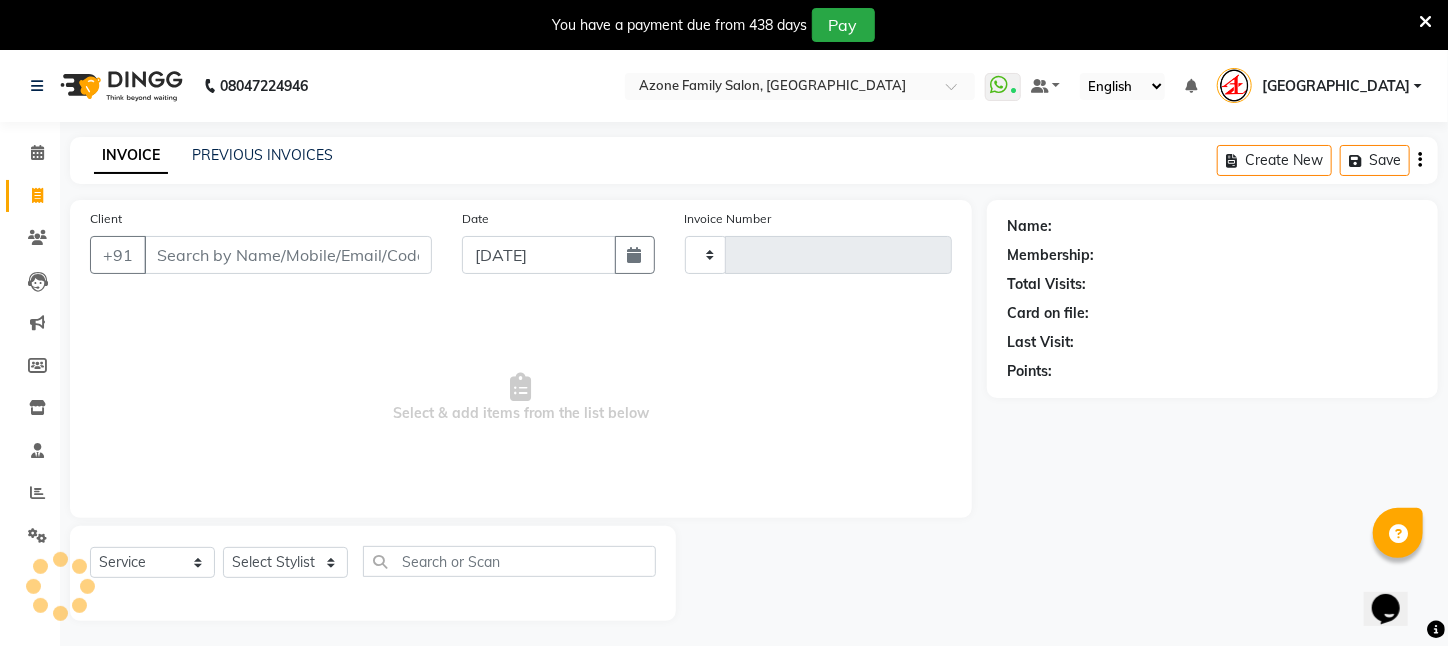 scroll, scrollTop: 50, scrollLeft: 0, axis: vertical 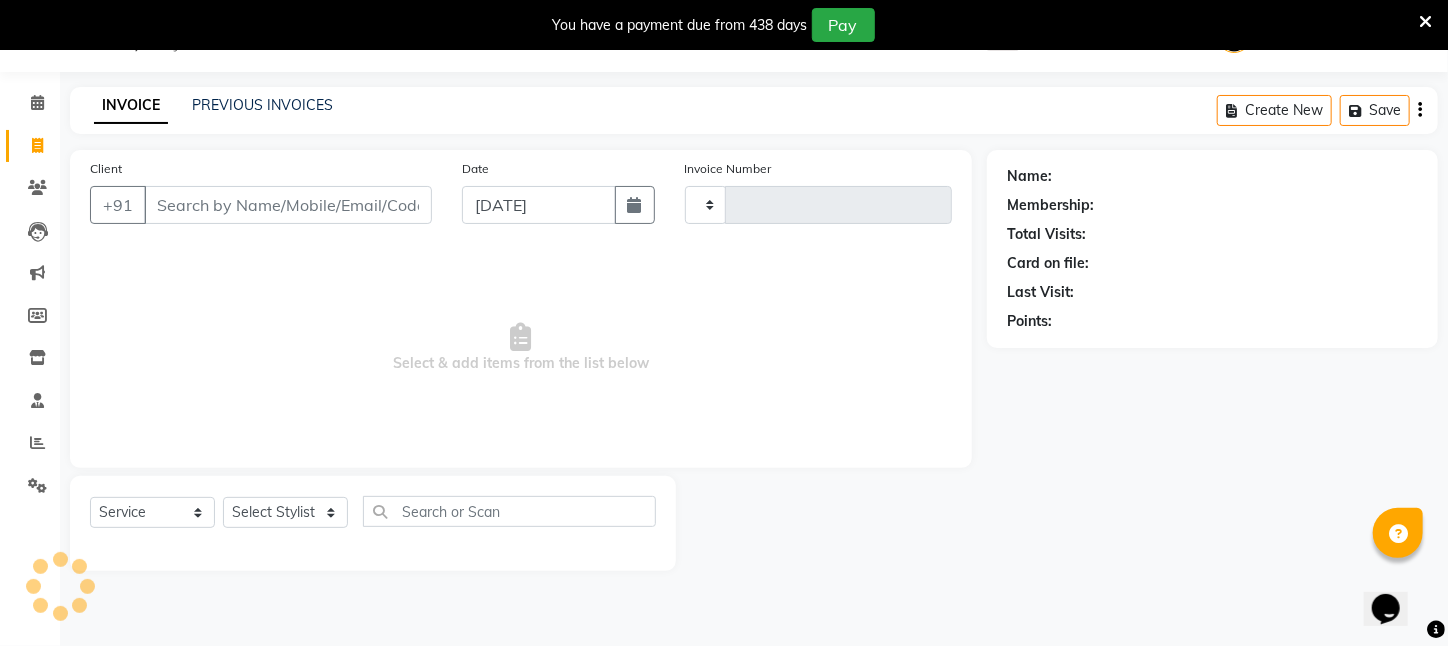 type on "1766" 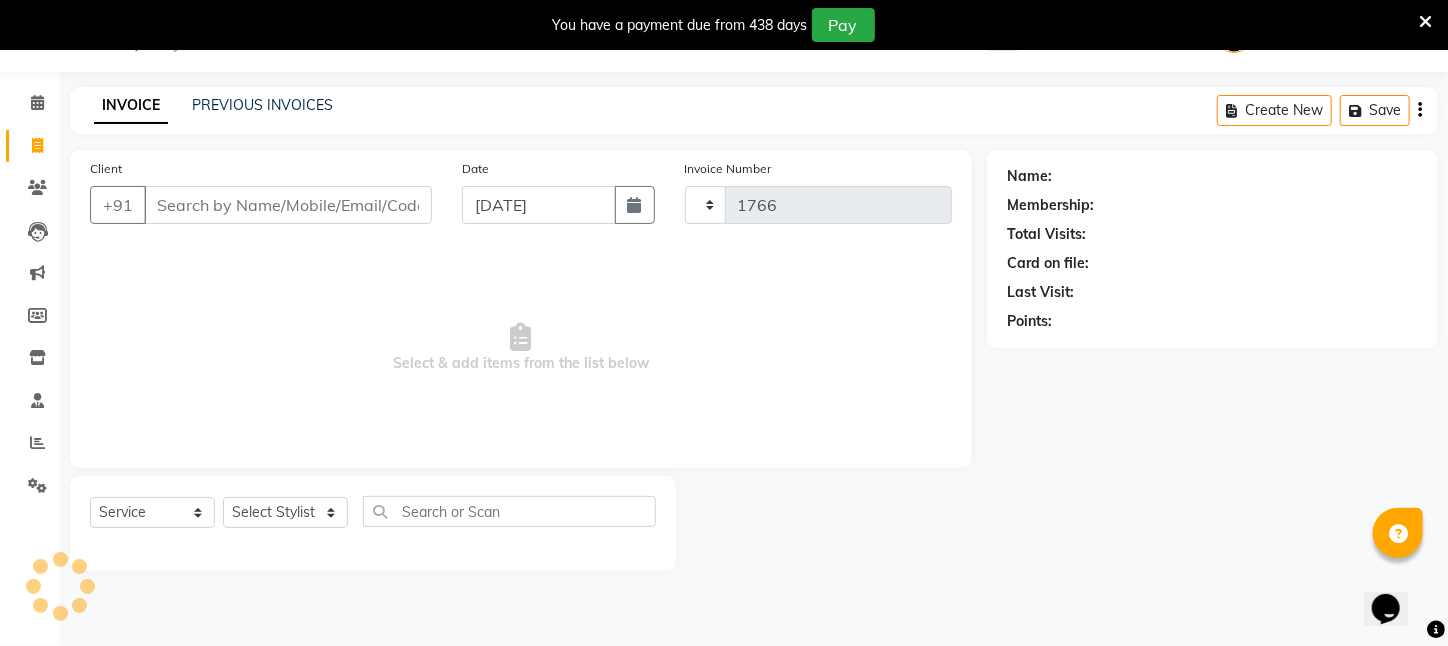 select on "4296" 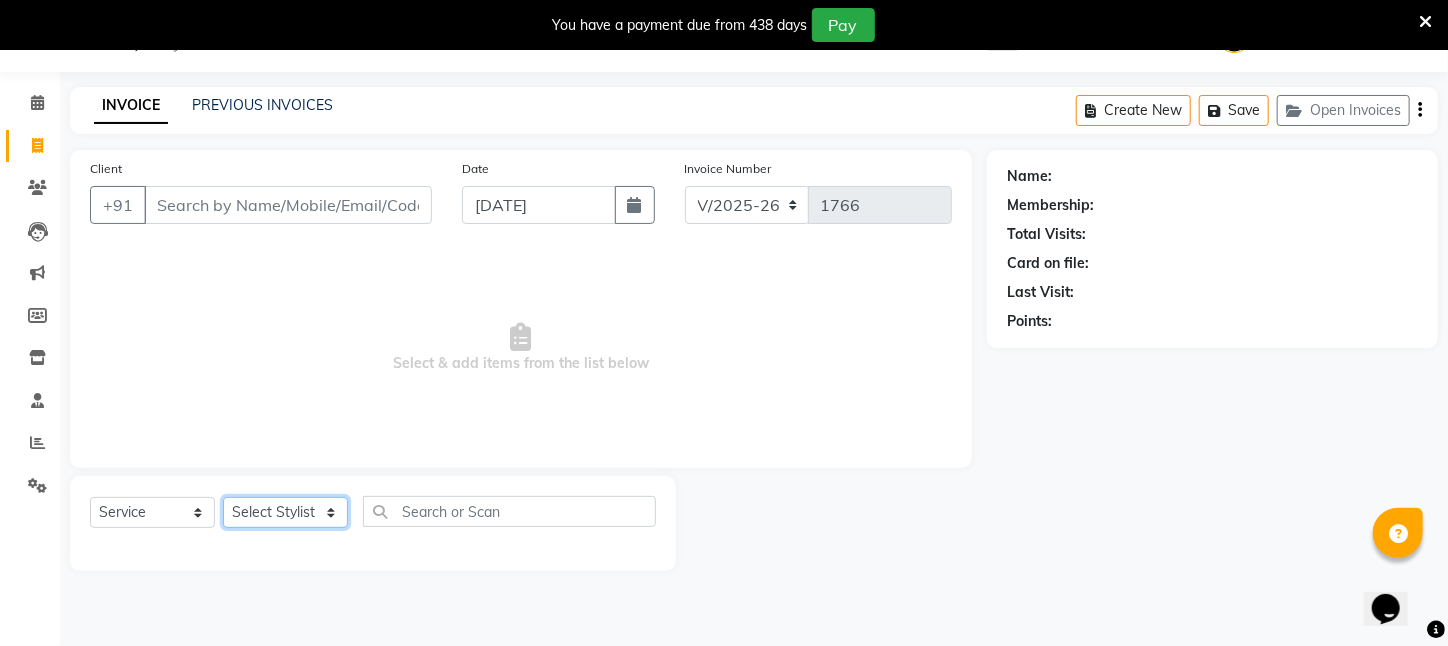 click on "Select Stylist [PERSON_NAME] [PERSON_NAME] DEEPIKA [PERSON_NAME] [PERSON_NAME] kharagpur Mahadev [PERSON_NAME] [PERSON_NAME] NEHA [PERSON_NAME] [PERSON_NAME] [PERSON_NAME] [PERSON_NAME] [PERSON_NAME]" 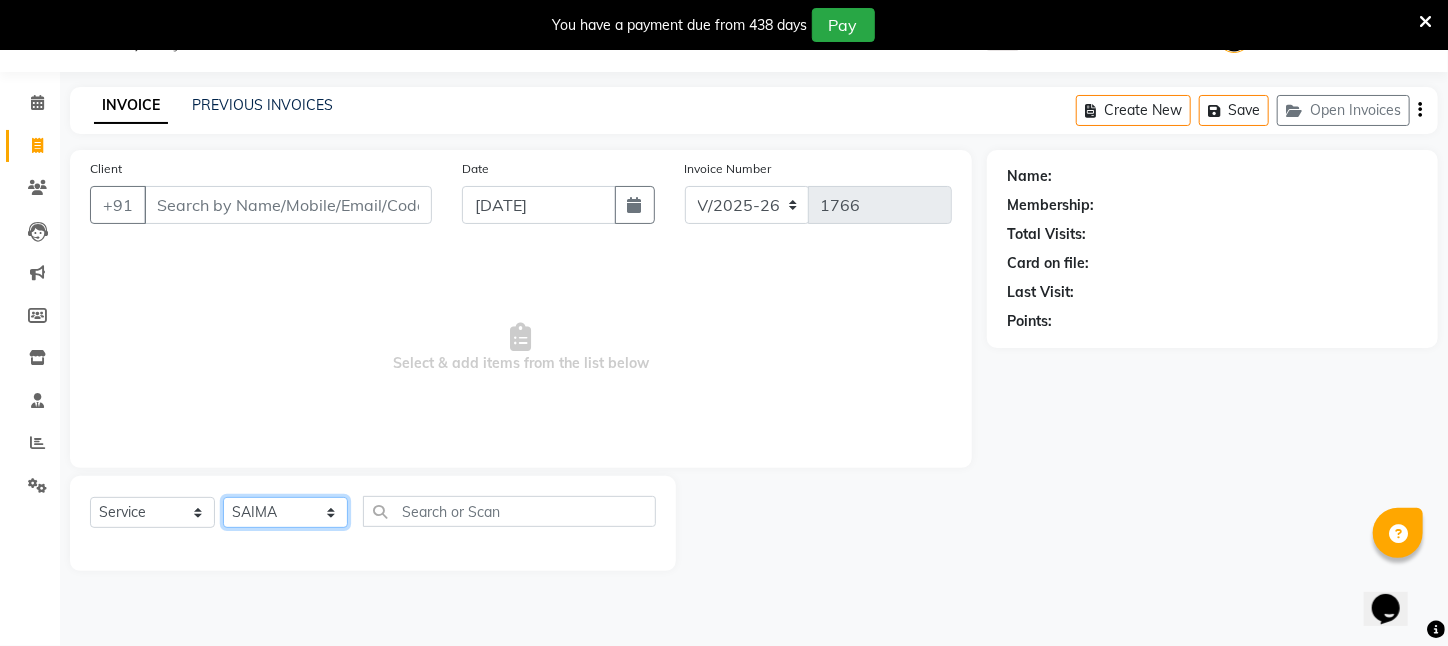 click on "Select Stylist [PERSON_NAME] [PERSON_NAME] DEEPIKA [PERSON_NAME] [PERSON_NAME] kharagpur Mahadev [PERSON_NAME] [PERSON_NAME] NEHA [PERSON_NAME] [PERSON_NAME] [PERSON_NAME] [PERSON_NAME] [PERSON_NAME]" 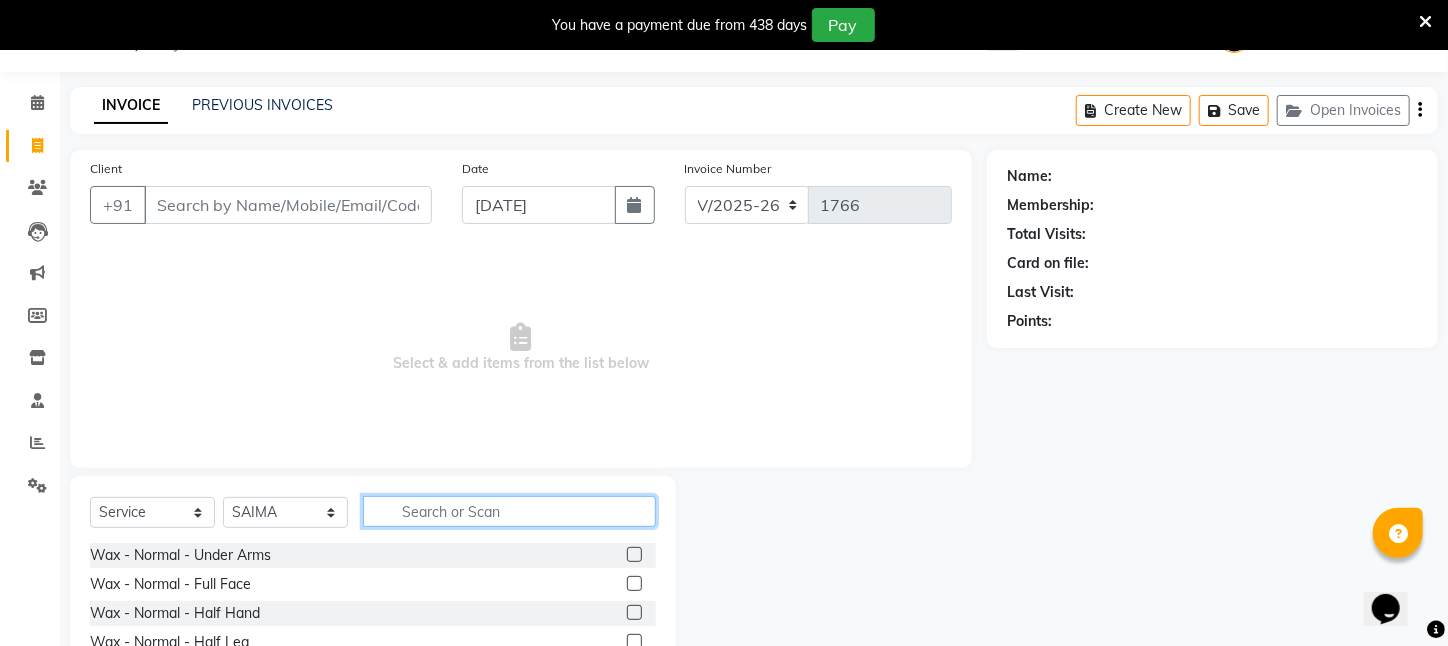 click 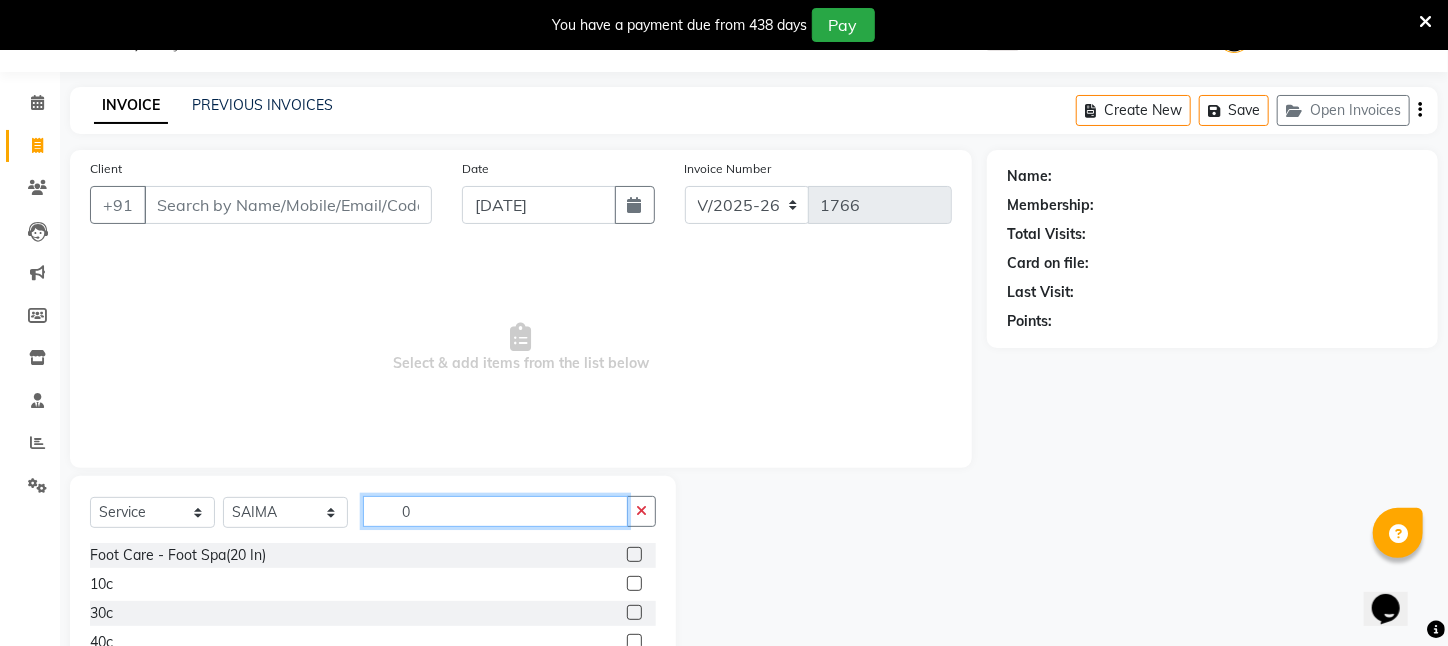 type on "0" 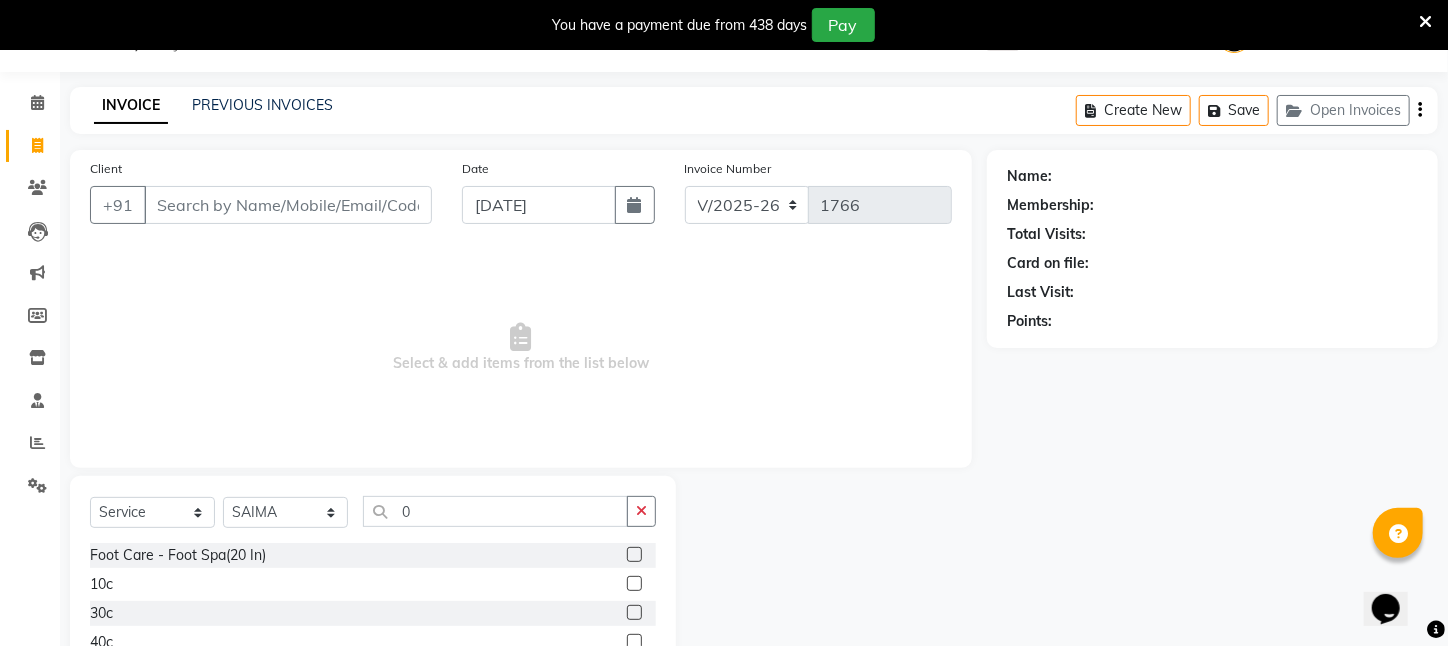 click on "Name: Membership: Total Visits: Card on file: Last Visit:  Points:" 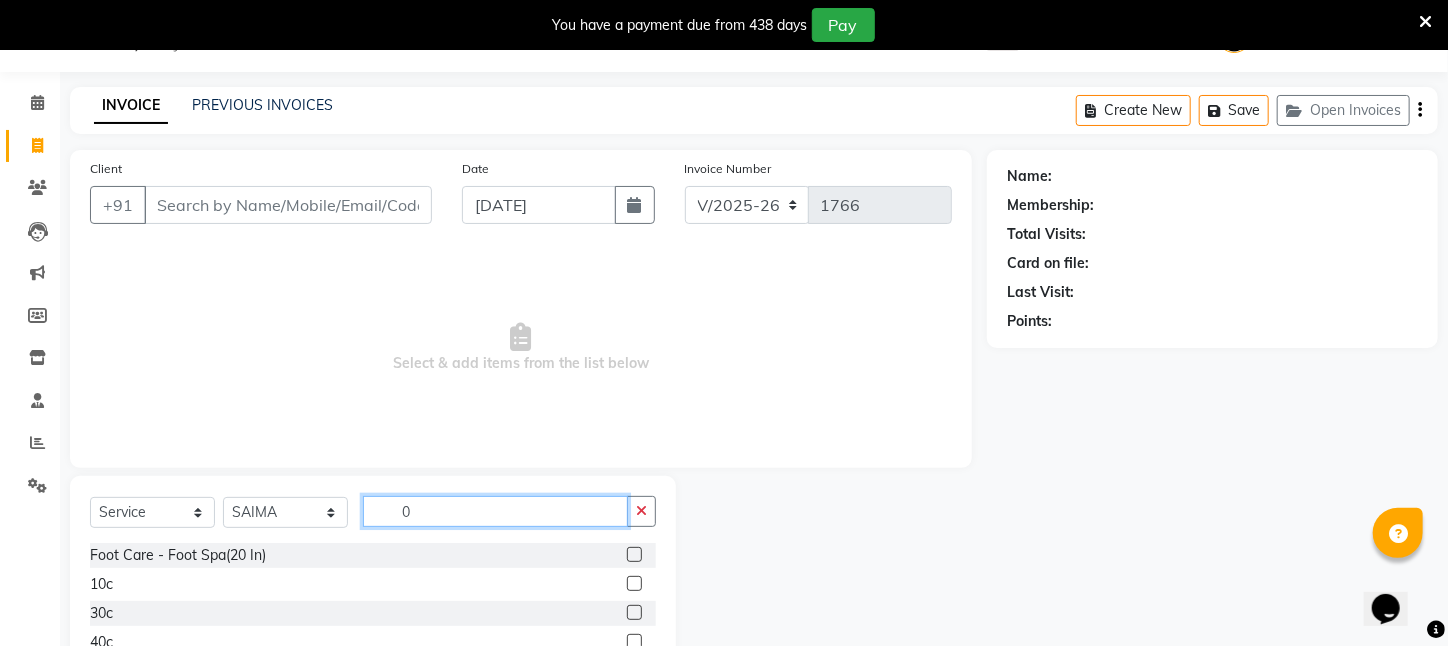 drag, startPoint x: 428, startPoint y: 509, endPoint x: 236, endPoint y: 510, distance: 192.00261 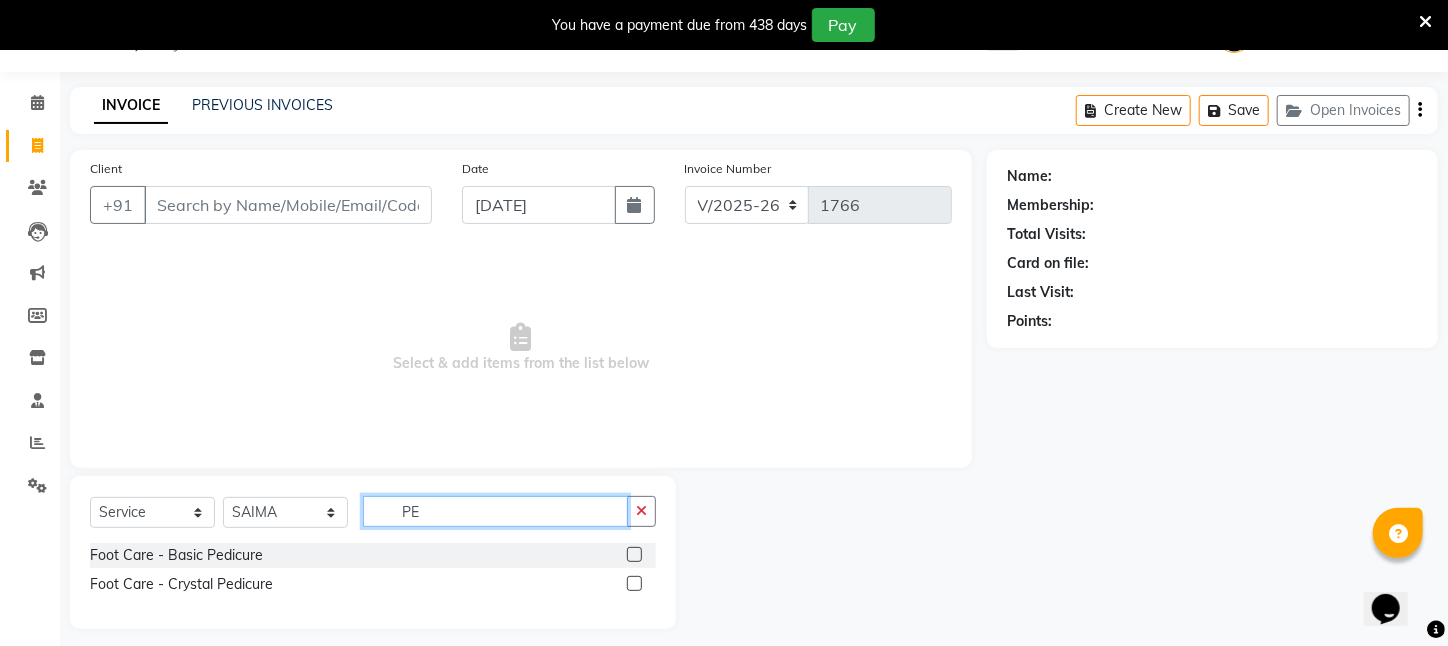 type on "P" 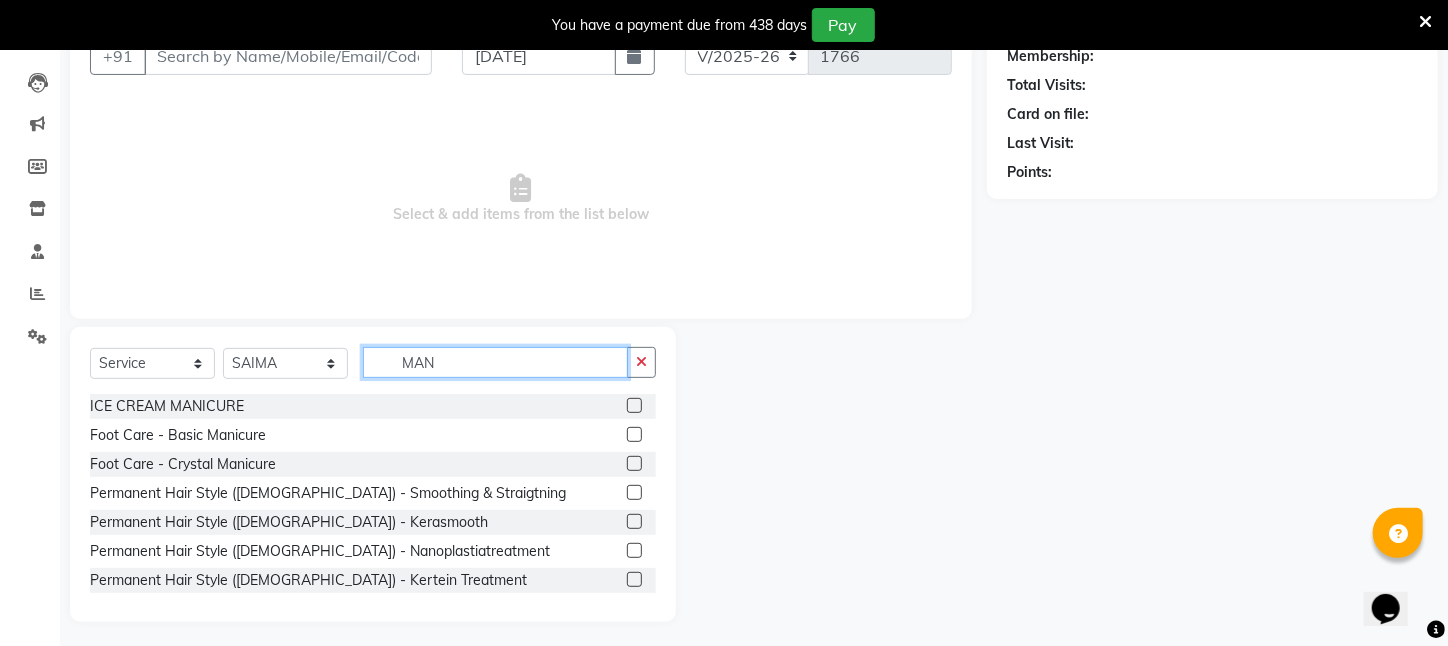 scroll, scrollTop: 204, scrollLeft: 0, axis: vertical 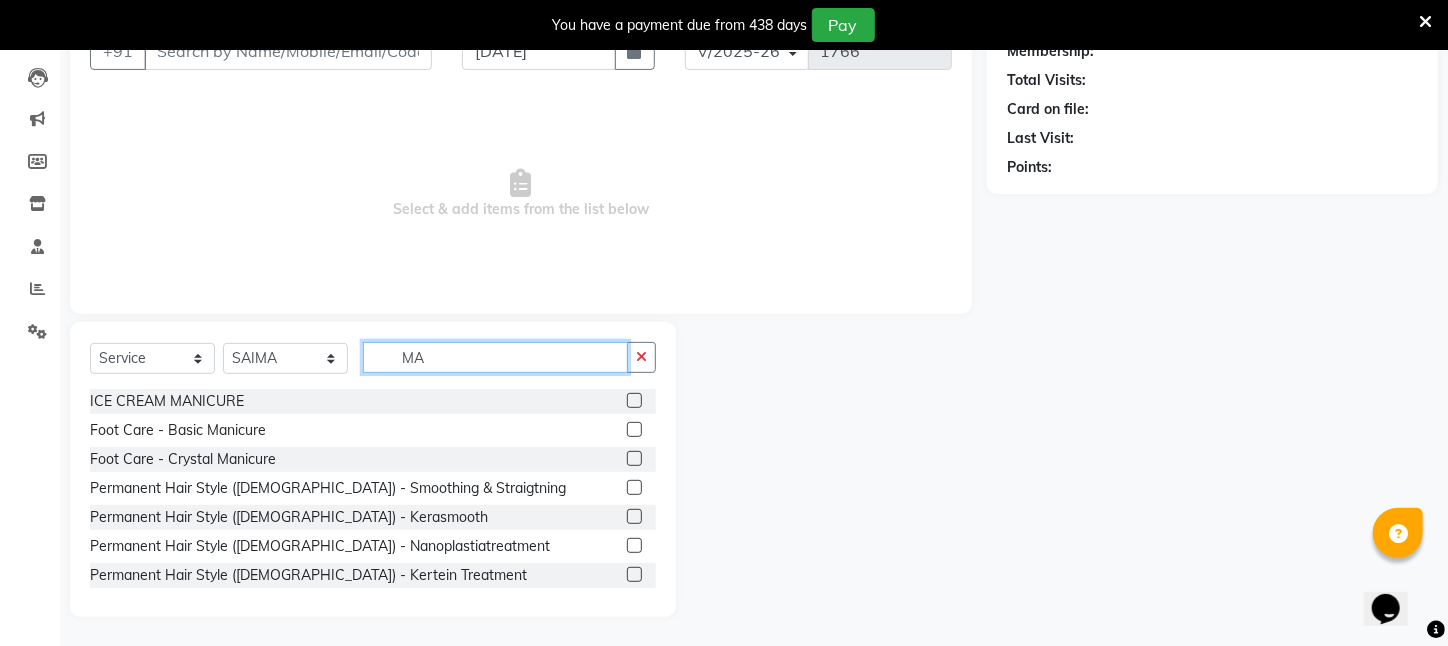 type on "M" 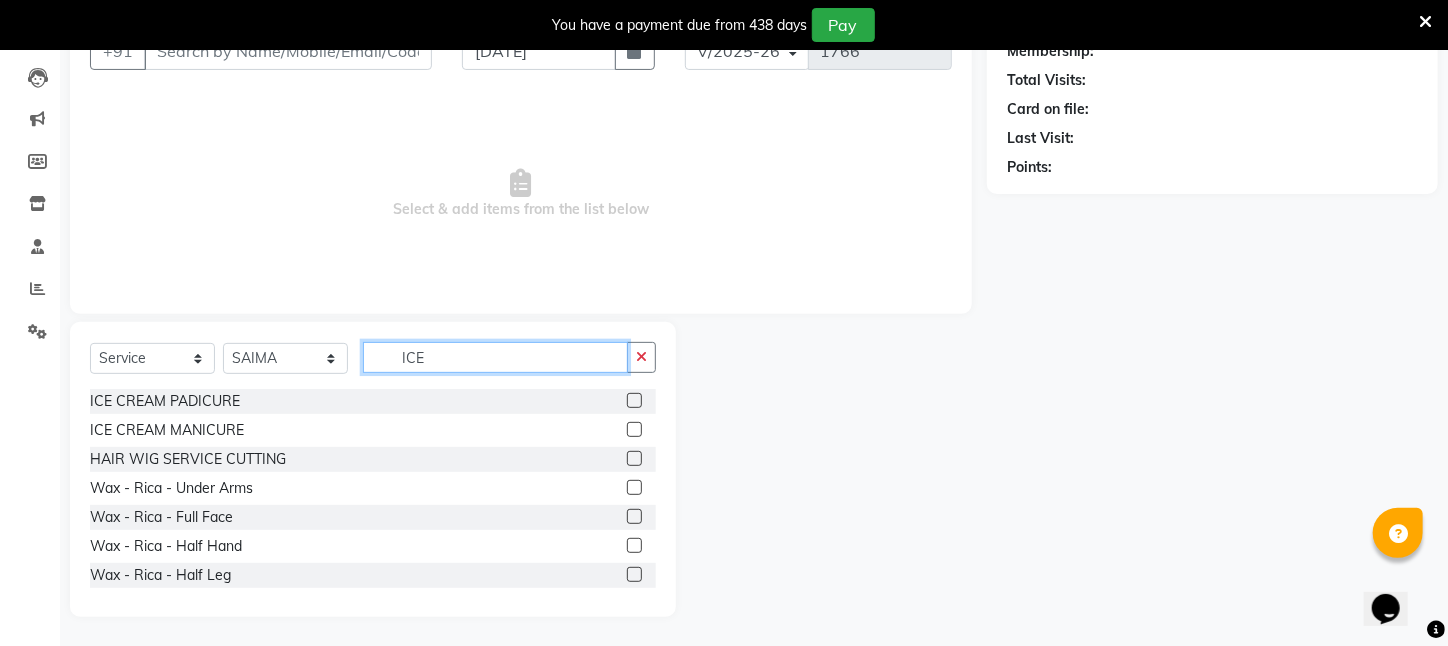 scroll, scrollTop: 120, scrollLeft: 0, axis: vertical 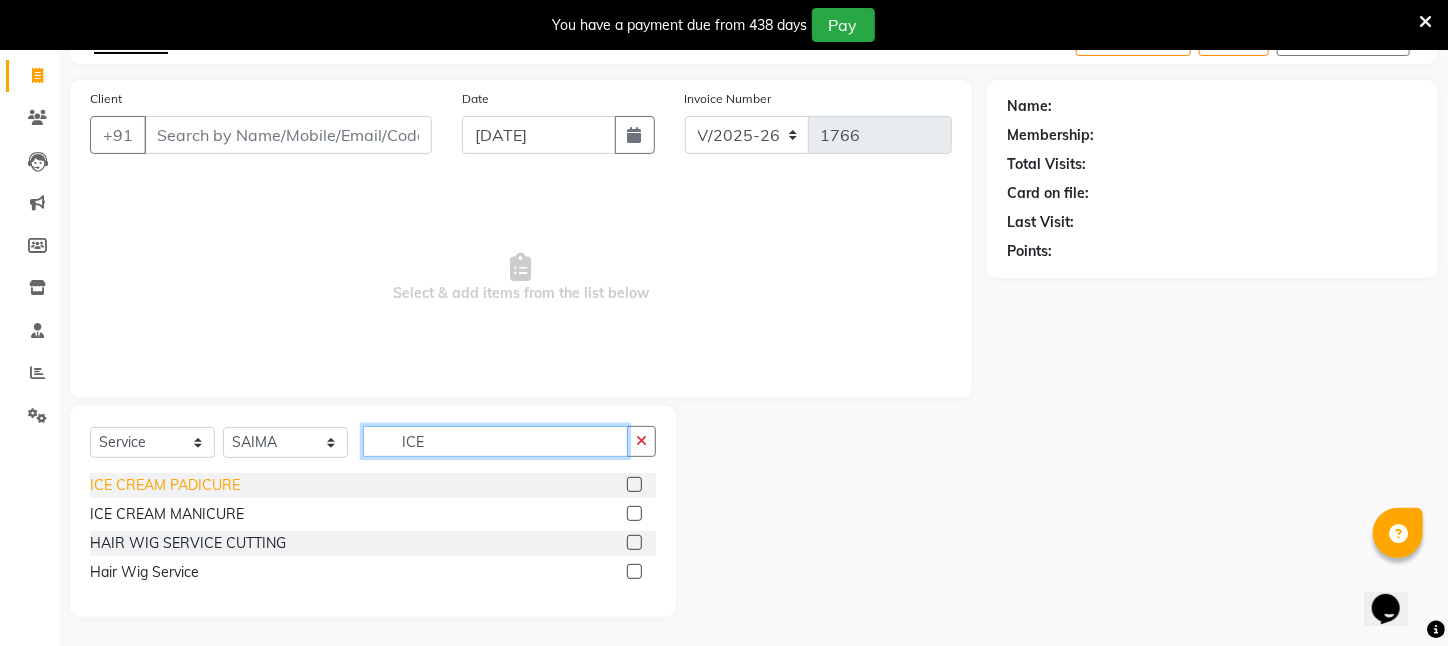 type on "ICE" 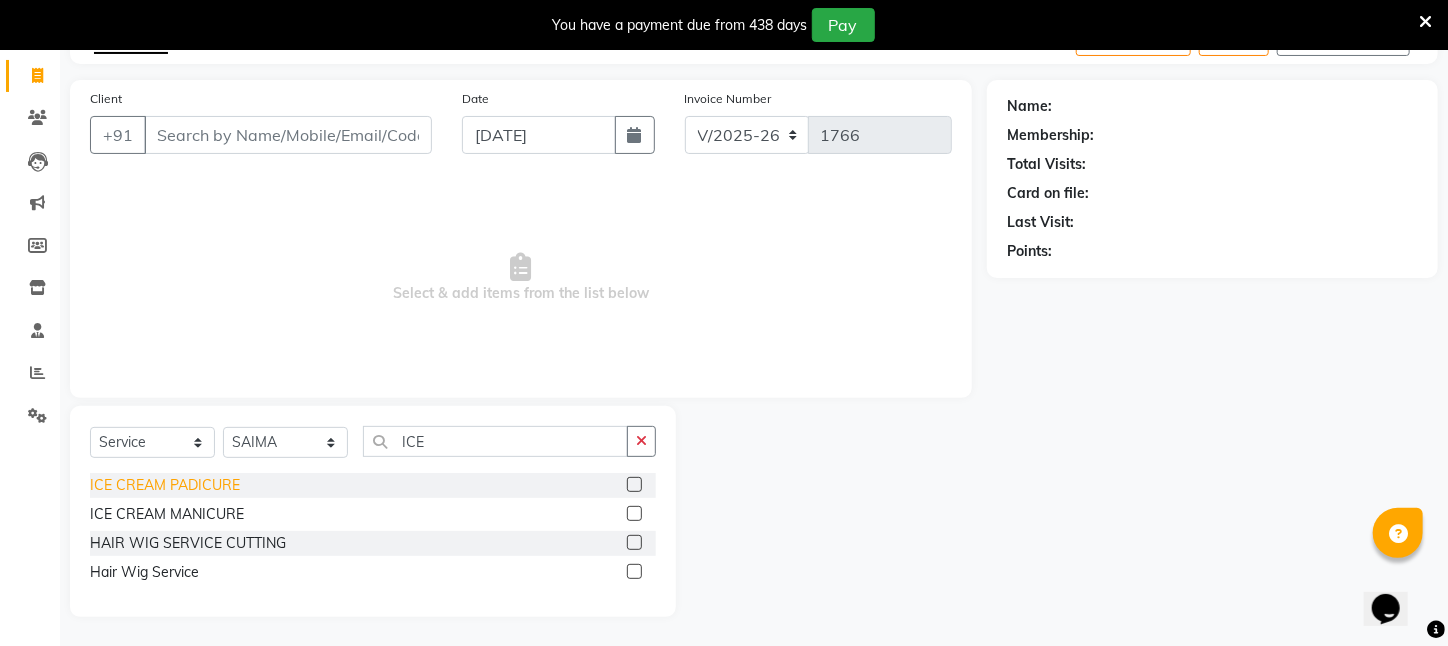 click on "ICE CREAM PADICURE" 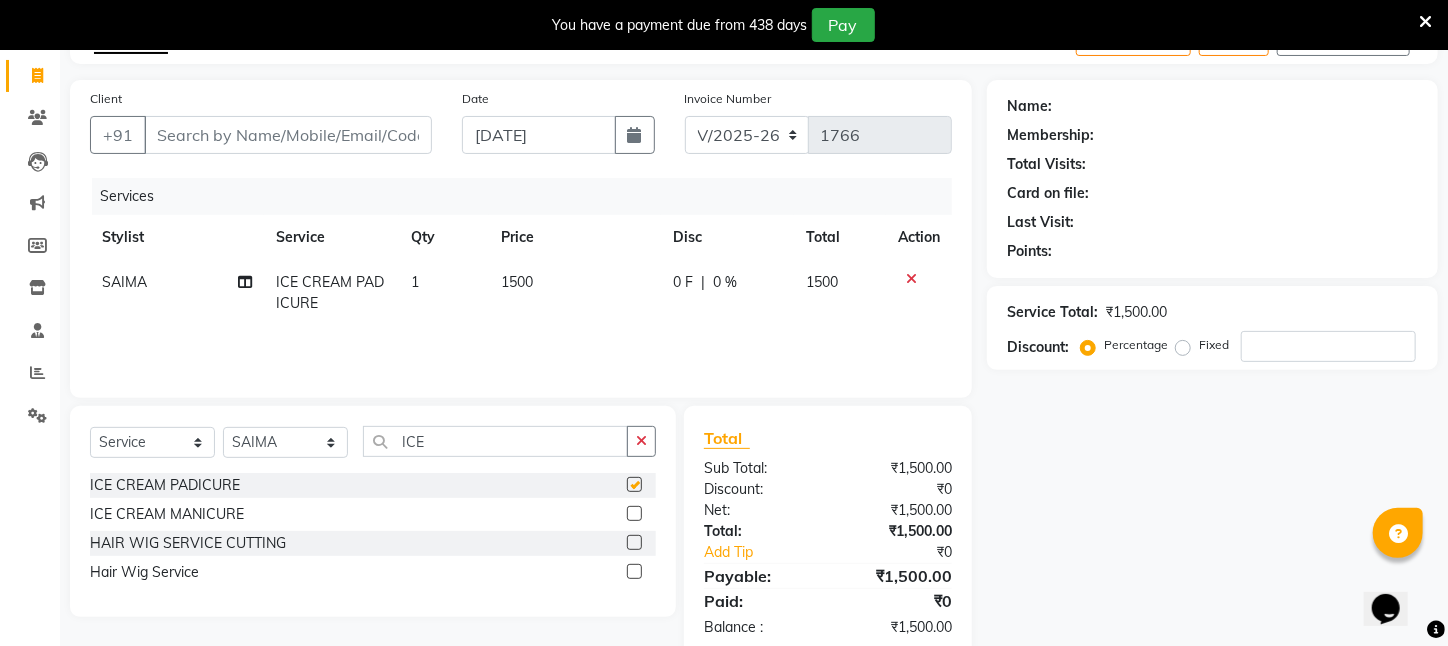 checkbox on "false" 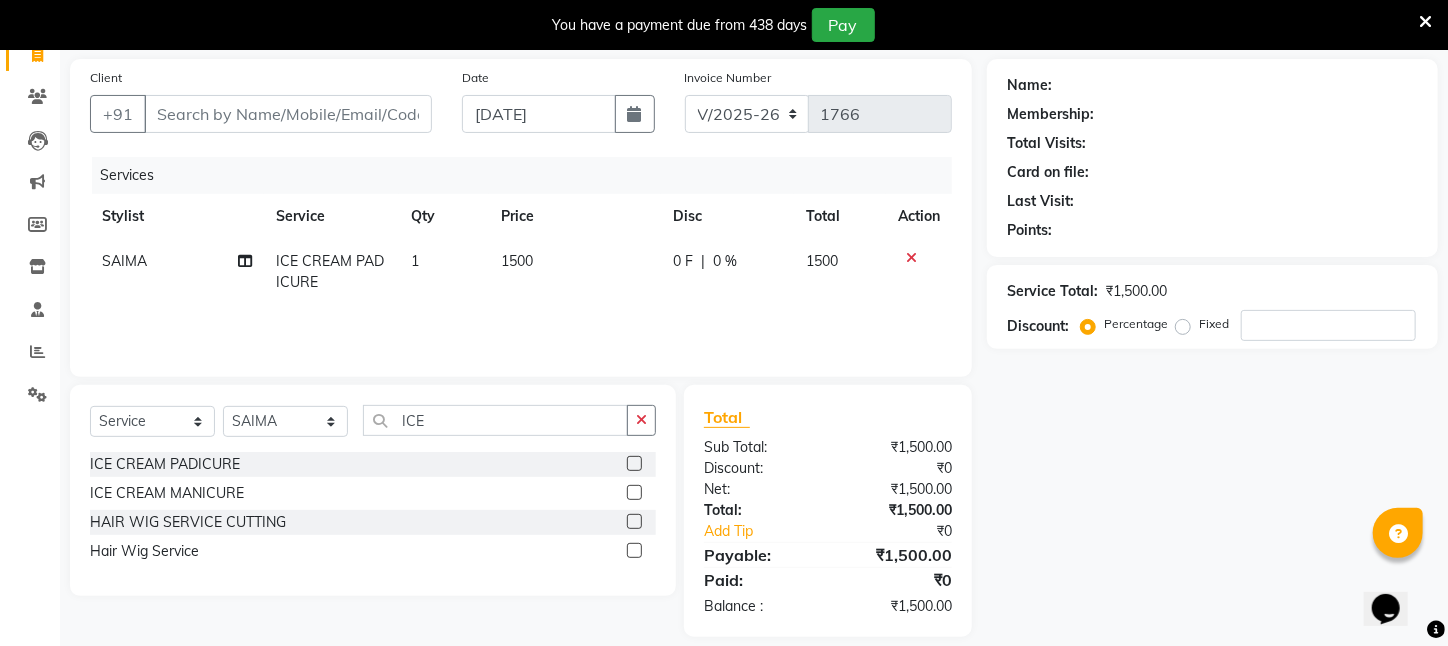 scroll, scrollTop: 161, scrollLeft: 0, axis: vertical 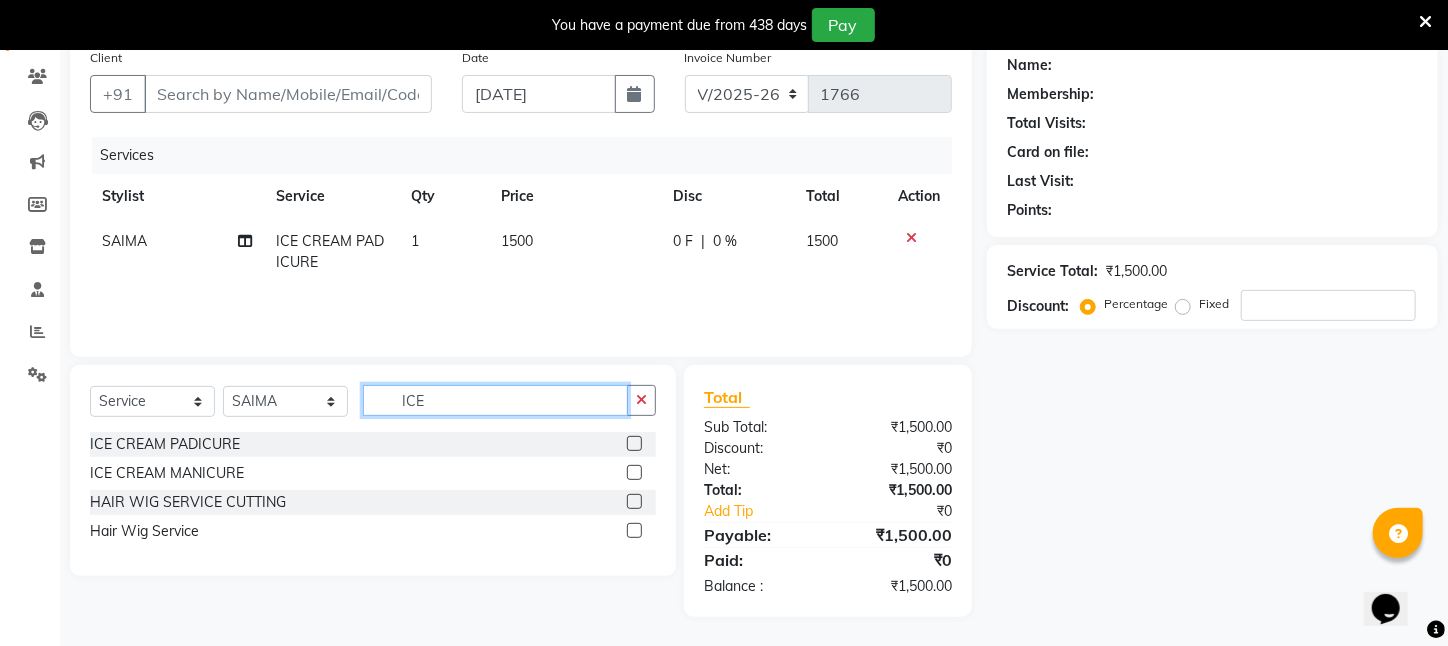 drag, startPoint x: 519, startPoint y: 397, endPoint x: 319, endPoint y: 396, distance: 200.0025 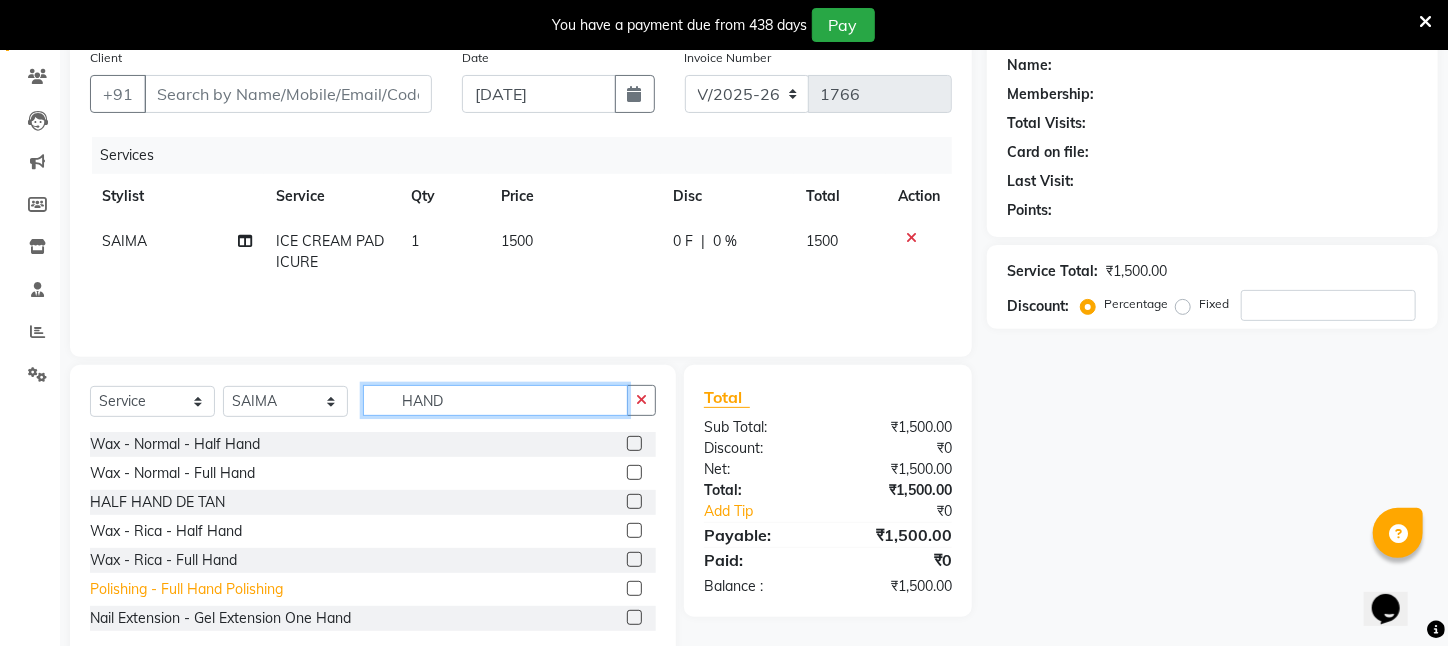 type on "HAND" 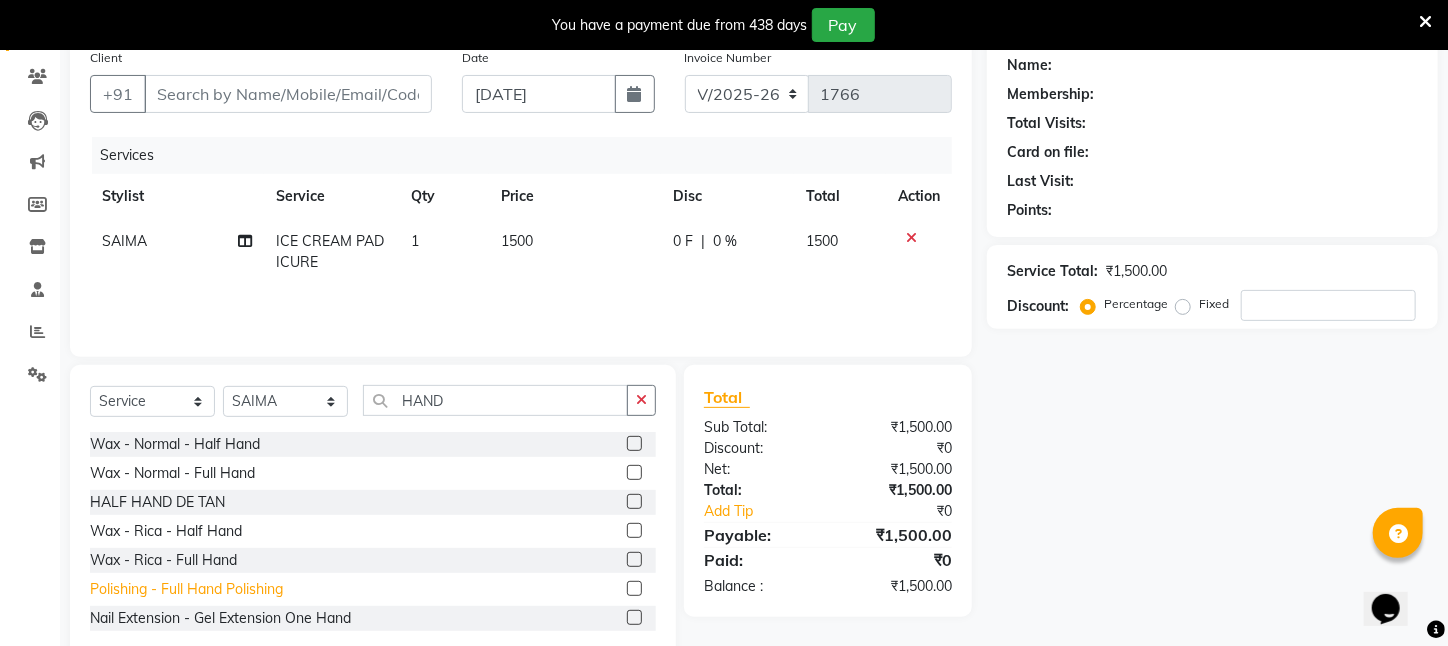 click on "Polishing    -   Full Hand Polishing" 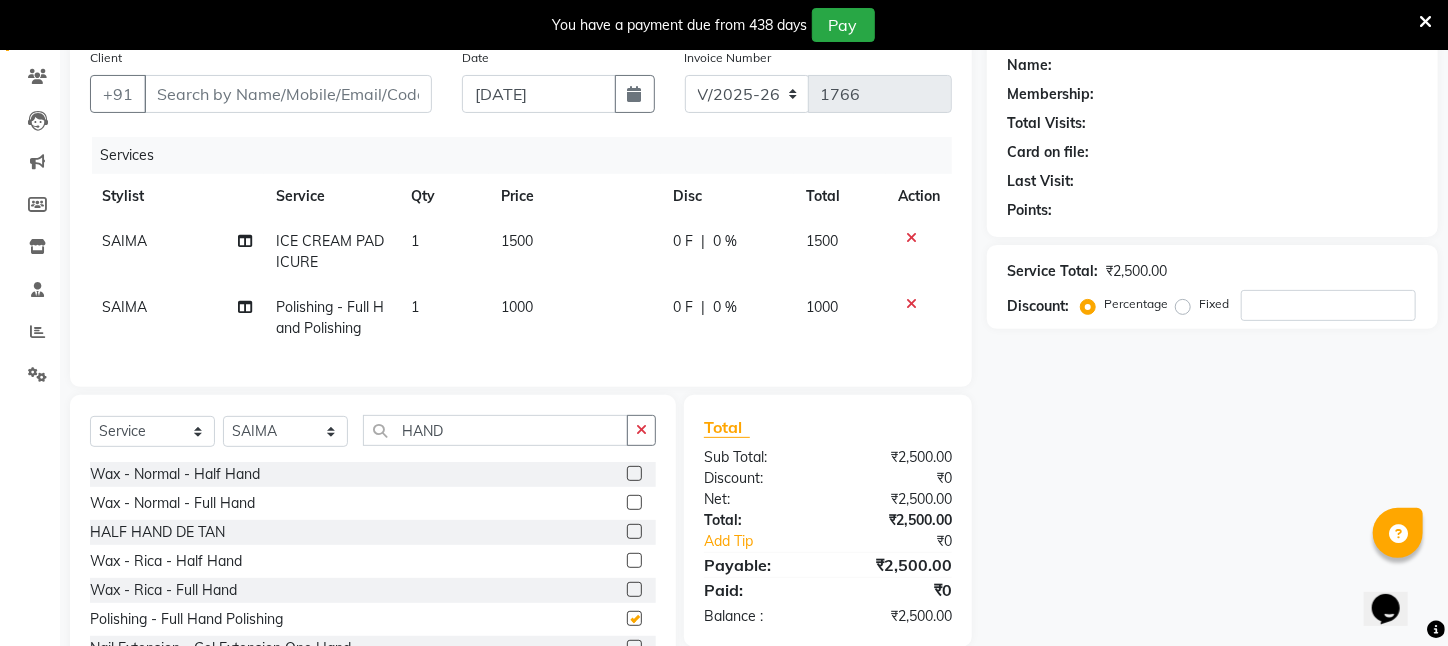 checkbox on "false" 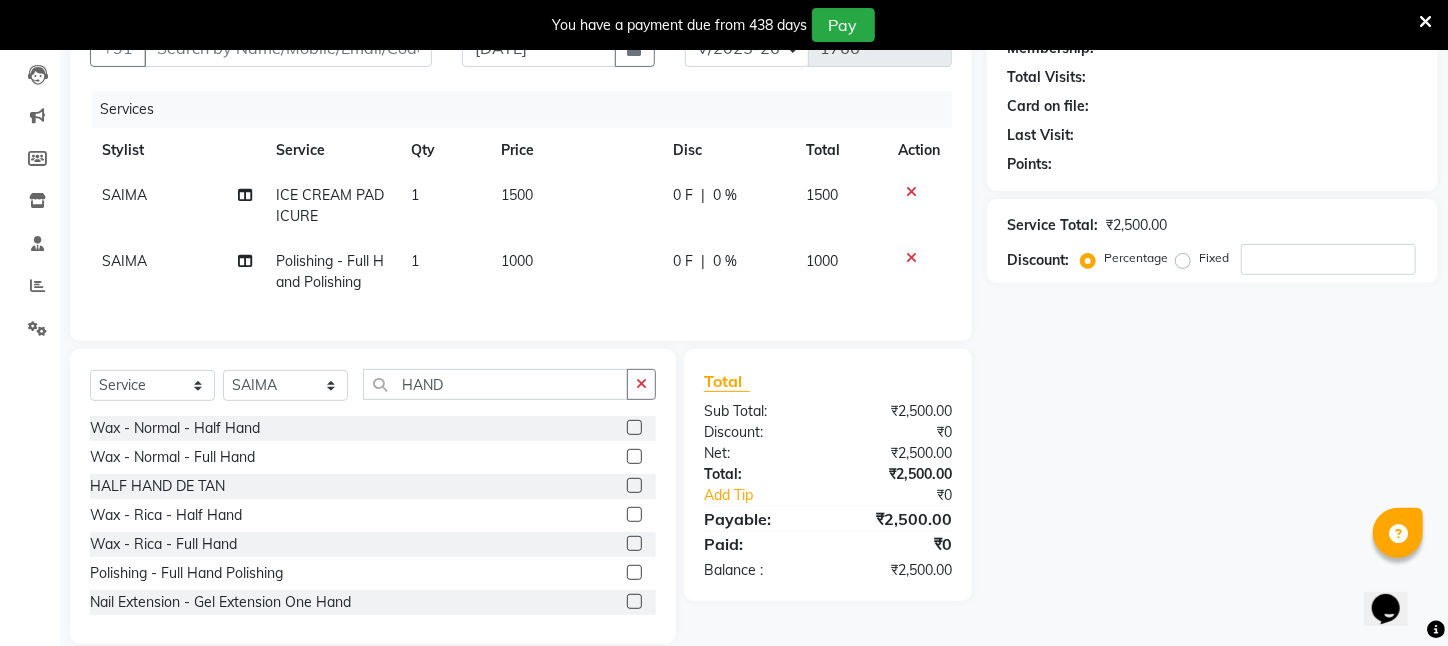 scroll, scrollTop: 249, scrollLeft: 0, axis: vertical 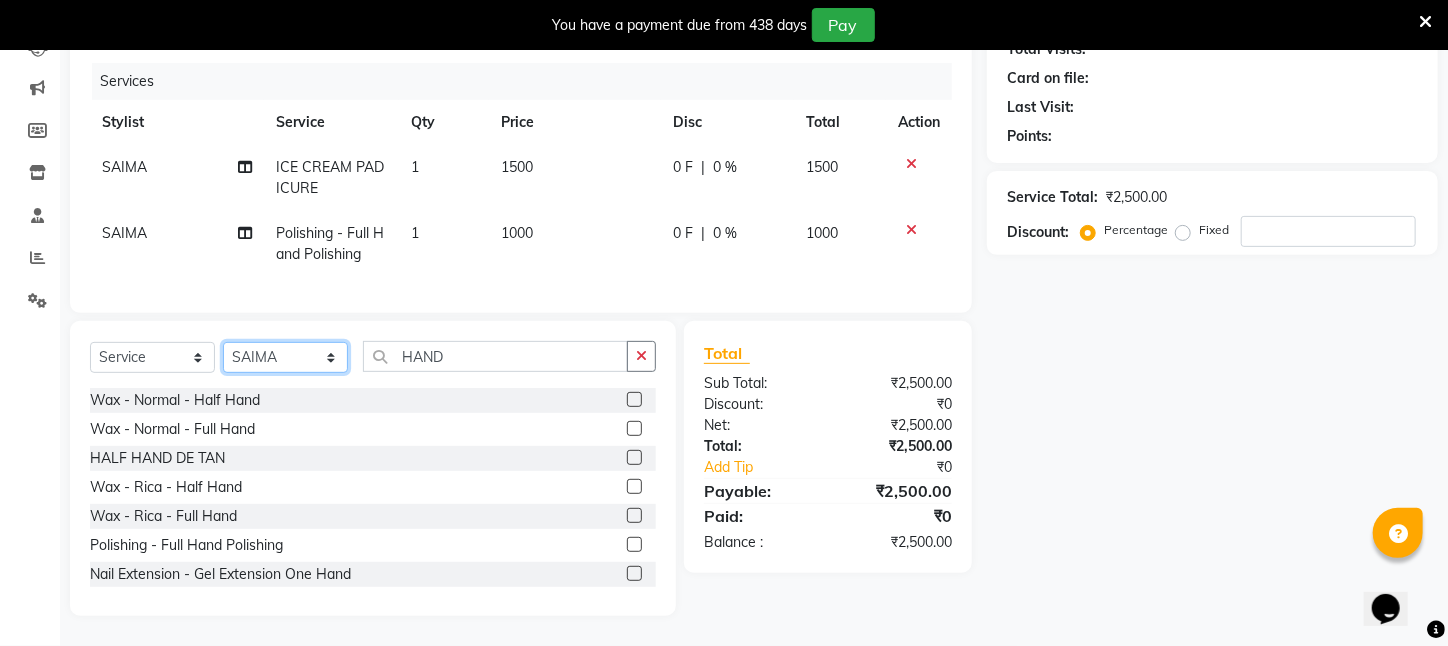 click on "Select Stylist [PERSON_NAME] [PERSON_NAME] DEEPIKA [PERSON_NAME] [PERSON_NAME] kharagpur Mahadev [PERSON_NAME] [PERSON_NAME] NEHA [PERSON_NAME] [PERSON_NAME] [PERSON_NAME] [PERSON_NAME] [PERSON_NAME]" 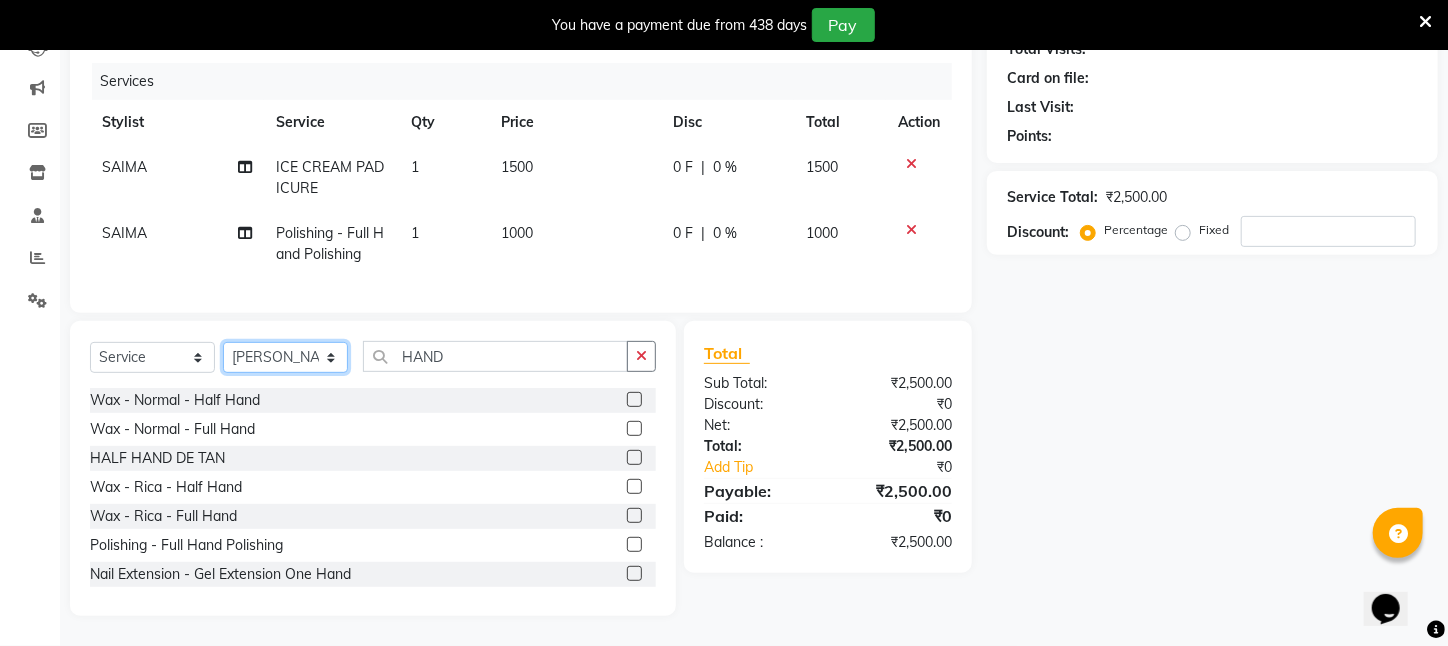 click on "Select Stylist [PERSON_NAME] [PERSON_NAME] DEEPIKA [PERSON_NAME] [PERSON_NAME] kharagpur Mahadev [PERSON_NAME] [PERSON_NAME] NEHA [PERSON_NAME] [PERSON_NAME] [PERSON_NAME] [PERSON_NAME] [PERSON_NAME]" 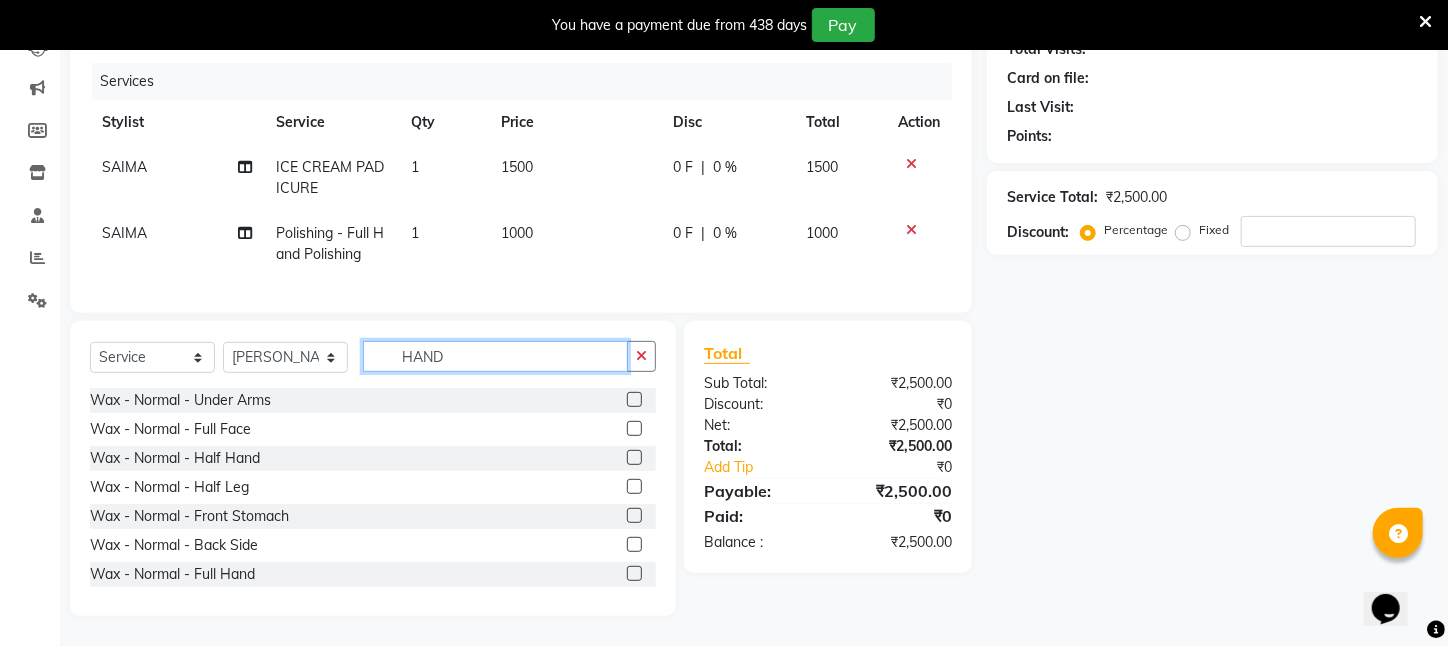 drag, startPoint x: 451, startPoint y: 350, endPoint x: 254, endPoint y: 347, distance: 197.02284 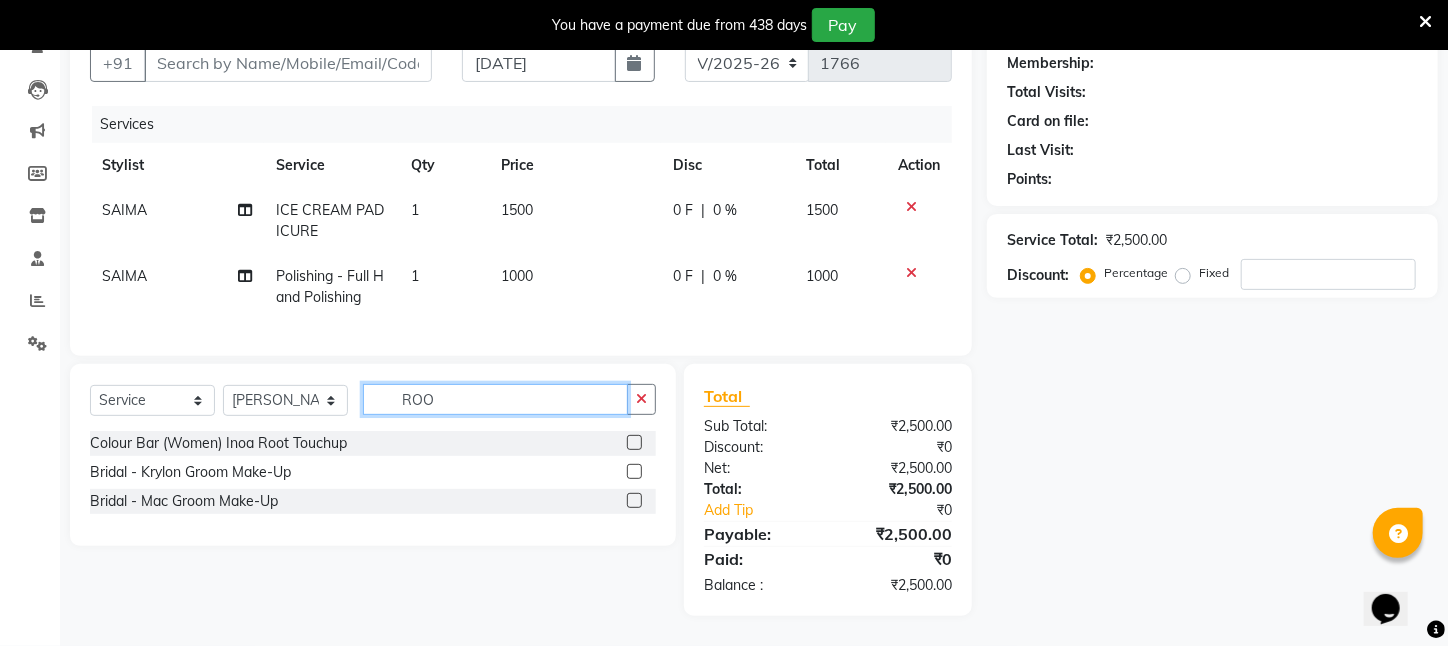 scroll, scrollTop: 206, scrollLeft: 0, axis: vertical 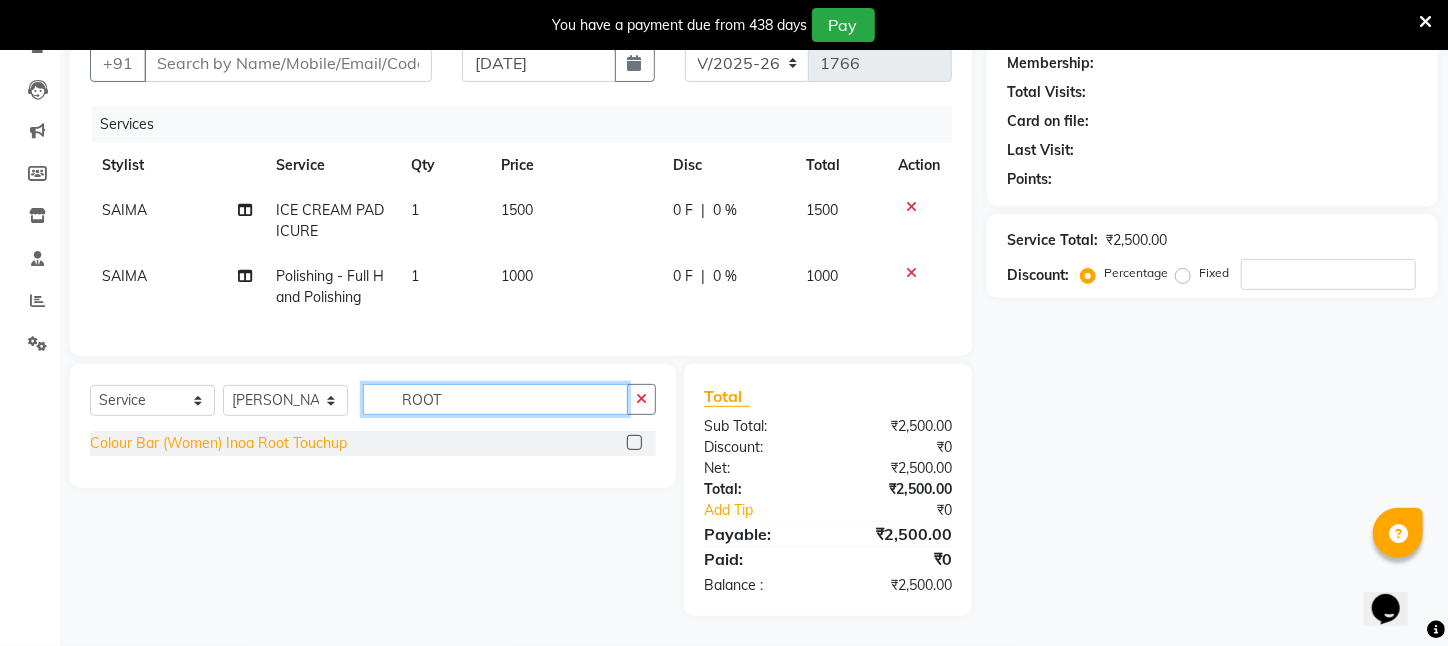 type on "ROOT" 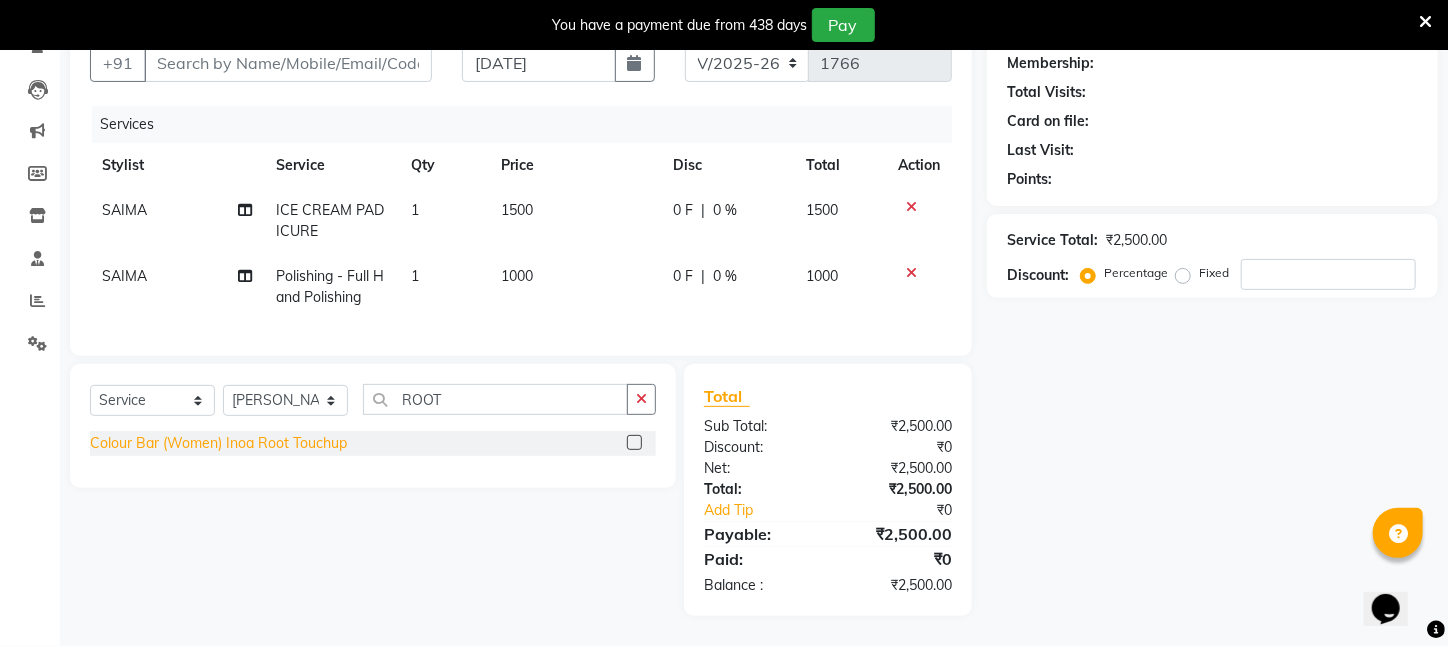 click on "Colour Bar (Women) Inoa Root Touchup" 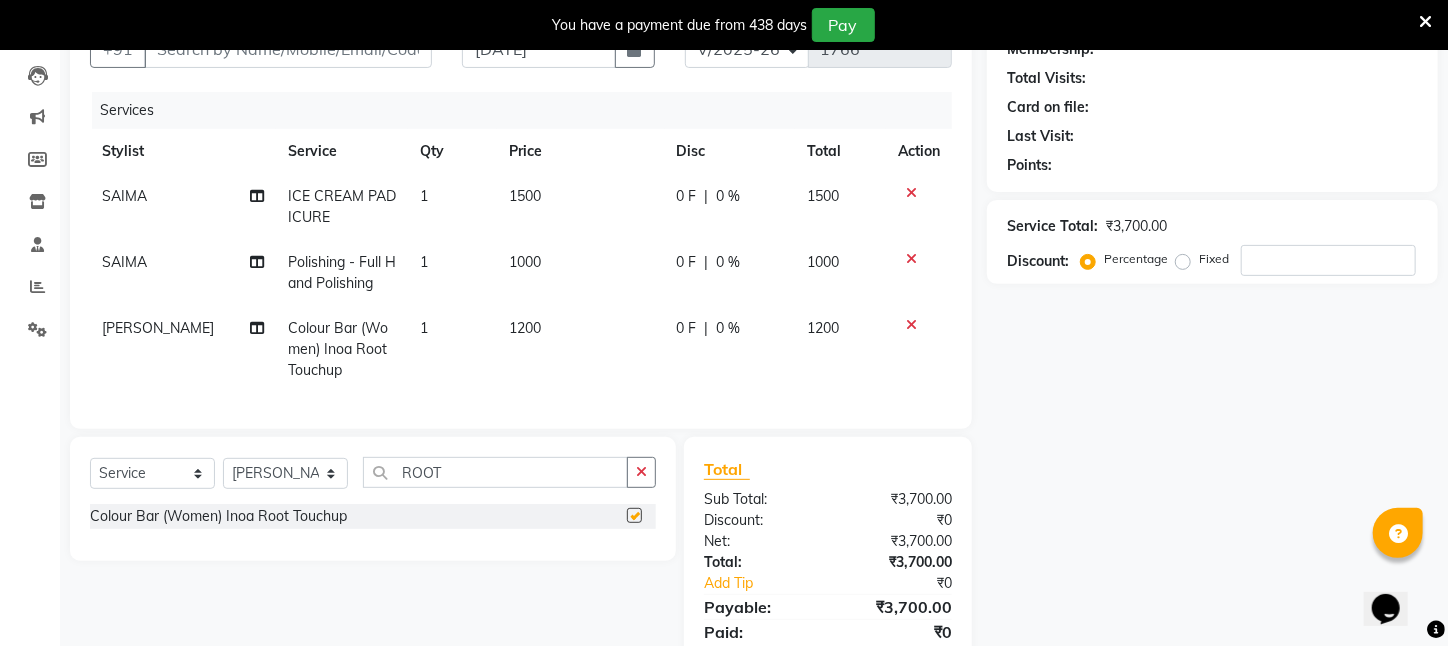 checkbox on "false" 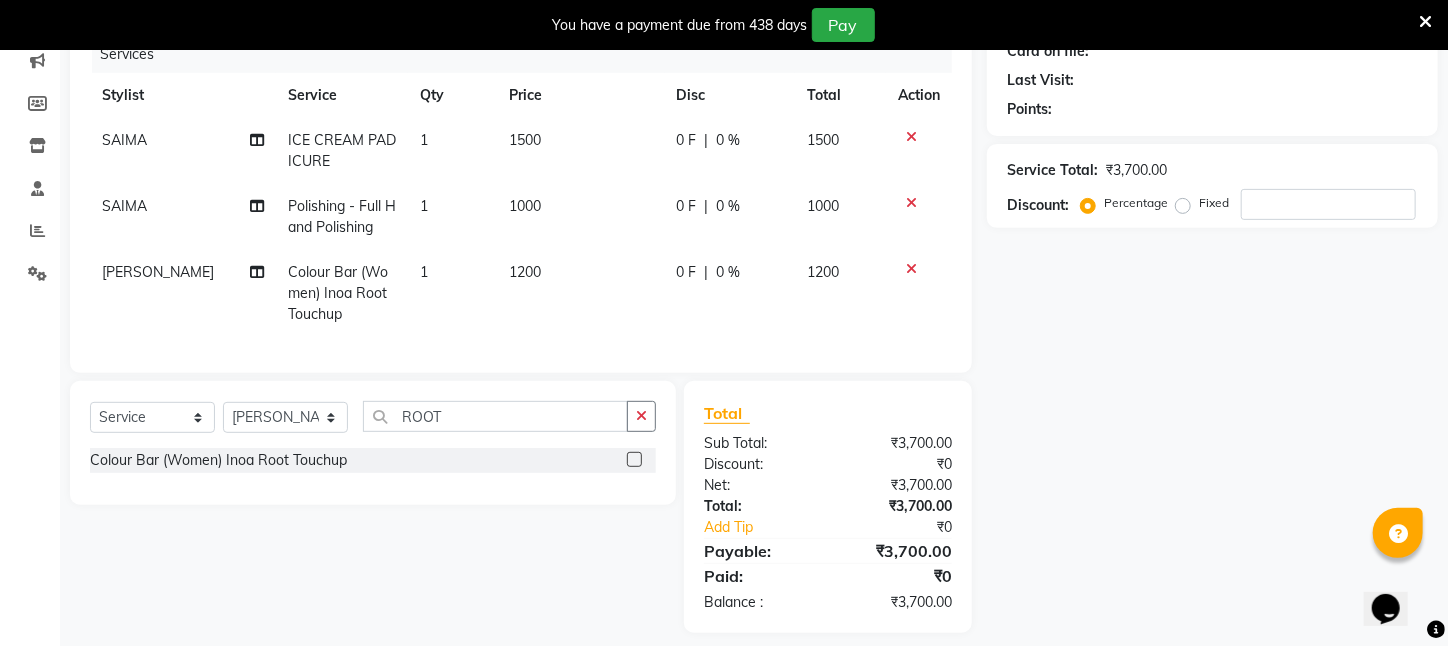 scroll, scrollTop: 293, scrollLeft: 0, axis: vertical 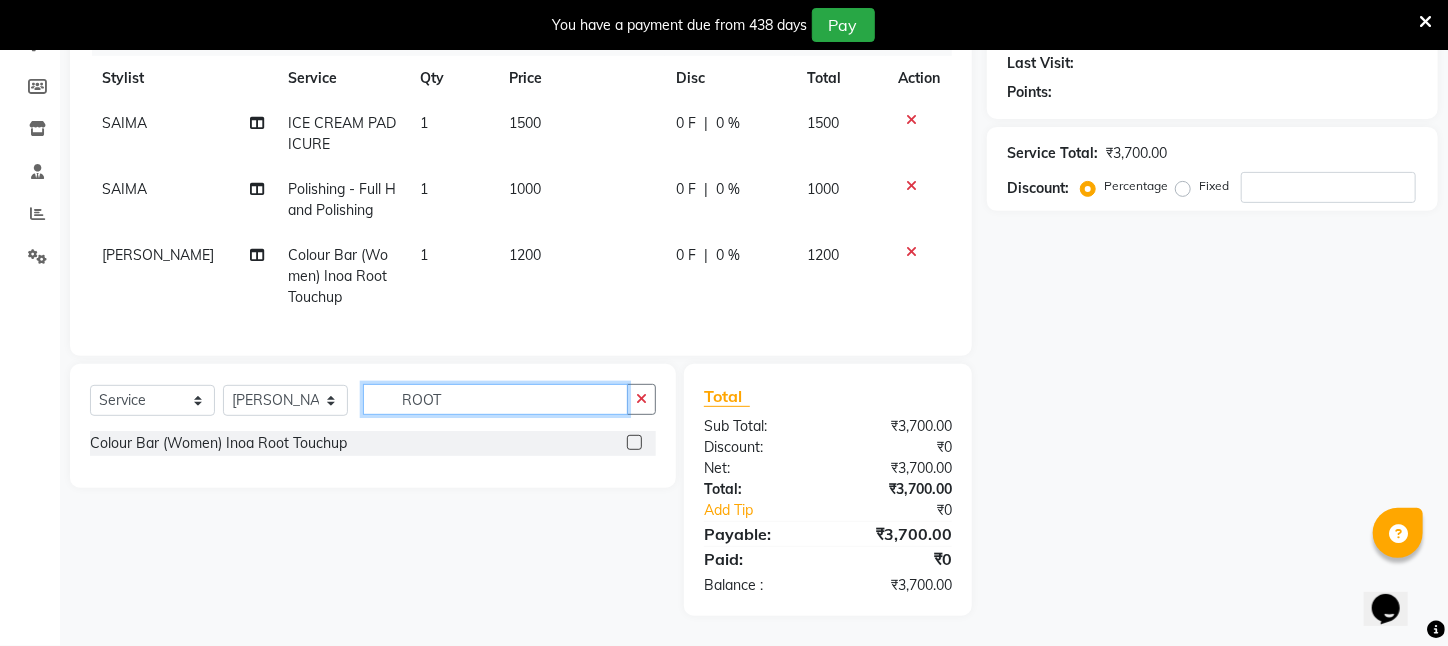 drag, startPoint x: 470, startPoint y: 399, endPoint x: 257, endPoint y: 409, distance: 213.23462 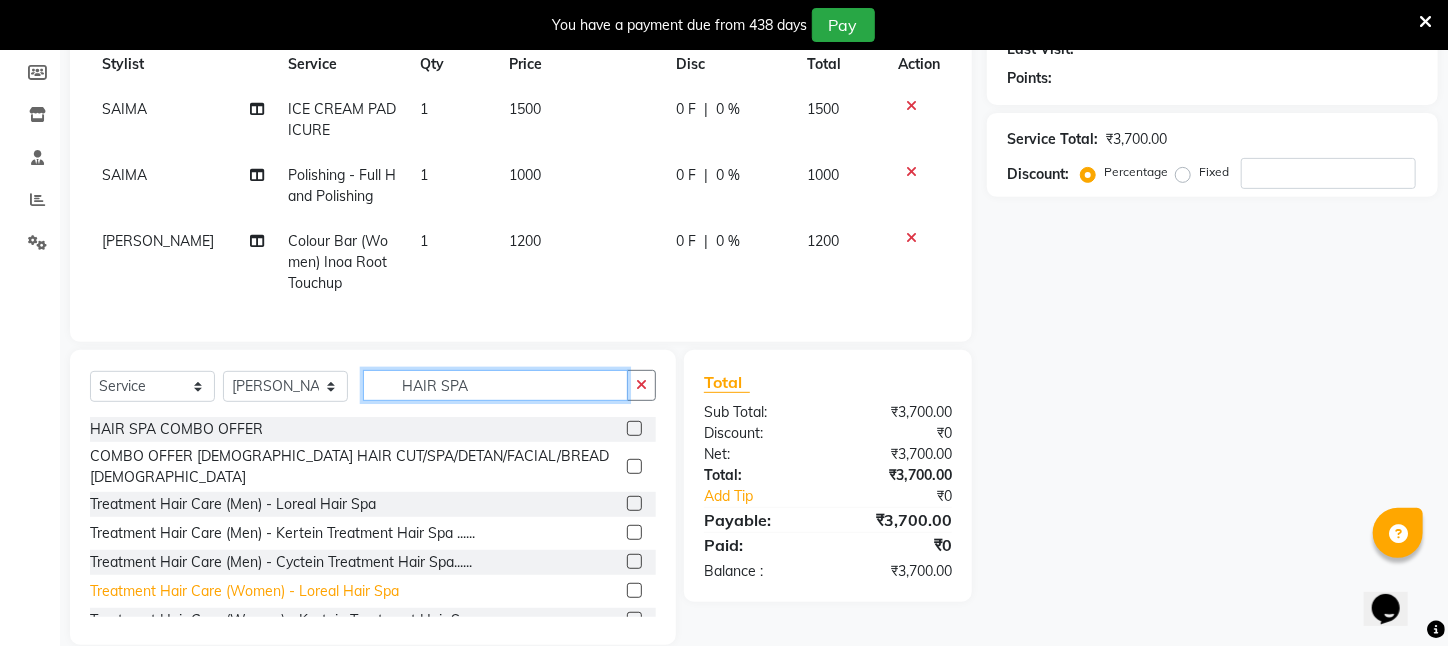 type on "HAIR SPA" 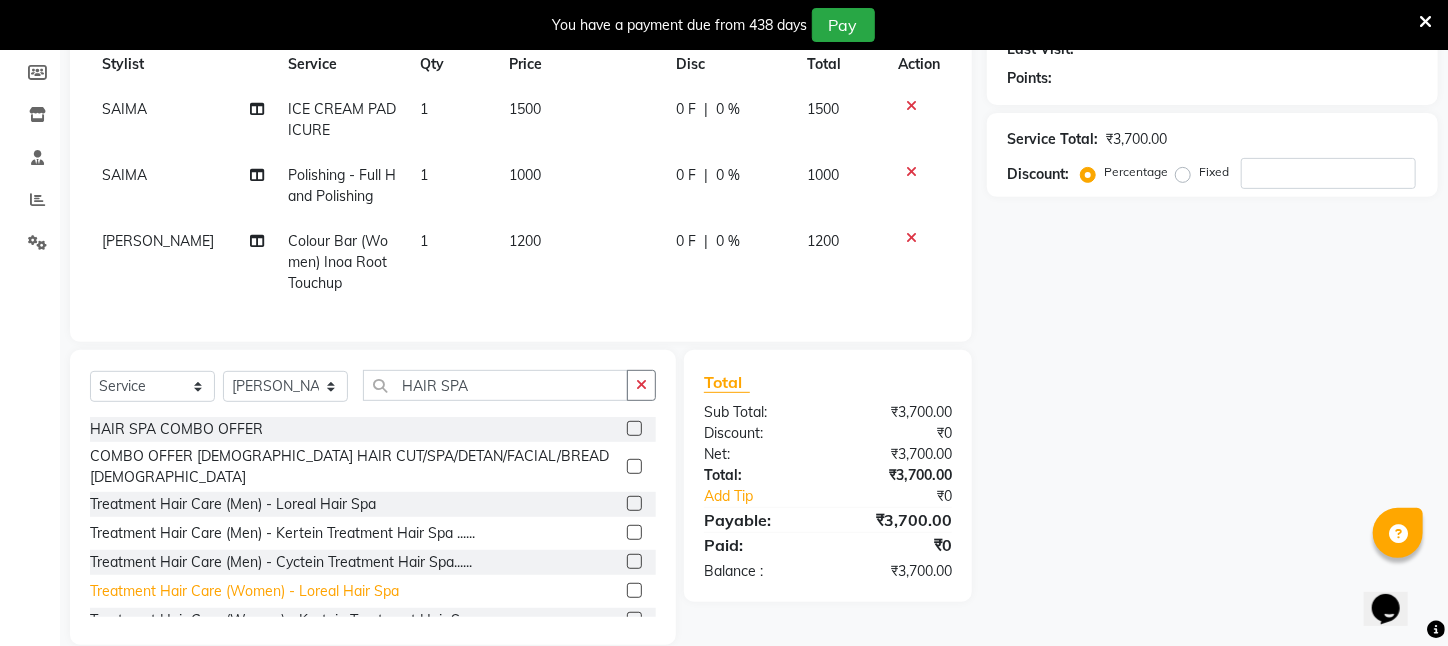 click on "Treatment Hair Care (Women)   -   Loreal Hair Spa" 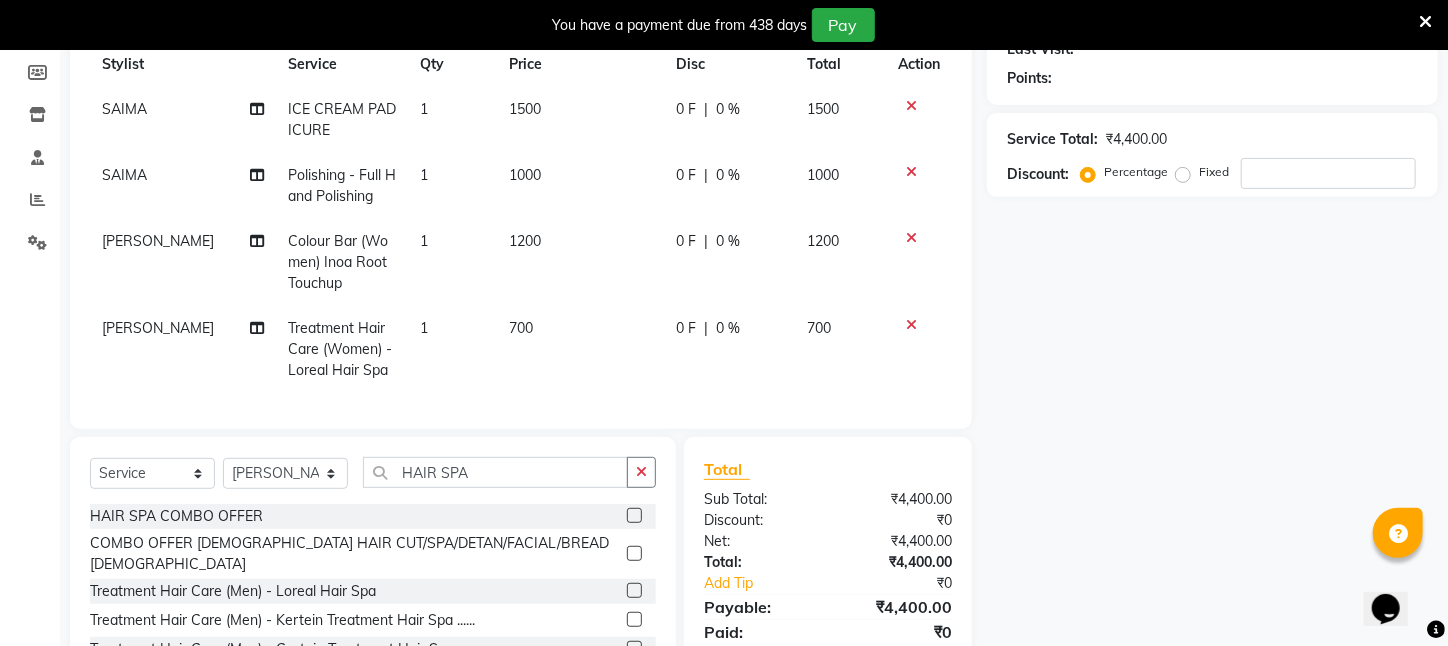 checkbox on "false" 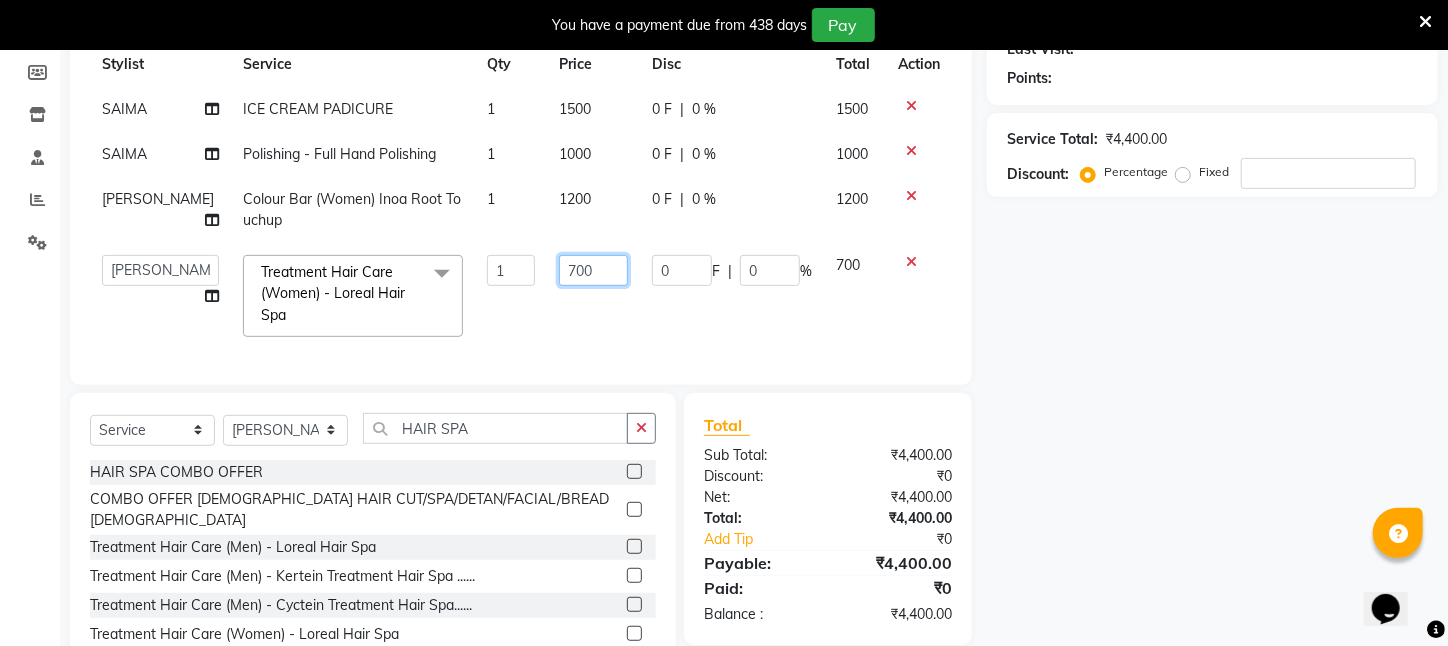 drag, startPoint x: 585, startPoint y: 270, endPoint x: 353, endPoint y: 273, distance: 232.0194 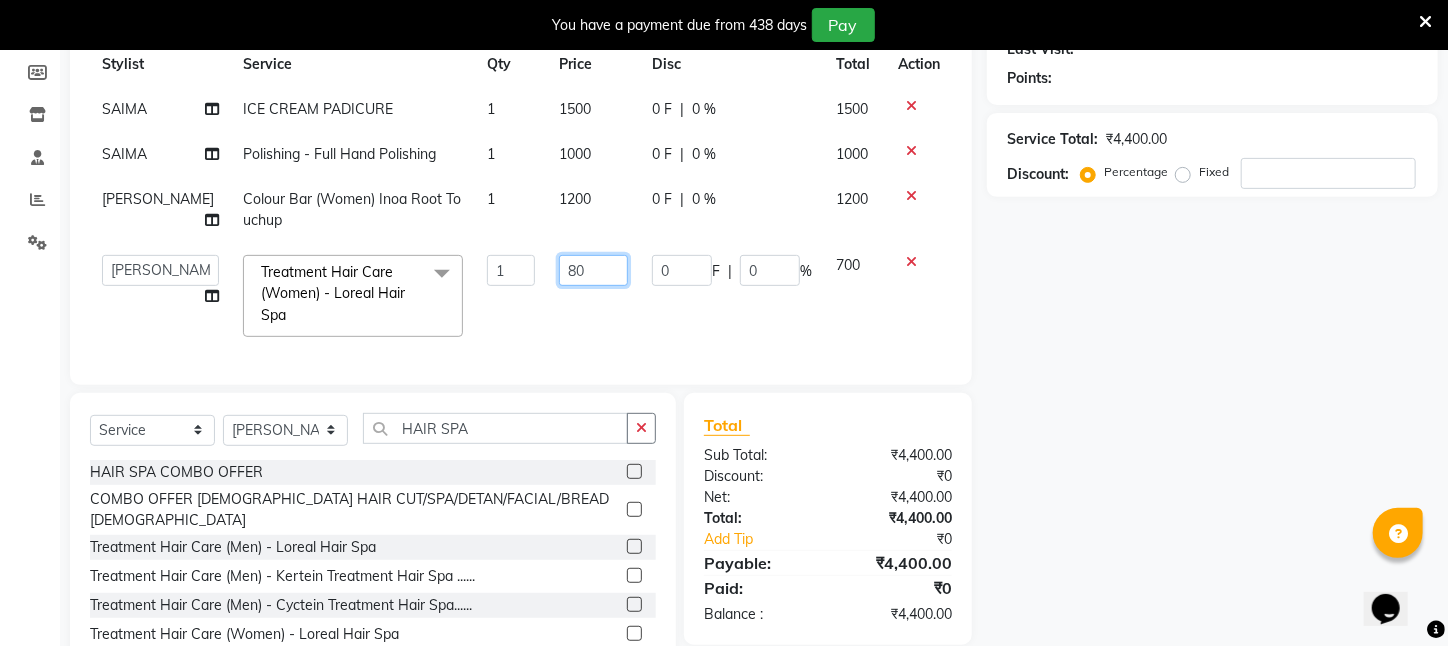 type on "800" 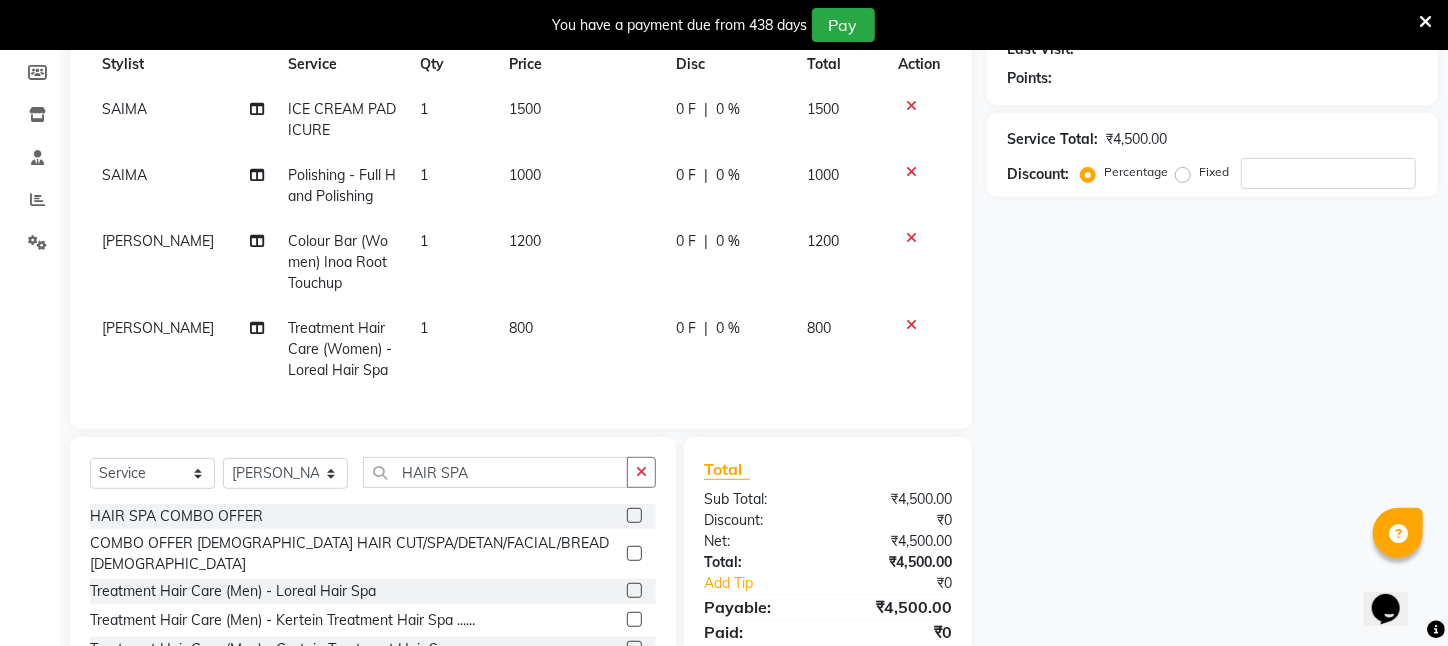 click on "800" 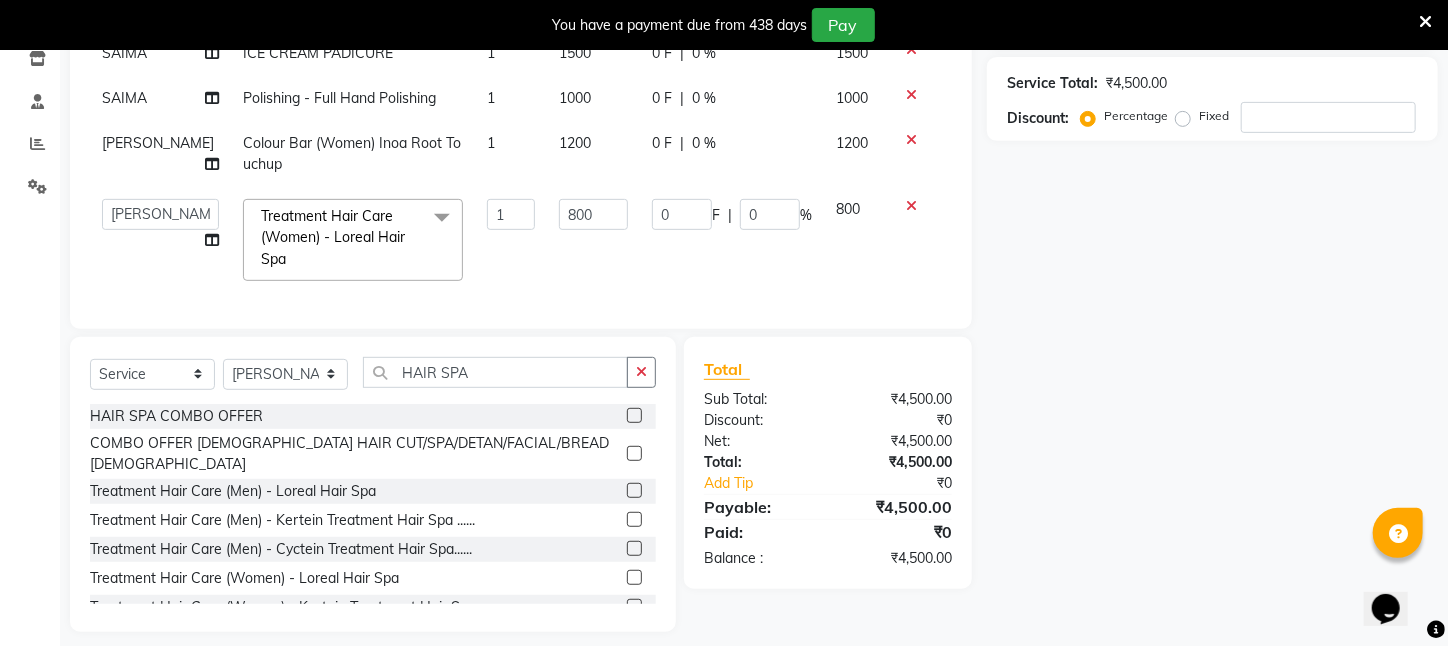 scroll, scrollTop: 379, scrollLeft: 0, axis: vertical 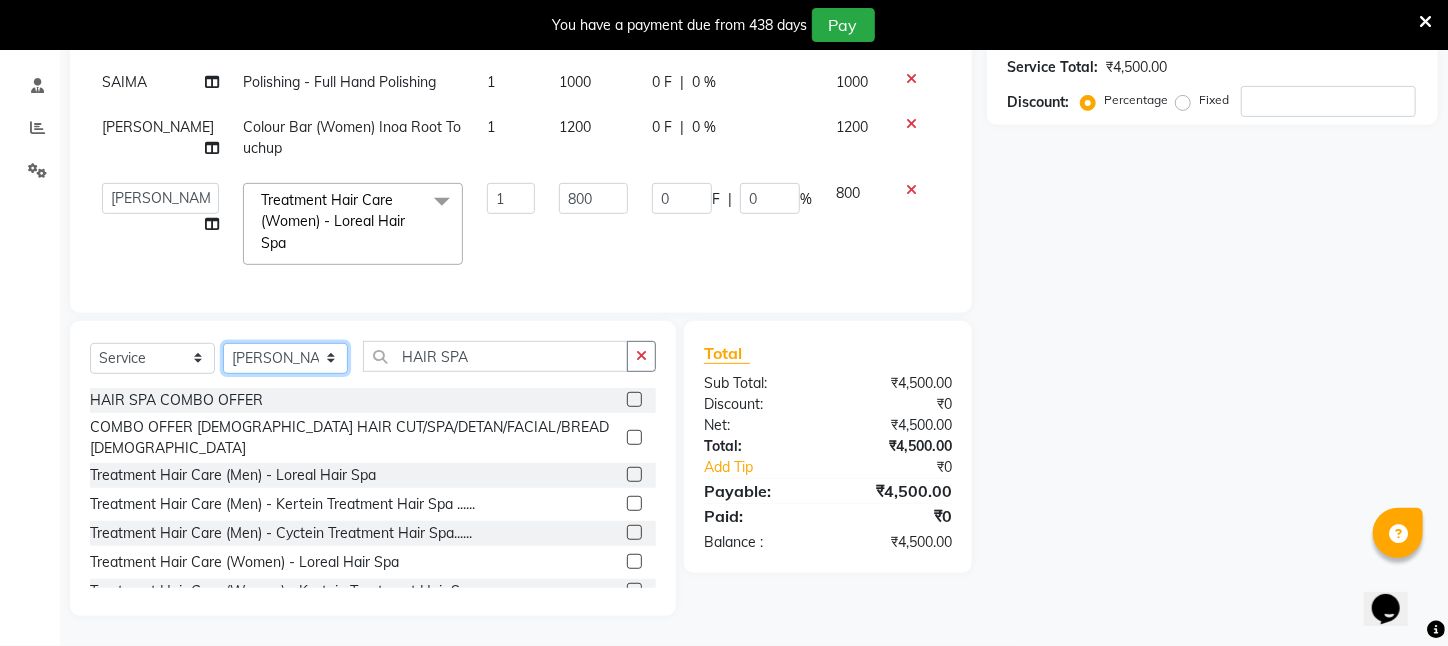 click on "Select Stylist [PERSON_NAME] [PERSON_NAME] DEEPIKA [PERSON_NAME] [PERSON_NAME] kharagpur Mahadev [PERSON_NAME] [PERSON_NAME] NEHA [PERSON_NAME] [PERSON_NAME] [PERSON_NAME] [PERSON_NAME] [PERSON_NAME]" 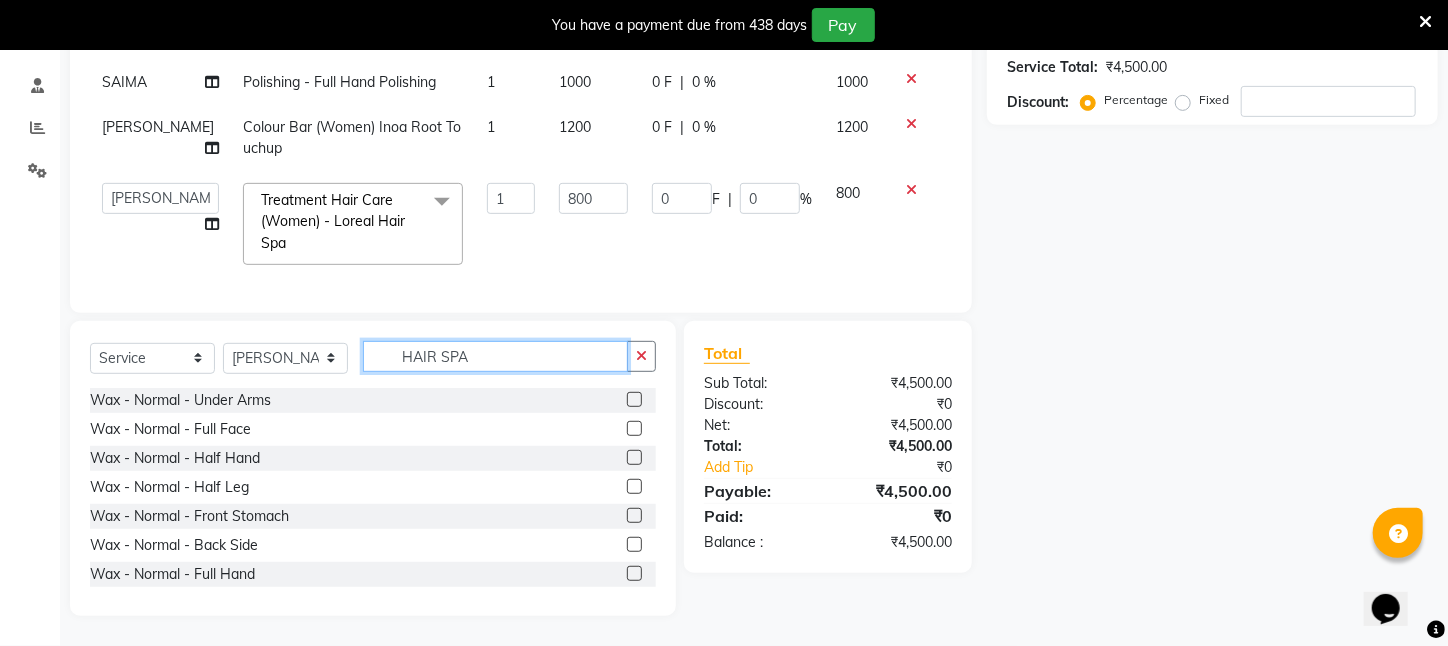 drag, startPoint x: 482, startPoint y: 351, endPoint x: 236, endPoint y: 347, distance: 246.03252 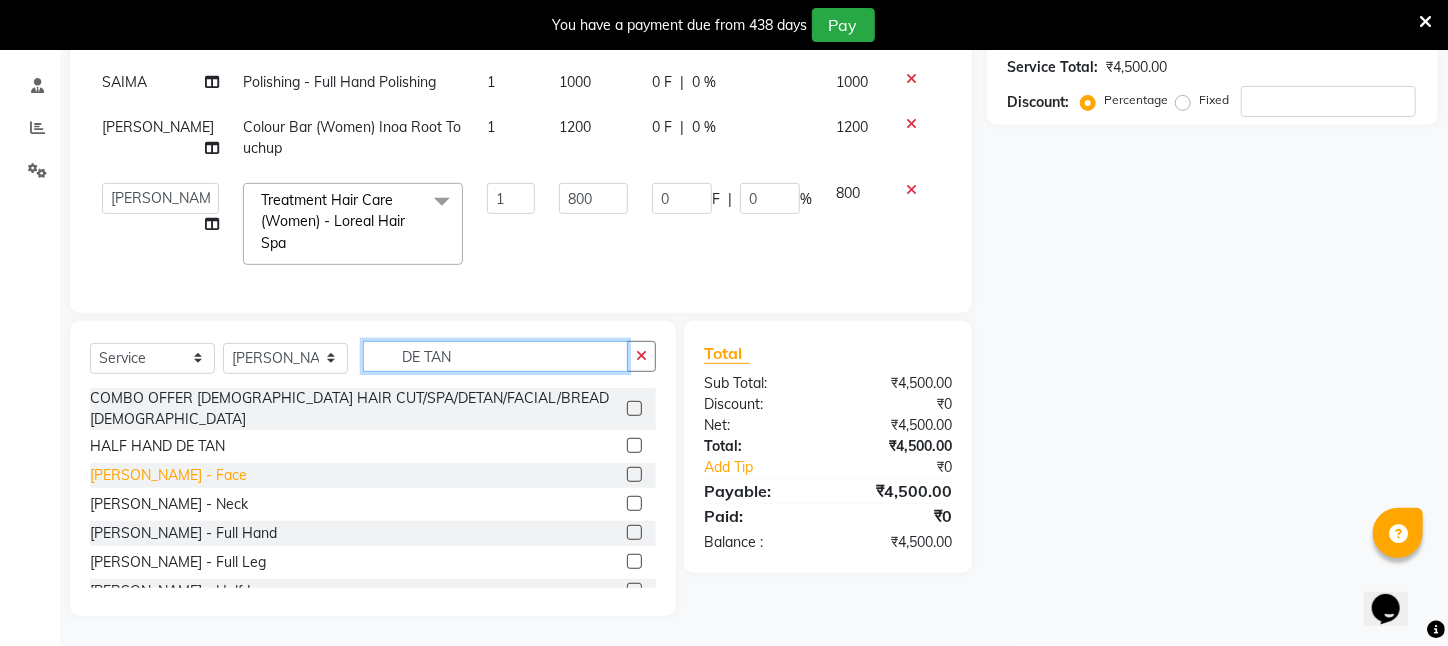 type on "DE TAN" 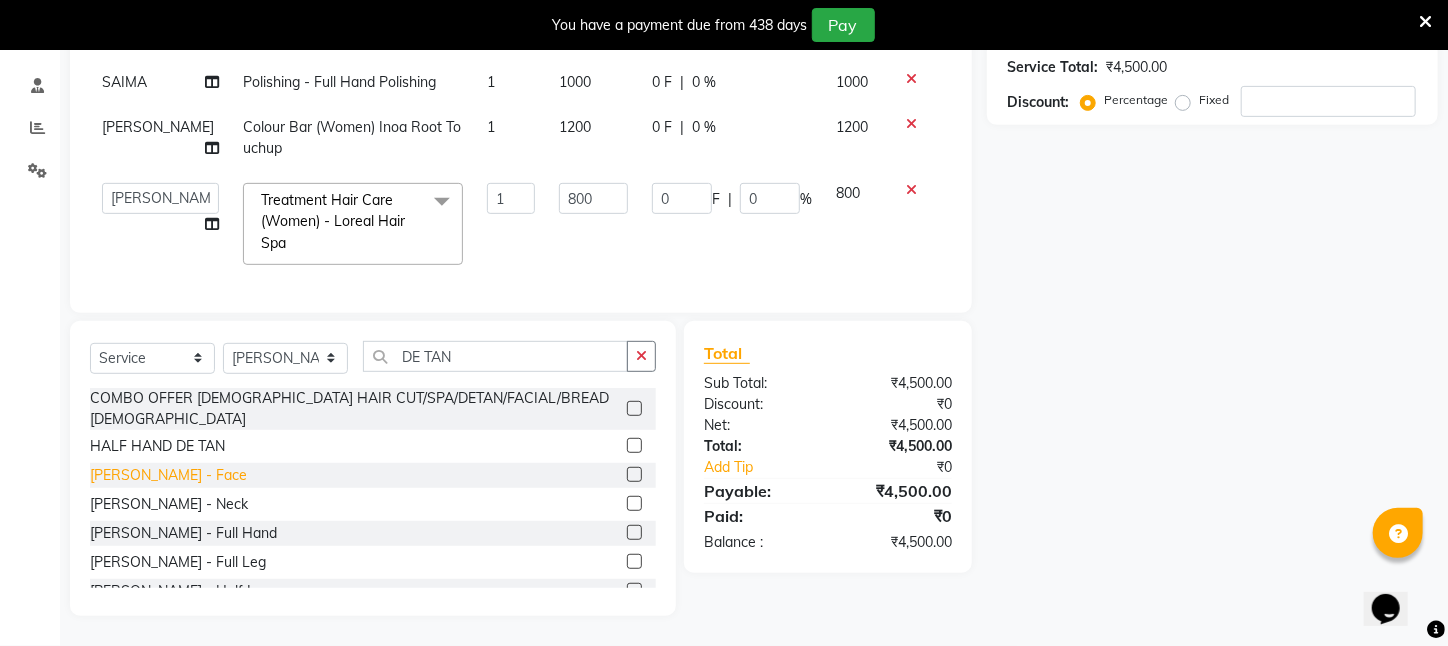 click on "[PERSON_NAME]   -   Face" 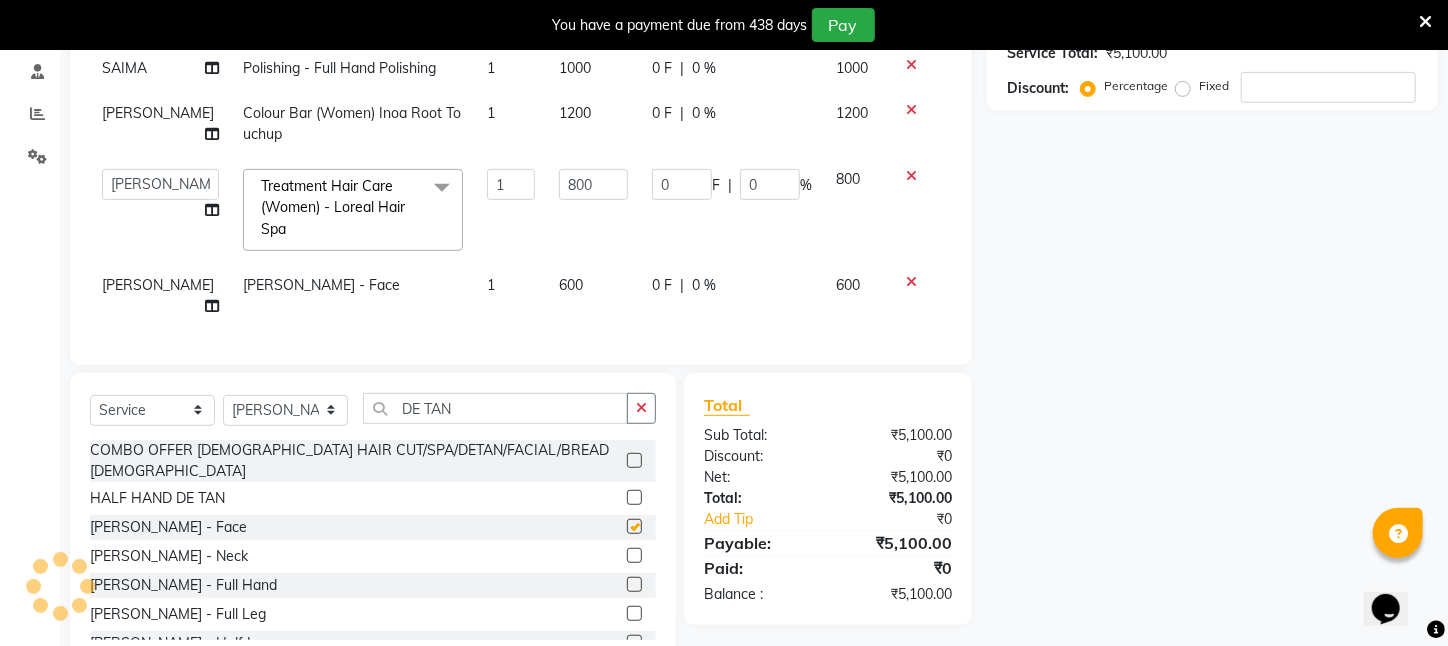 checkbox on "false" 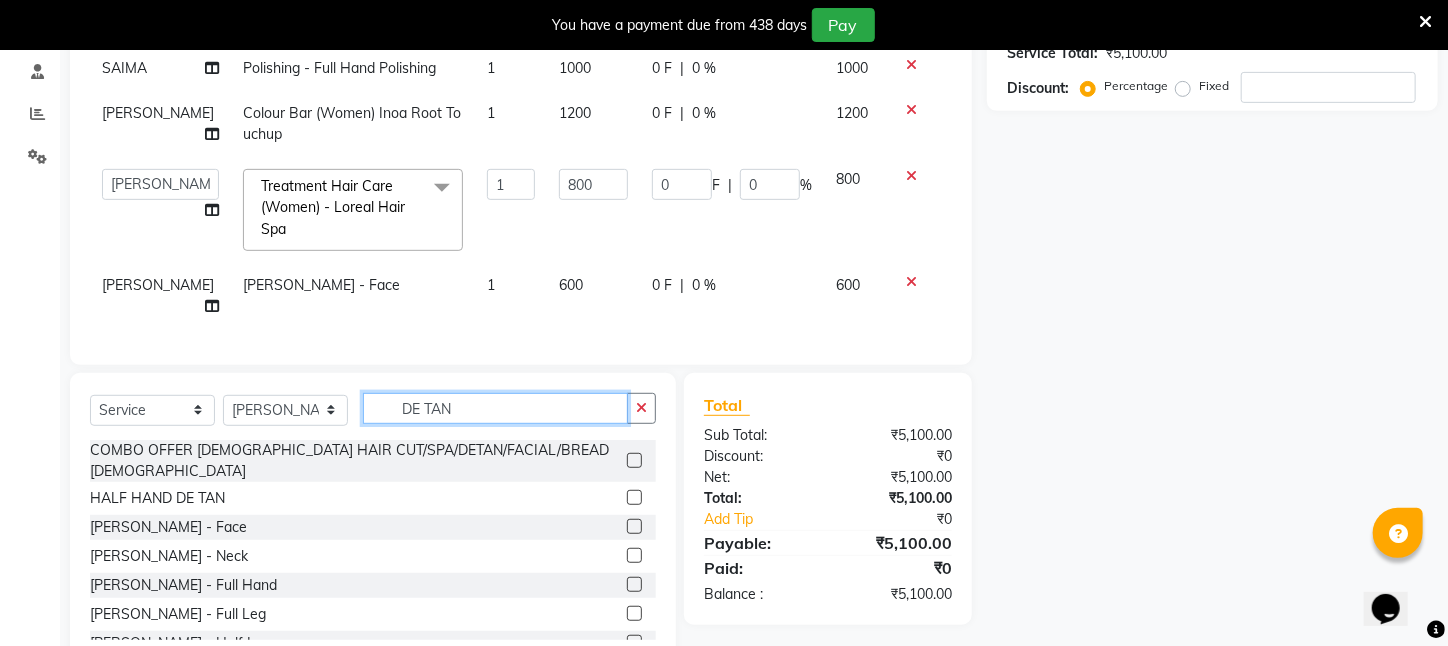 drag, startPoint x: 460, startPoint y: 401, endPoint x: 37, endPoint y: 392, distance: 423.09573 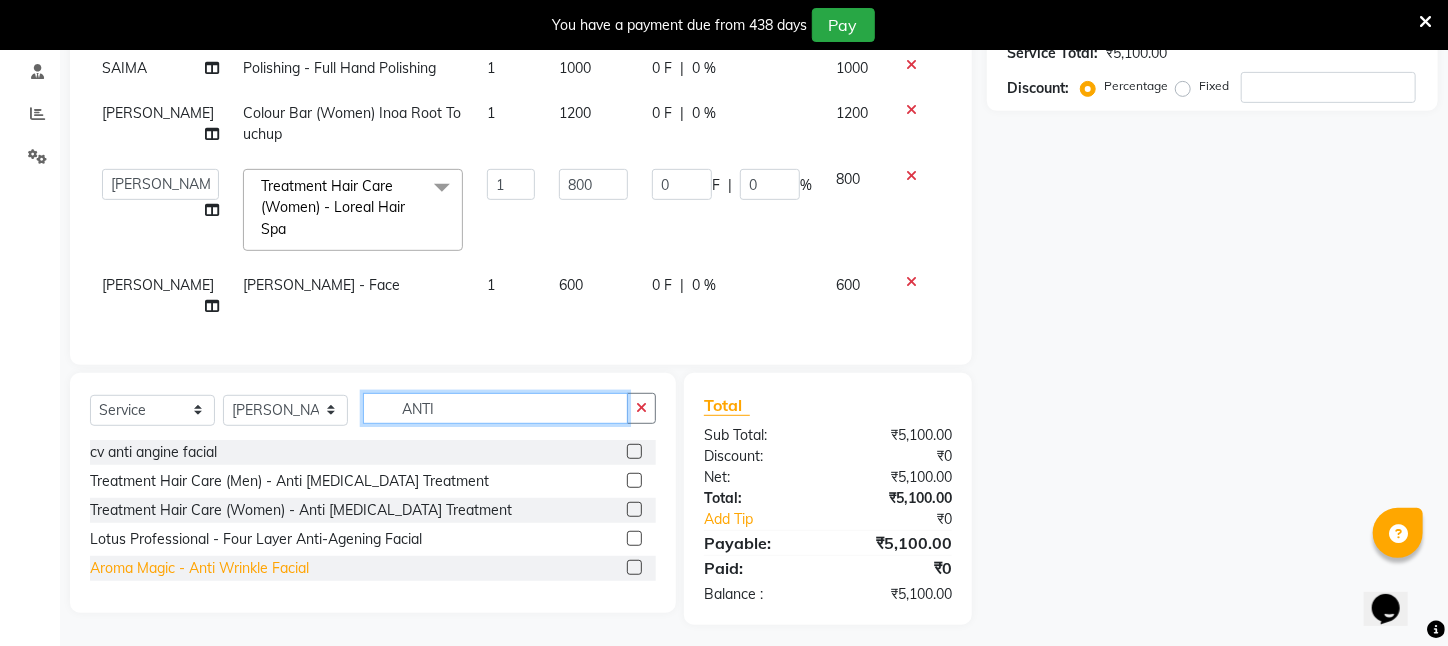 type on "ANTI" 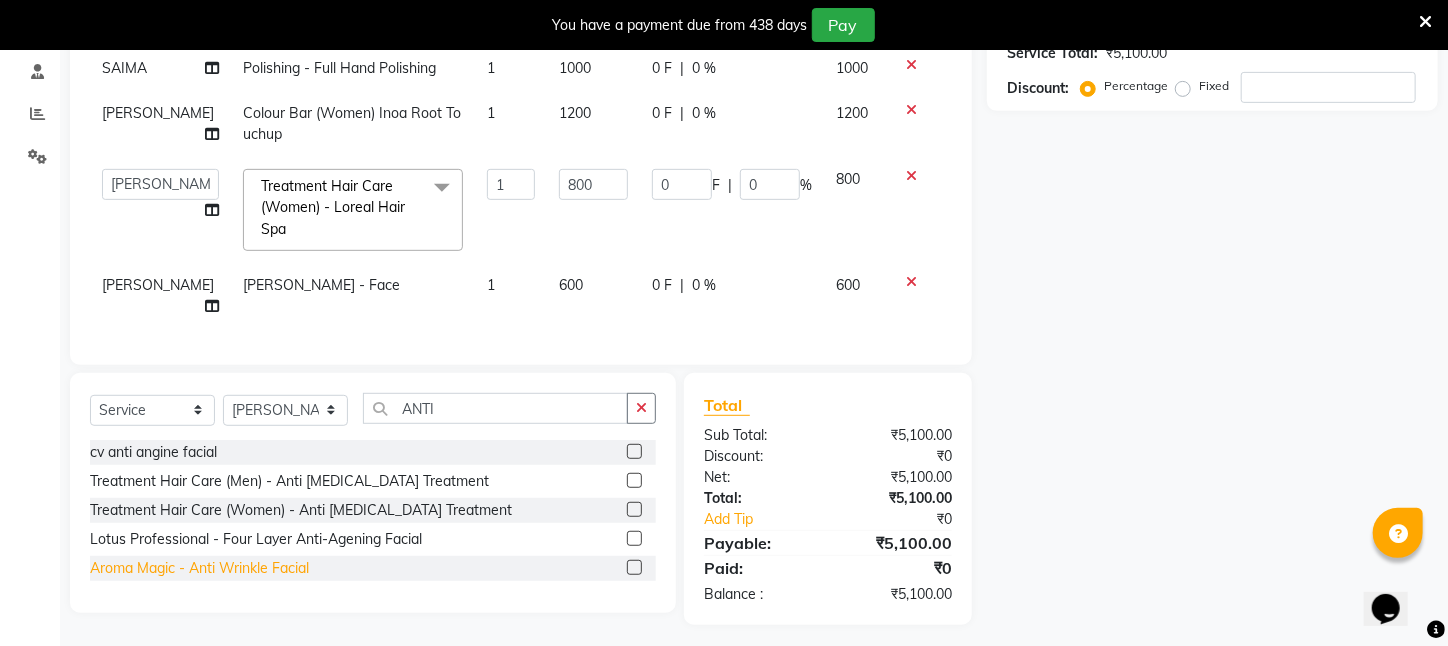 click on "Aroma Magic   -   Anti Wrinkle Facial" 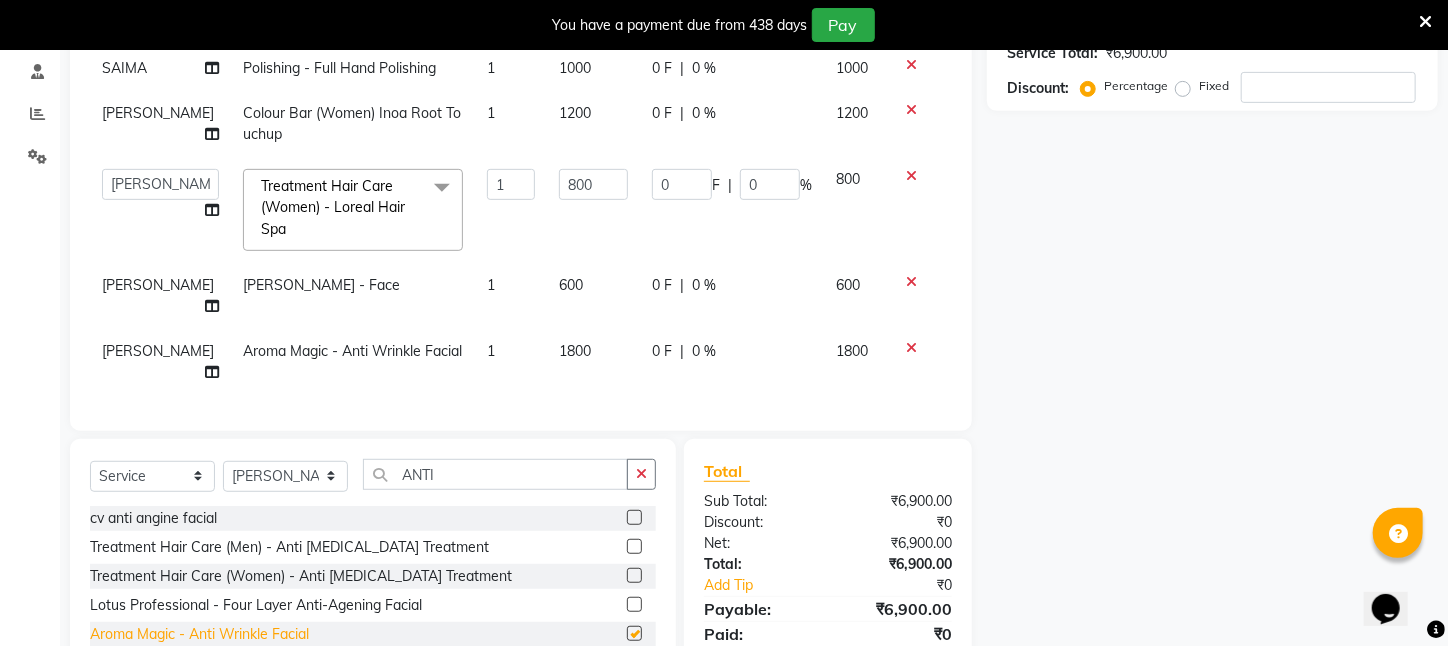 checkbox on "false" 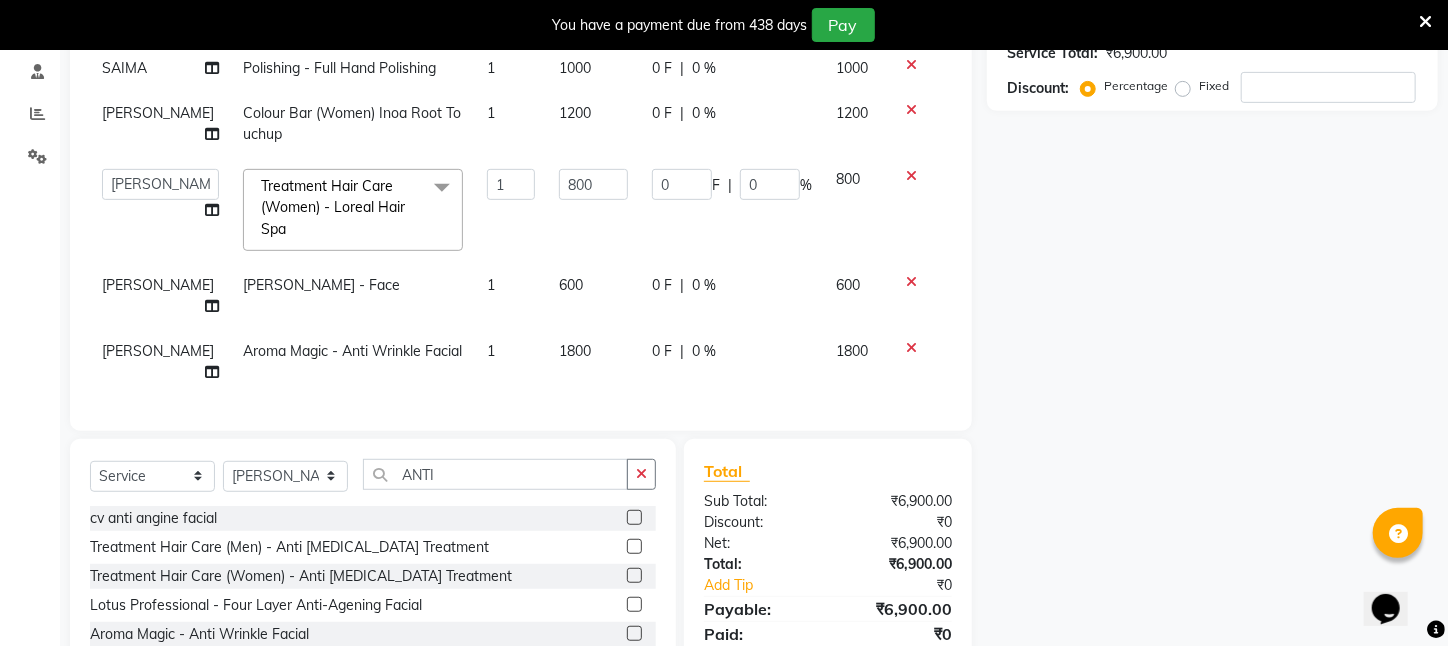 scroll, scrollTop: 447, scrollLeft: 0, axis: vertical 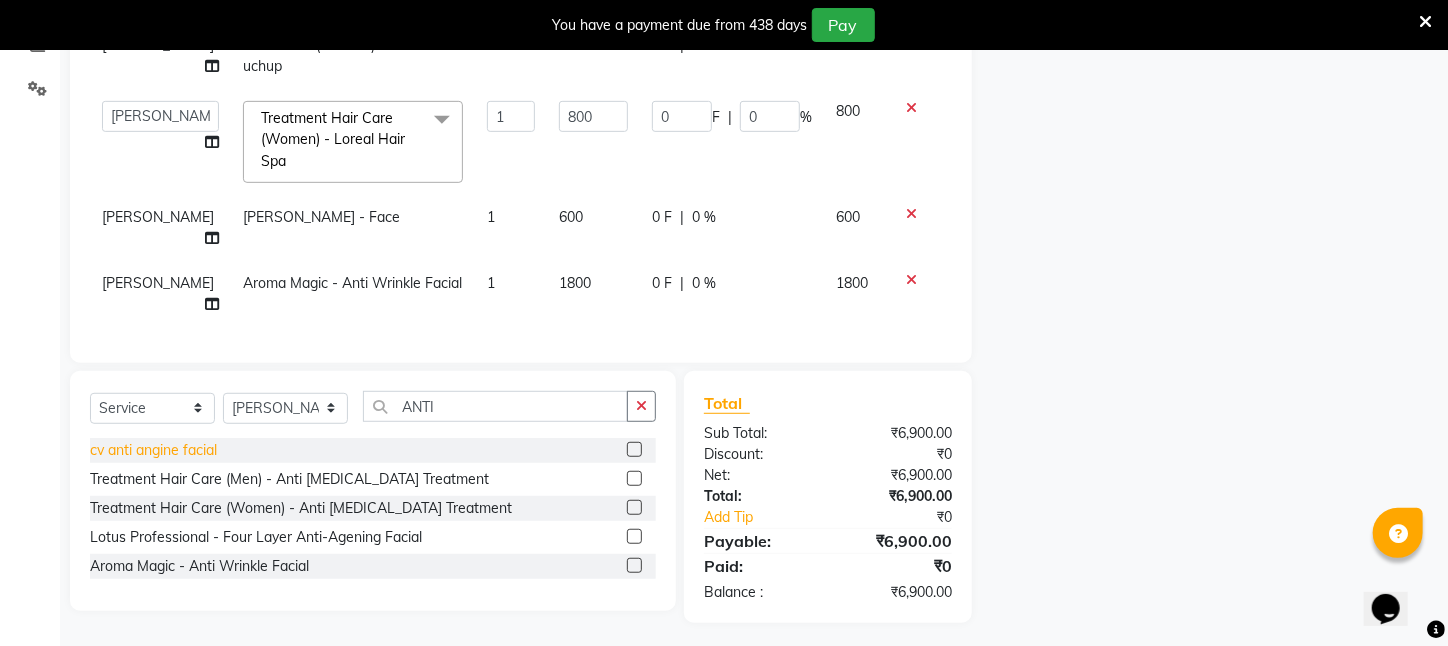 click on "cv anti angine facial" 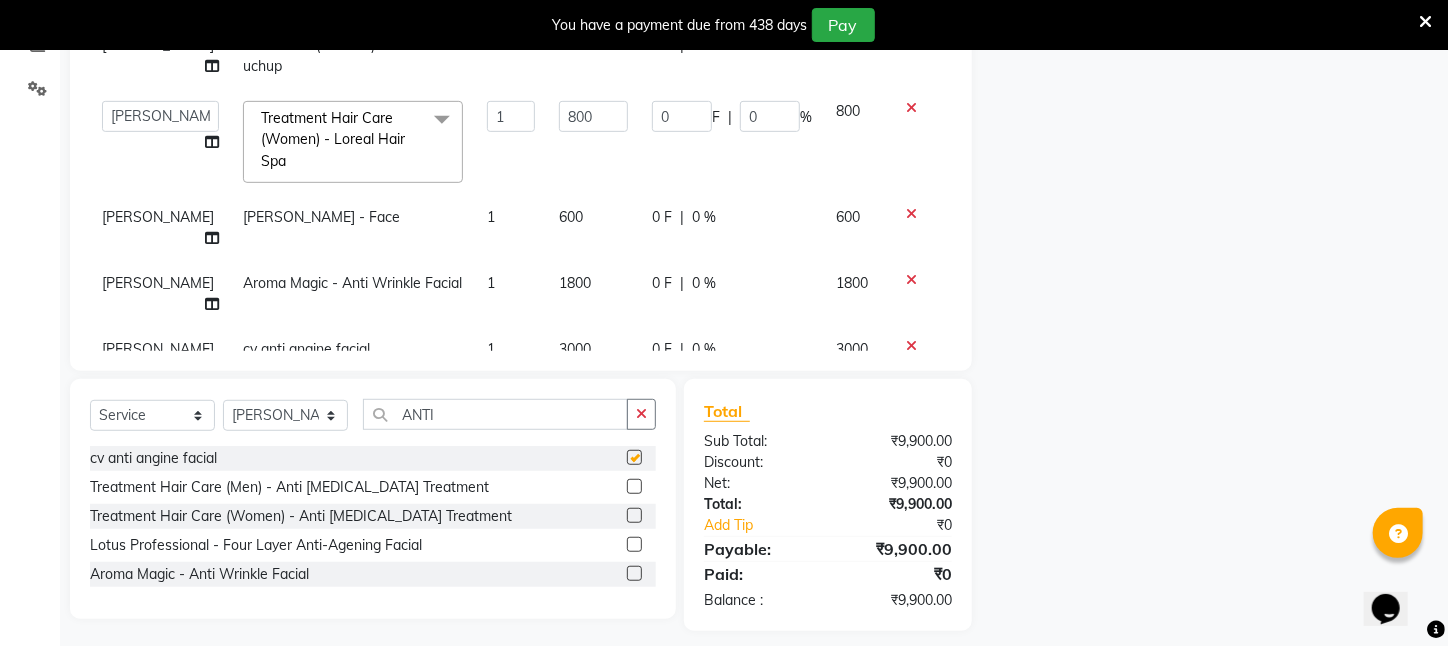 checkbox on "false" 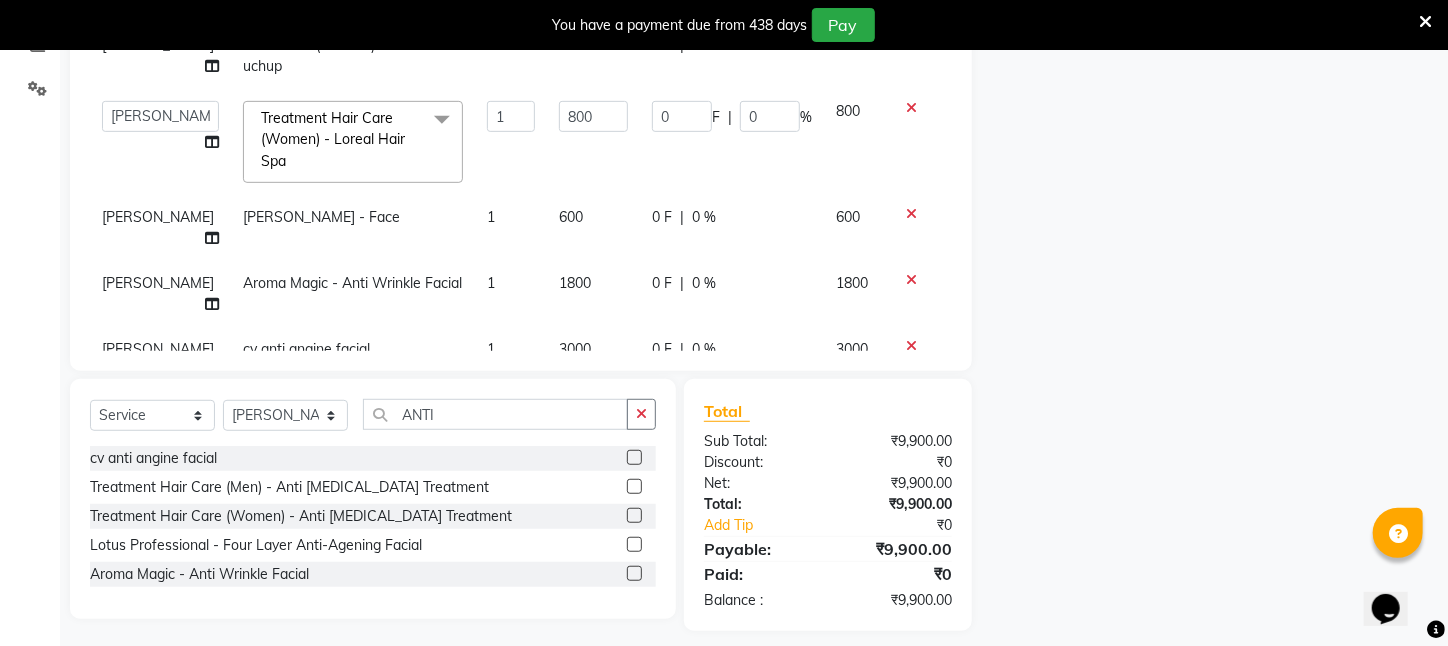 click 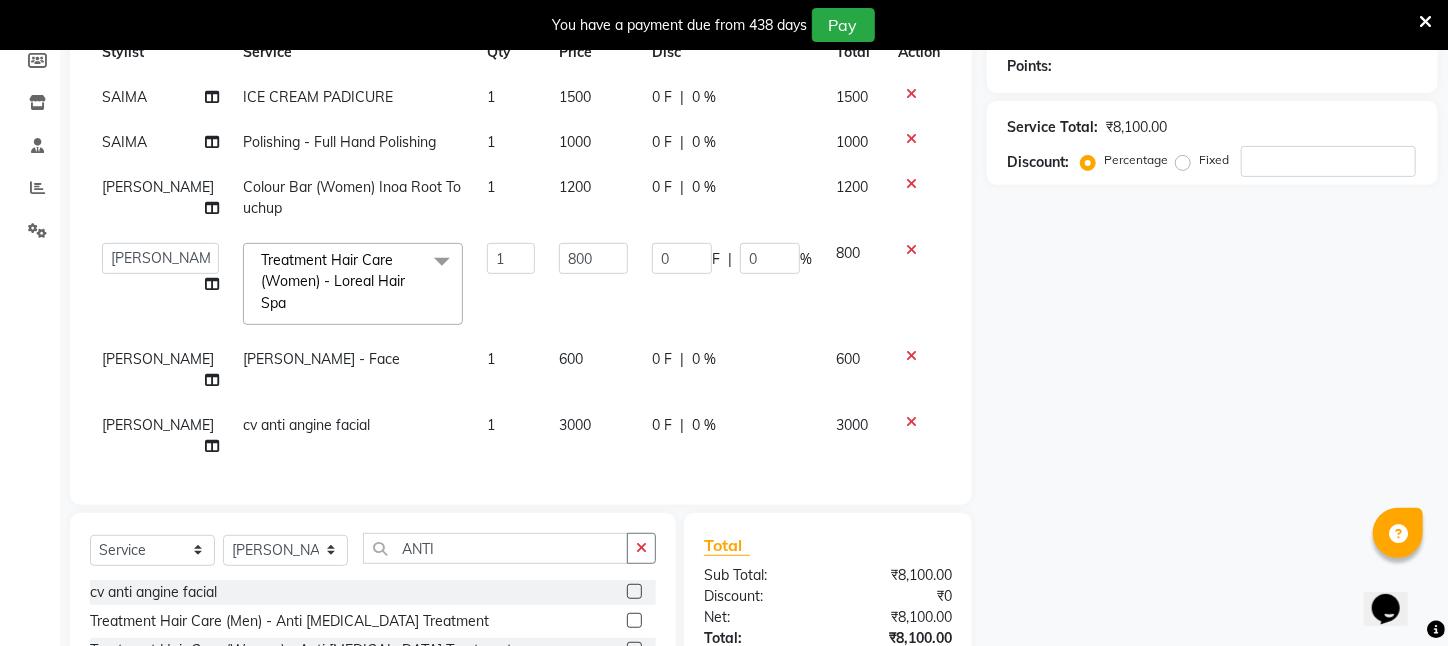 scroll, scrollTop: 200, scrollLeft: 0, axis: vertical 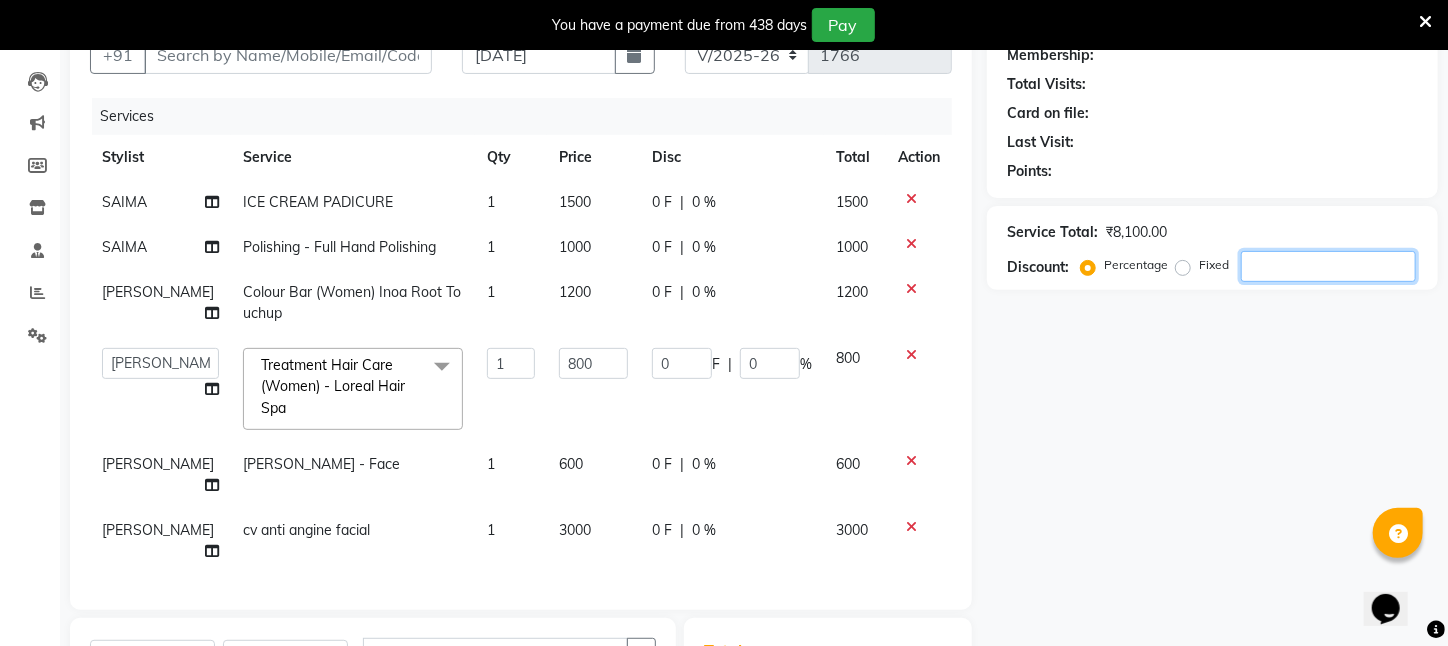 click 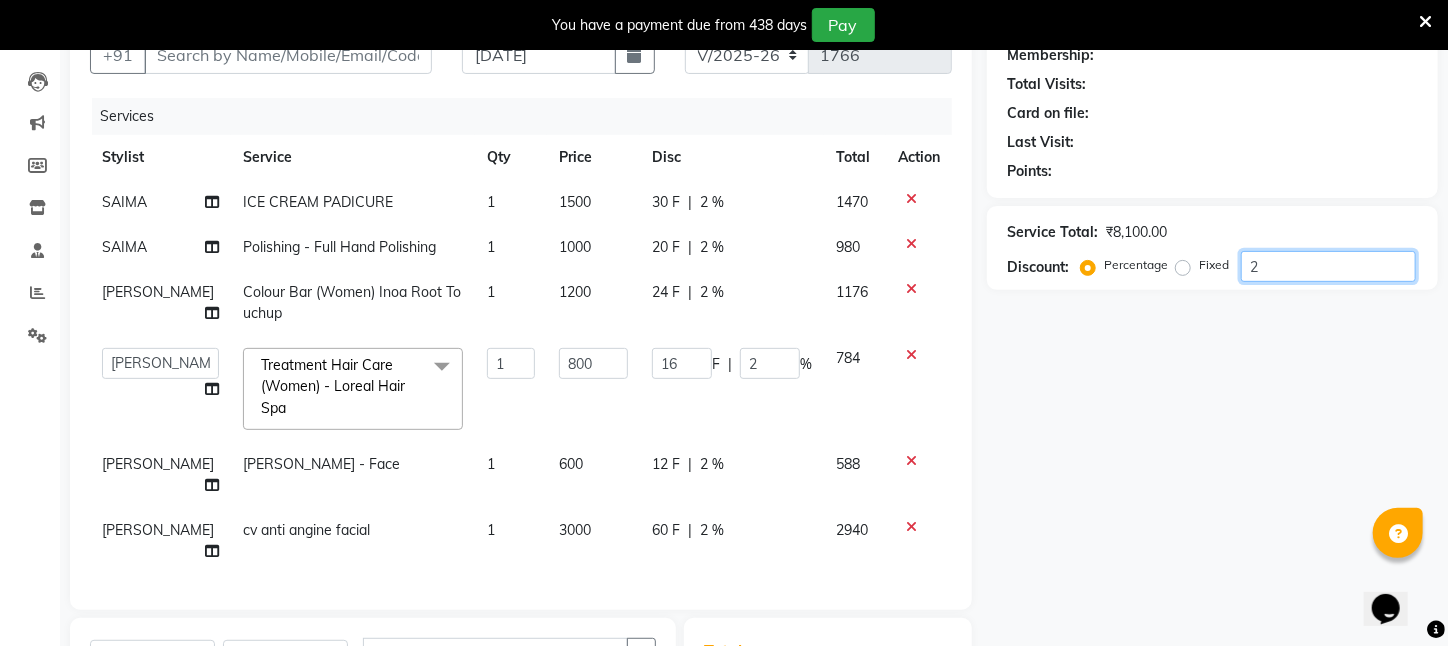 type on "20" 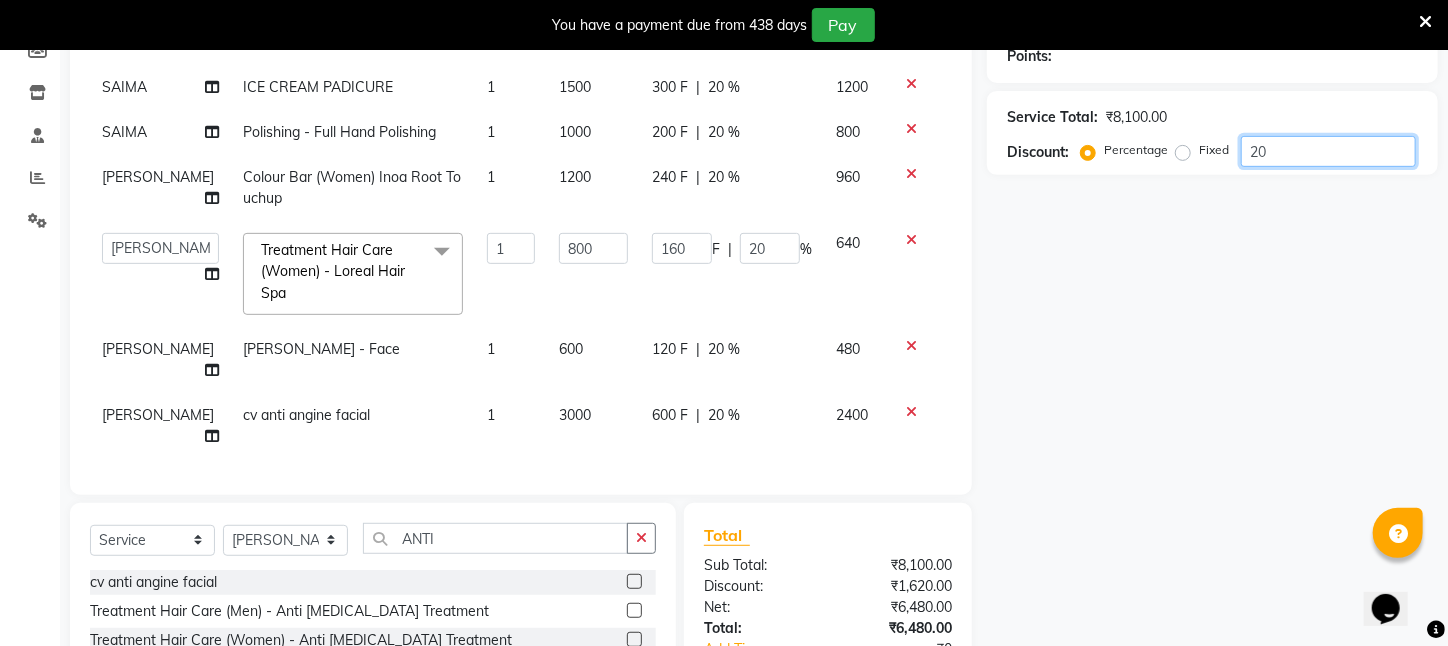 scroll, scrollTop: 125, scrollLeft: 0, axis: vertical 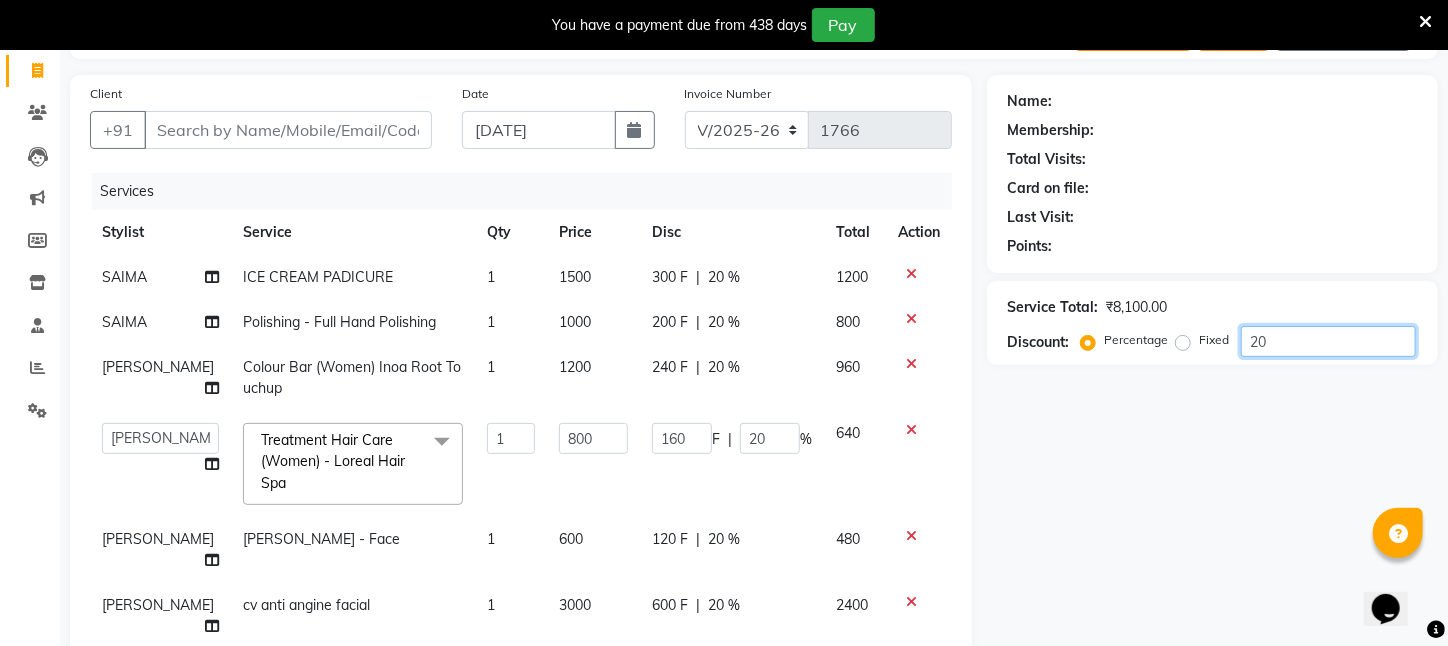 type on "2" 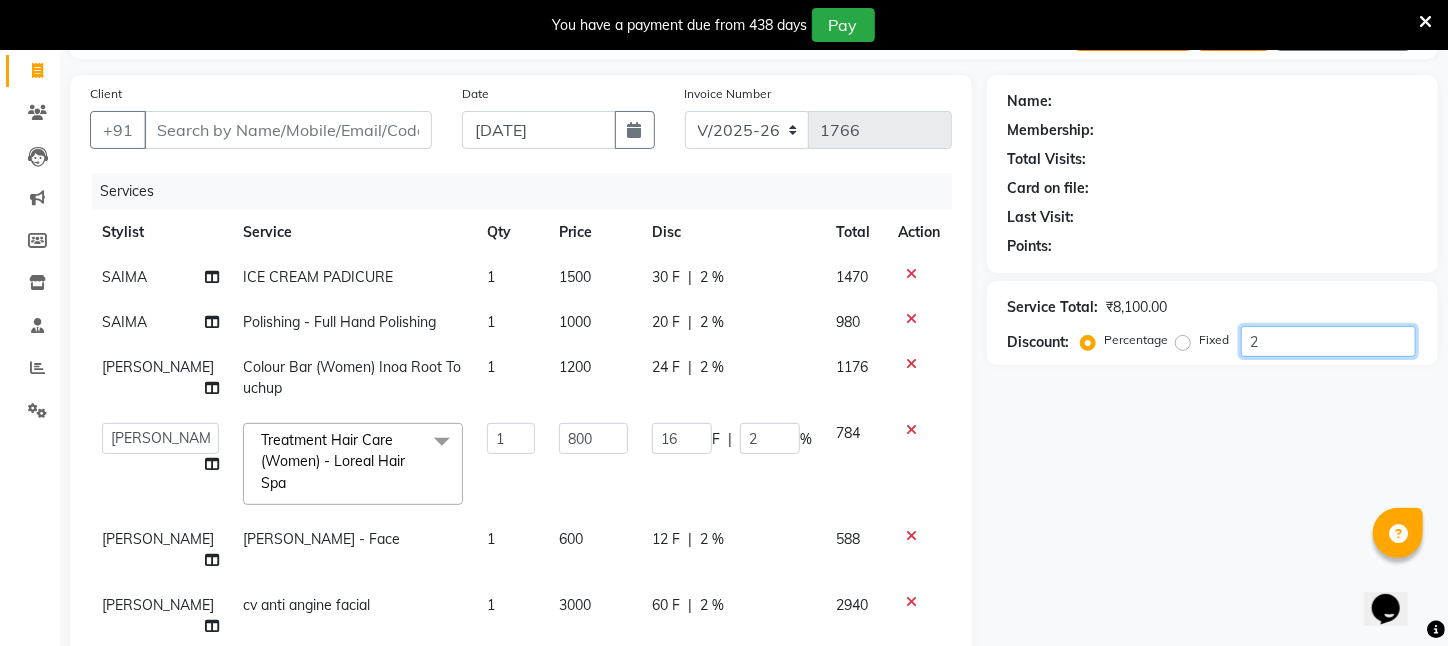 type 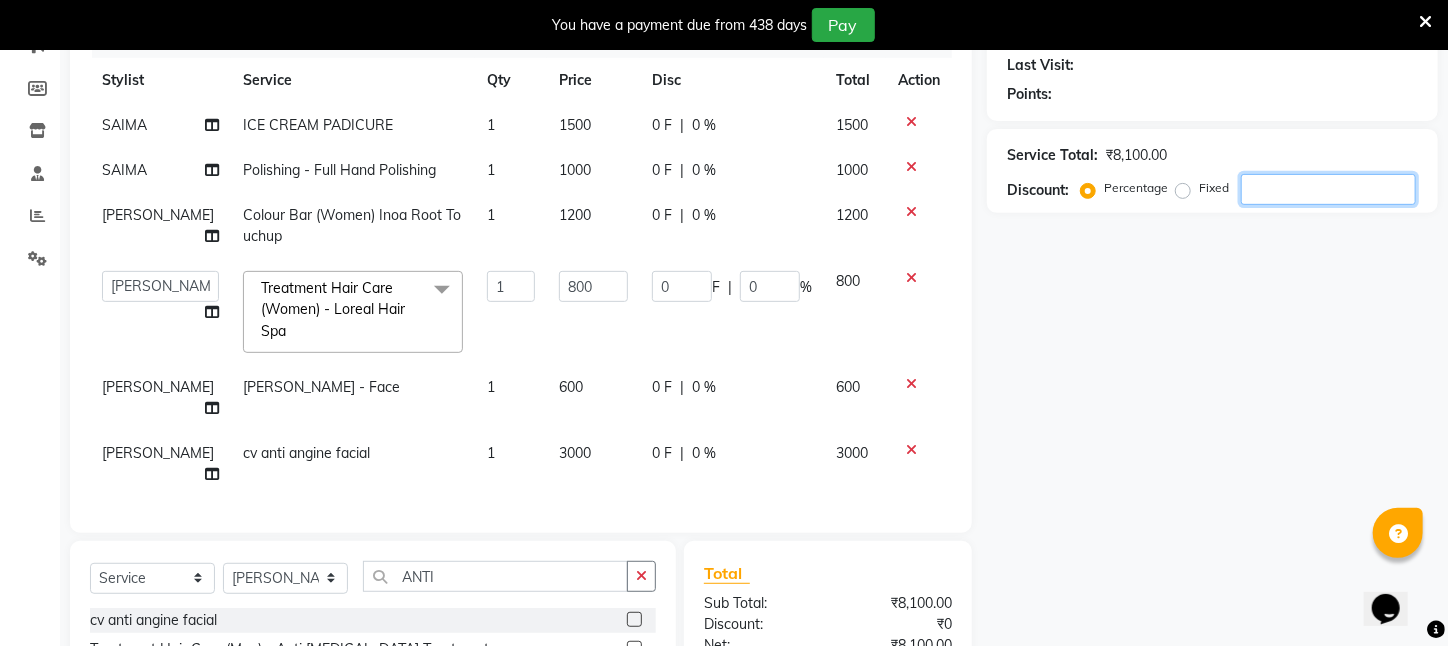 scroll, scrollTop: 0, scrollLeft: 0, axis: both 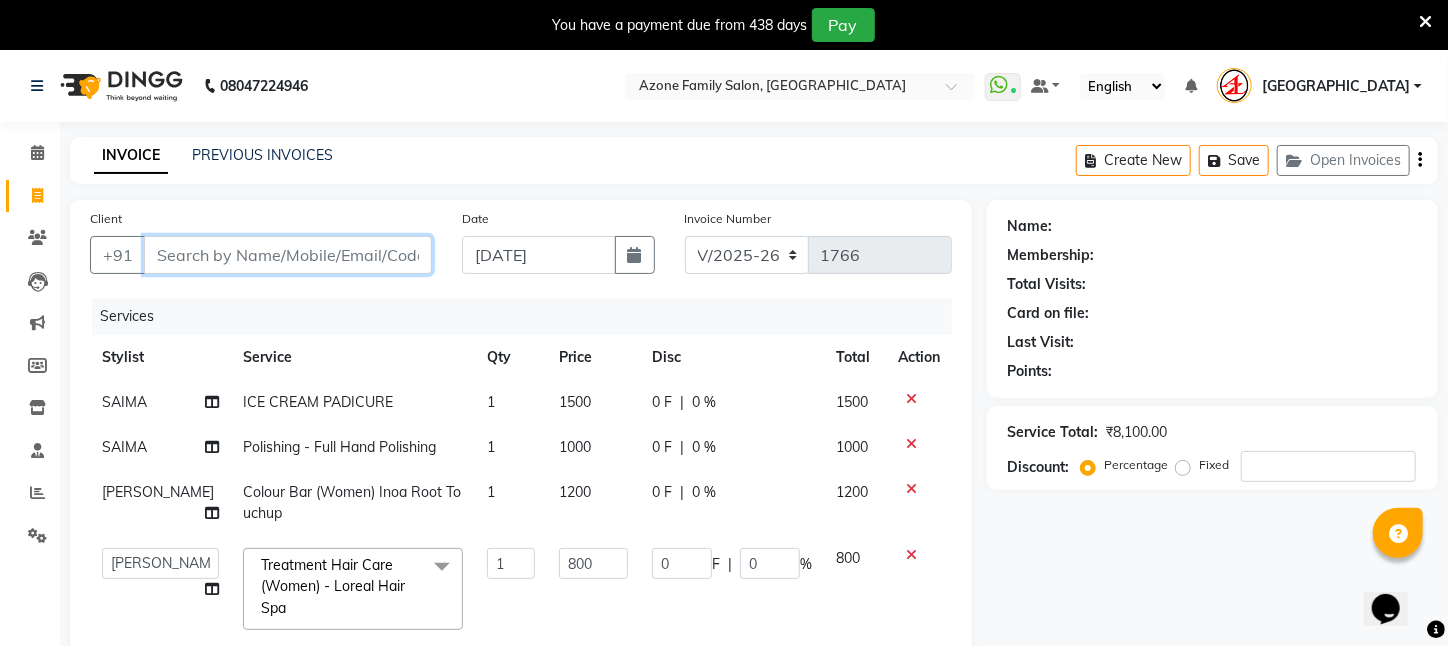 click on "Client" at bounding box center [288, 255] 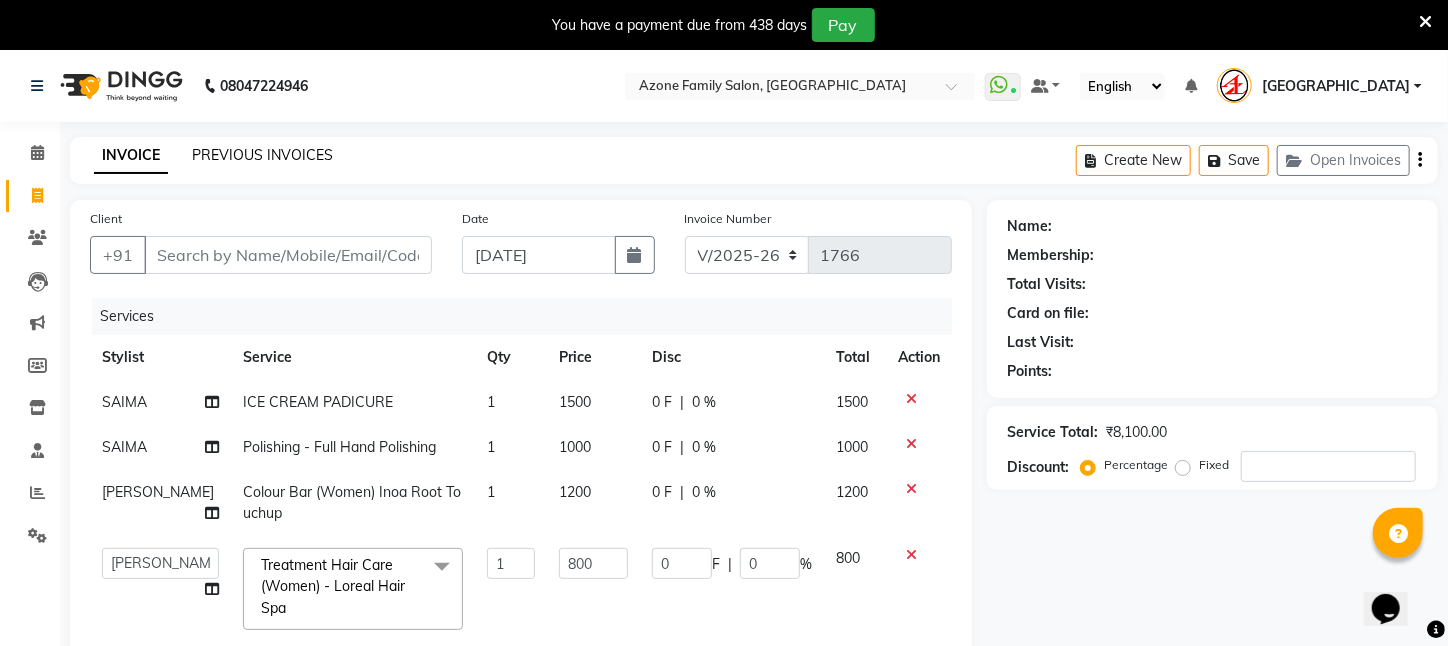 click on "PREVIOUS INVOICES" 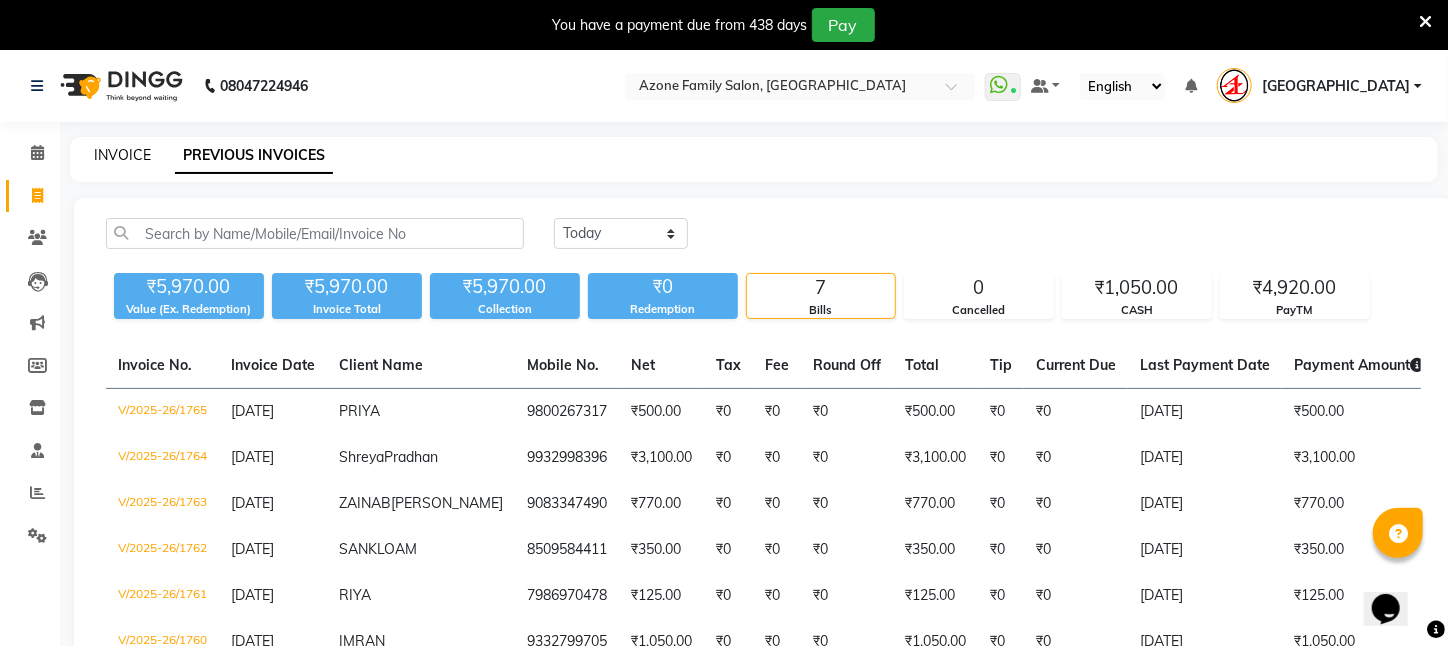 click on "INVOICE" 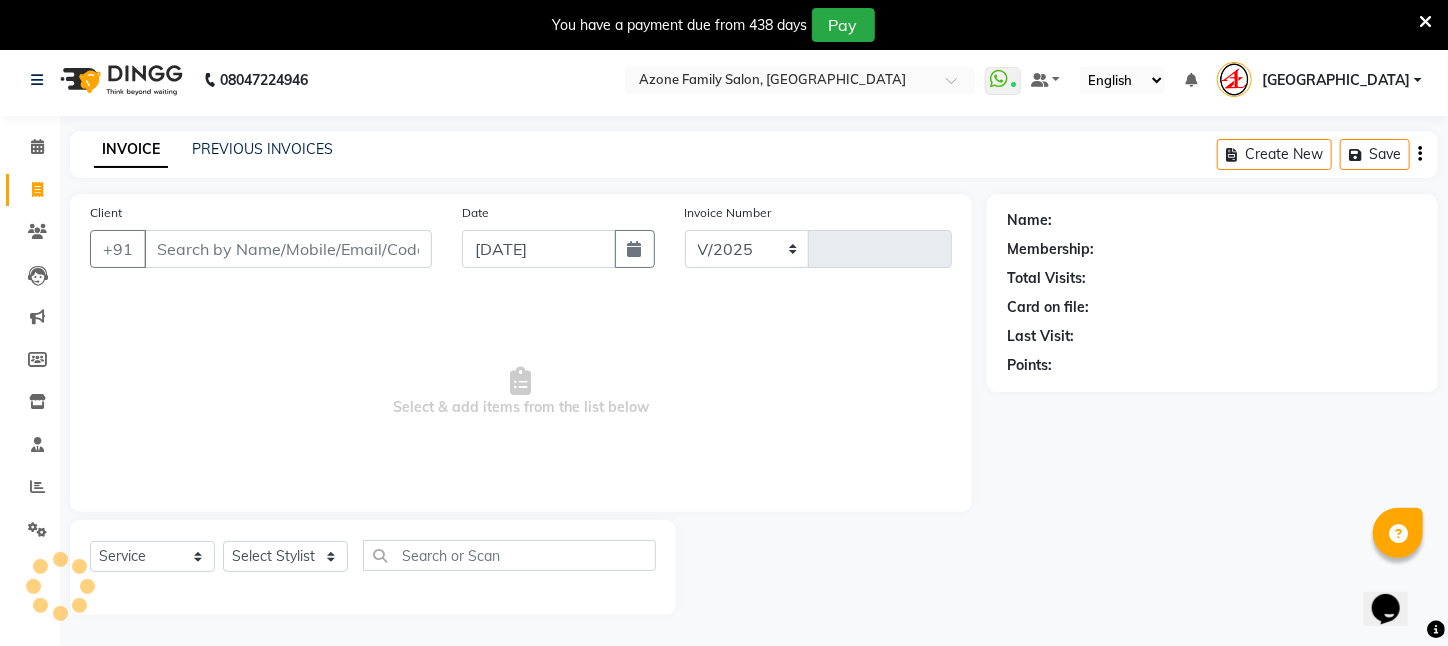 select on "4296" 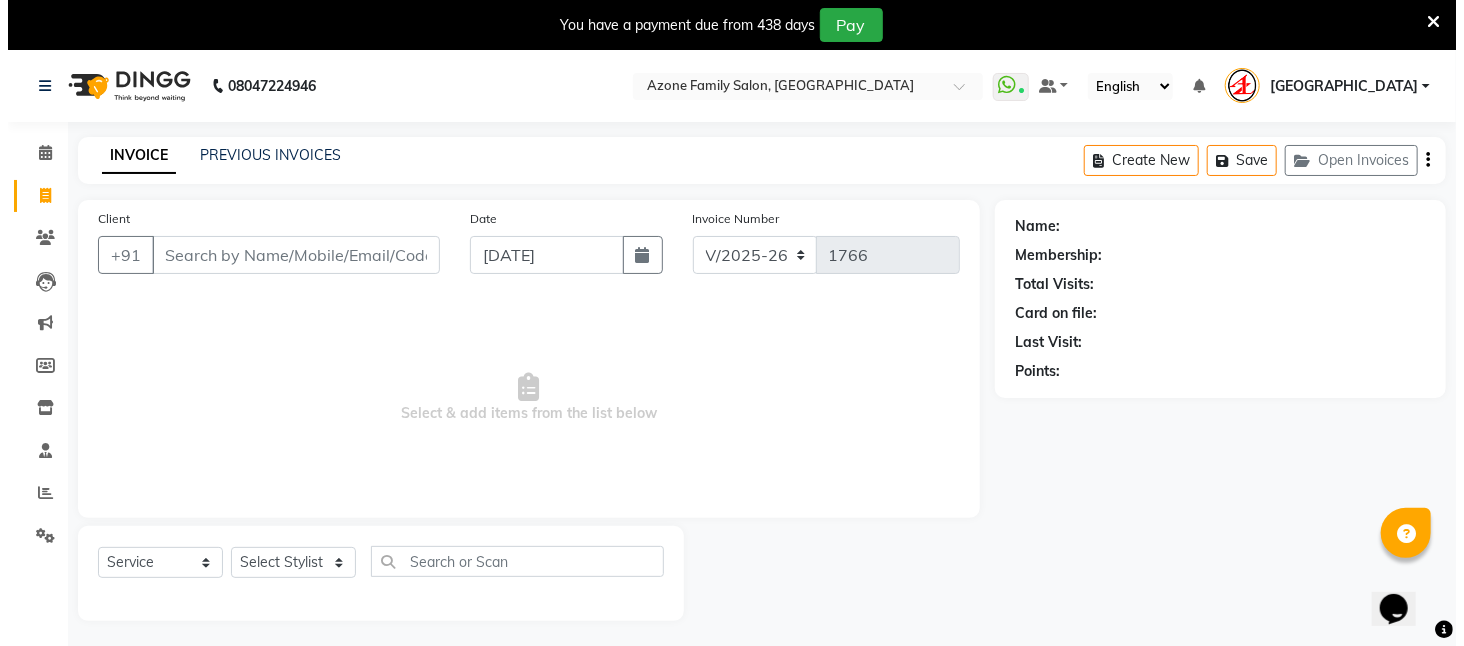 scroll, scrollTop: 50, scrollLeft: 0, axis: vertical 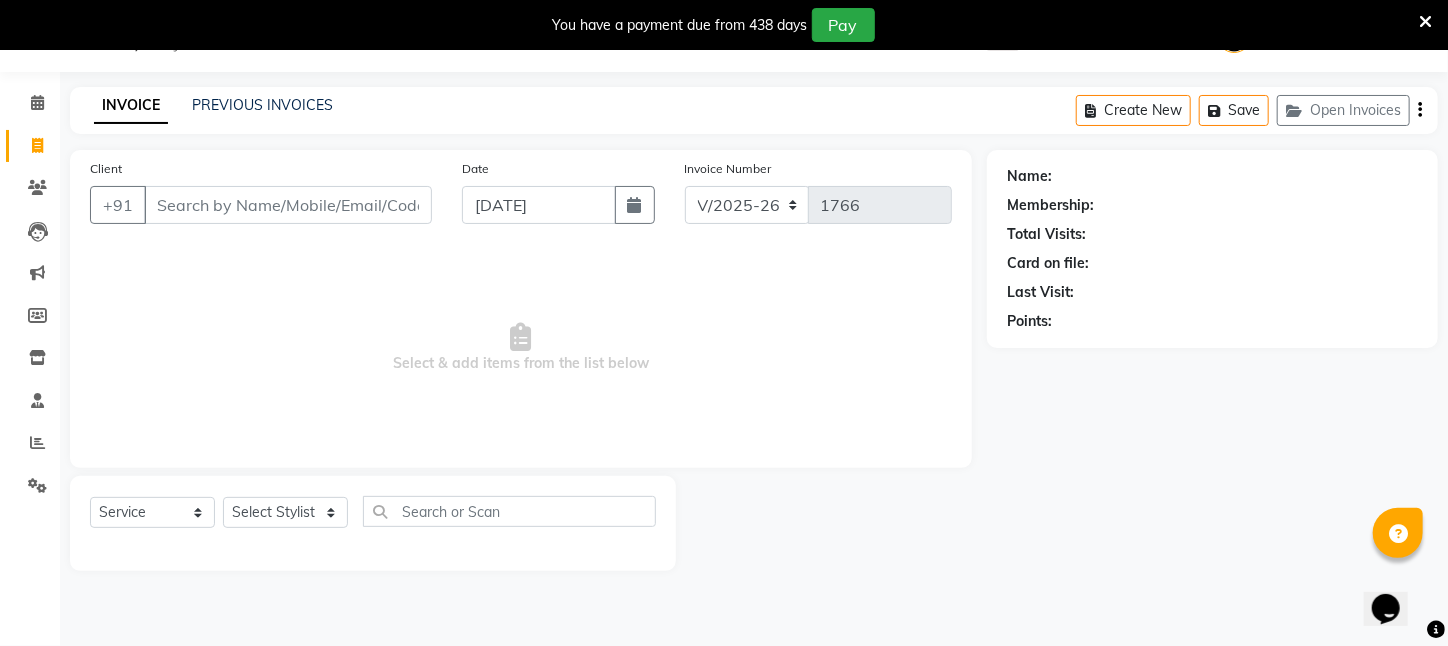 click on "Client" at bounding box center (288, 205) 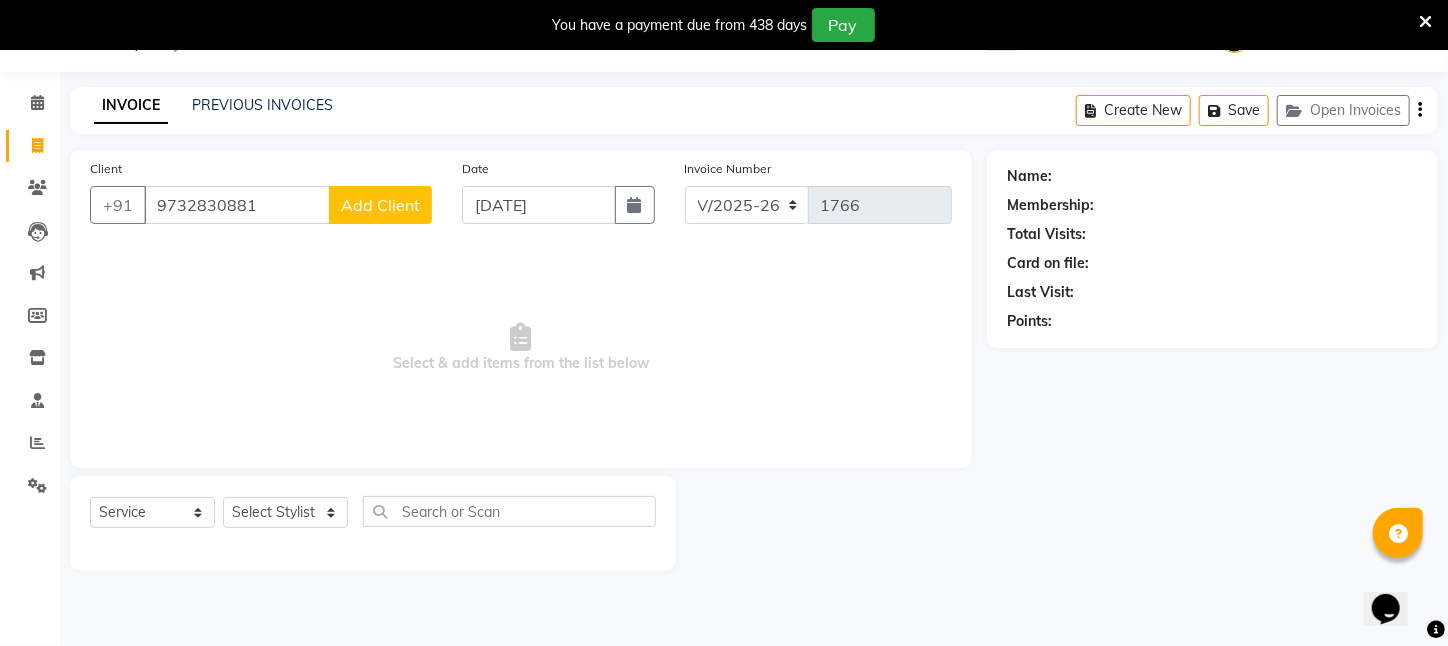 type on "9732830881" 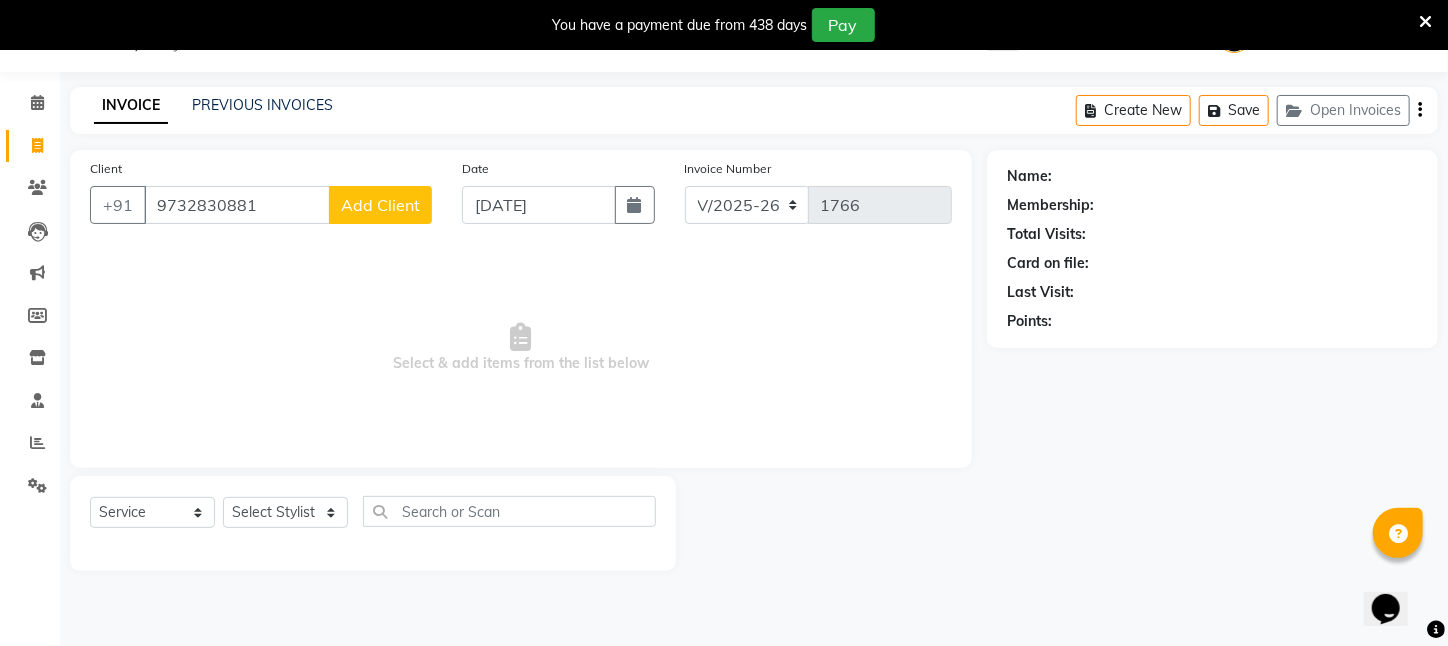 click on "Add Client" 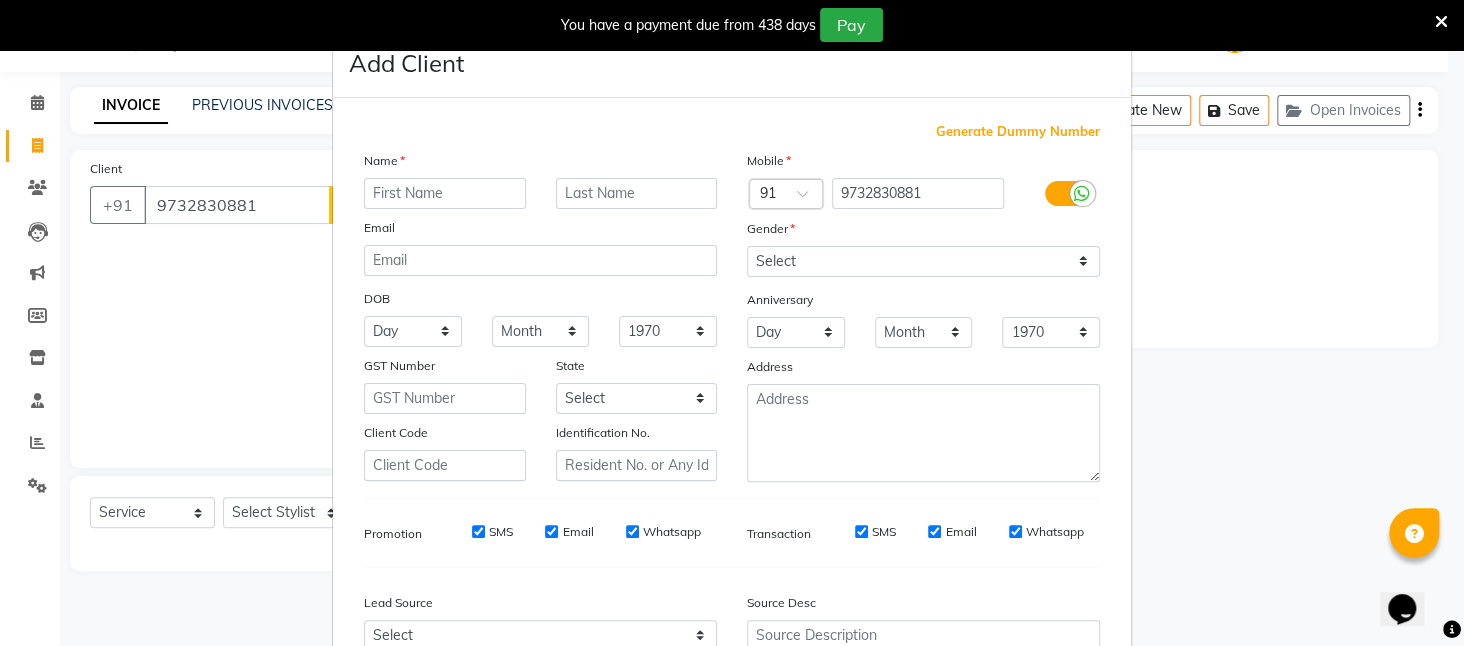 click at bounding box center [445, 193] 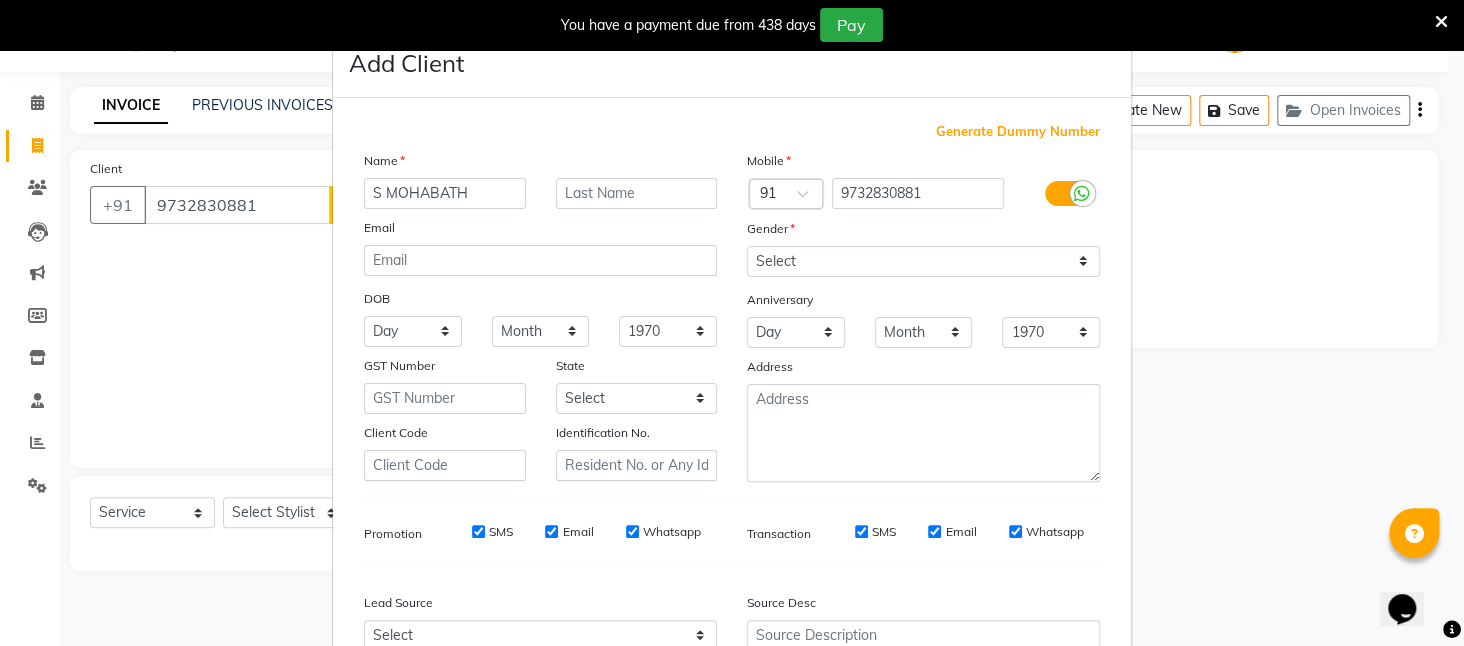 type on "S MOHABATH" 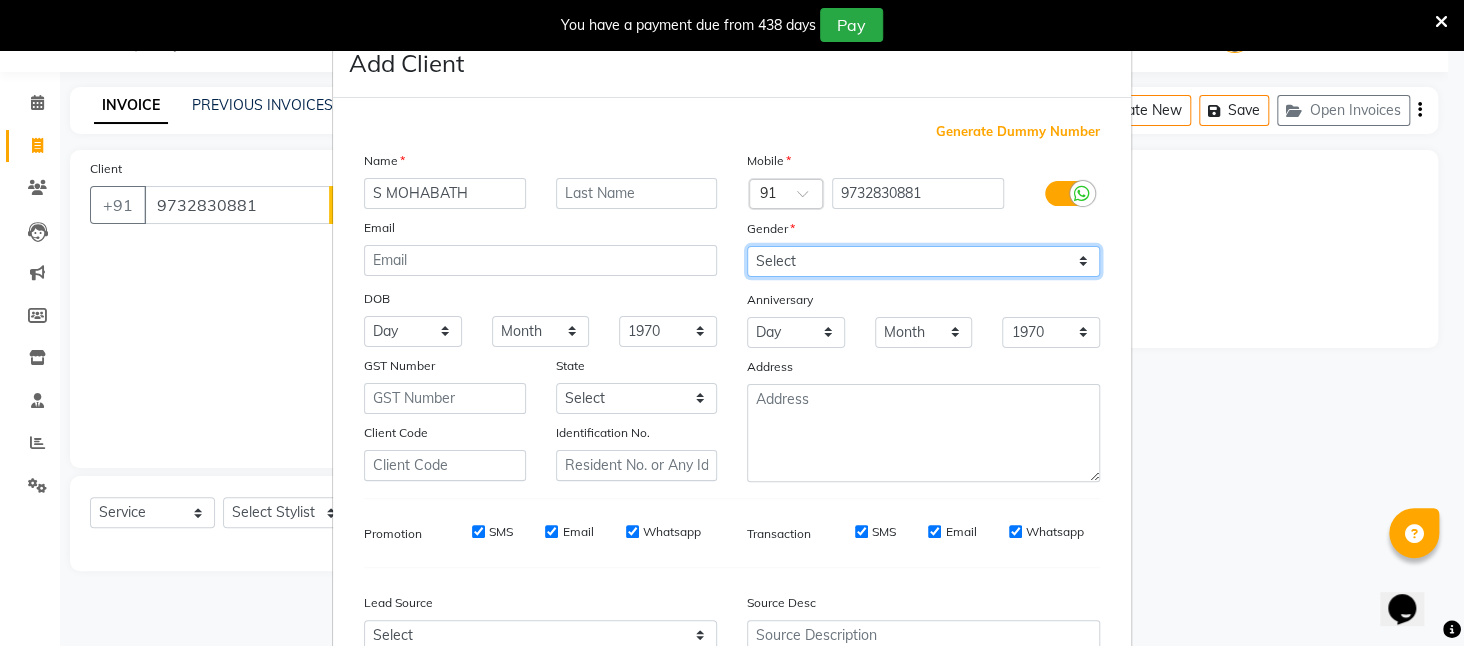 click on "Select [DEMOGRAPHIC_DATA] [DEMOGRAPHIC_DATA] Other Prefer Not To Say" at bounding box center [923, 261] 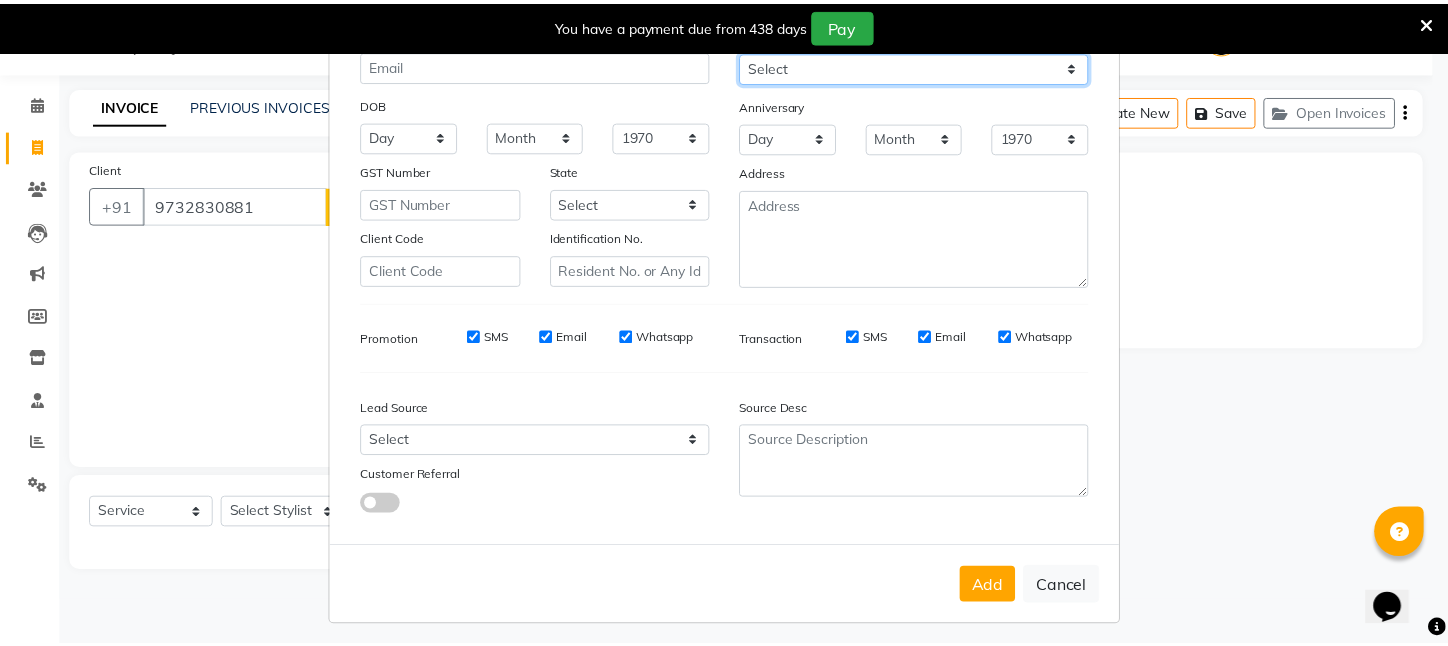 scroll, scrollTop: 202, scrollLeft: 0, axis: vertical 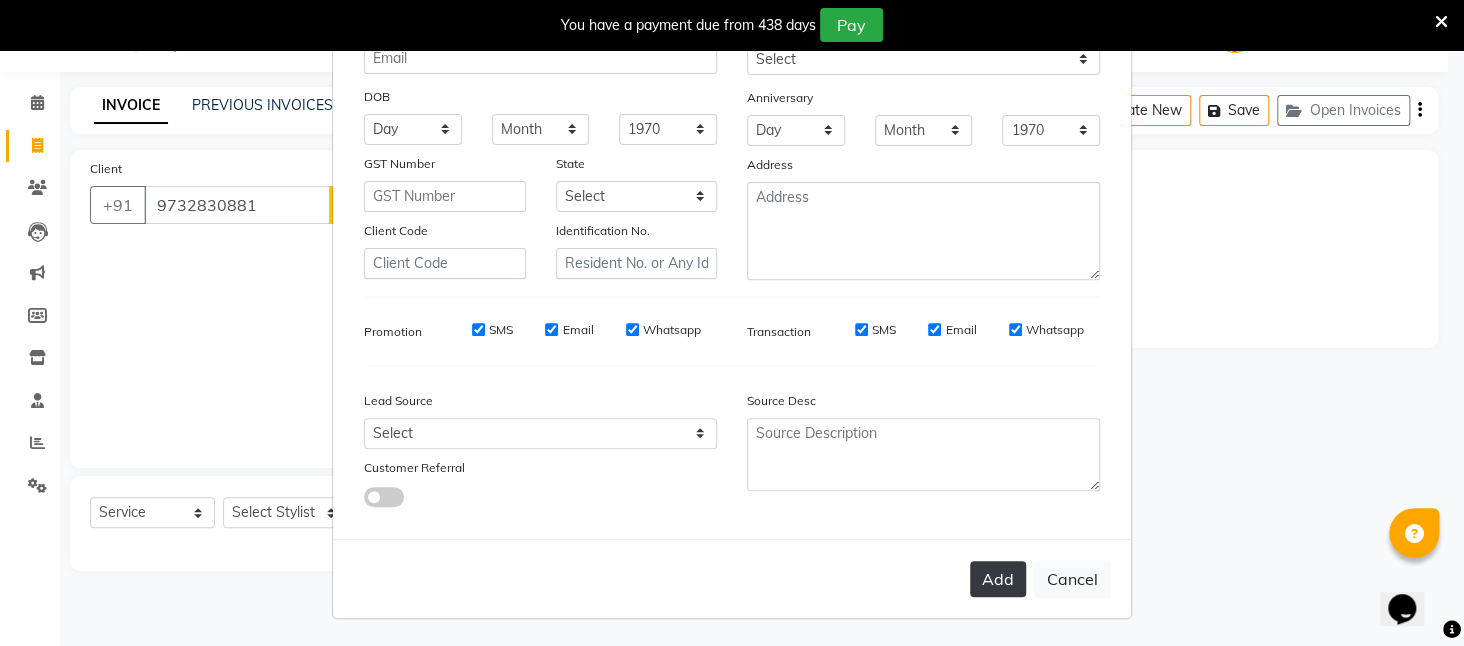 click on "Add" at bounding box center [998, 579] 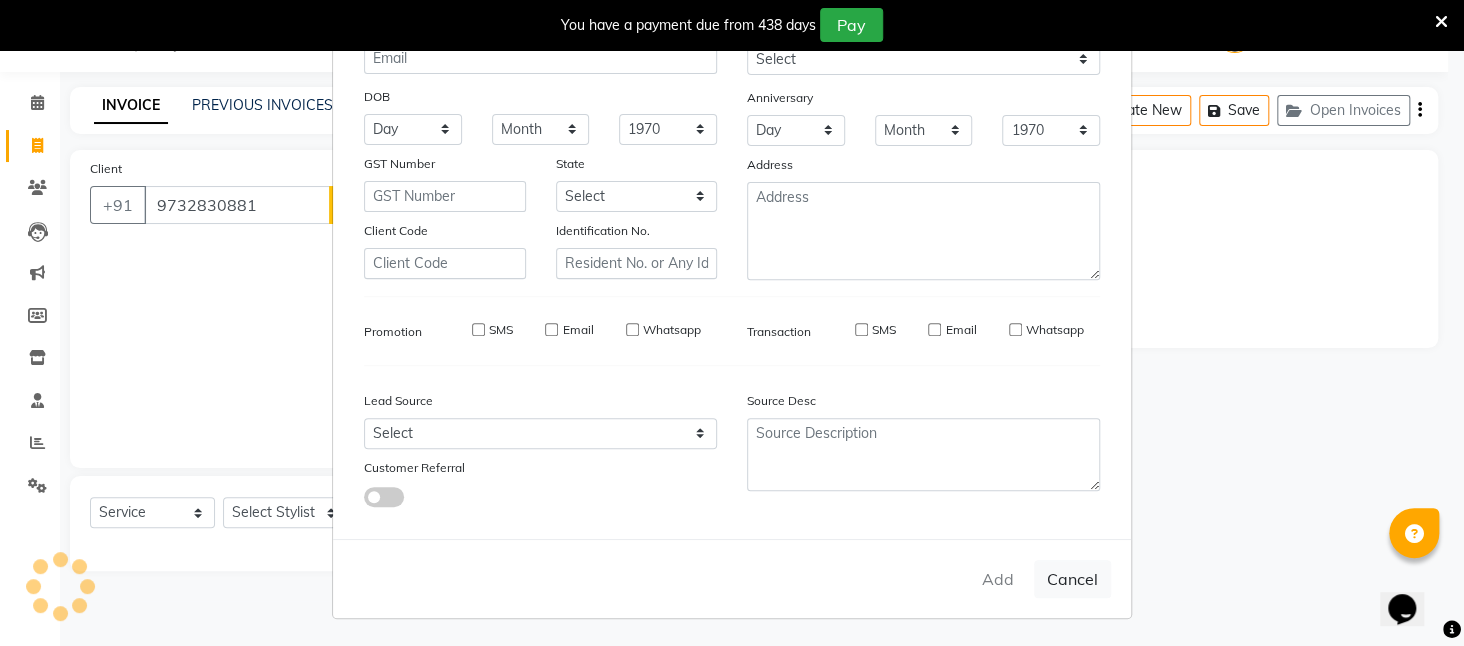 type 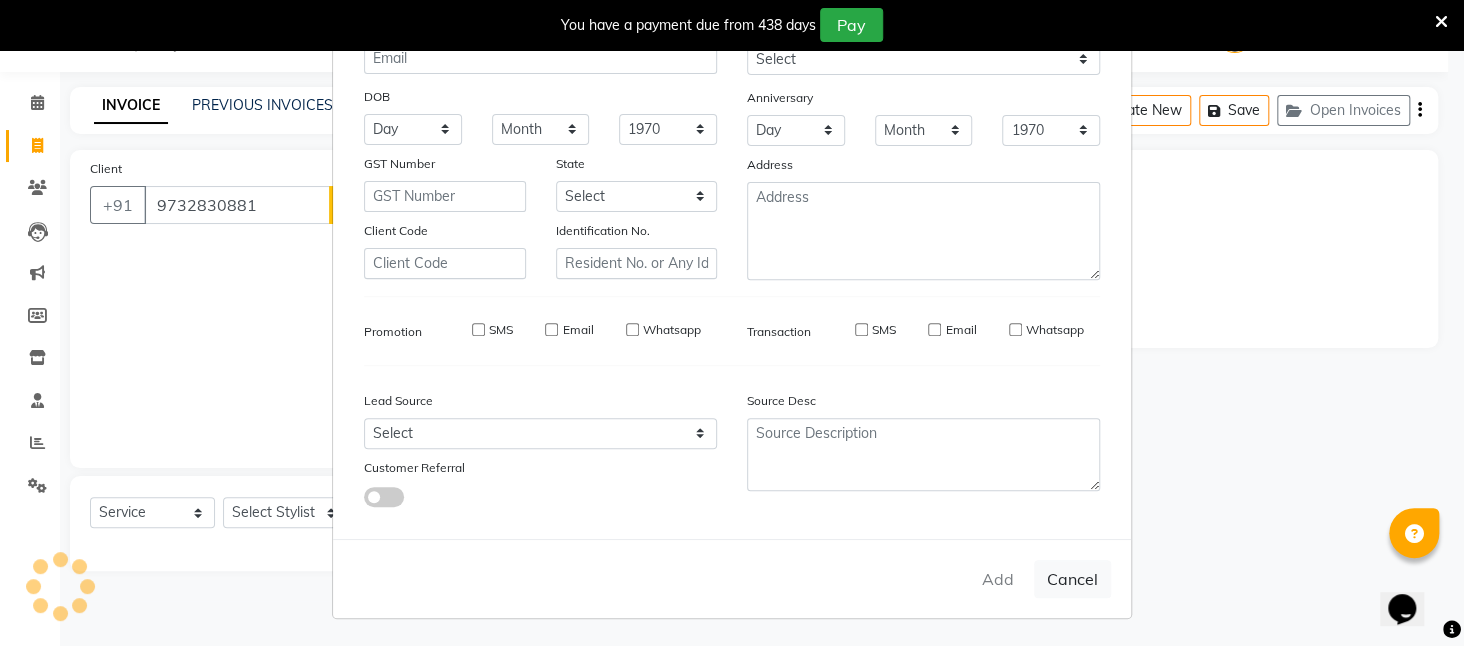 select 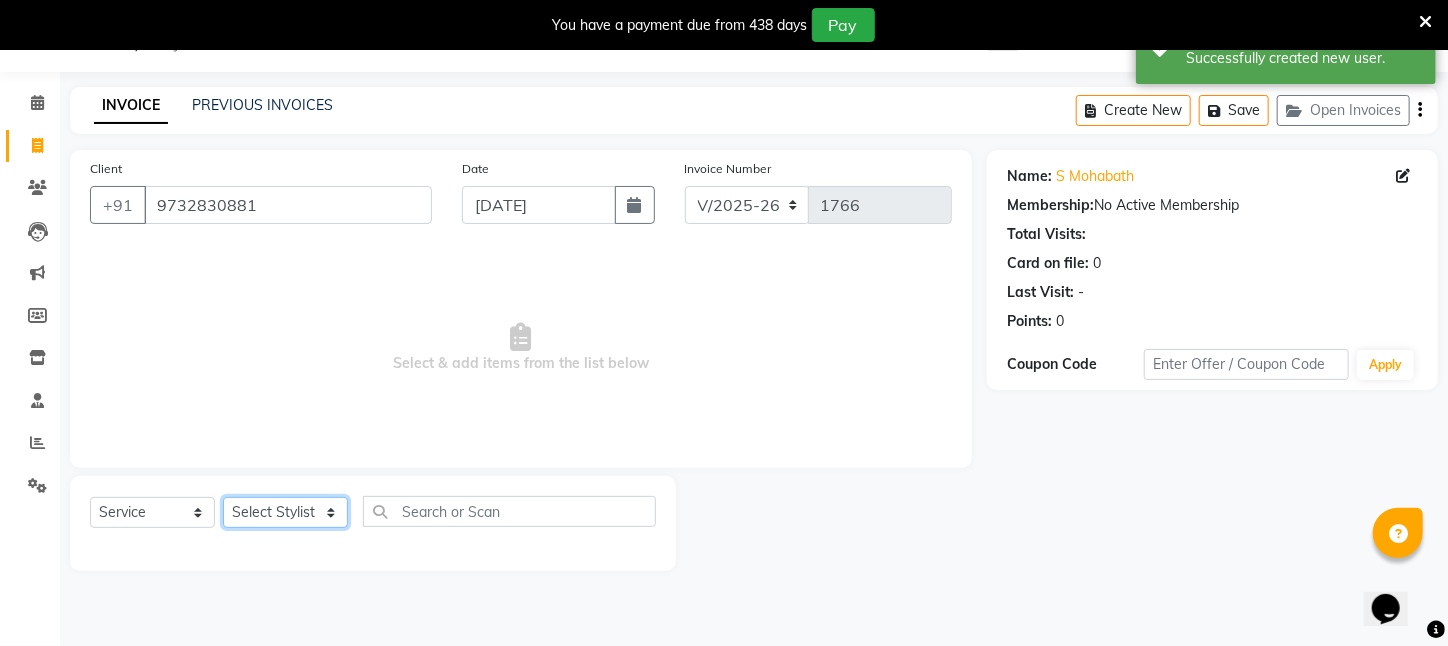 click on "Select Stylist [PERSON_NAME] [PERSON_NAME] DEEPIKA [PERSON_NAME] [PERSON_NAME] kharagpur Mahadev [PERSON_NAME] [PERSON_NAME] NEHA [PERSON_NAME] [PERSON_NAME] [PERSON_NAME] [PERSON_NAME] [PERSON_NAME]" 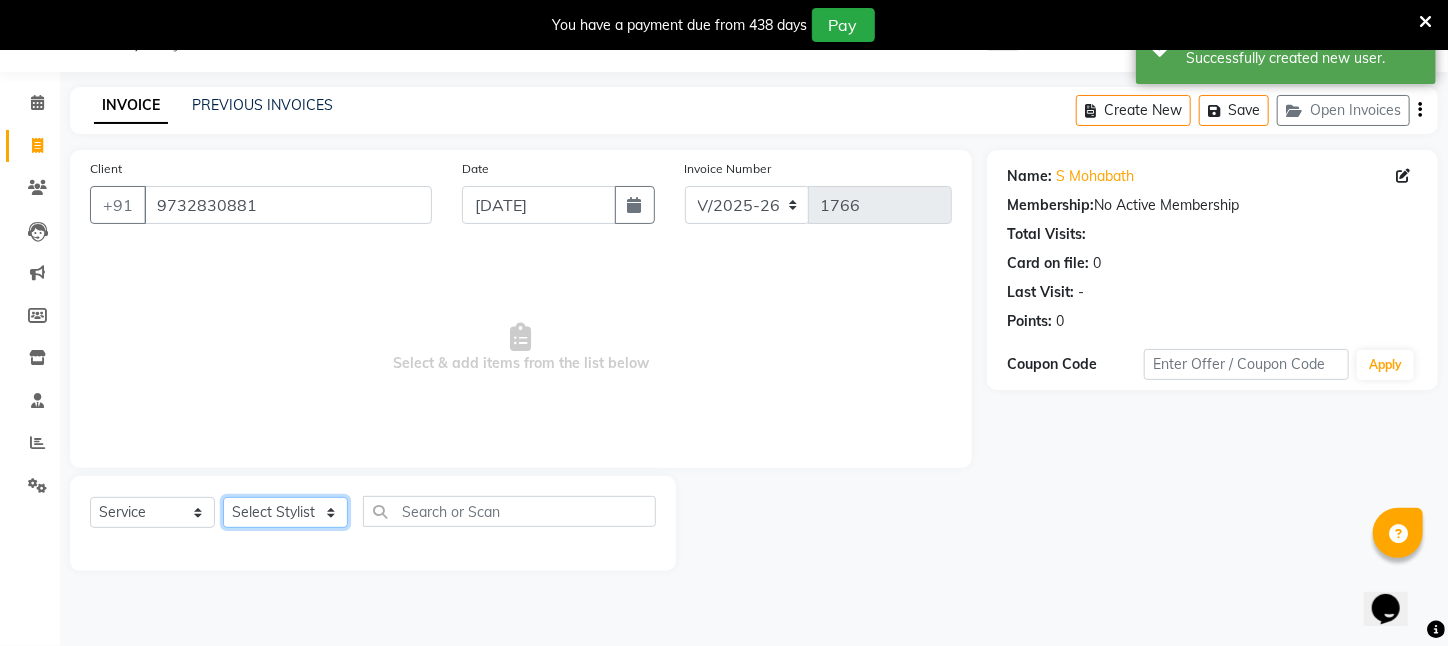 select on "83601" 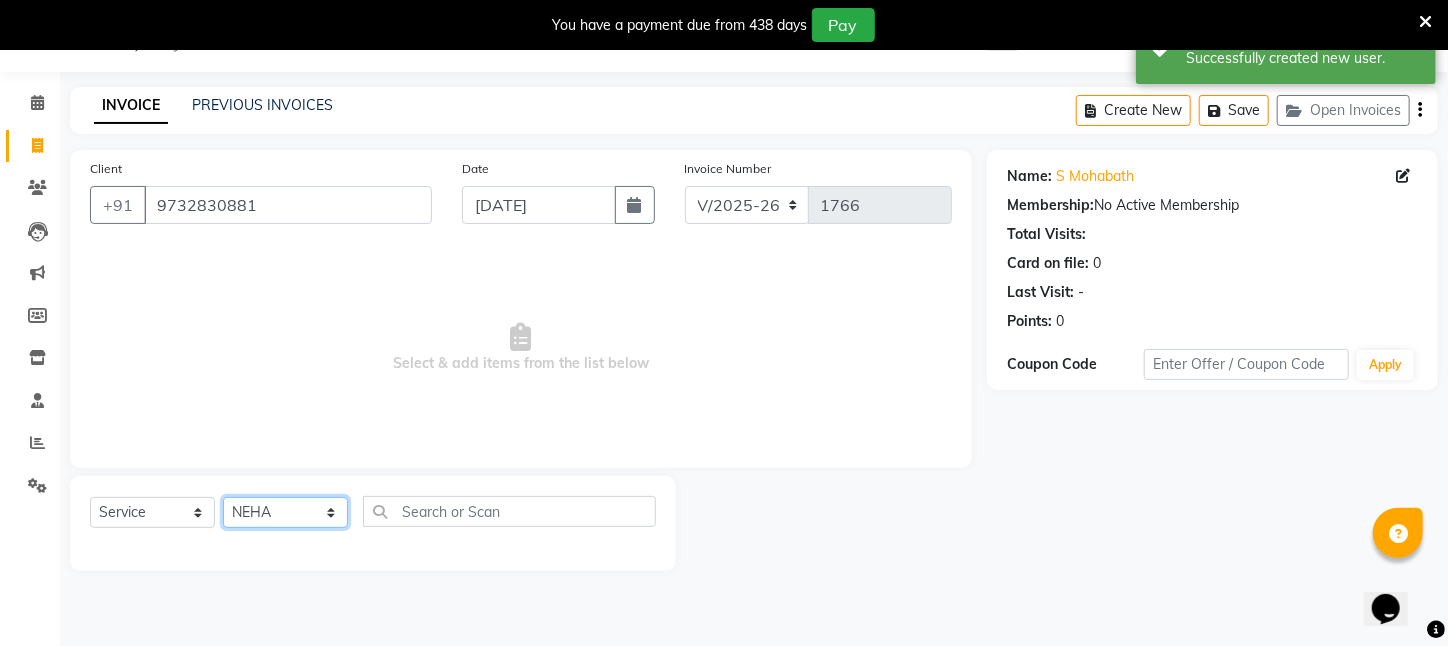 click on "Select Stylist [PERSON_NAME] [PERSON_NAME] DEEPIKA [PERSON_NAME] [PERSON_NAME] kharagpur Mahadev [PERSON_NAME] [PERSON_NAME] NEHA [PERSON_NAME] [PERSON_NAME] [PERSON_NAME] [PERSON_NAME] [PERSON_NAME]" 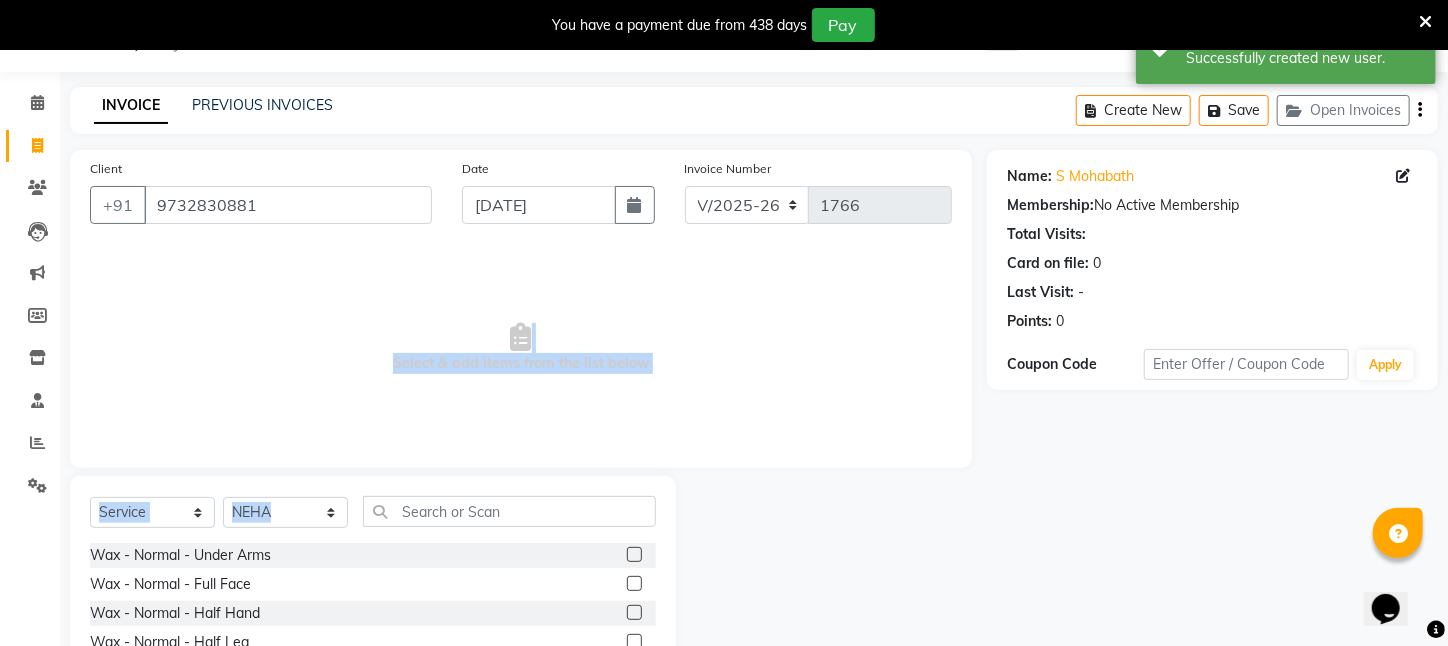 drag, startPoint x: 399, startPoint y: 503, endPoint x: 448, endPoint y: 520, distance: 51.86521 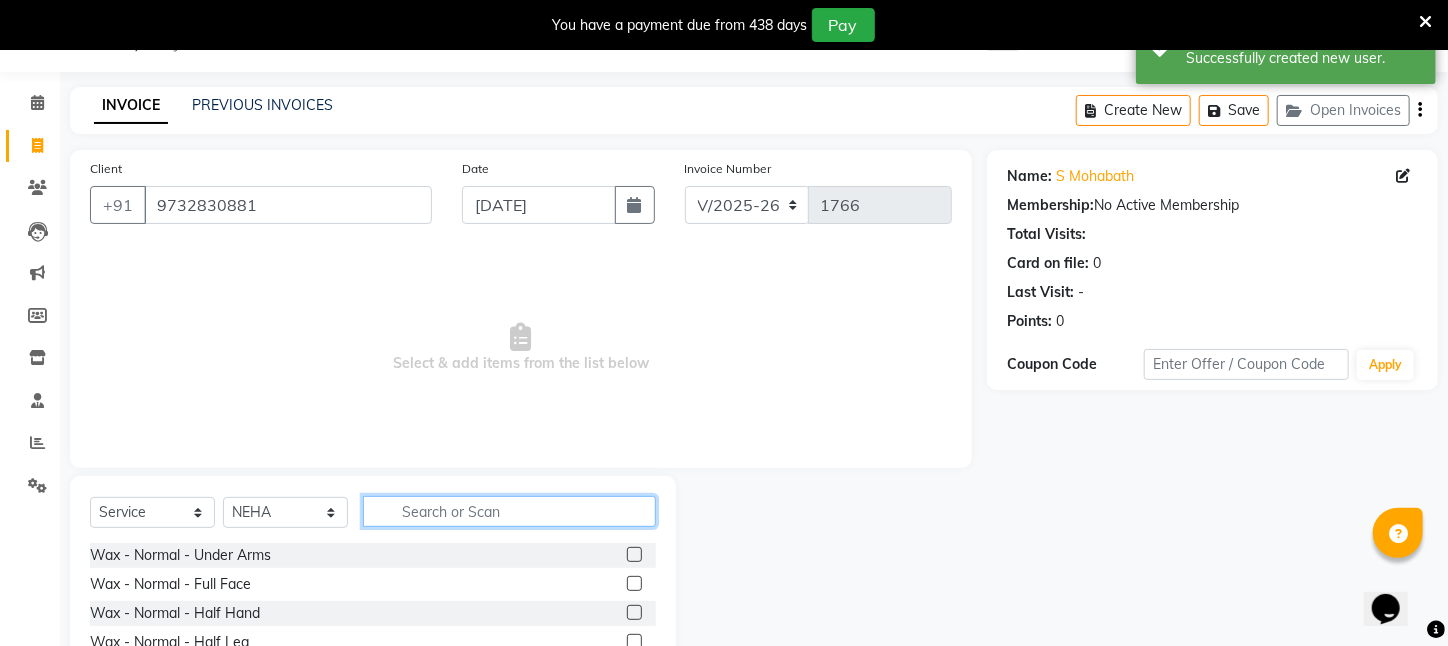 click 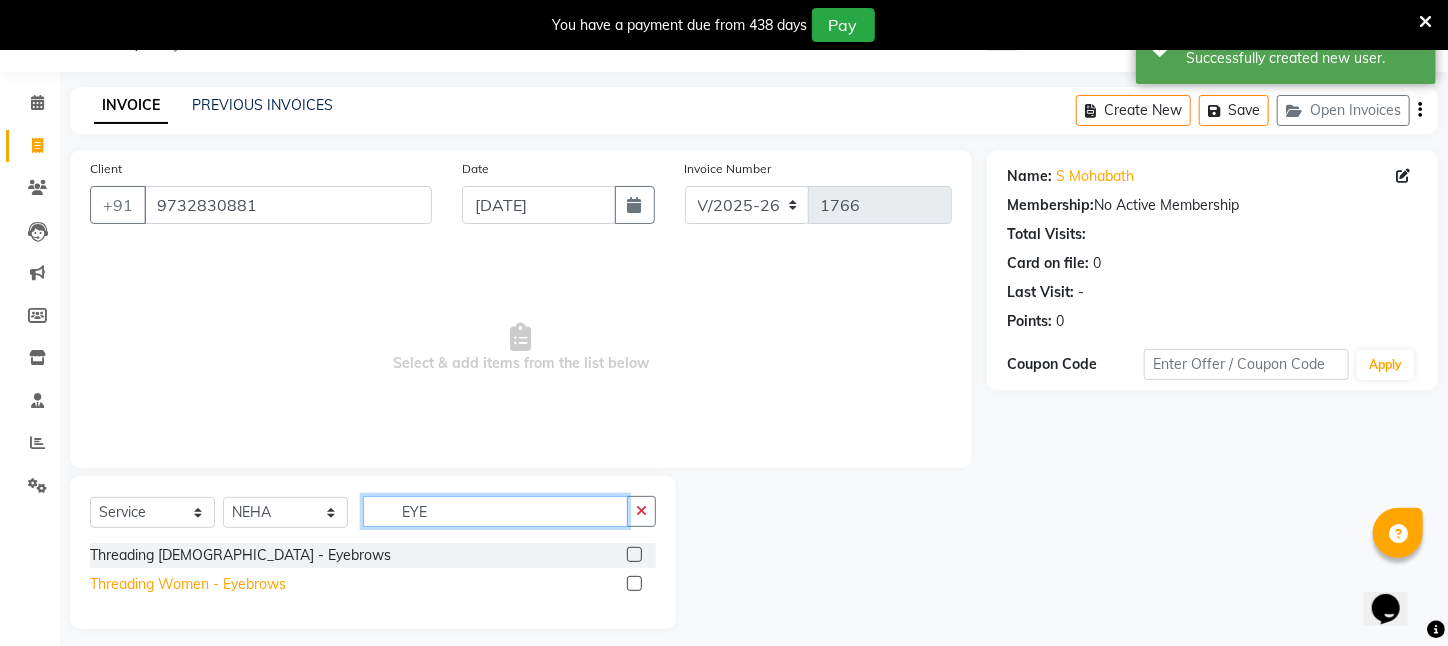 type on "EYE" 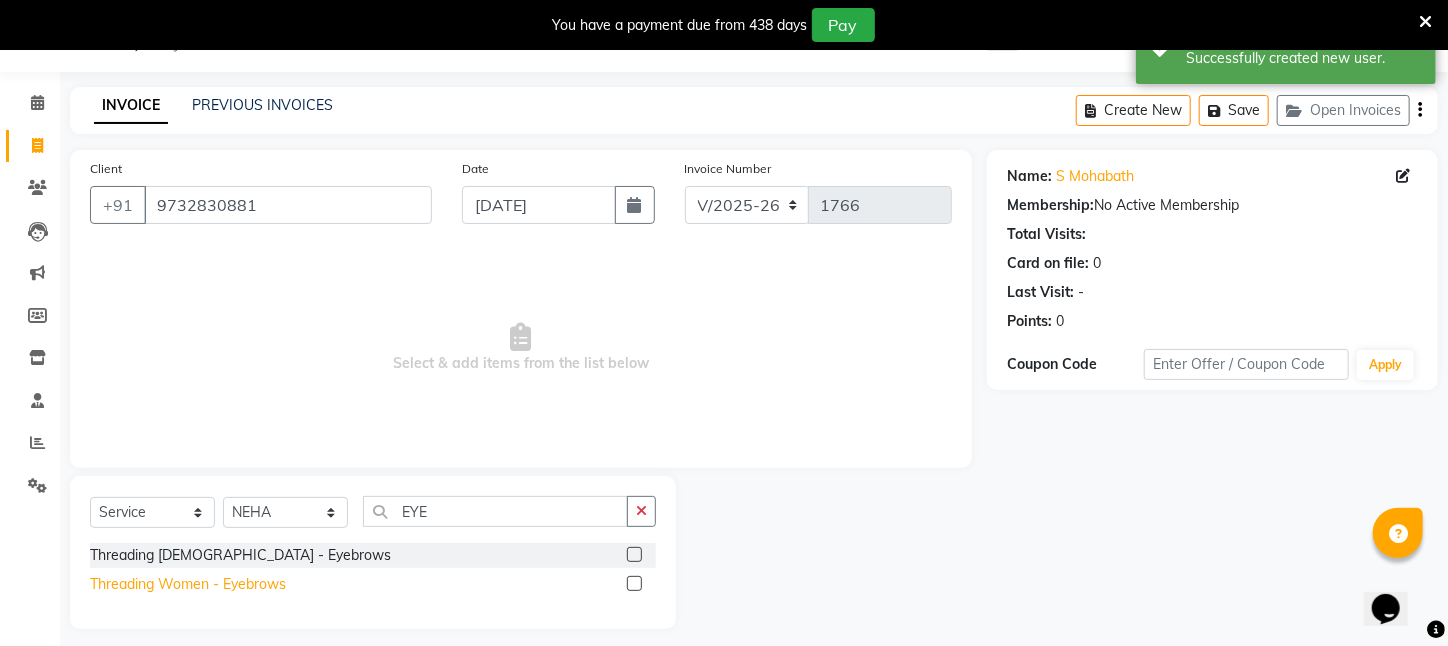 click on "Threading Women    -   Eyebrows" 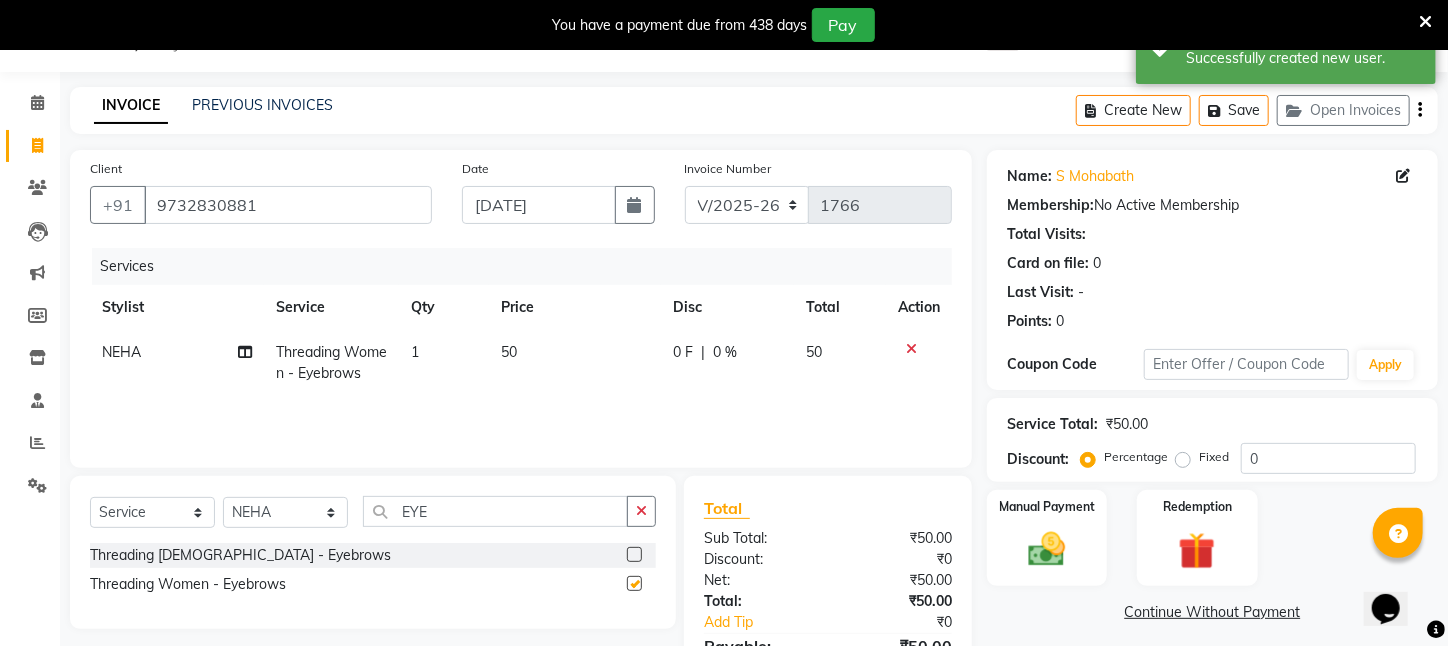 checkbox on "false" 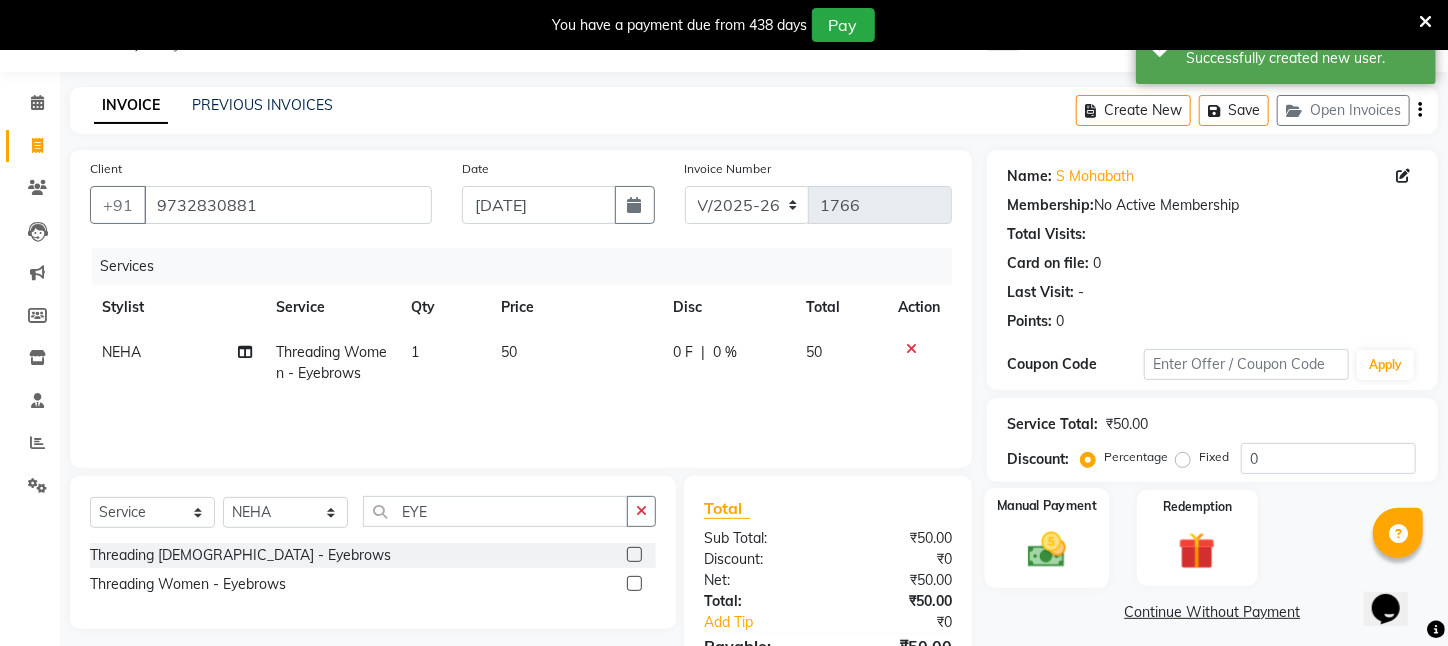 click 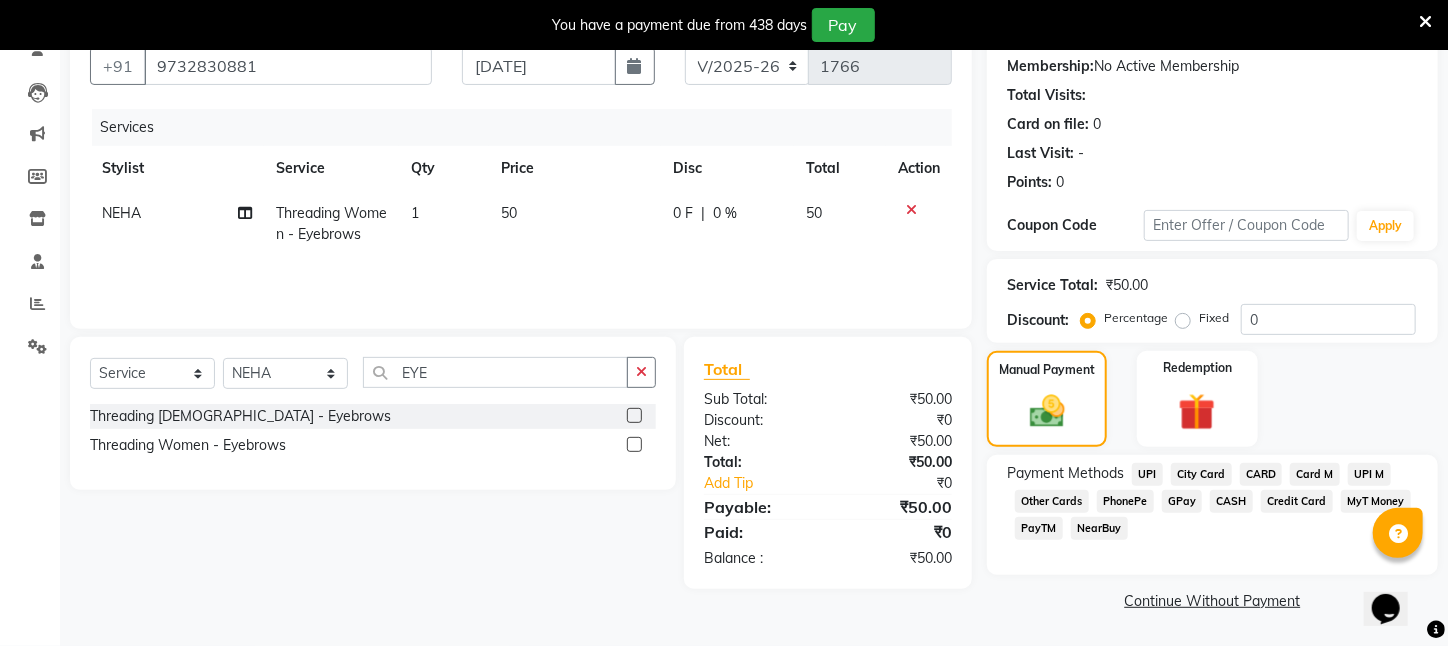click on "PayTM" 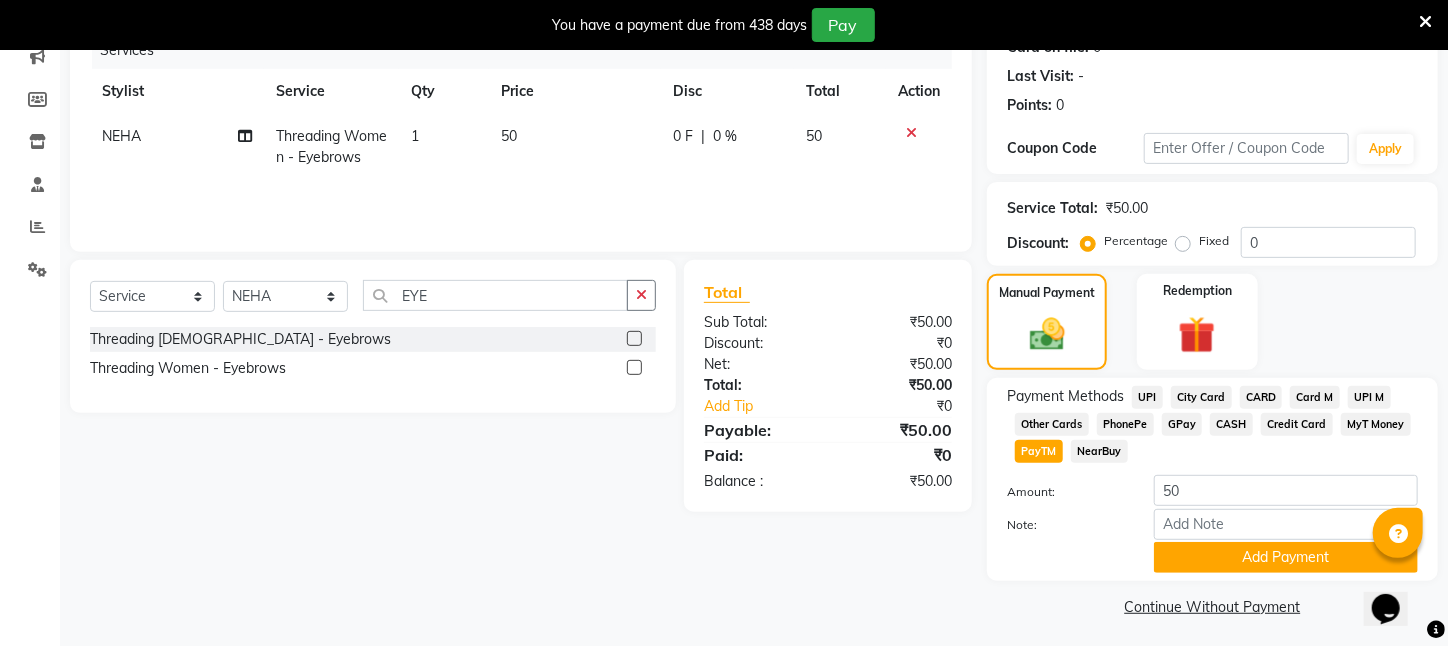 scroll, scrollTop: 293, scrollLeft: 0, axis: vertical 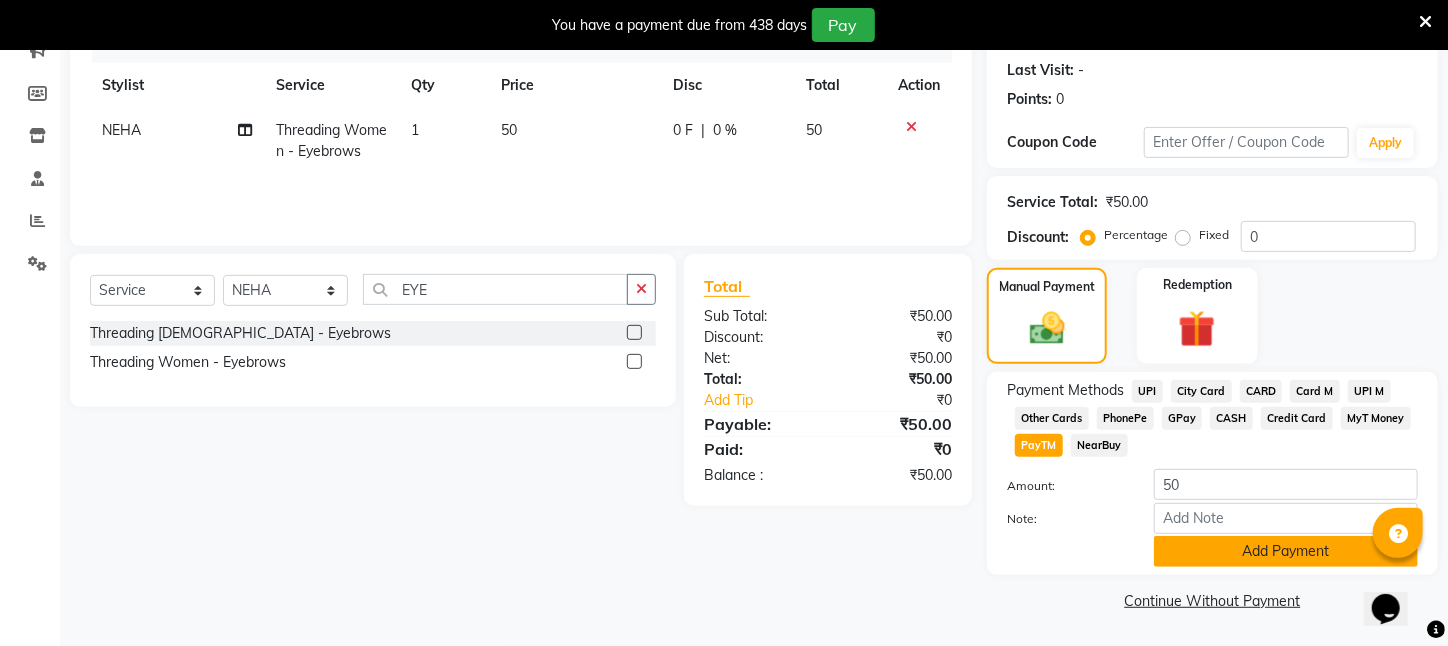 click on "Add Payment" 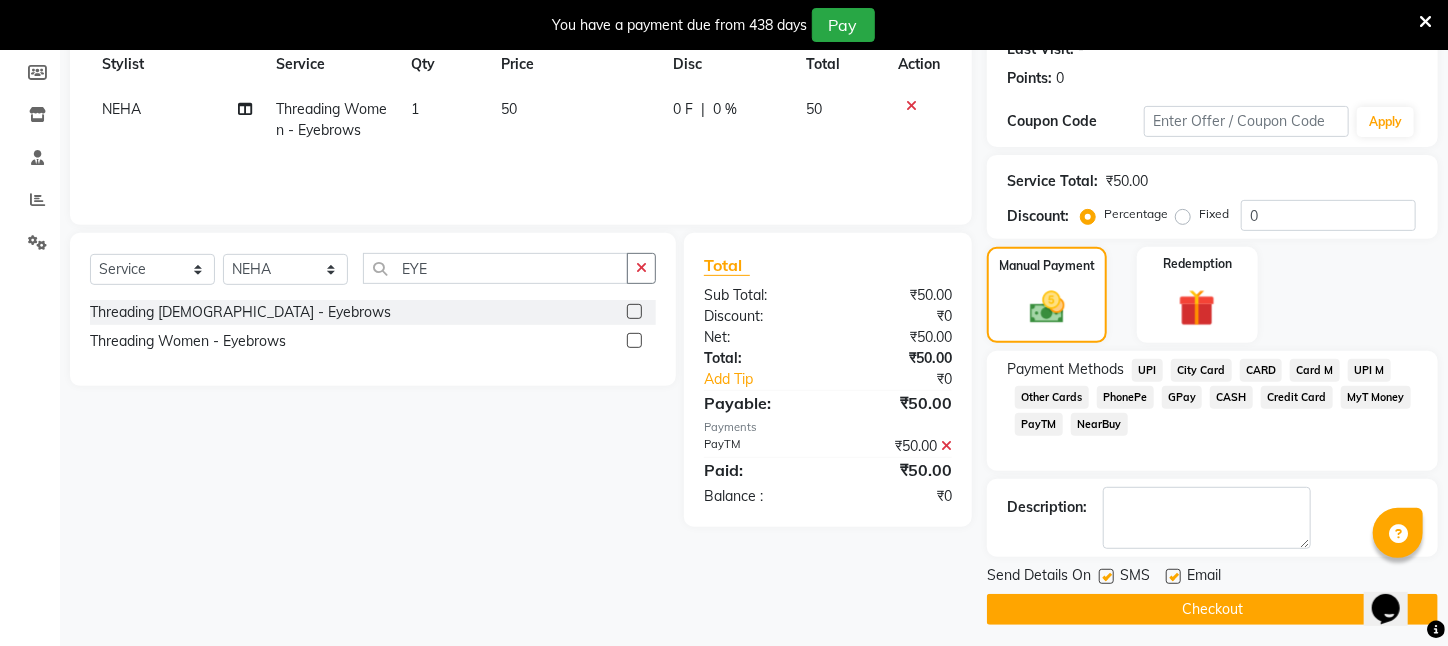 click on "Checkout" 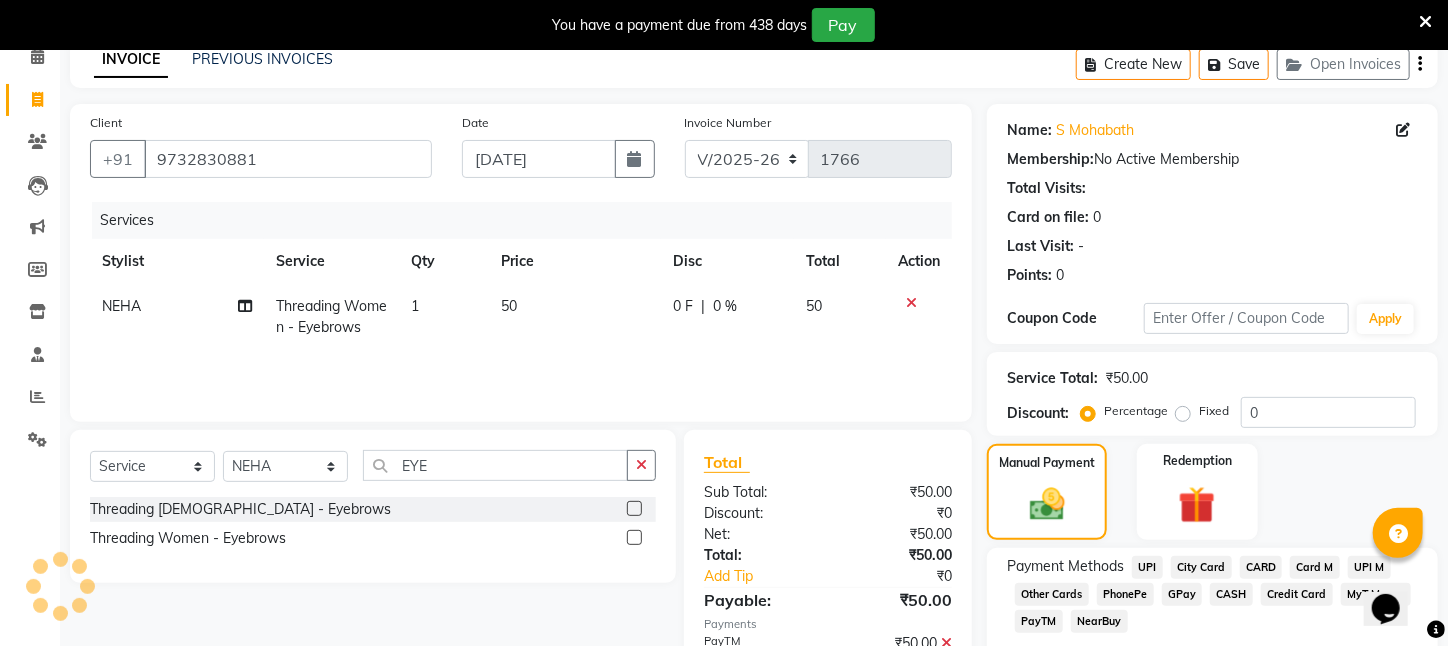 scroll, scrollTop: 0, scrollLeft: 0, axis: both 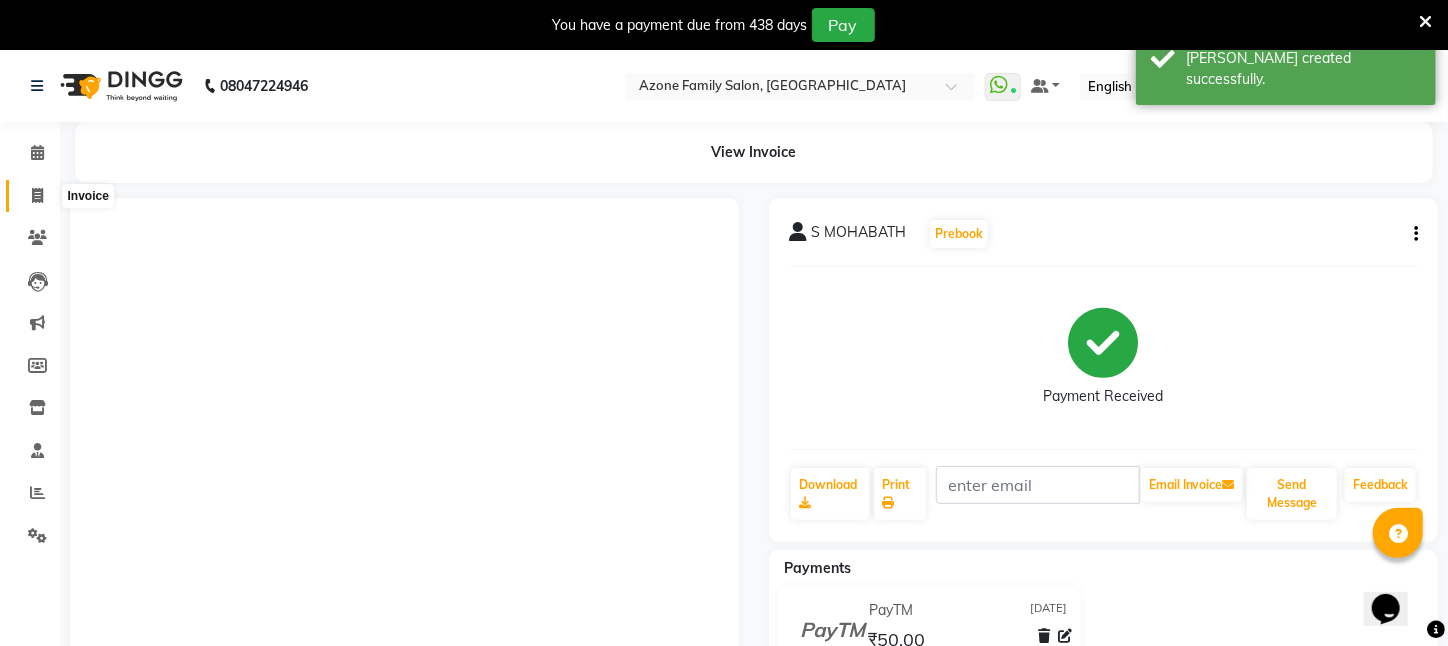 click 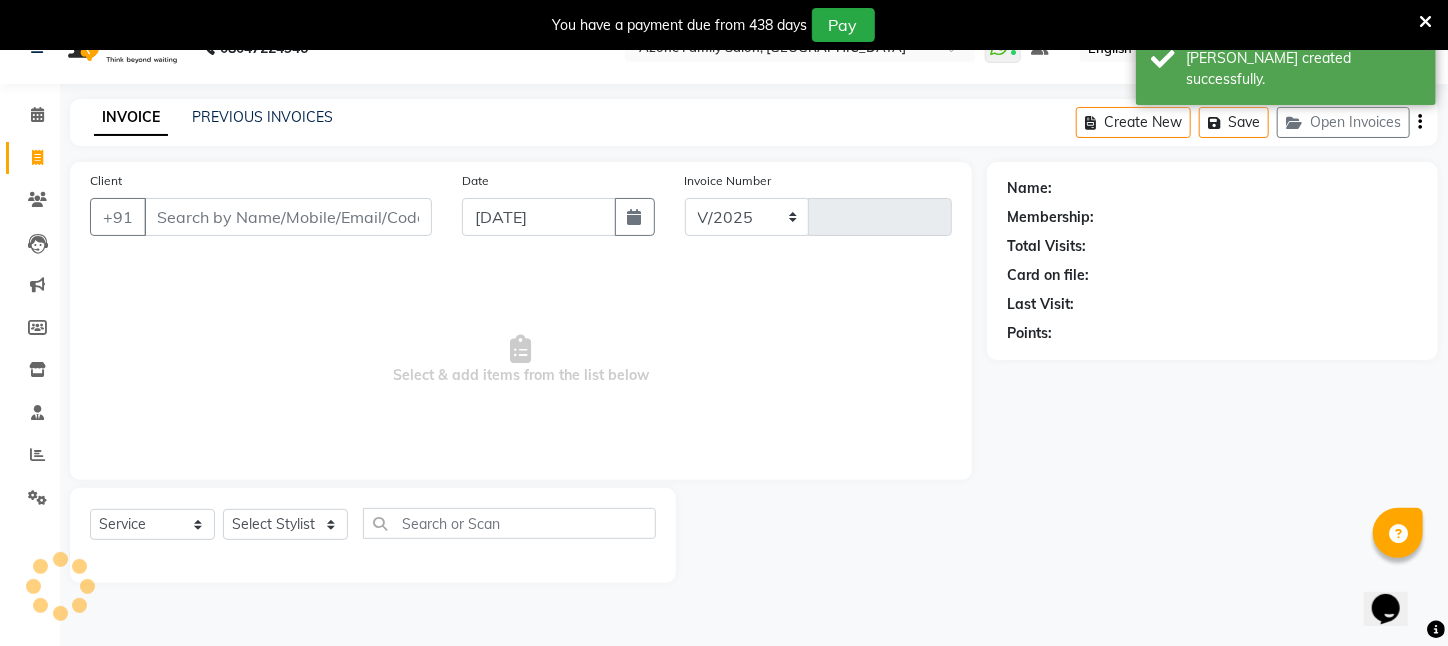 select on "4296" 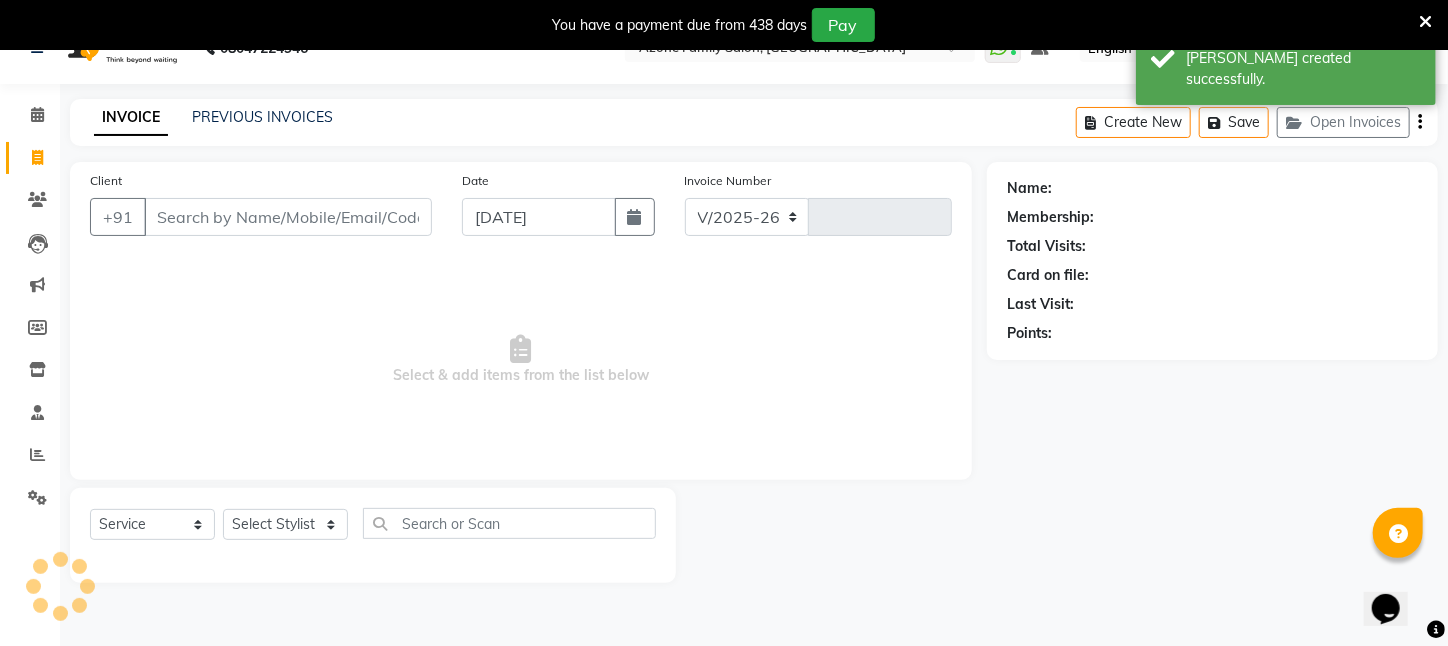 type on "1767" 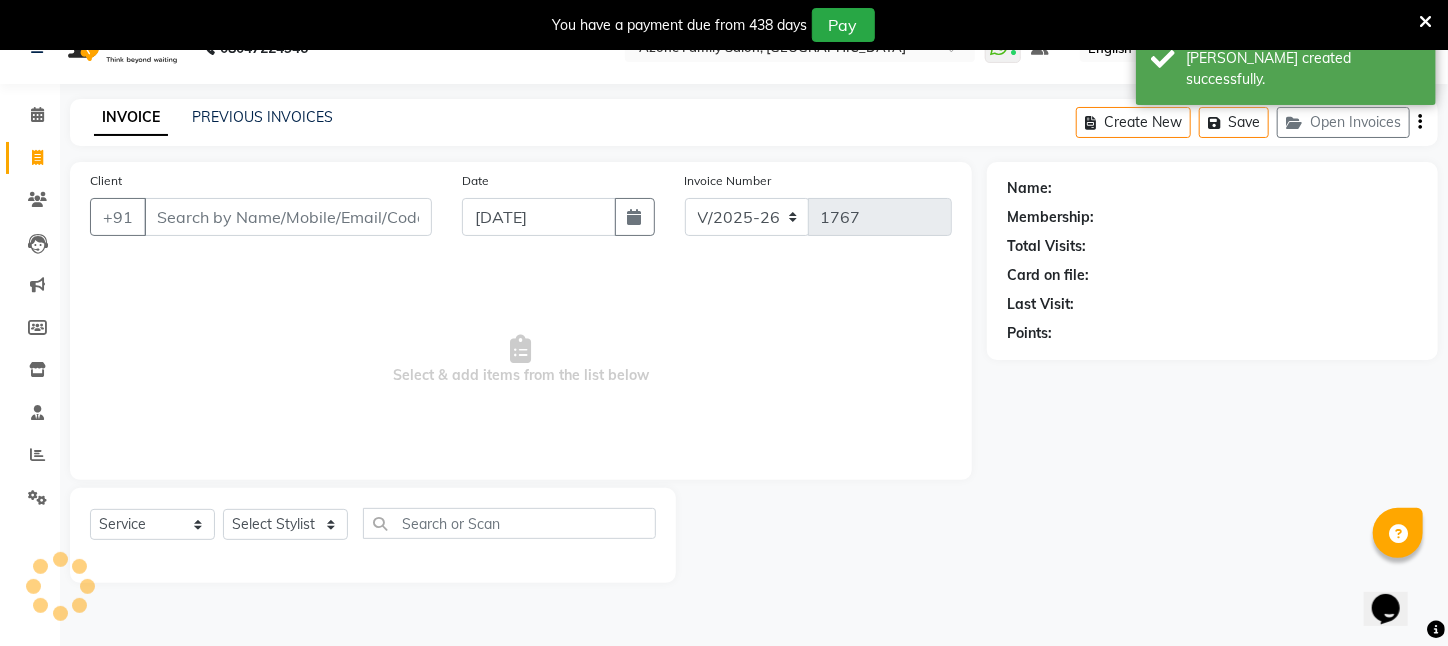 scroll, scrollTop: 50, scrollLeft: 0, axis: vertical 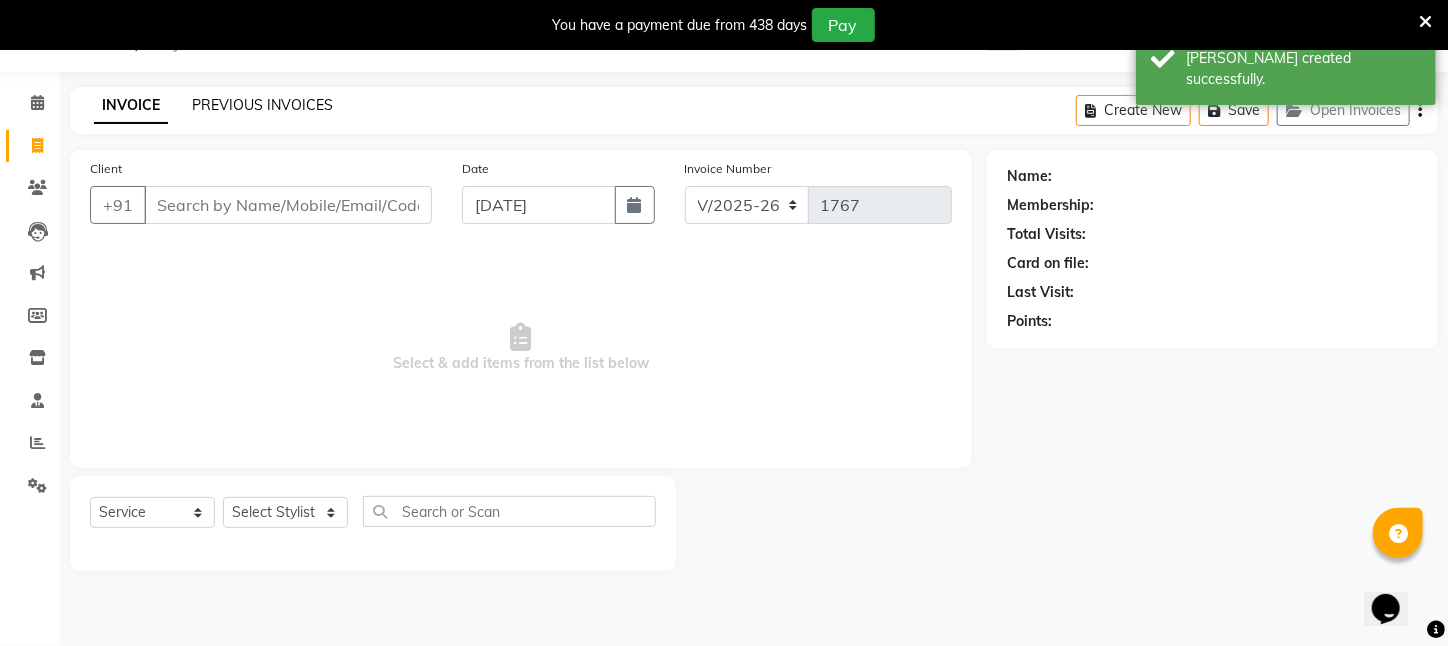 click on "PREVIOUS INVOICES" 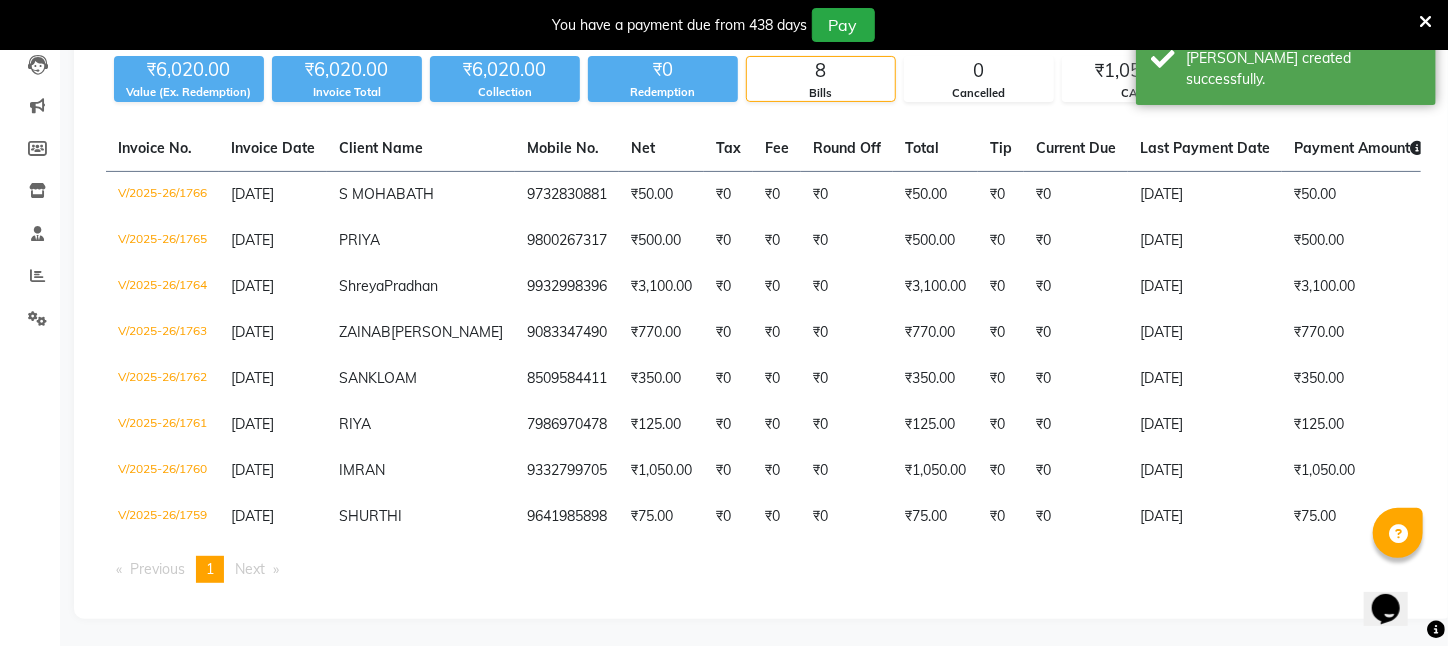 scroll, scrollTop: 0, scrollLeft: 0, axis: both 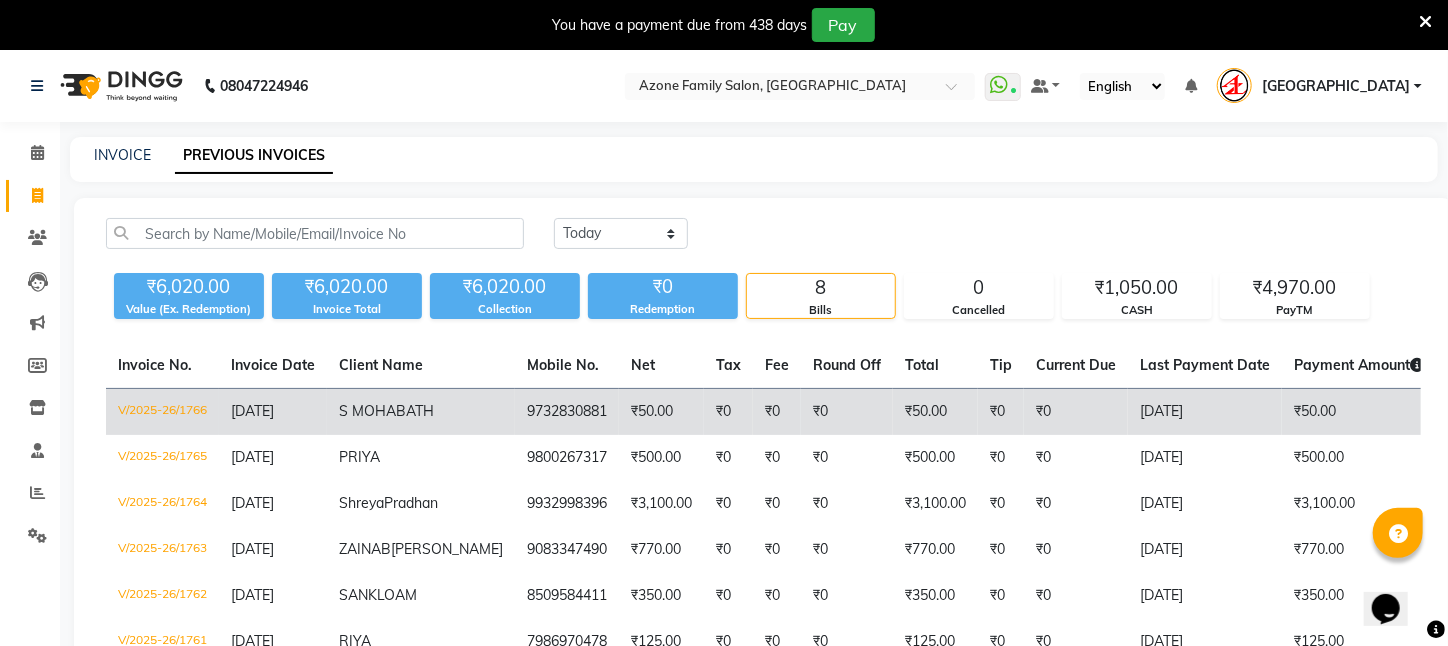 click on "9732830881" 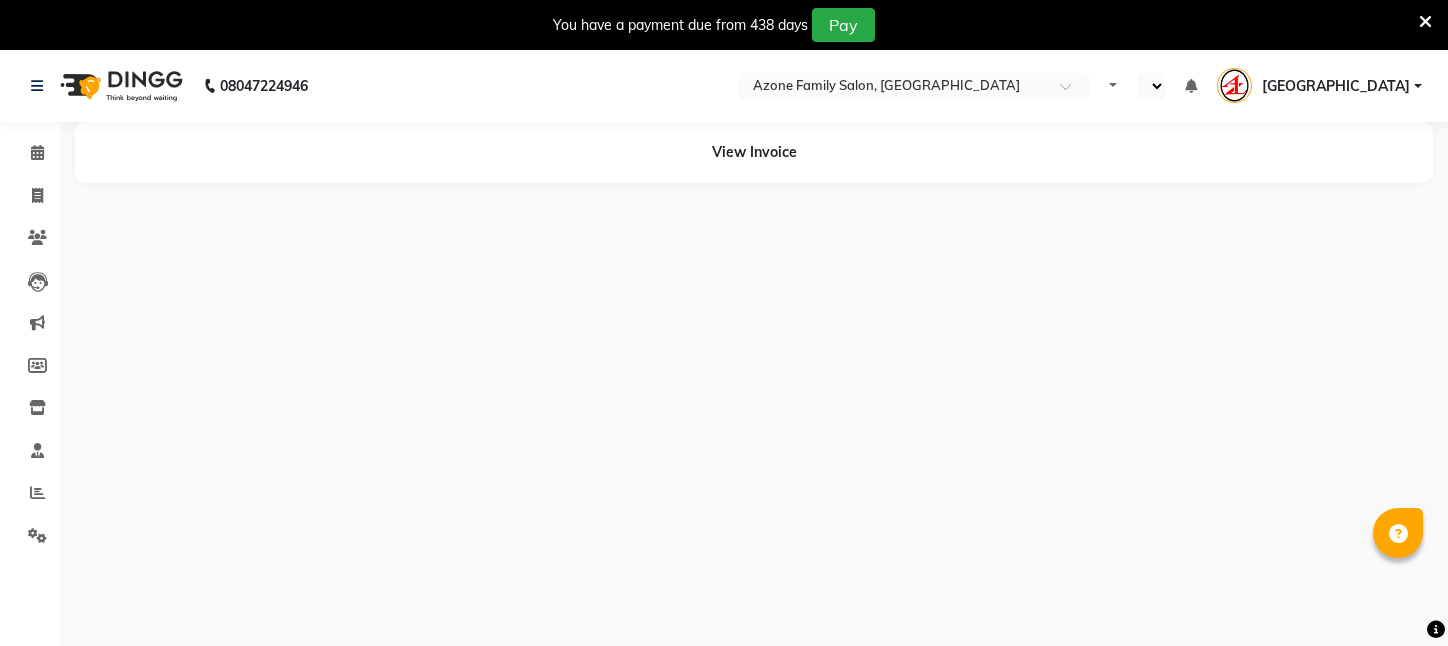 scroll, scrollTop: 0, scrollLeft: 0, axis: both 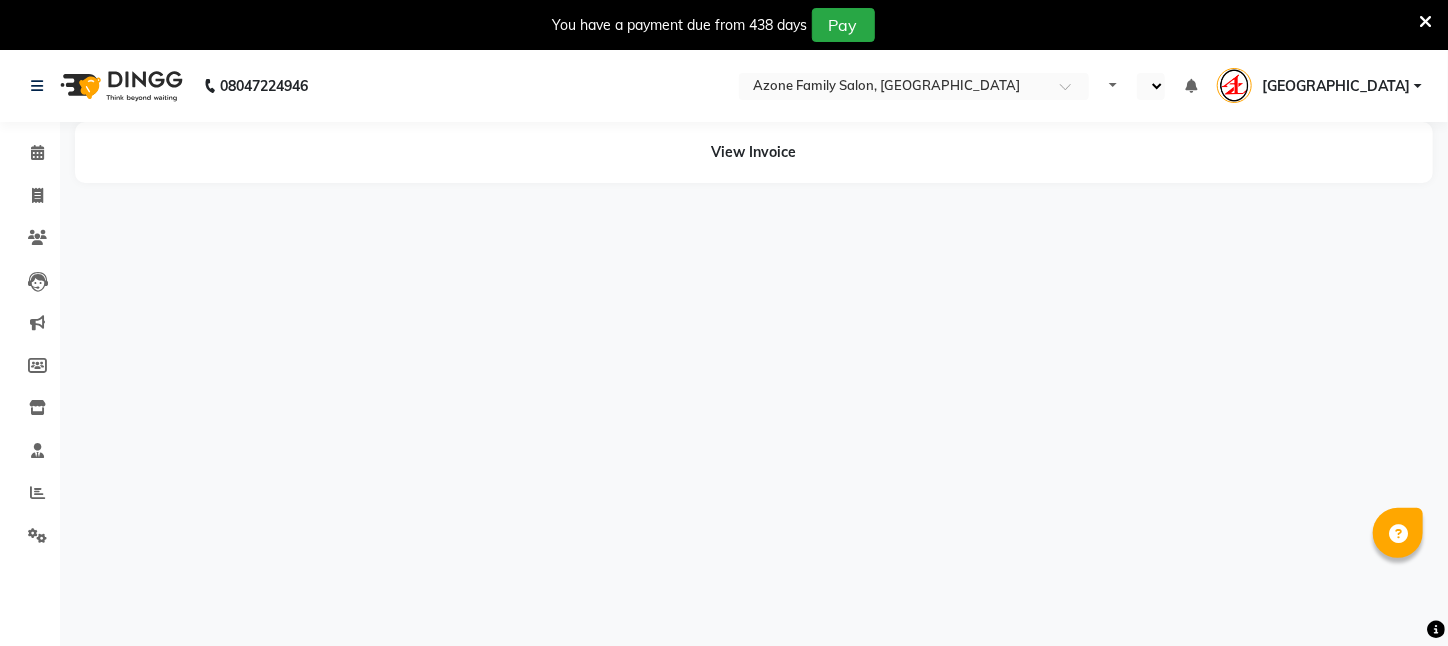 select on "en" 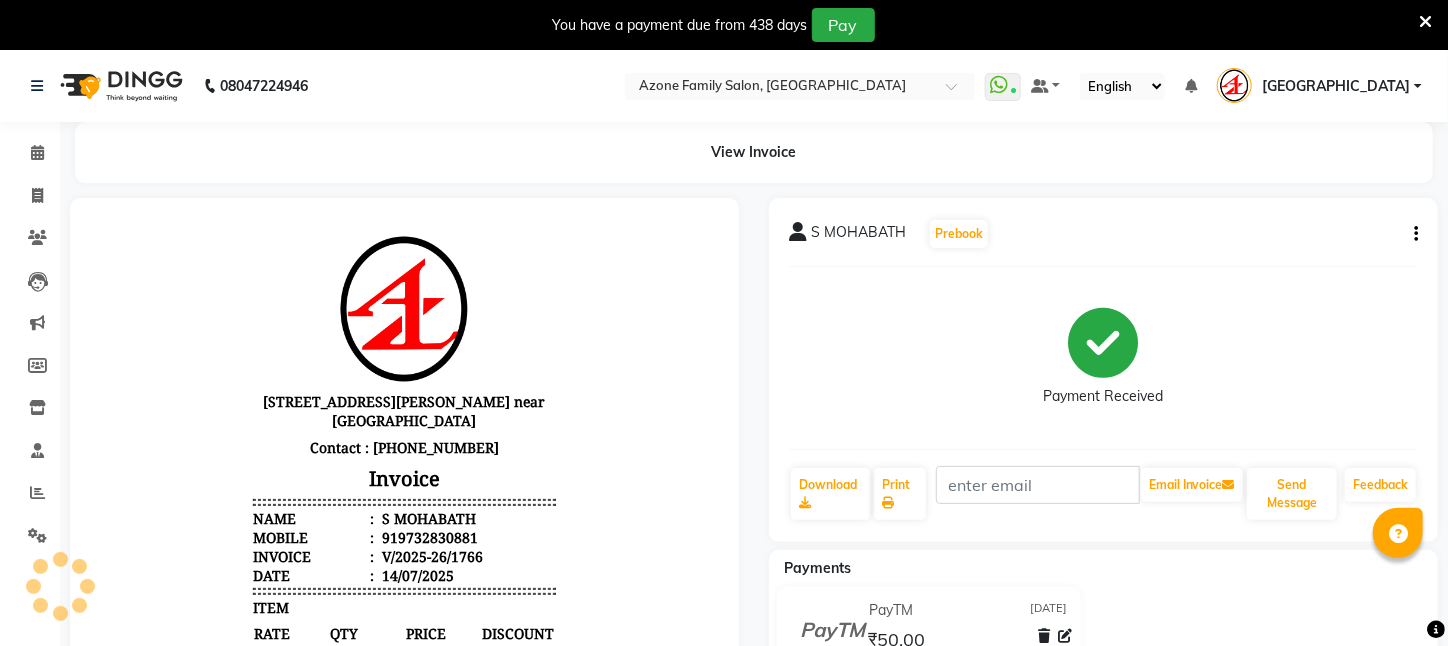 scroll, scrollTop: 0, scrollLeft: 0, axis: both 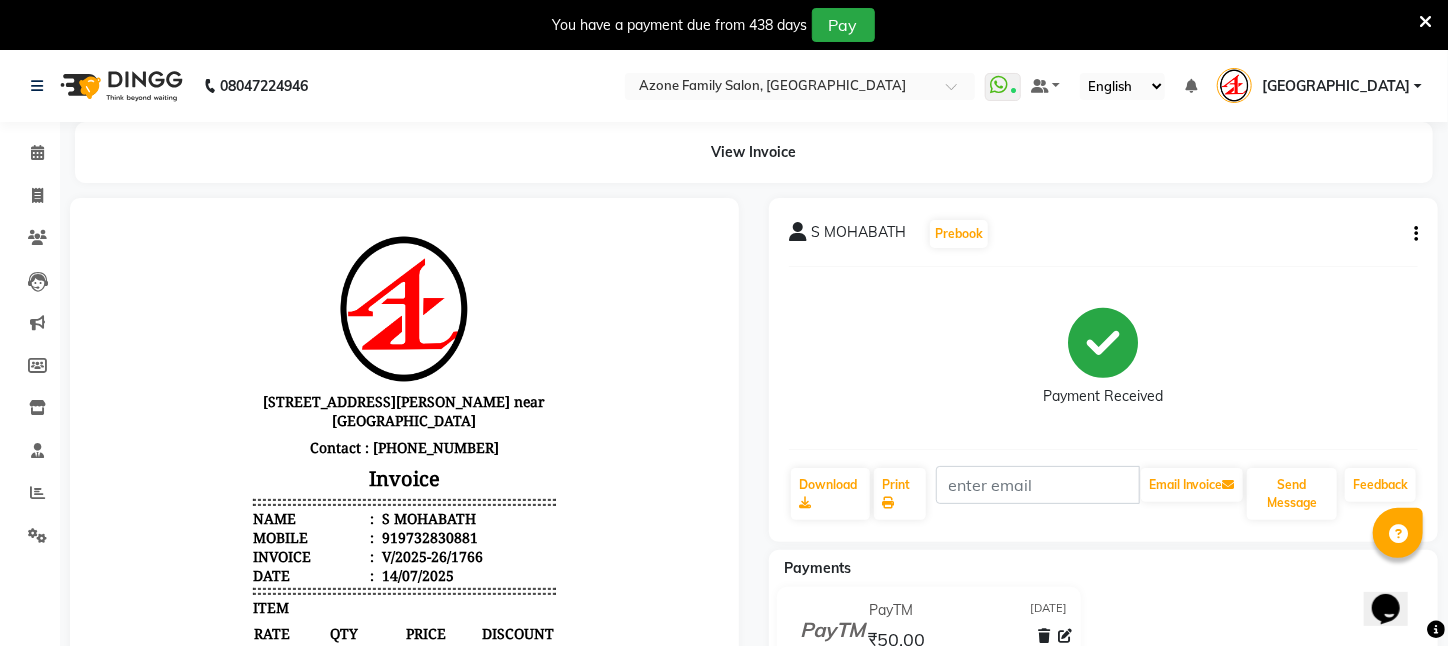 click 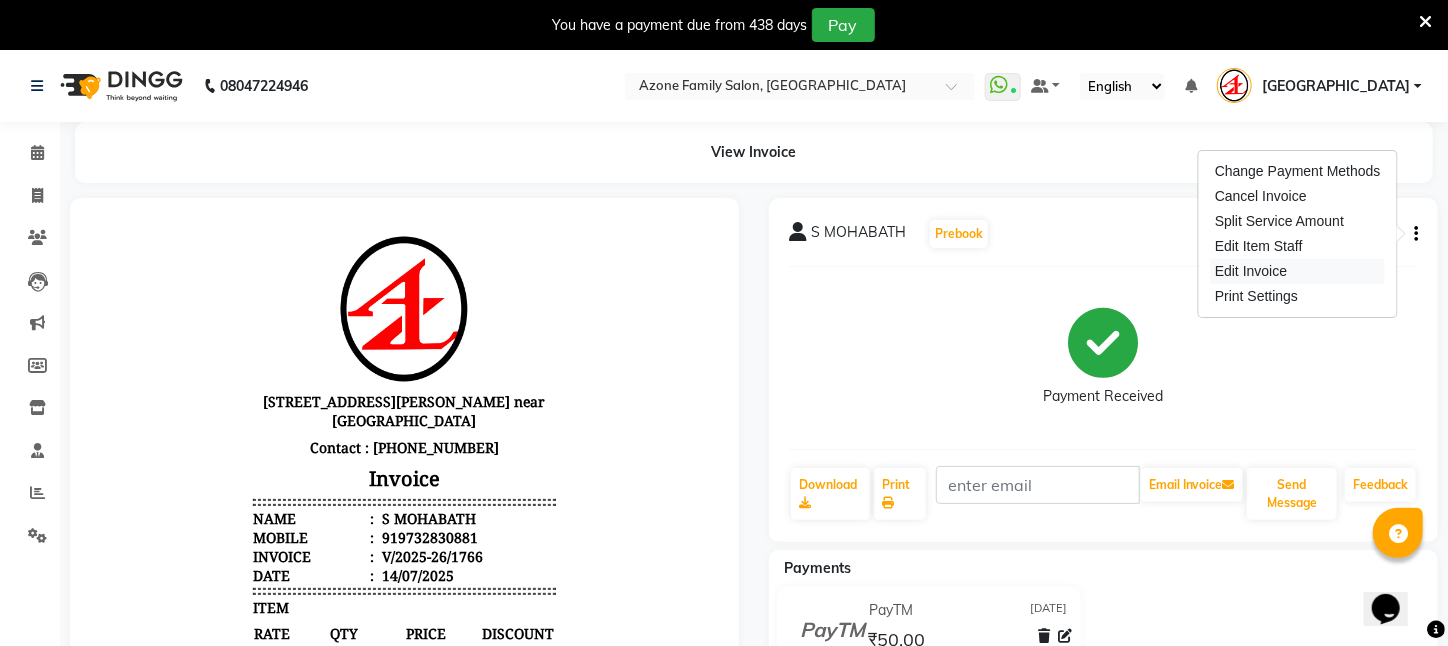 click on "Edit Invoice" at bounding box center (1298, 271) 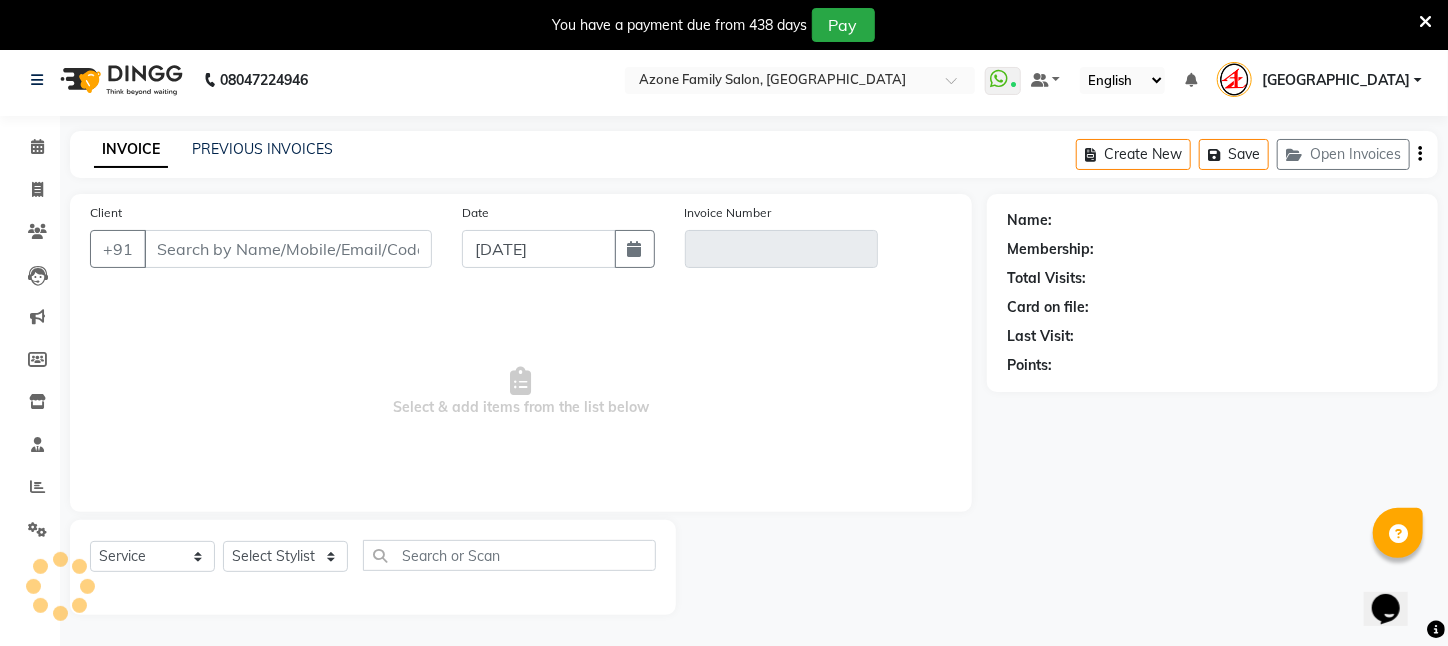 scroll, scrollTop: 50, scrollLeft: 0, axis: vertical 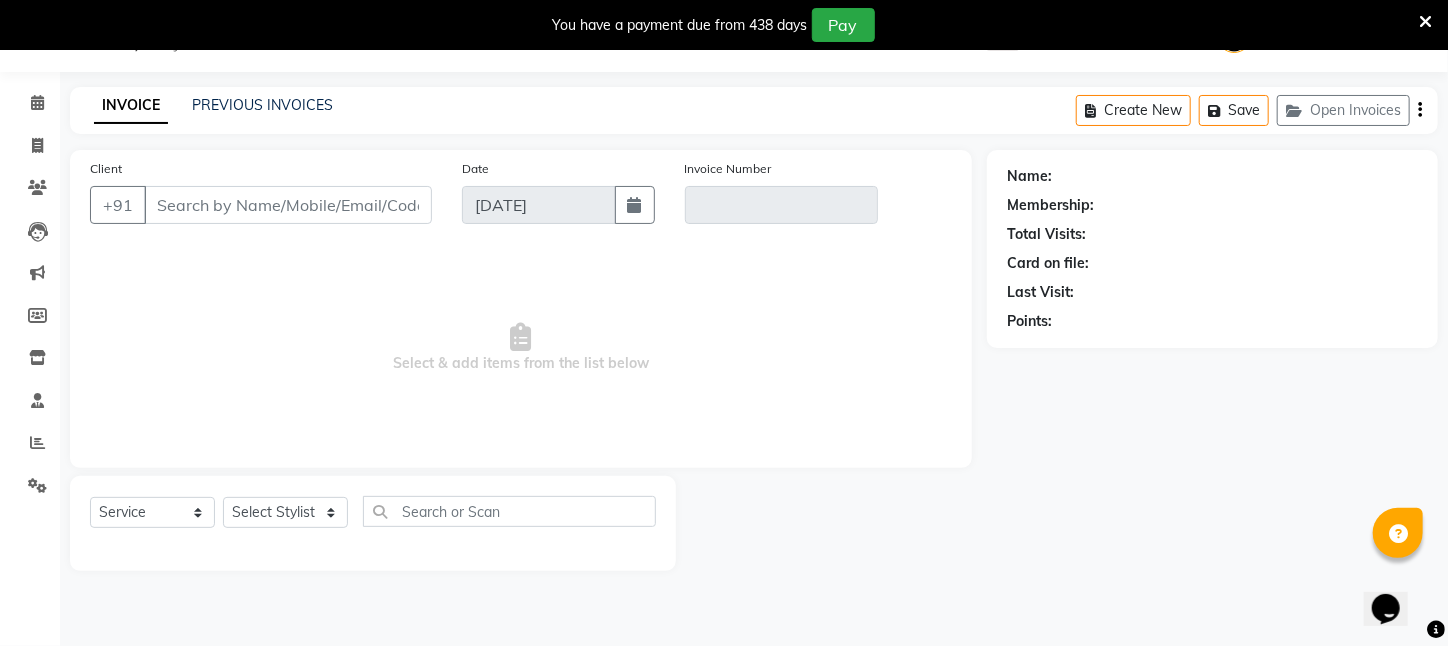 type on "9732830881" 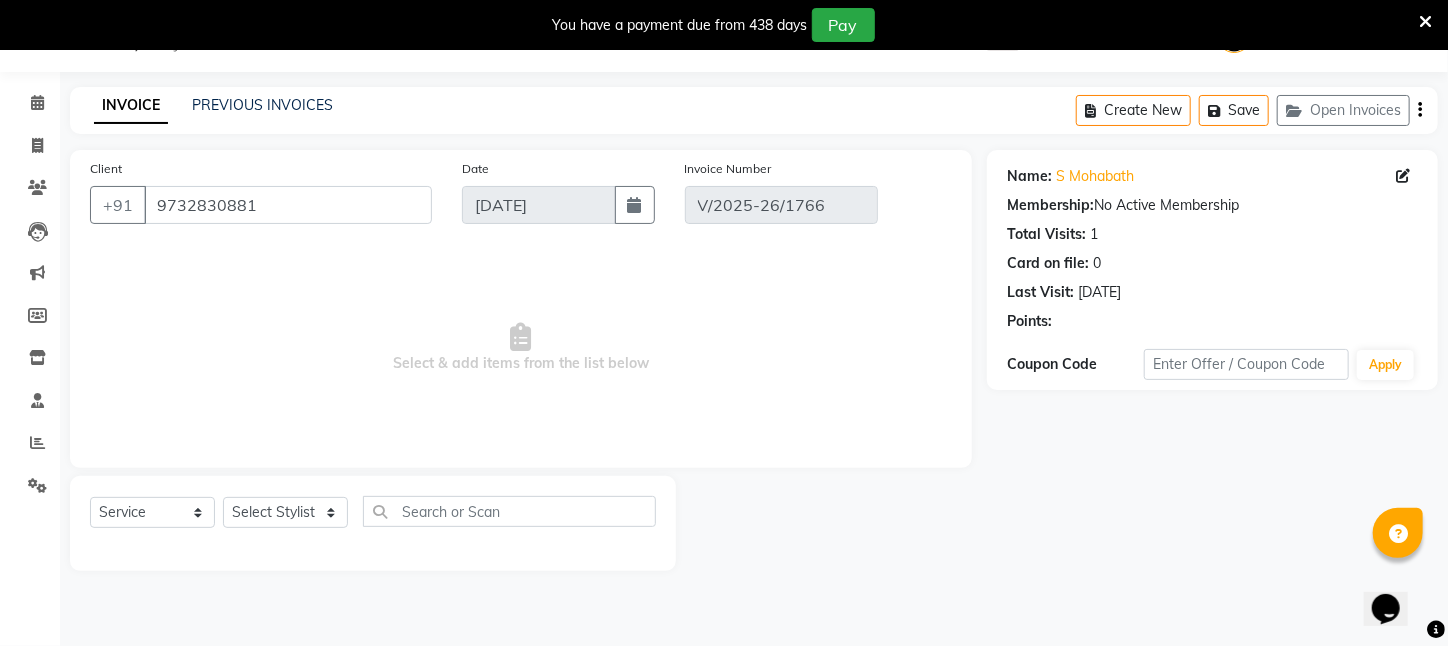 select on "select" 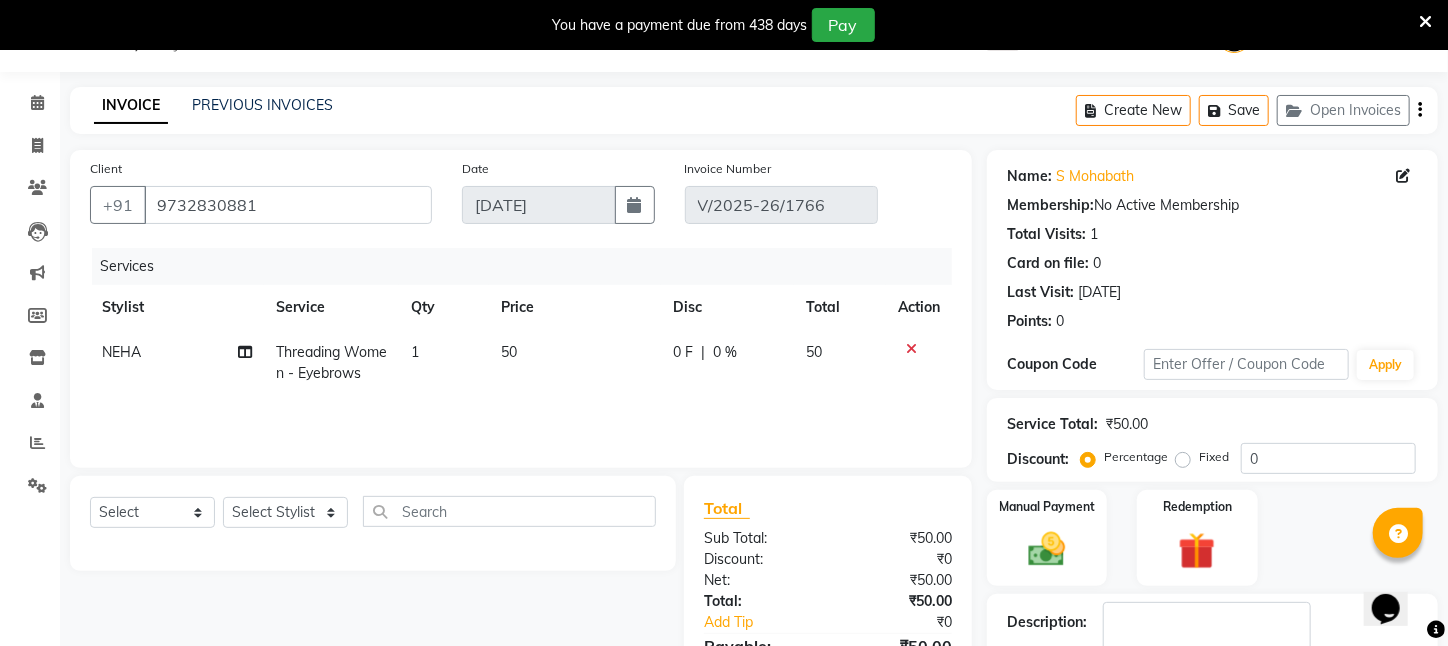click on "NEHA" 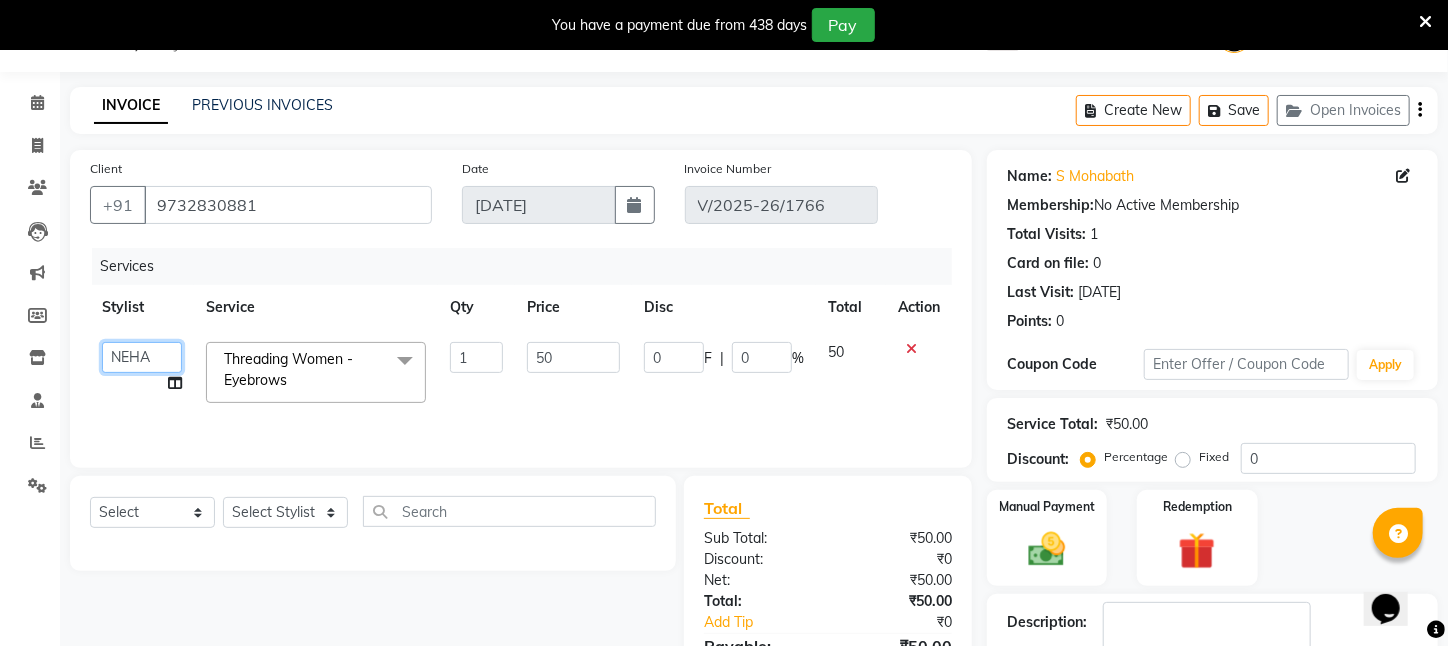 click on "Aftab   Ansar    ARPITA   DEEPIKA   IMRAAN   Injamam   KESHAV   kharagpur   Mahadev Pal   Manisha   MOUMITA   NEHA   Rahim   Ruma   SAIMA   Shibani   Sujit   Suman   TINKU   Venu" 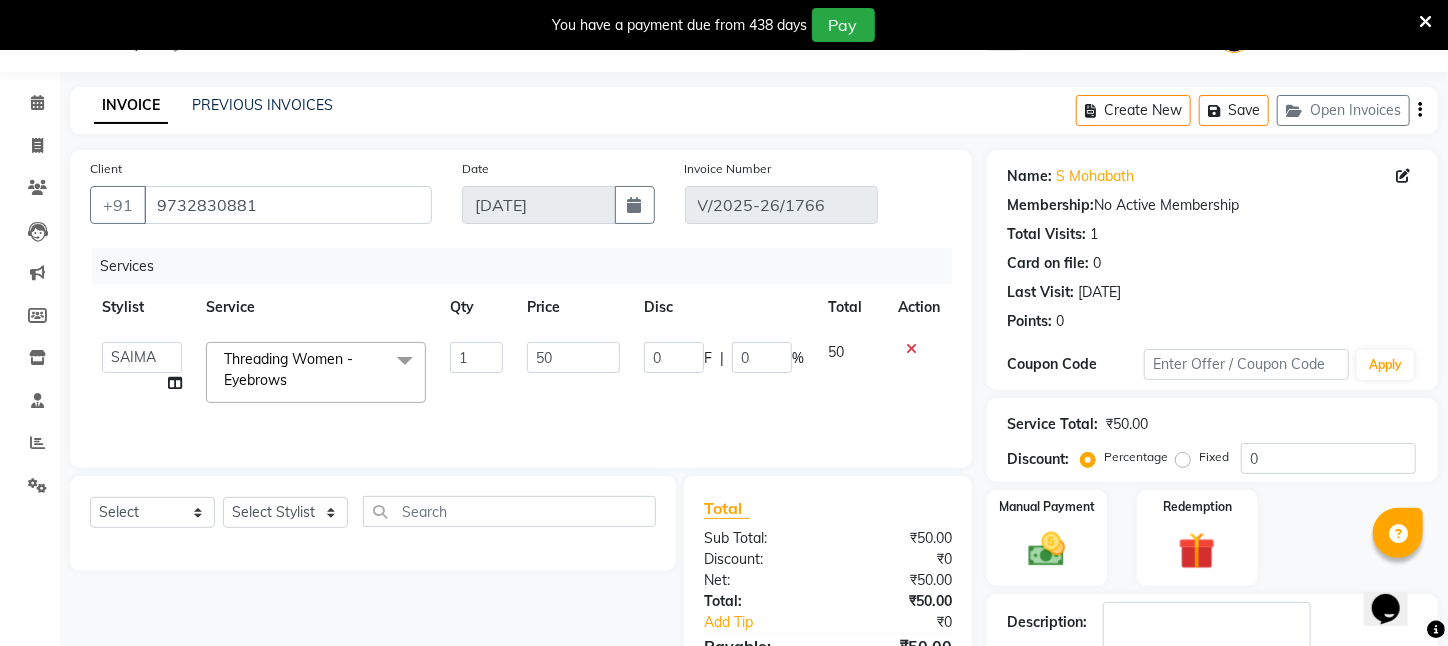 select on "69577" 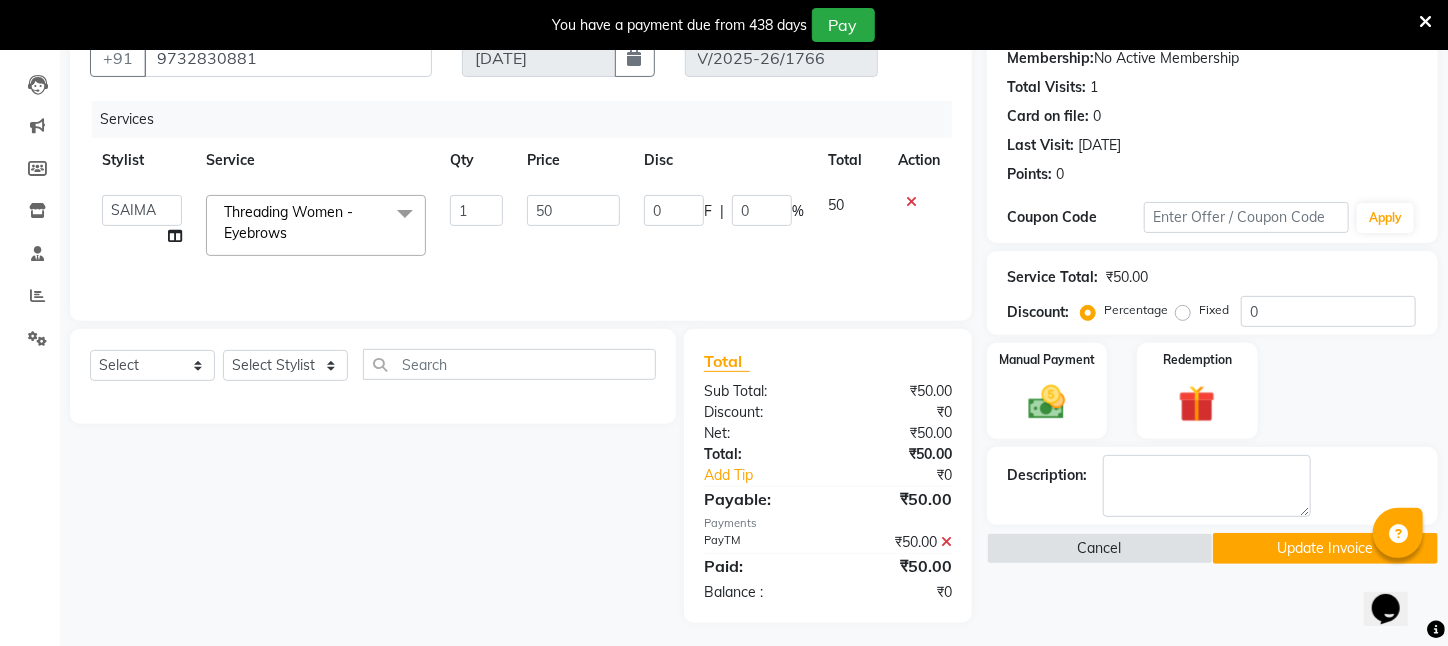 scroll, scrollTop: 202, scrollLeft: 0, axis: vertical 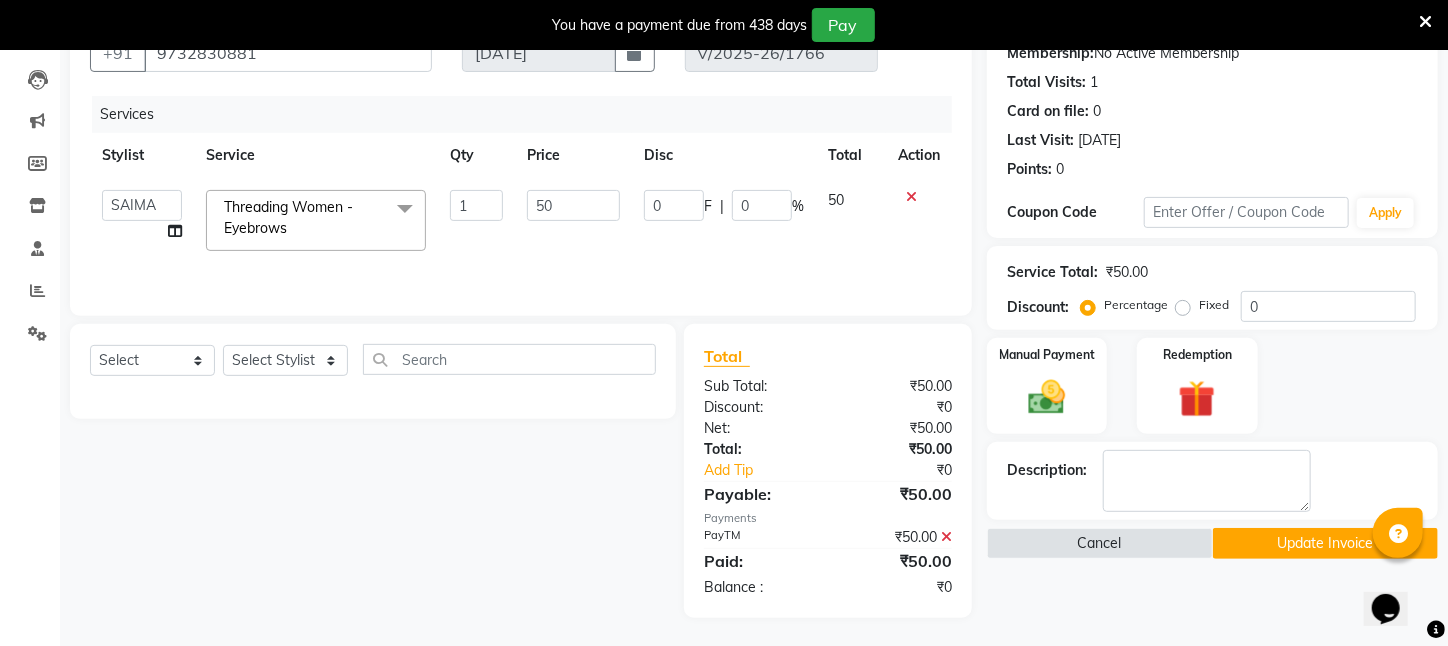 click 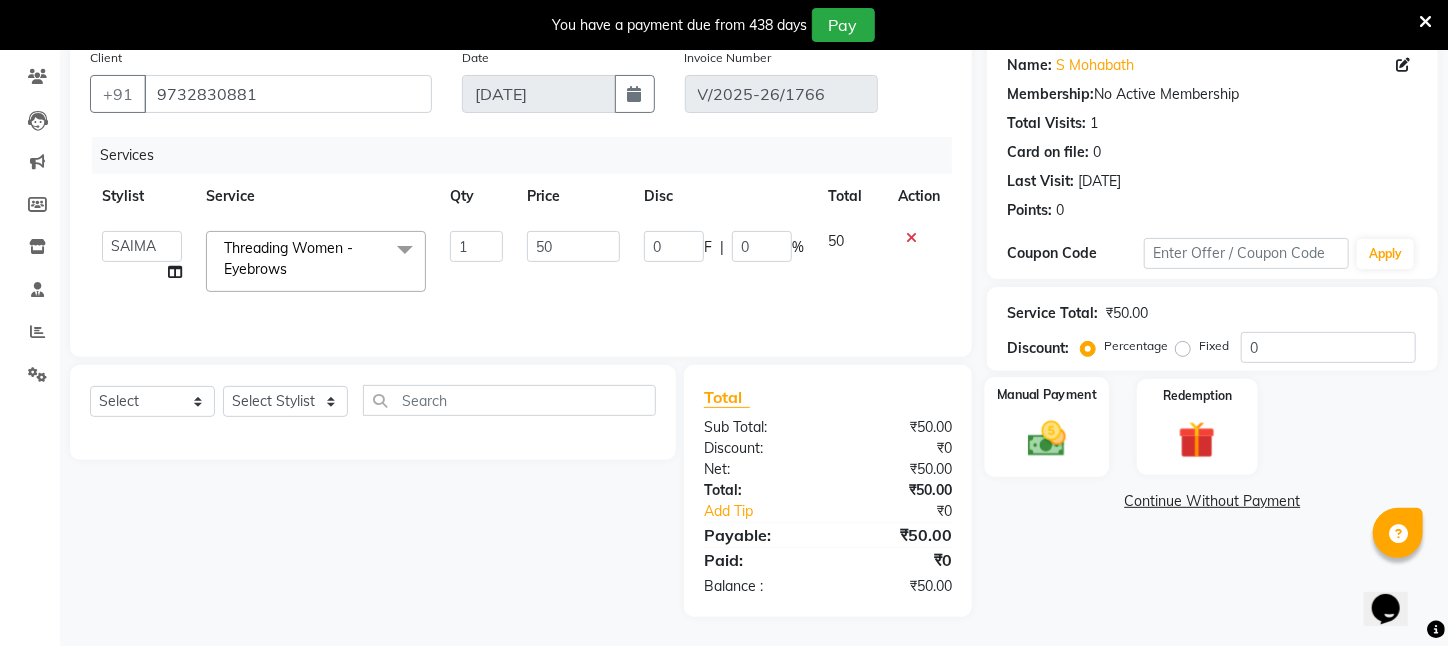 click on "Manual Payment" 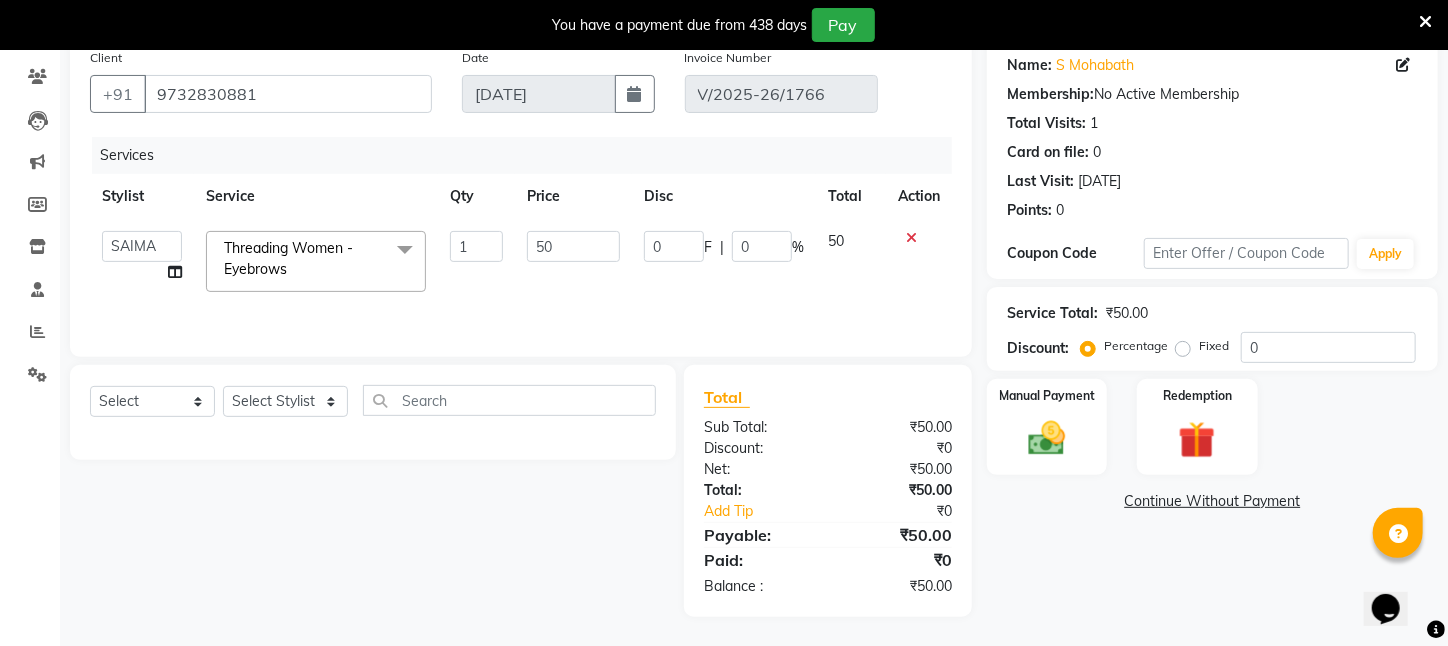 scroll, scrollTop: 202, scrollLeft: 0, axis: vertical 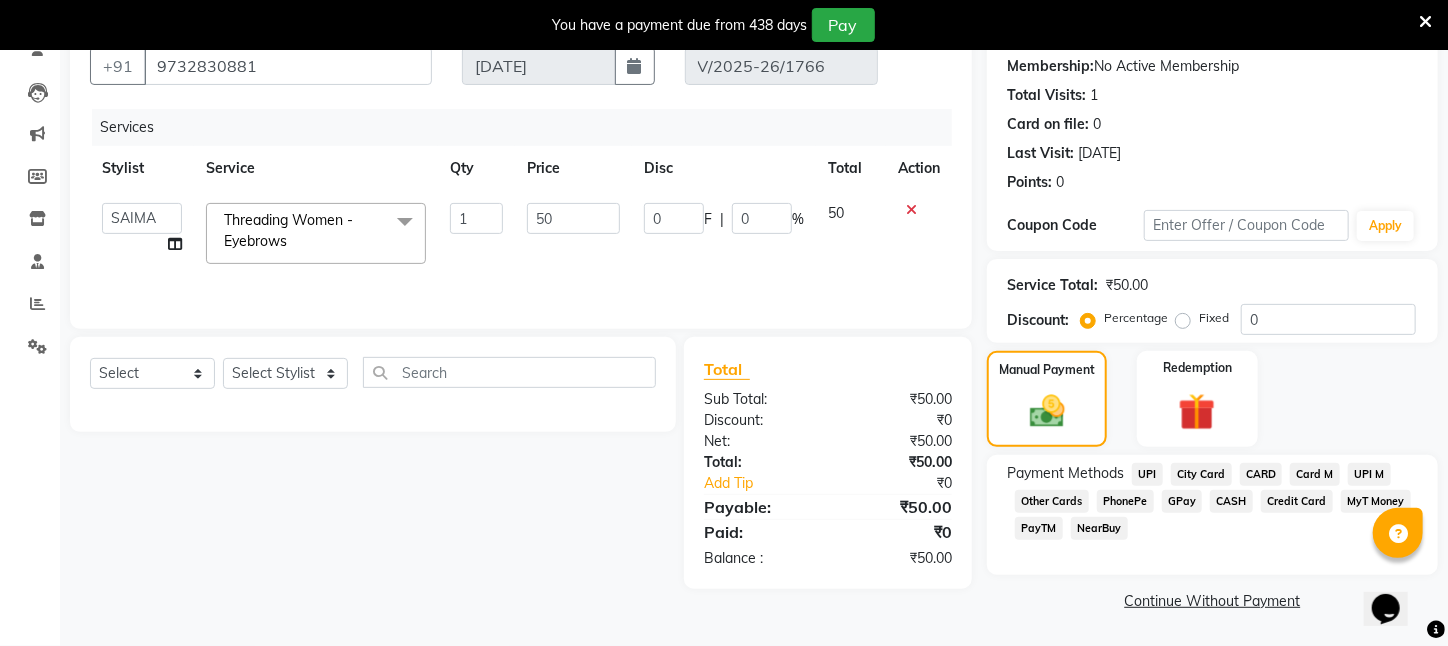 click on "PayTM" 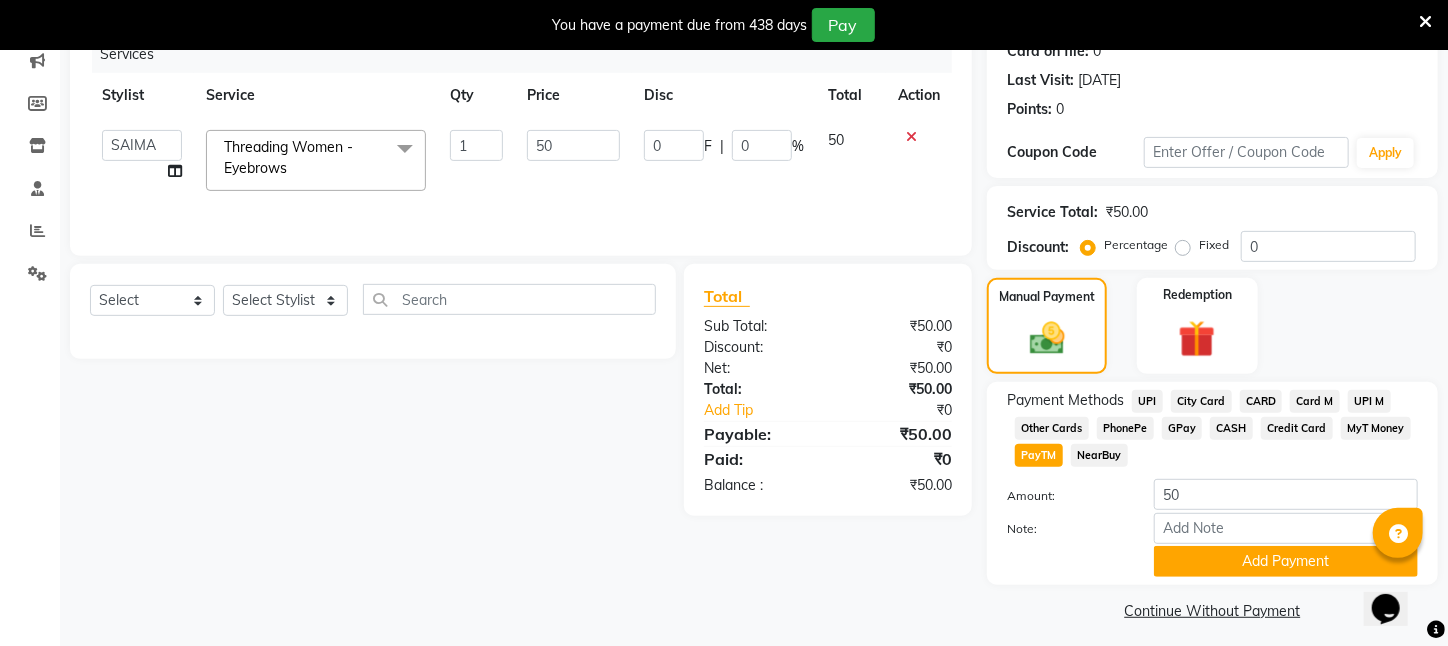 scroll, scrollTop: 293, scrollLeft: 0, axis: vertical 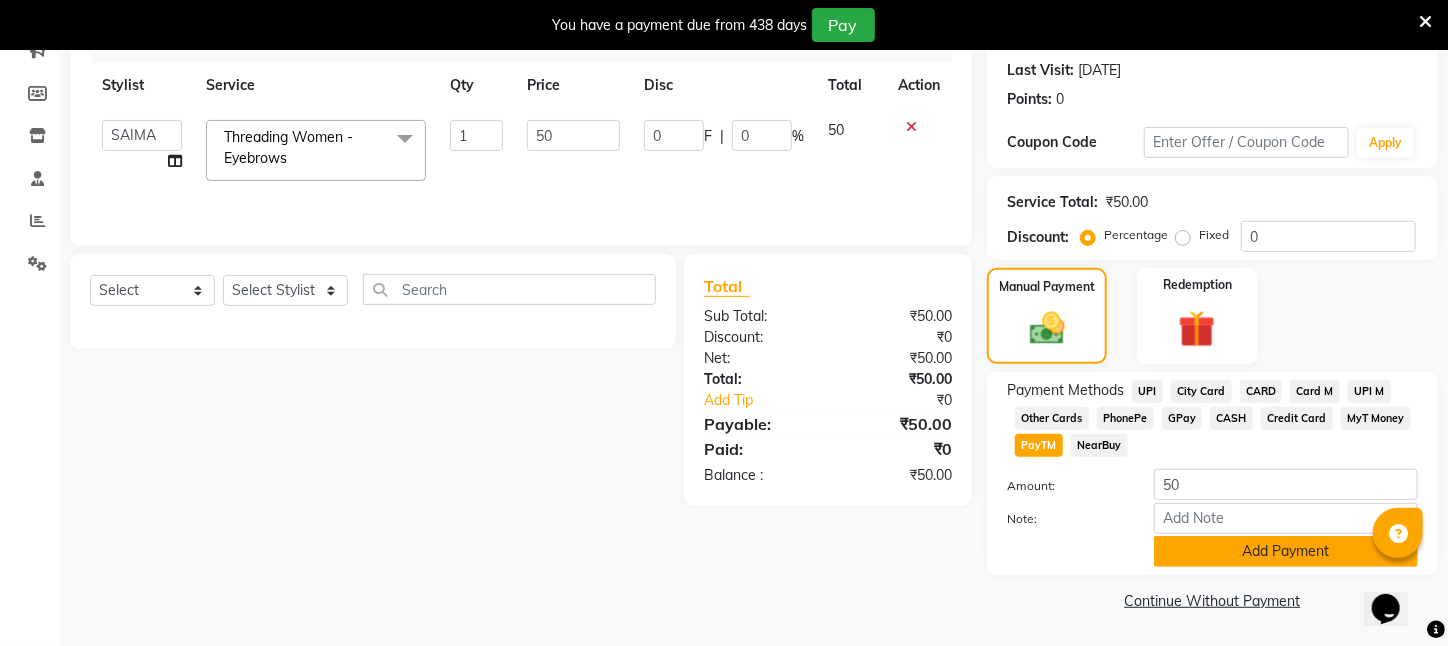 click on "Add Payment" 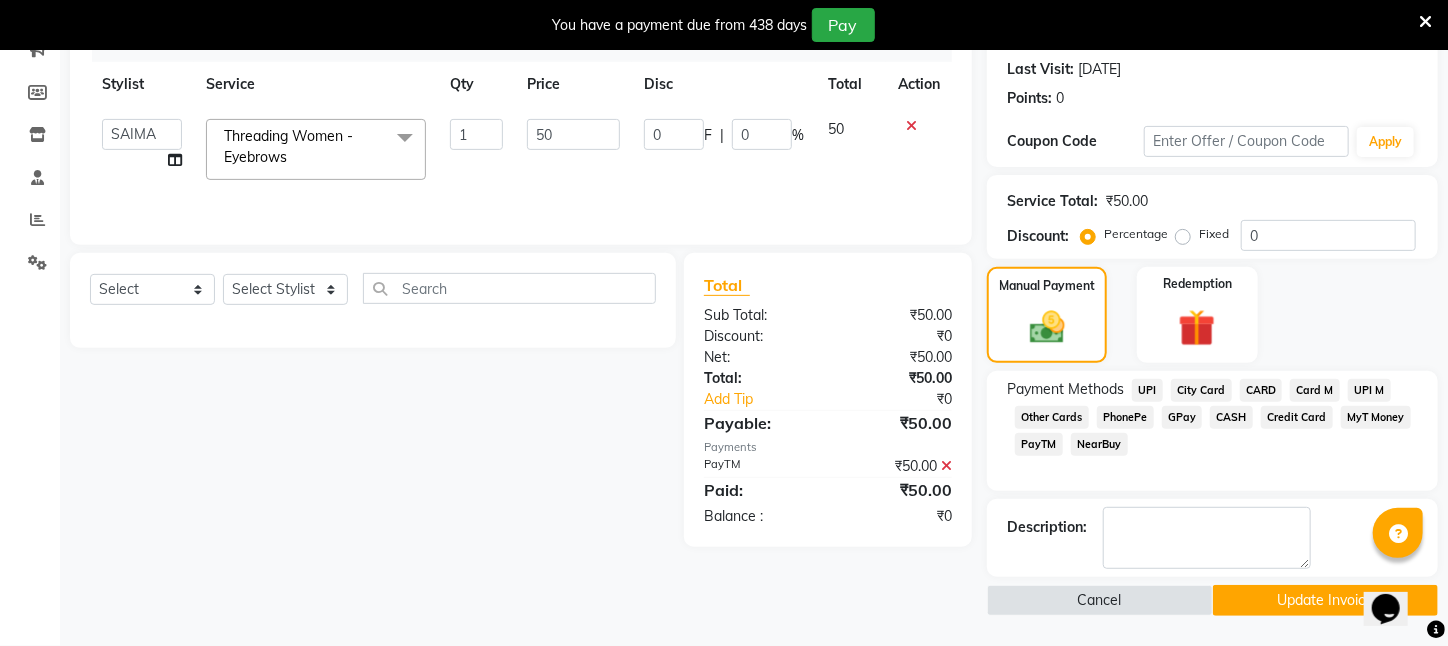 click on "Update Invoice" 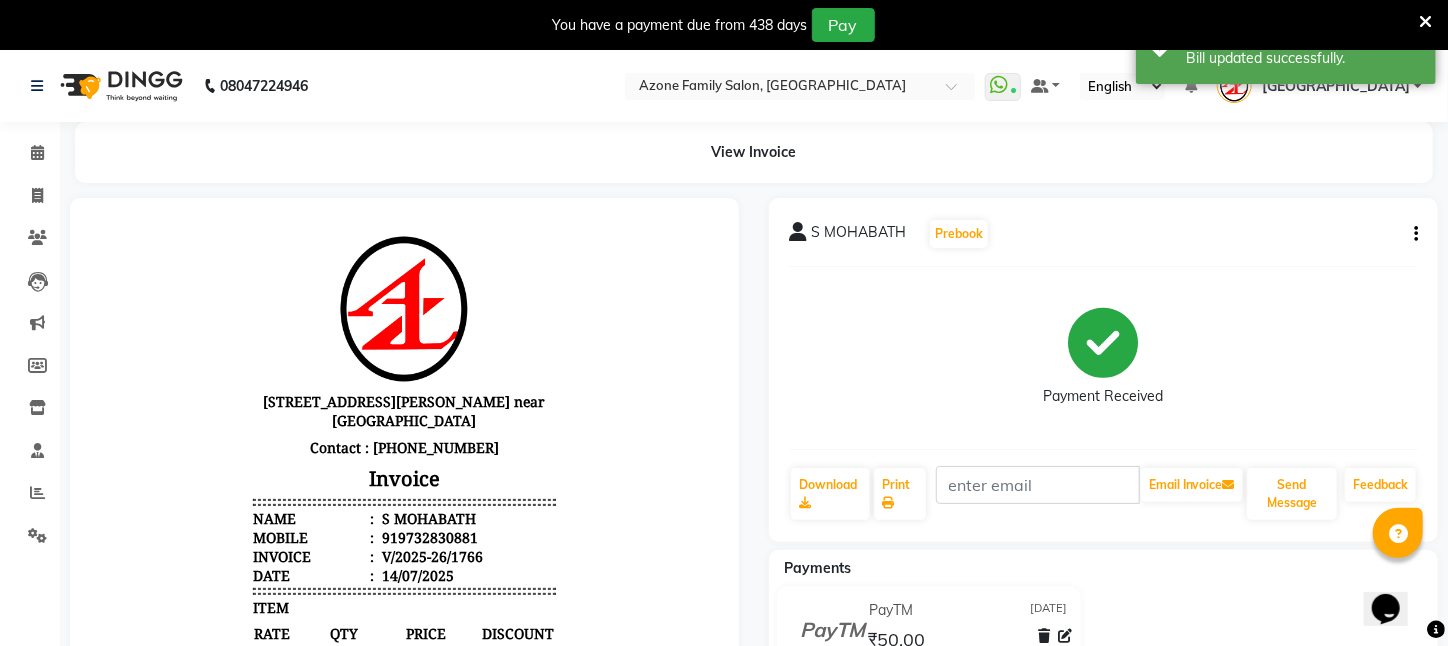 scroll, scrollTop: 0, scrollLeft: 0, axis: both 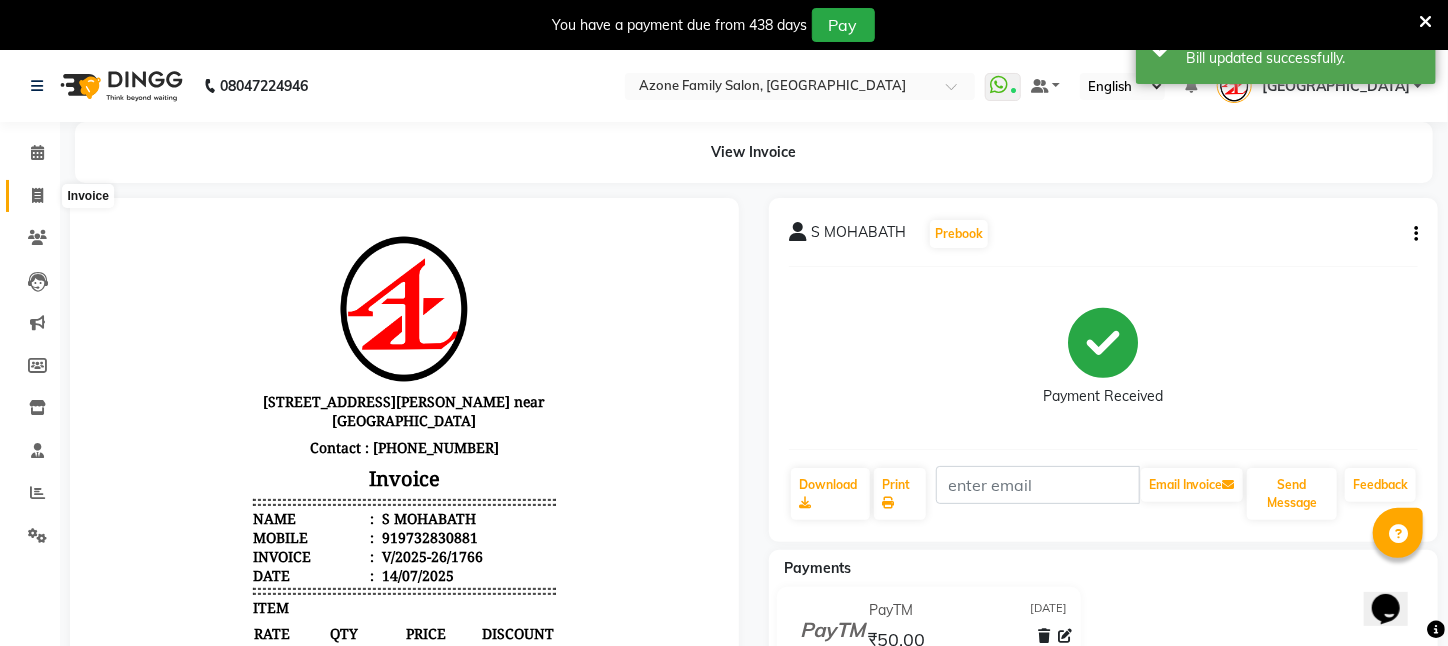 click 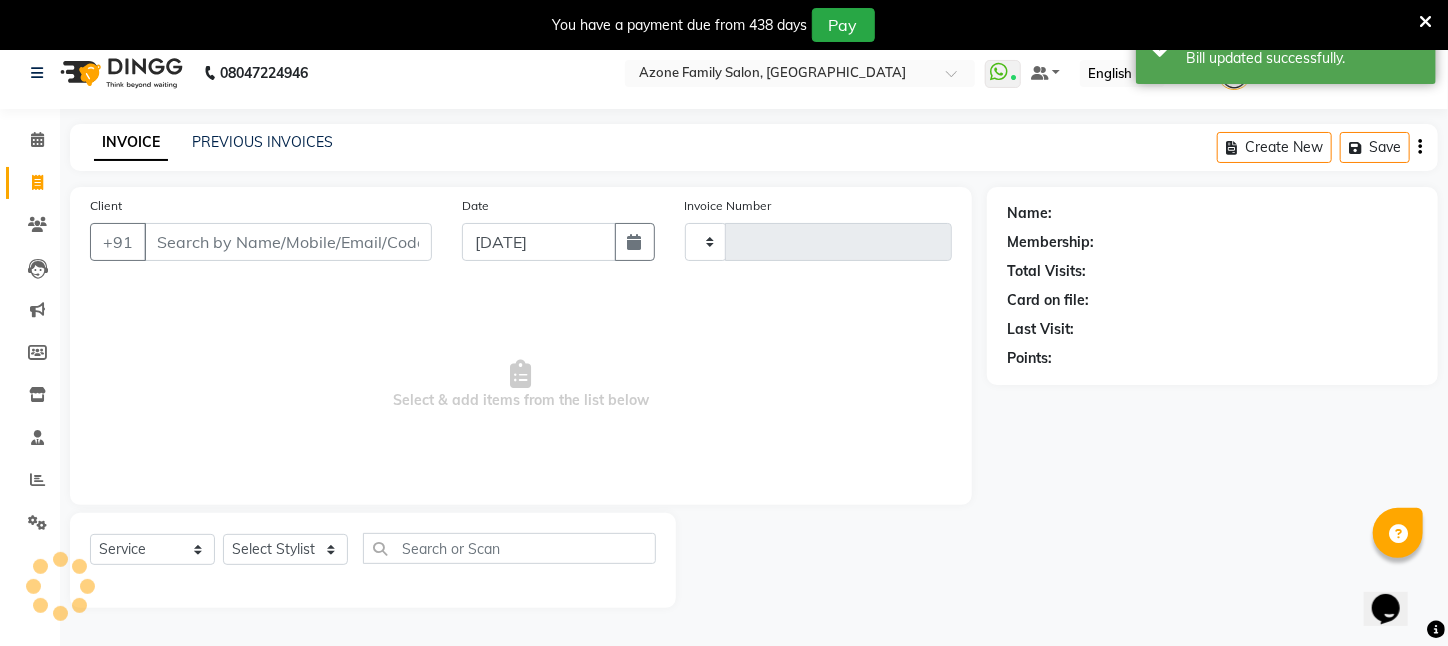 type on "1767" 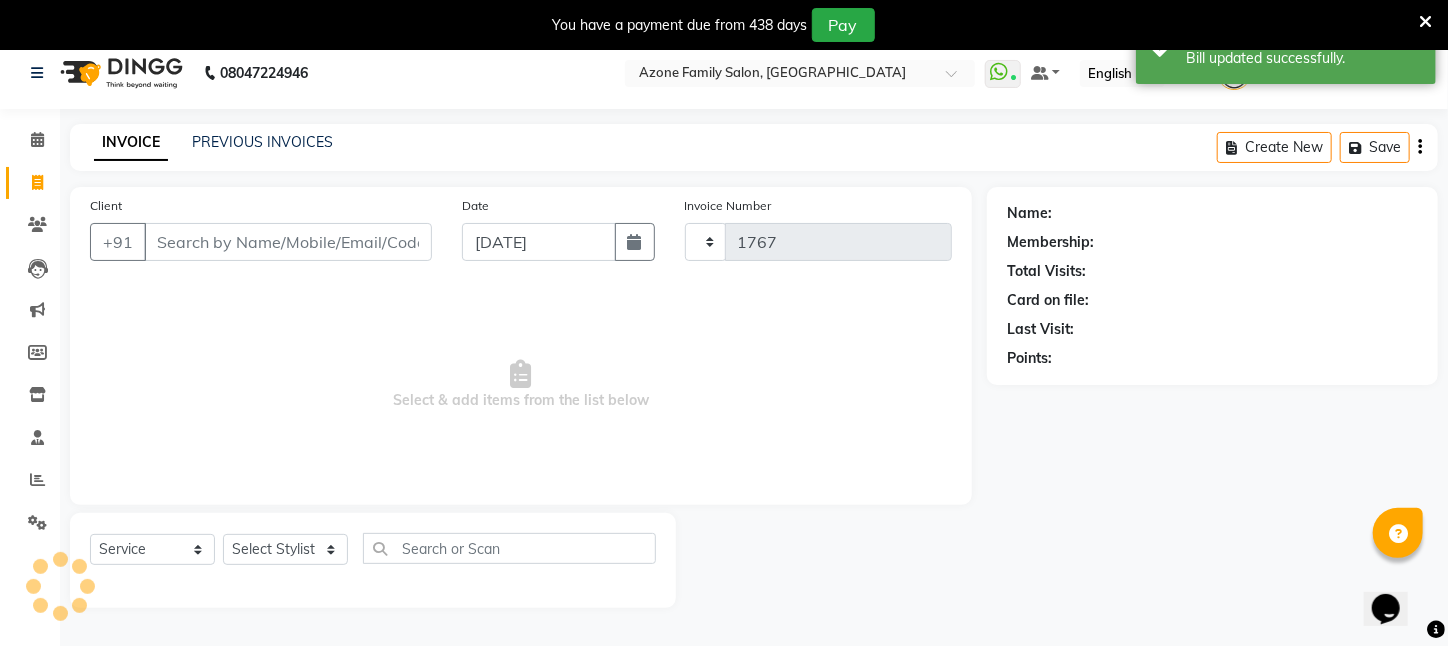 select on "4296" 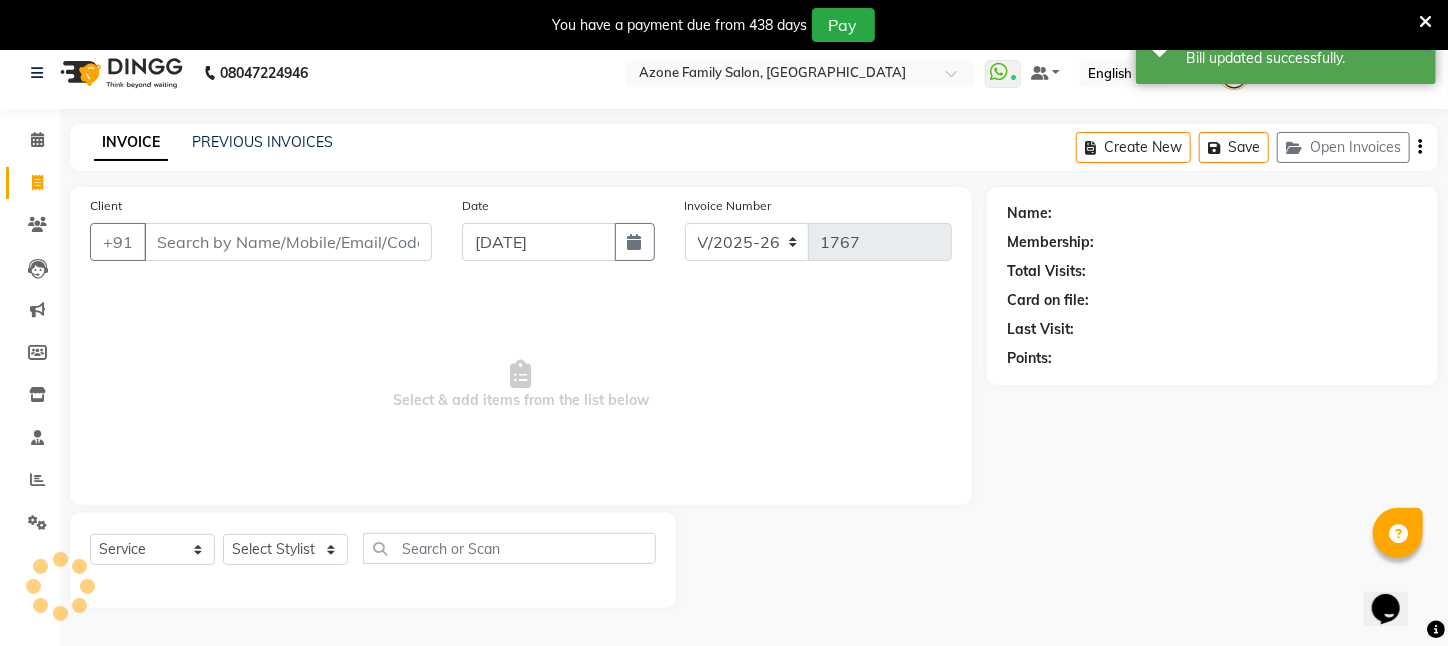 scroll, scrollTop: 50, scrollLeft: 0, axis: vertical 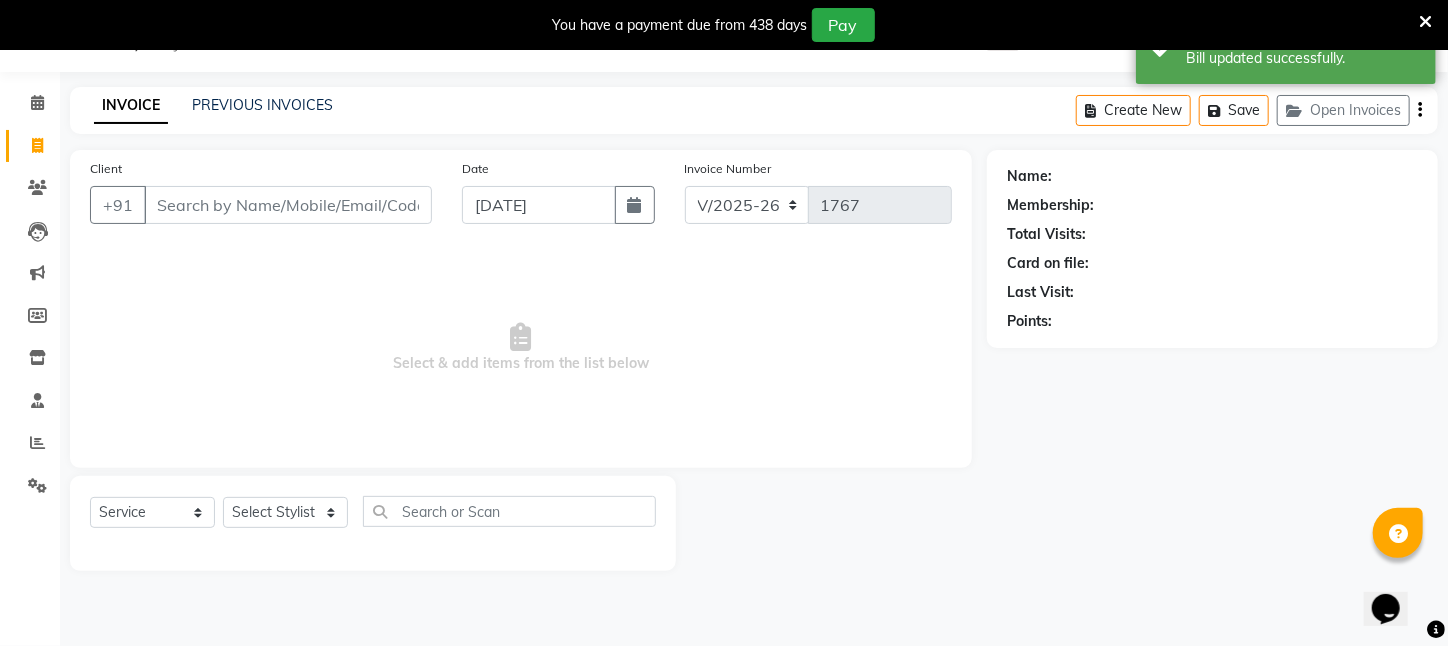 click on "INVOICE PREVIOUS INVOICES Create New   Save   Open Invoices  Client +91 Date 14-07-2025 Invoice Number V/2025 V/2025-26 1767  Select & add items from the list below  Select  Service  Product  Membership  Package Voucher Prepaid Gift Card  Select Stylist Aftab Ansar  ARPITA DEEPIKA IMRAAN Injamam KESHAV kharagpur Mahadev Pal Manisha MOUMITA NEHA Rahim Ruma SAIMA Shibani Sujit Suman TINKU Venu Name: Membership: Total Visits: Card on file: Last Visit:  Points:" 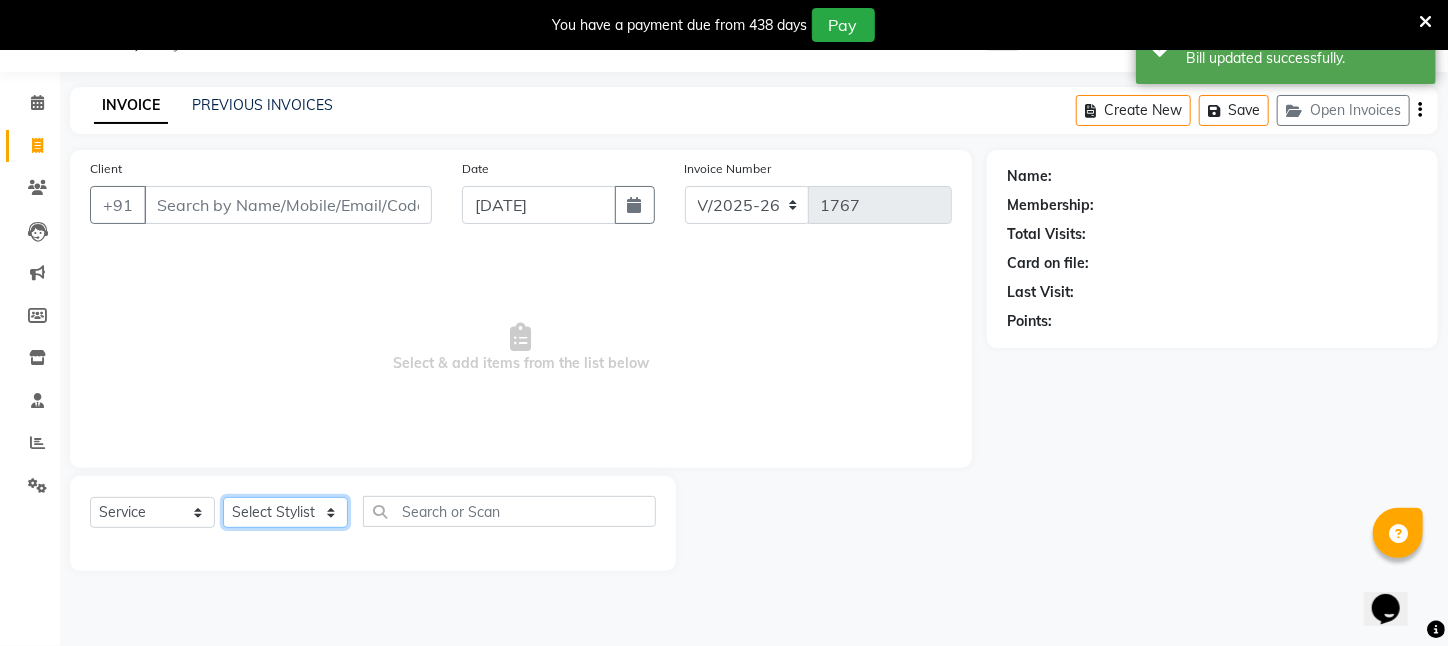 click on "Select Stylist [PERSON_NAME] [PERSON_NAME] DEEPIKA [PERSON_NAME] [PERSON_NAME] kharagpur Mahadev [PERSON_NAME] [PERSON_NAME] NEHA [PERSON_NAME] [PERSON_NAME] [PERSON_NAME] [PERSON_NAME] [PERSON_NAME]" 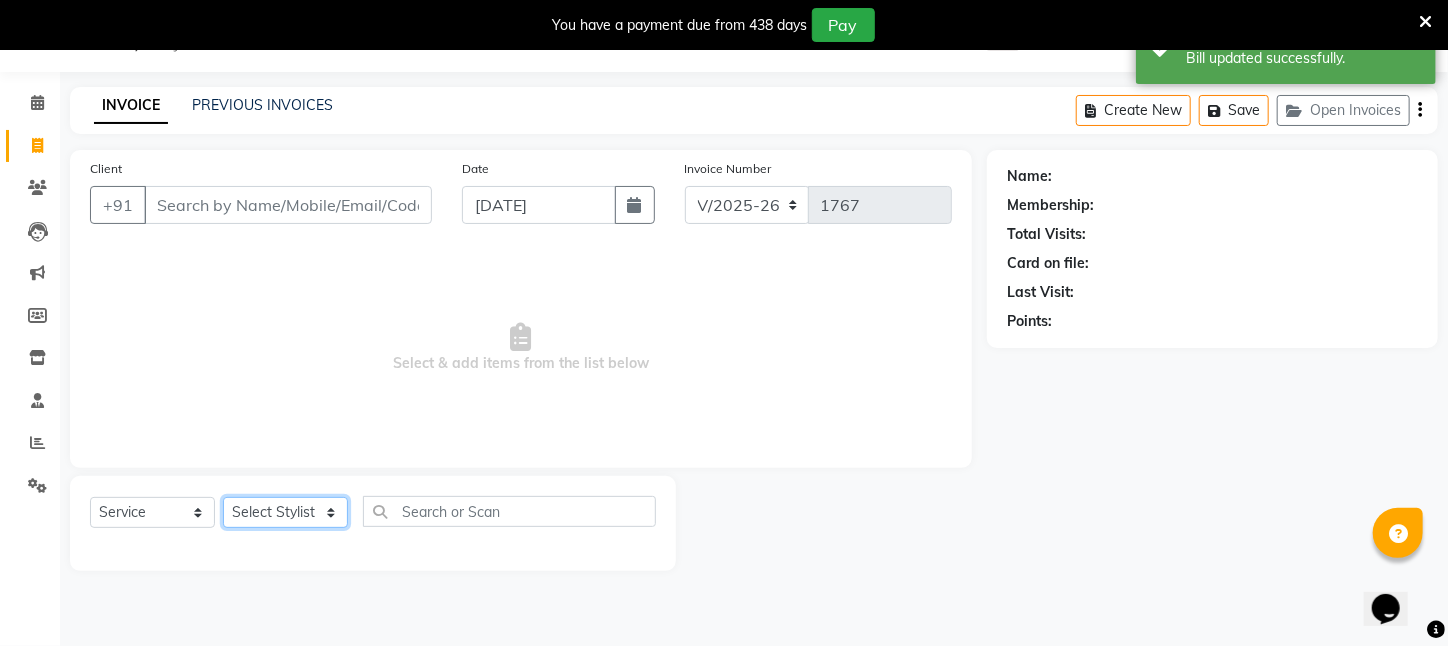 select on "25302" 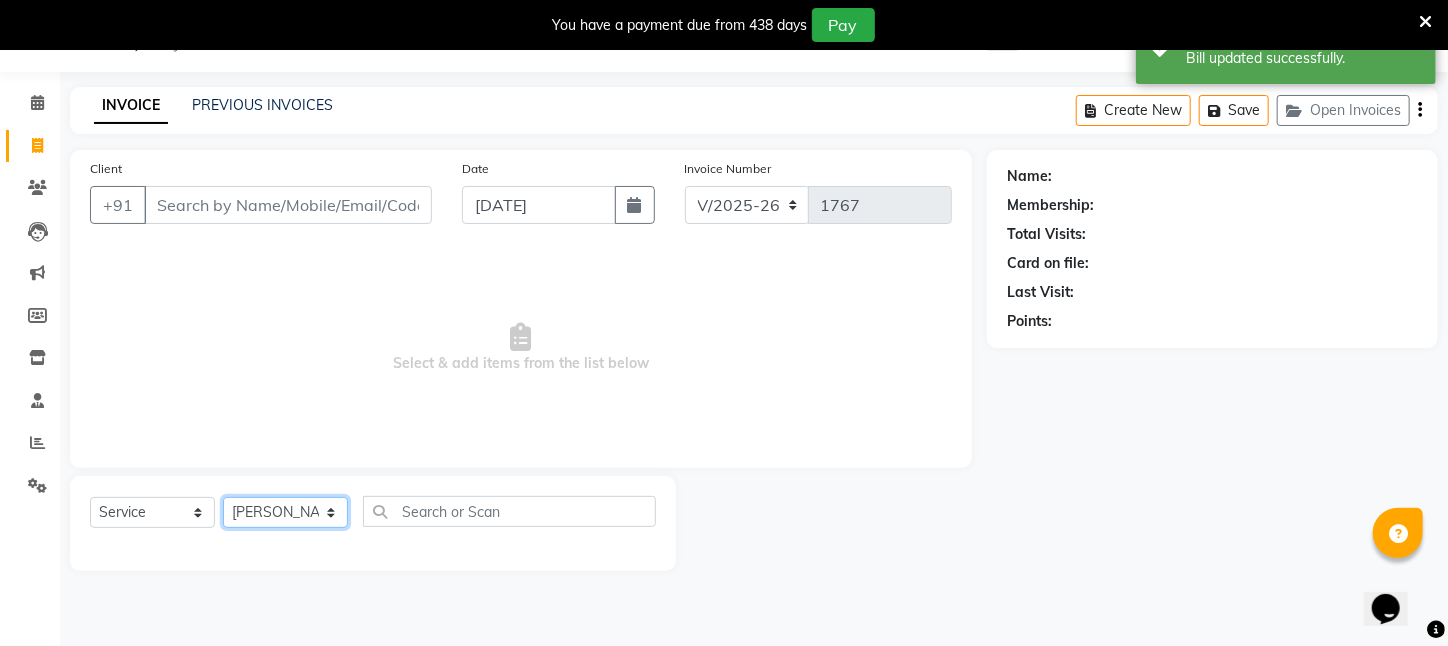 click on "Select Stylist [PERSON_NAME] [PERSON_NAME] DEEPIKA [PERSON_NAME] [PERSON_NAME] kharagpur Mahadev [PERSON_NAME] [PERSON_NAME] NEHA [PERSON_NAME] [PERSON_NAME] [PERSON_NAME] [PERSON_NAME] [PERSON_NAME]" 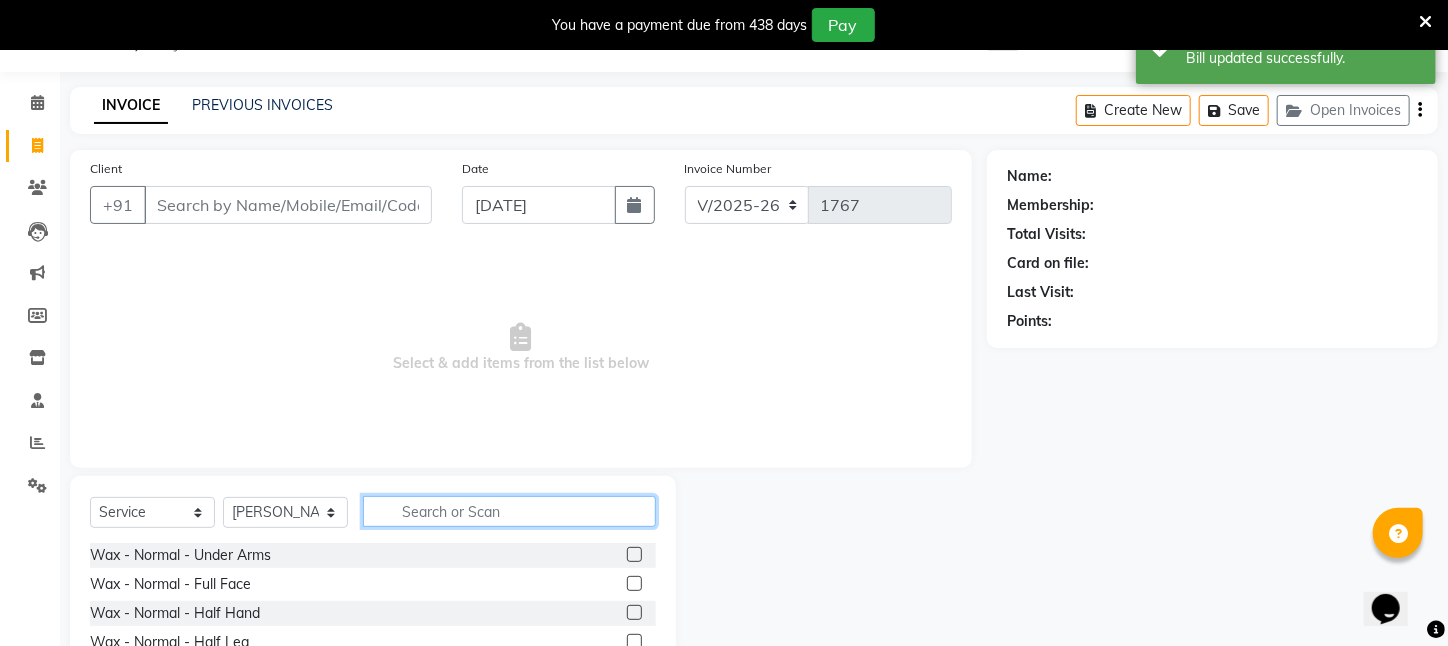 click 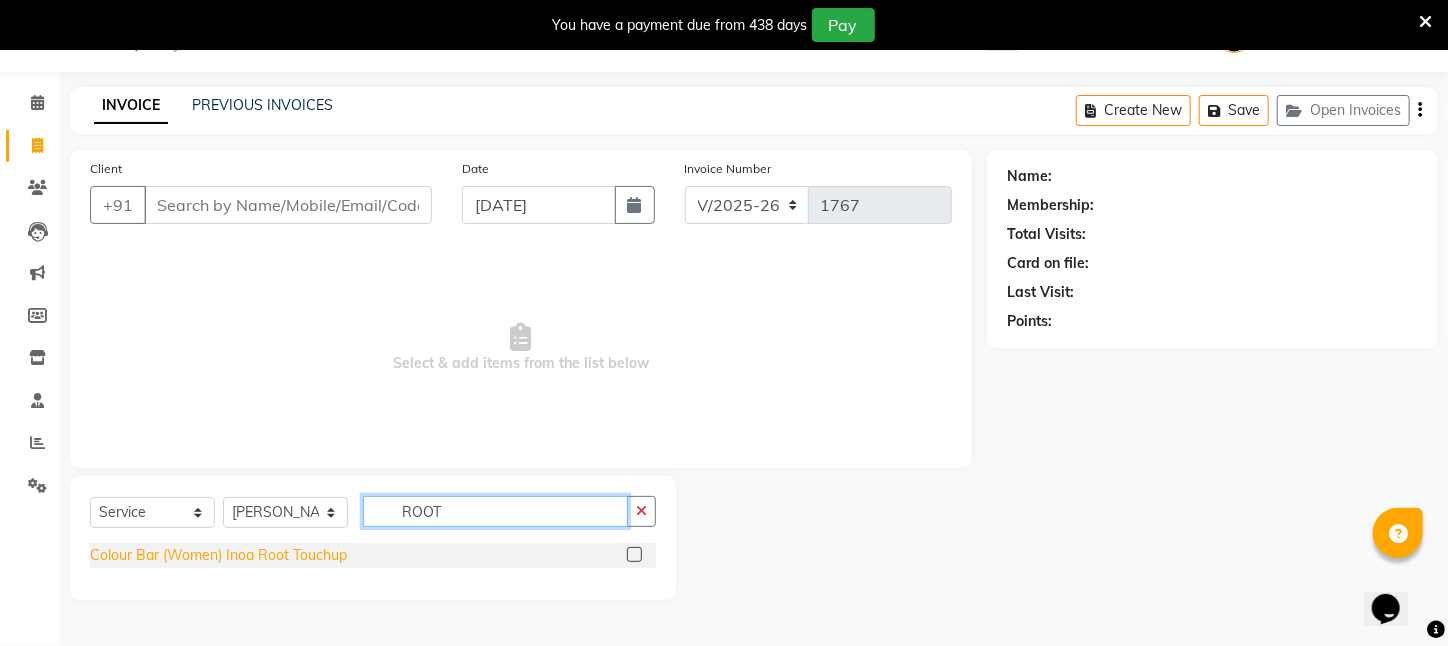 type on "ROOT" 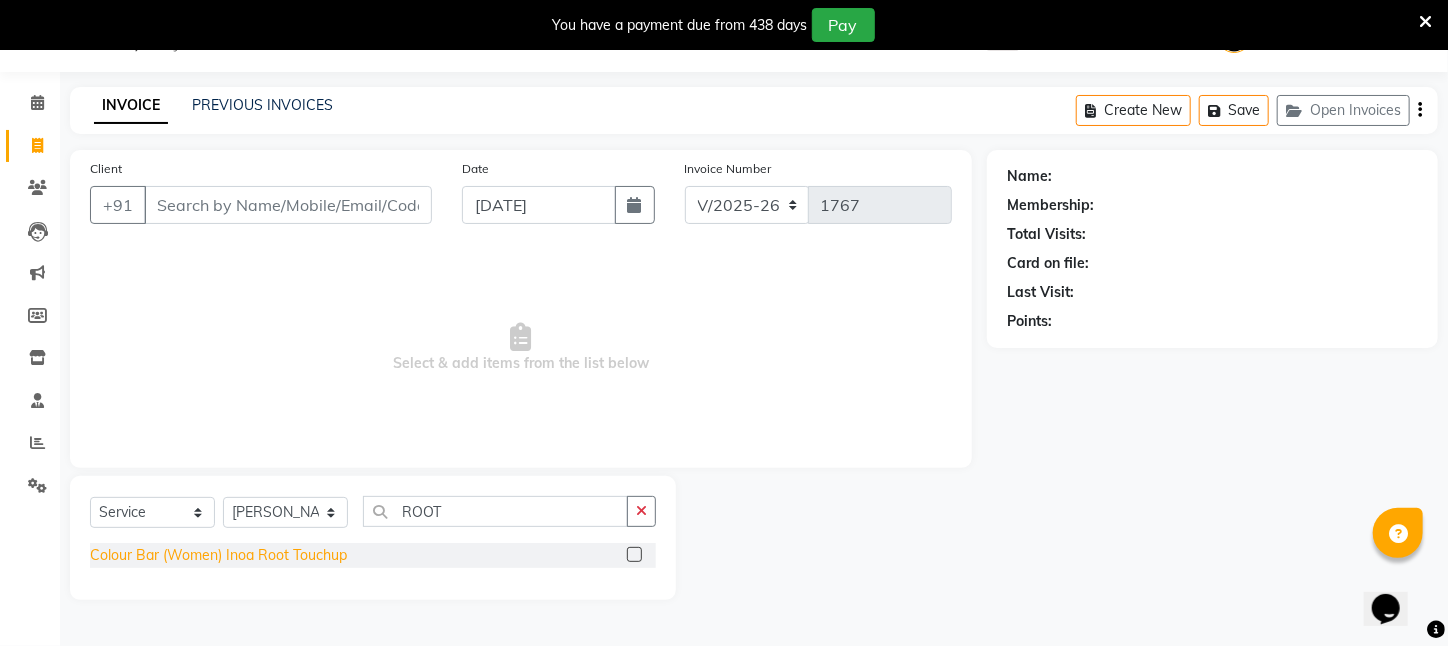 click on "Colour Bar (Women) Inoa Root Touchup" 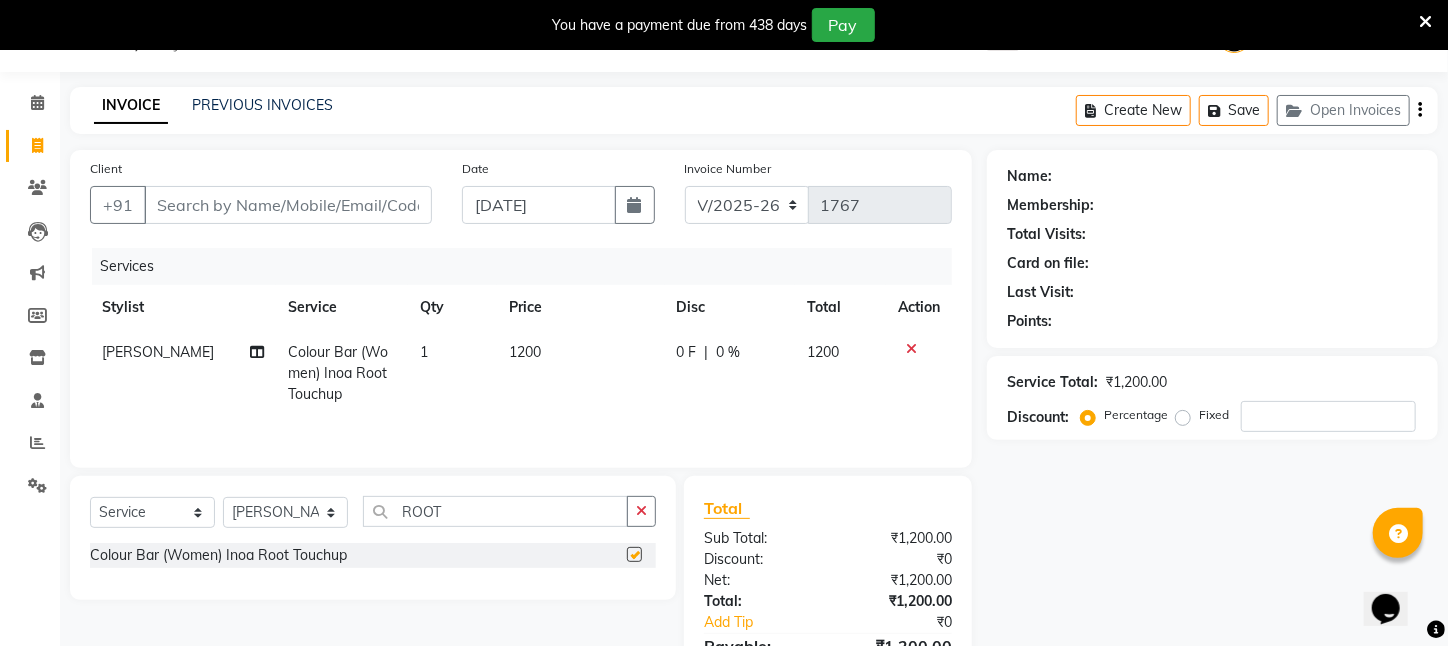 checkbox on "false" 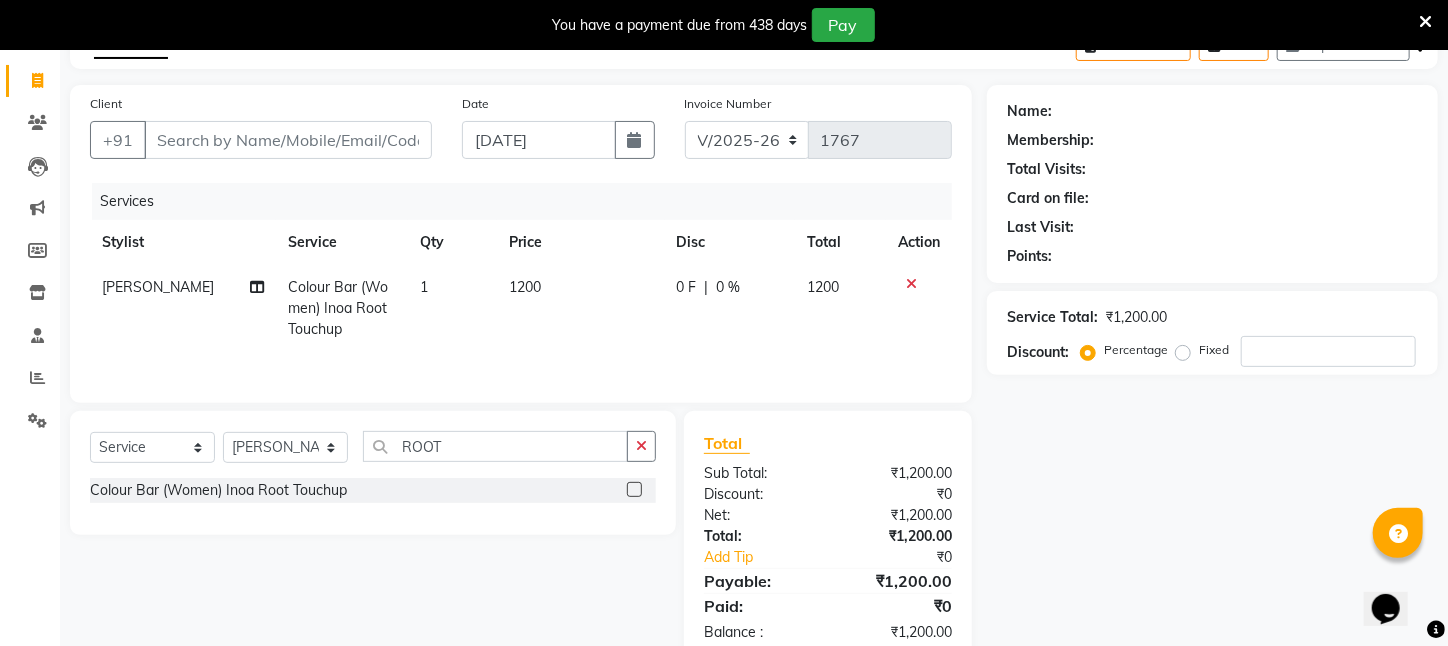 scroll, scrollTop: 161, scrollLeft: 0, axis: vertical 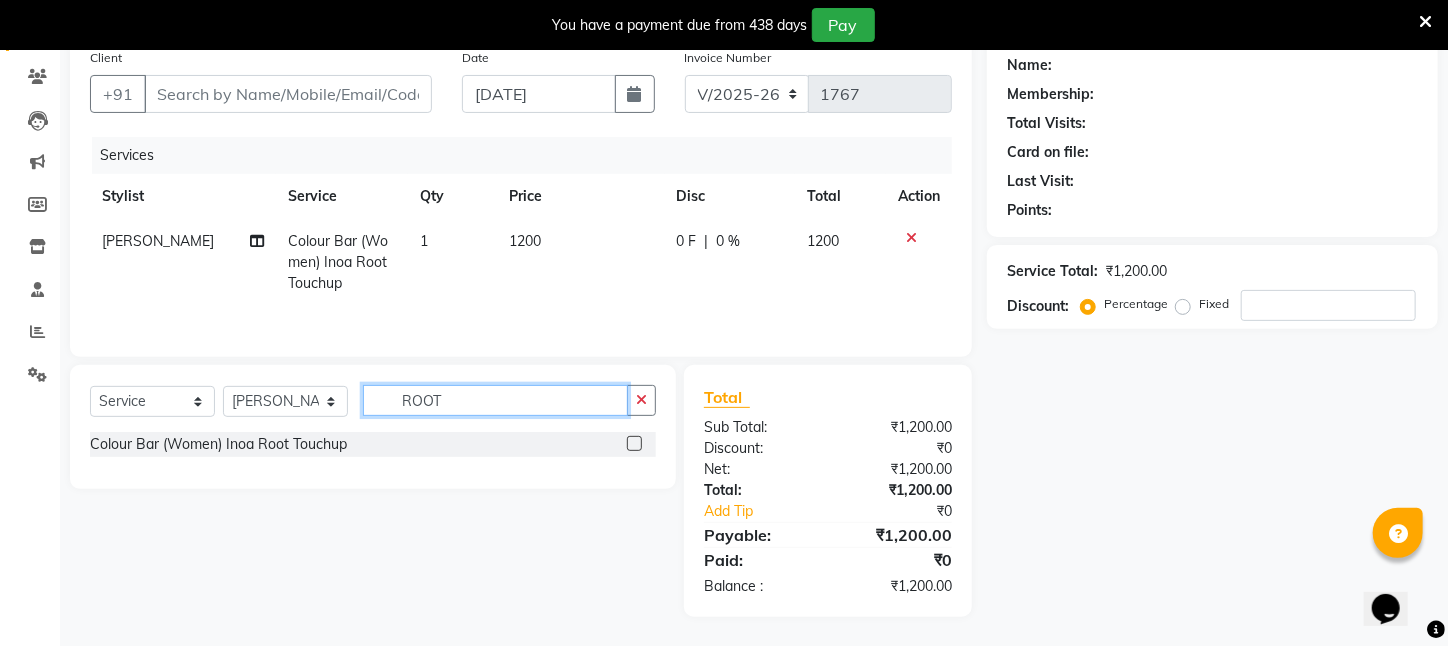drag, startPoint x: 454, startPoint y: 388, endPoint x: 342, endPoint y: 389, distance: 112.00446 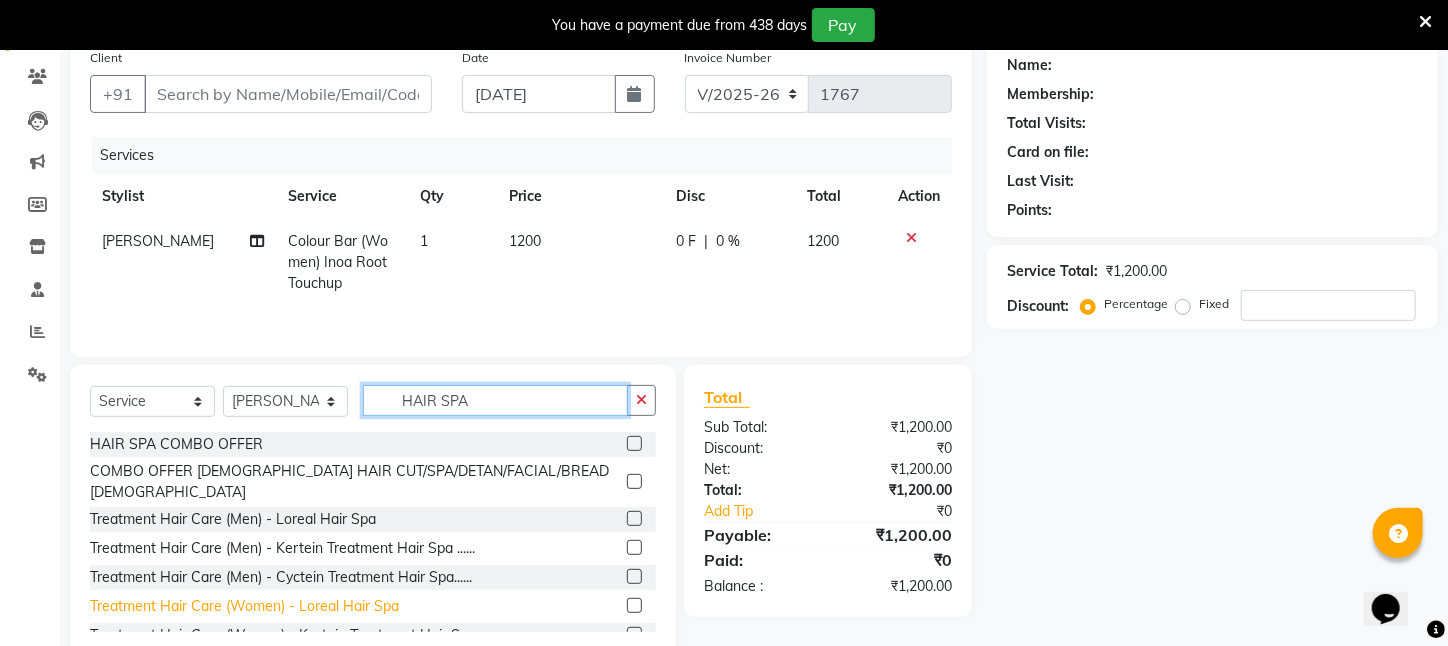 type on "HAIR SPA" 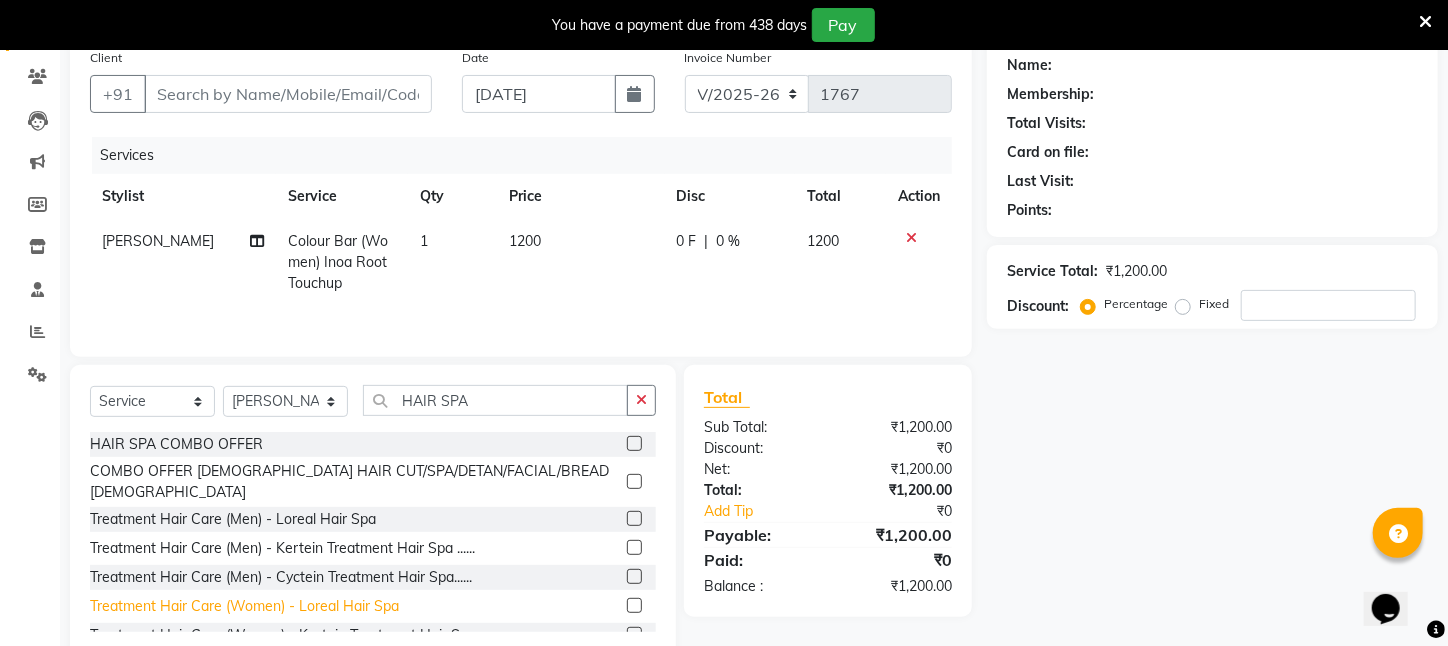 click on "Treatment Hair Care (Women)   -   Loreal Hair Spa" 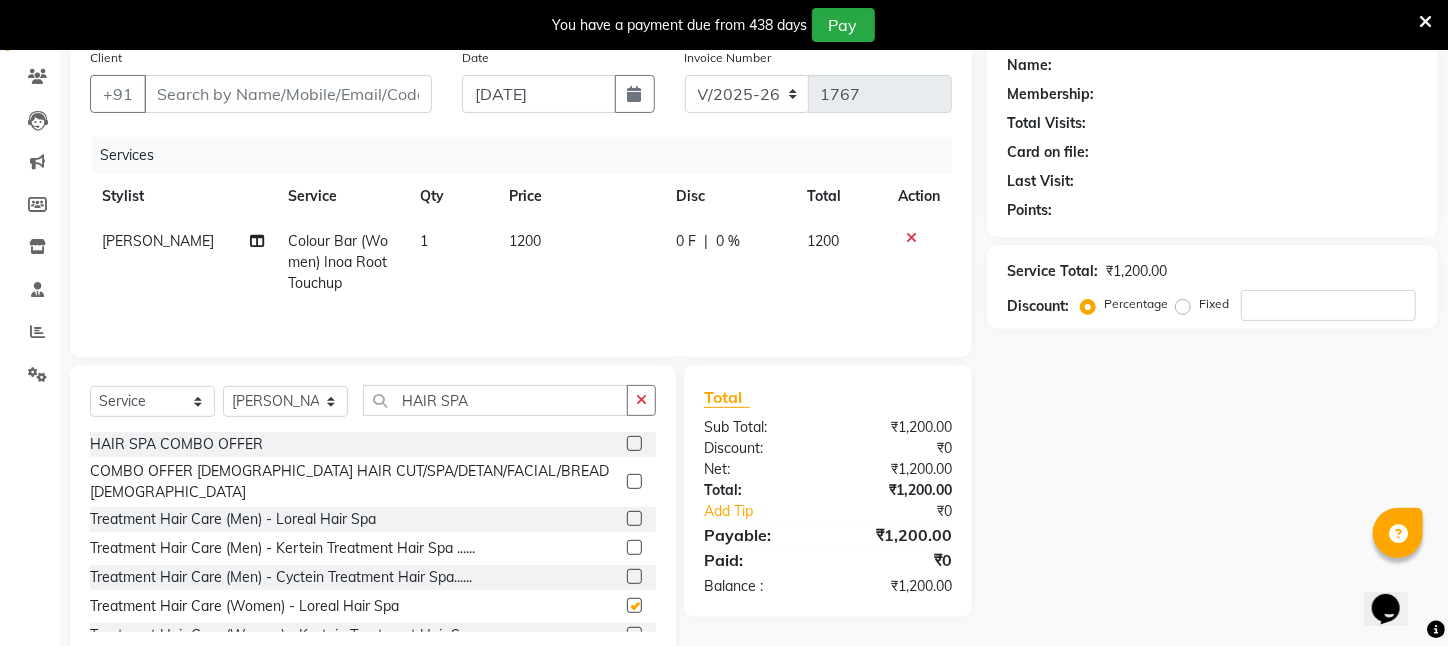 checkbox on "false" 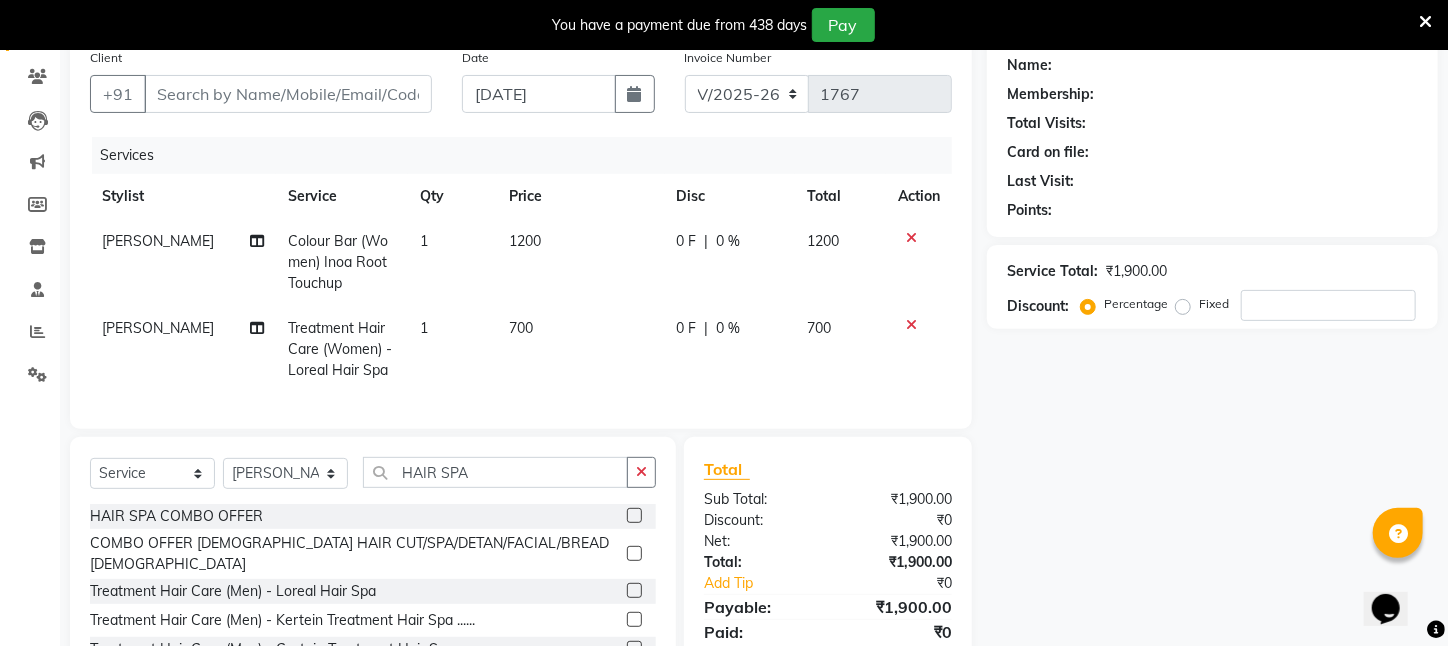 click on "700" 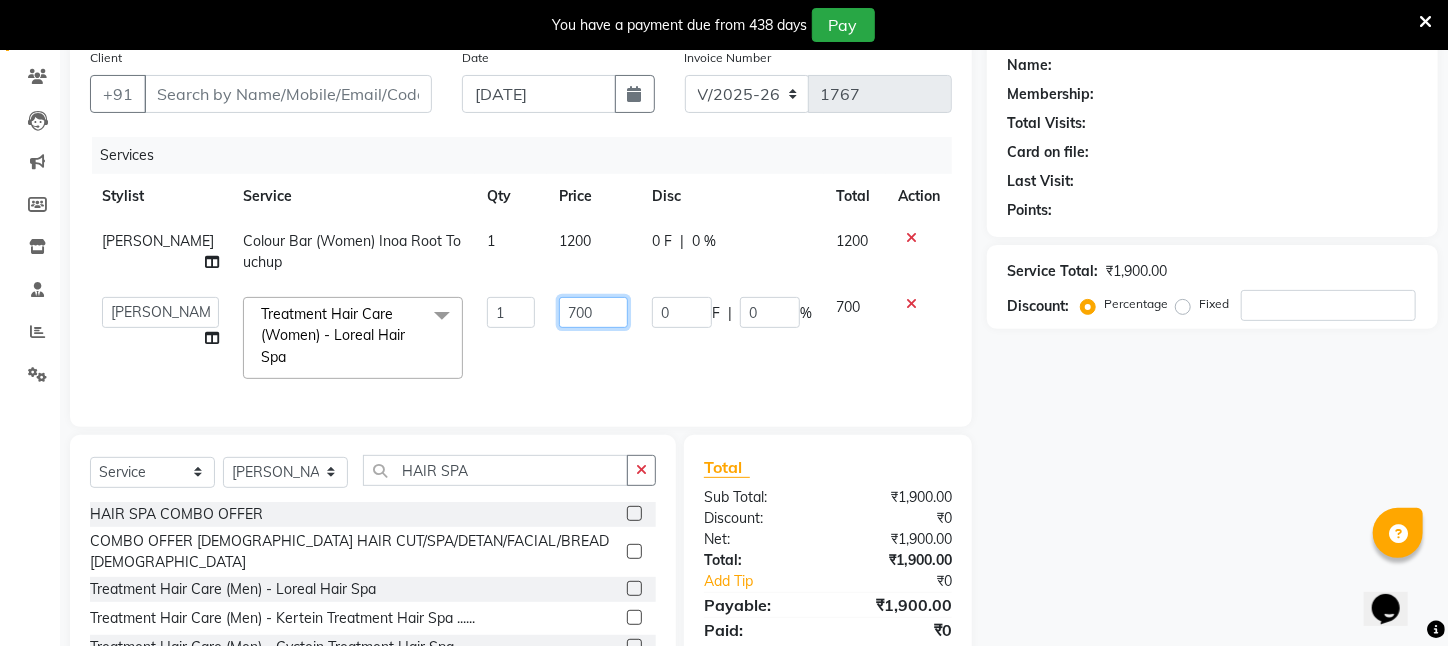 drag, startPoint x: 569, startPoint y: 309, endPoint x: 479, endPoint y: 313, distance: 90.088844 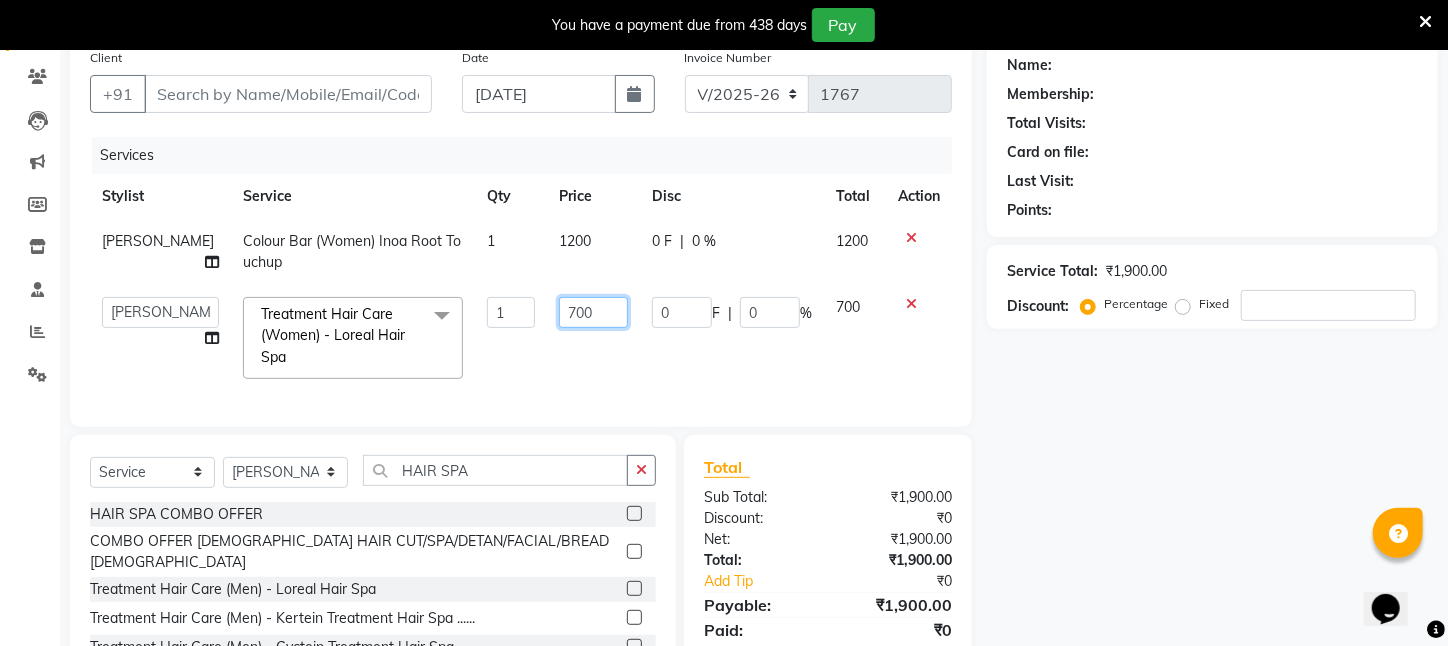 click on "[PERSON_NAME]   [PERSON_NAME]   DEEPIKA   [PERSON_NAME]   [PERSON_NAME]   kharagpur   Mahadev [PERSON_NAME]   [PERSON_NAME]   NEHA   [PERSON_NAME]   [PERSON_NAME]   [PERSON_NAME]   [PERSON_NAME]   [PERSON_NAME]  Treatment Hair Care (Women)   -   Loreal Hair Spa  x Wax - Normal    -   Under Arms Wax - Normal    -   Full Face Wax - Normal    -   Half Hand Wax - Normal    -   Half Leg Wax - Normal    -   Front Stomach Wax - Normal    -   Back Side Wax - Normal    -   Full Hand Wax - Normal    -   Full Leg Wax - Normal    -   Brazilian Wax Wax - Normal    -   Full Body Wax Mole Remove HEAD MASSAGE  DERMA SAGE LOTUS FACIAL THRENDING [DEMOGRAPHIC_DATA] CHIN THREDING [DEMOGRAPHIC_DATA] CHIK SPELTEN HAIR CUT WOMEN ICE CREAM PADICURE  ICE CREAM MANICURE cv anti angine facial SEA BUTTER TREATMENT spelteen cut  CV PIGMENTATION BRIGHTENING FACIAL [DEMOGRAPHIC_DATA] FULL BODY TRIMING HAIR SPA COMBO OFFER FACIAL COMBO OFFER FACE MASSAGE COMBO OFFER CLEANUP OFFER CHIN WOMEN WAX [MEDICAL_DATA] remoVE HAIR WIG SERVICE CUTTING COMBO OFFER [DEMOGRAPHIC_DATA] HAIR CUT/SPA/DETAN/FACIAL/BREAD [DEMOGRAPHIC_DATA] HALF HAND DE TAN  10c" 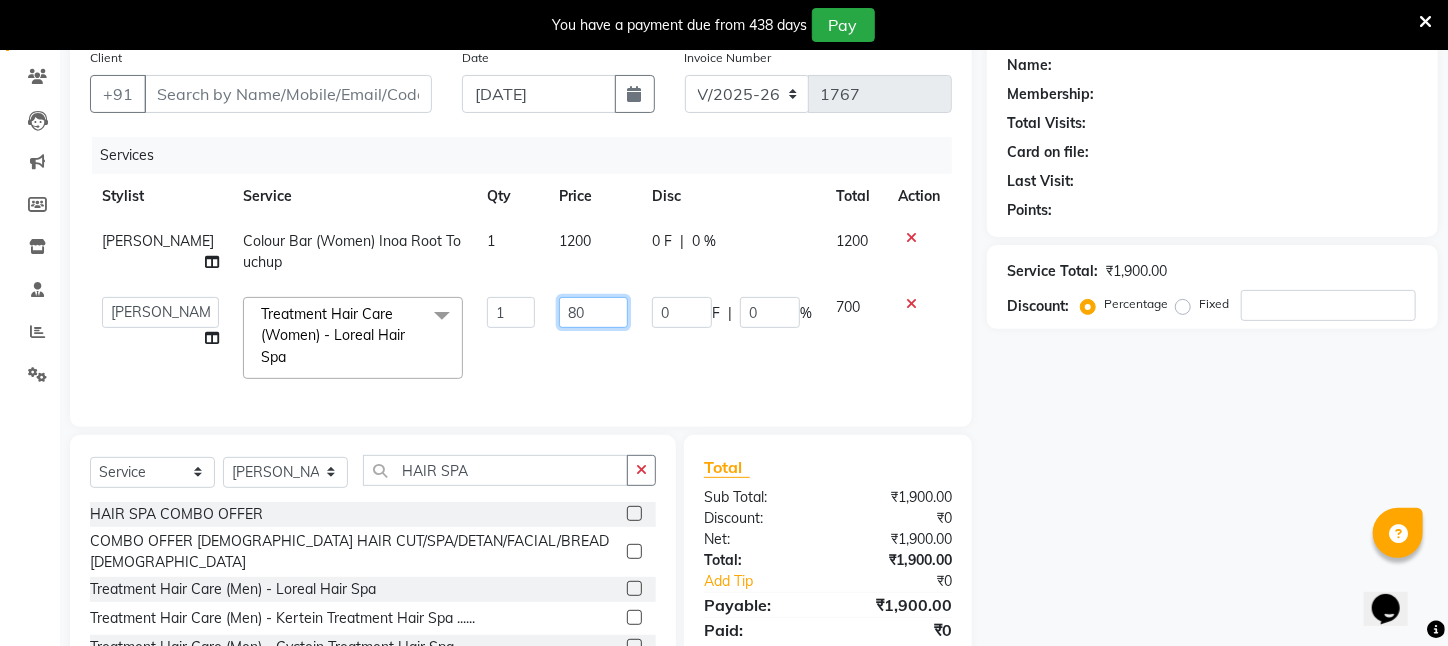 type on "800" 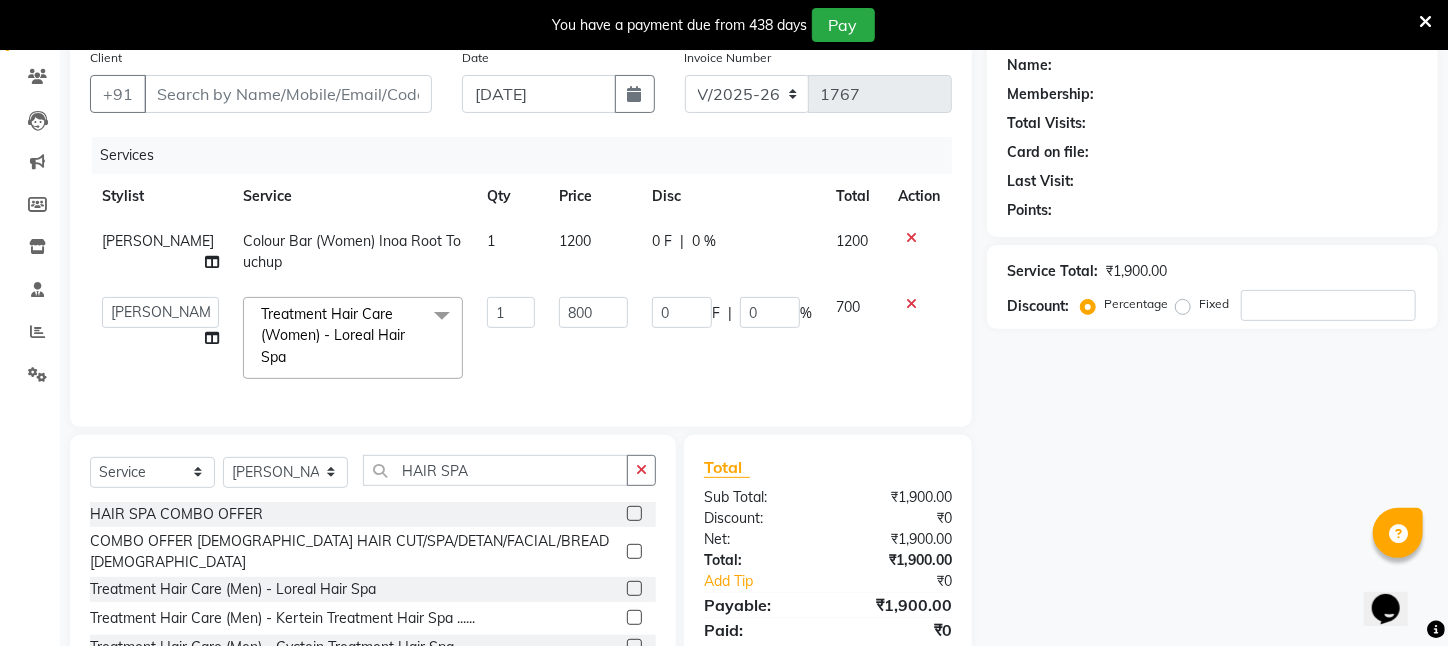 click on "800" 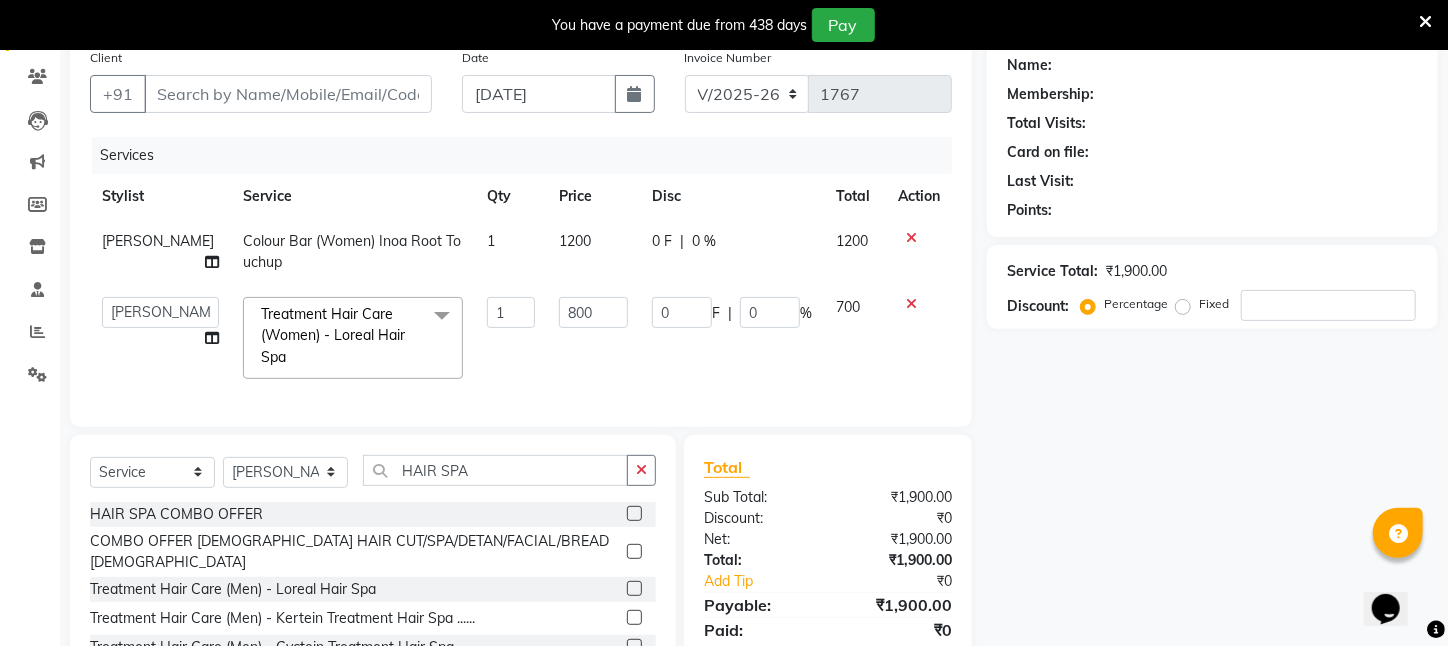 select on "25302" 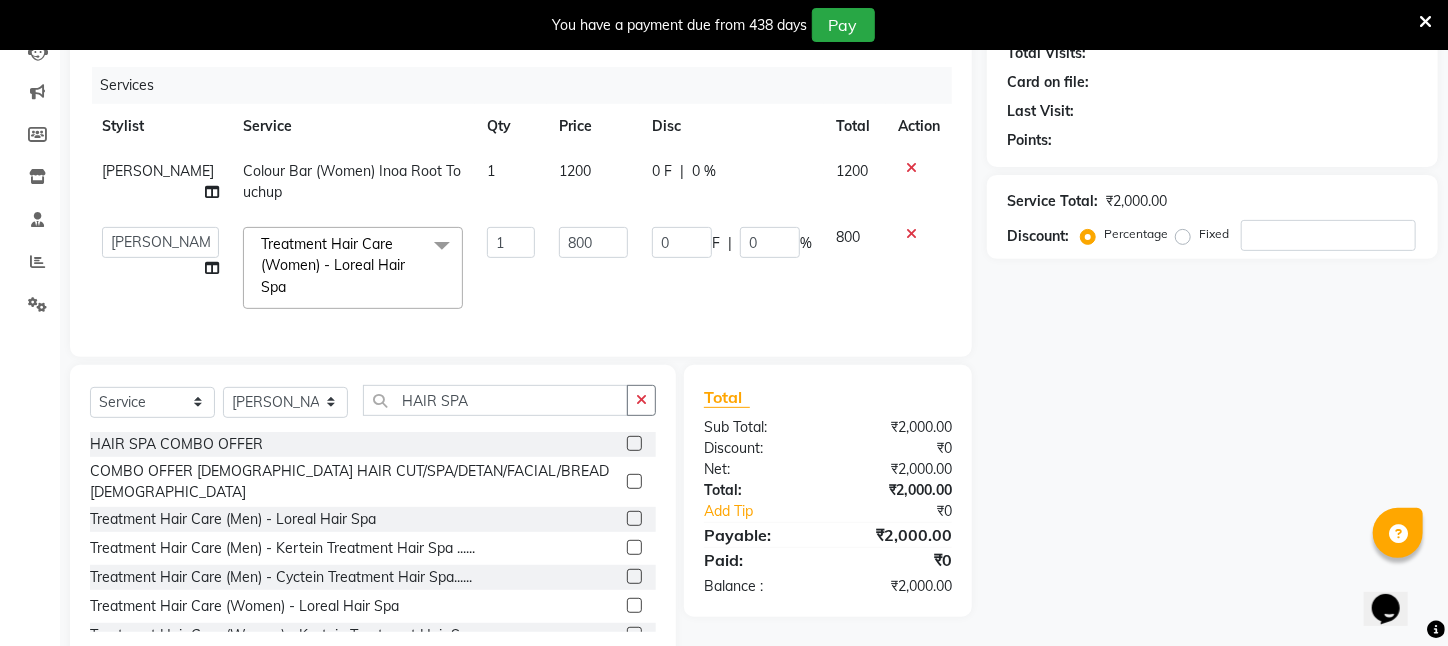 scroll, scrollTop: 289, scrollLeft: 0, axis: vertical 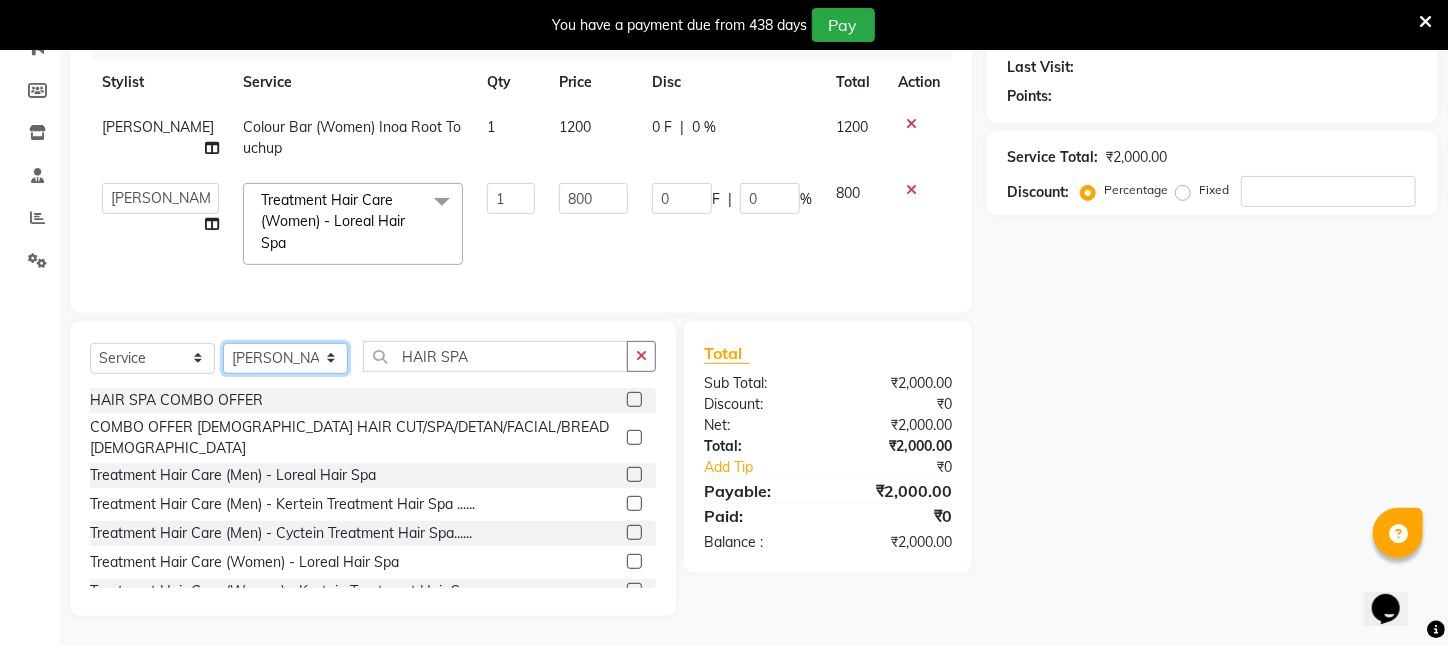 click on "Select Stylist [PERSON_NAME] [PERSON_NAME] DEEPIKA [PERSON_NAME] [PERSON_NAME] kharagpur Mahadev [PERSON_NAME] [PERSON_NAME] NEHA [PERSON_NAME] [PERSON_NAME] [PERSON_NAME] [PERSON_NAME] [PERSON_NAME]" 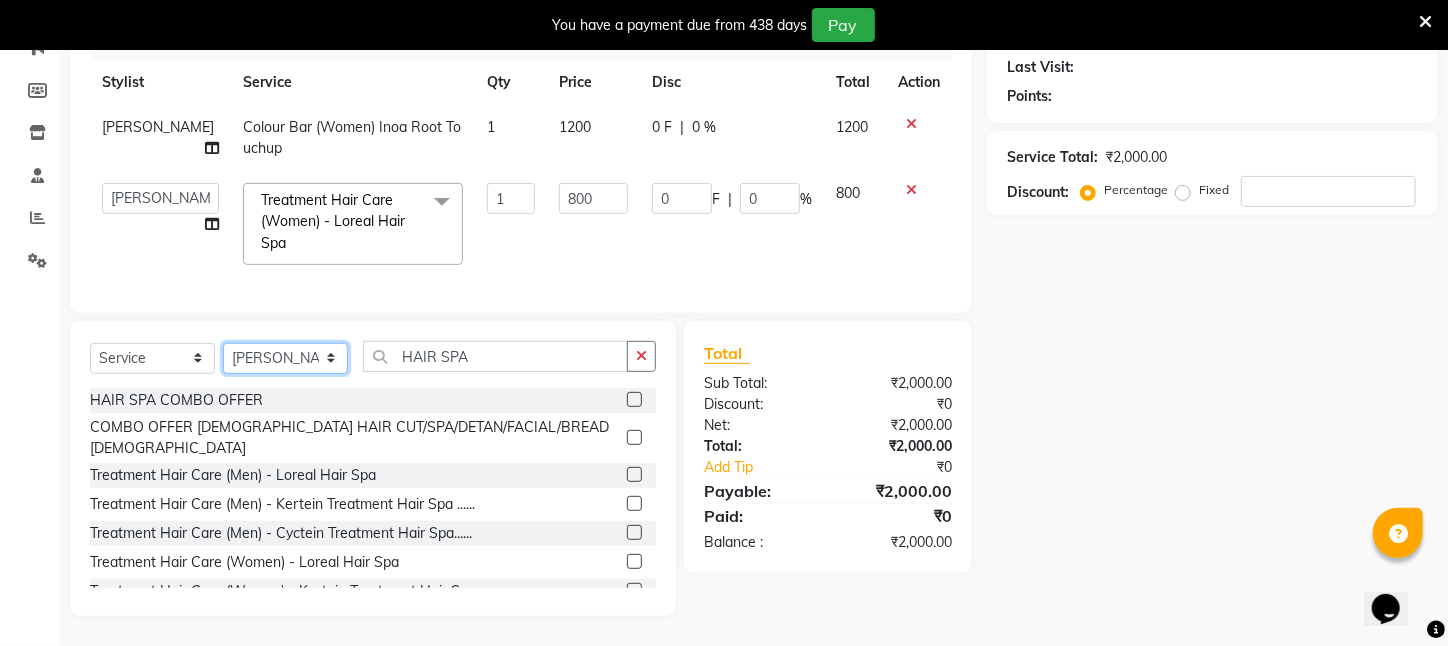 select on "69577" 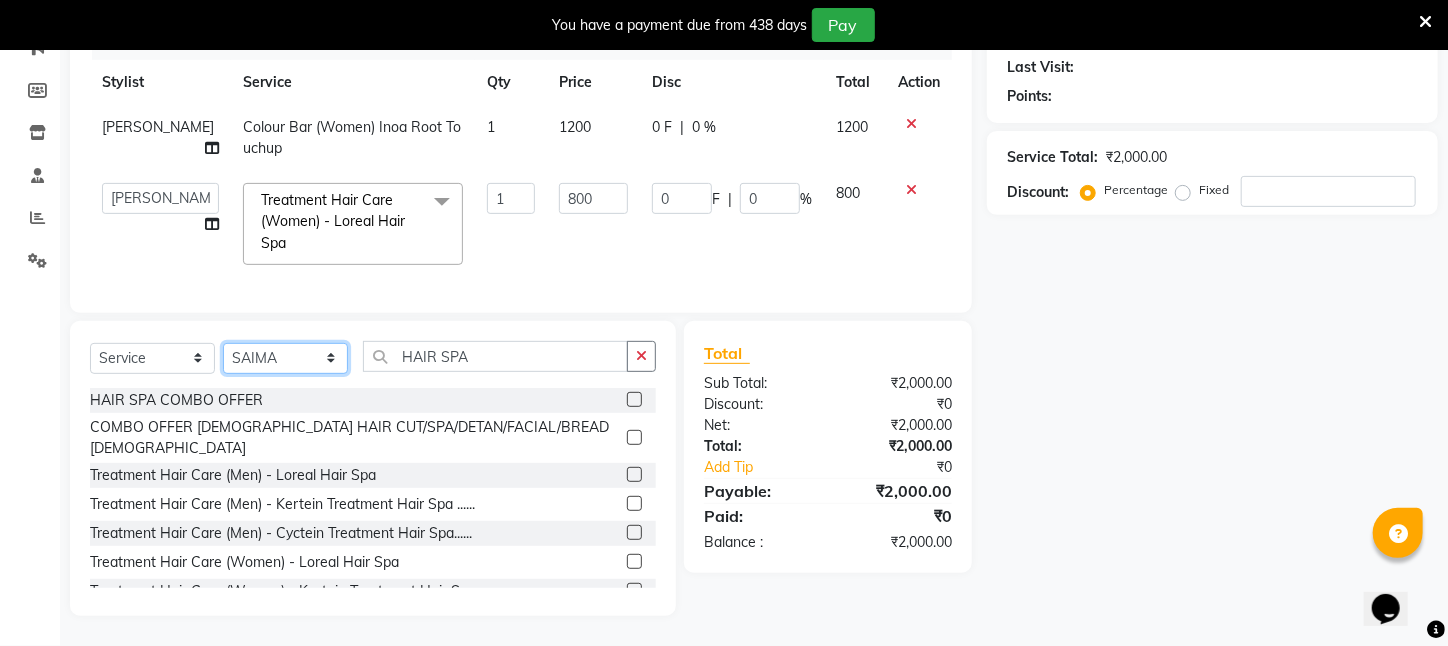 click on "Select Stylist [PERSON_NAME] [PERSON_NAME] DEEPIKA [PERSON_NAME] [PERSON_NAME] kharagpur Mahadev [PERSON_NAME] [PERSON_NAME] NEHA [PERSON_NAME] [PERSON_NAME] [PERSON_NAME] [PERSON_NAME] [PERSON_NAME]" 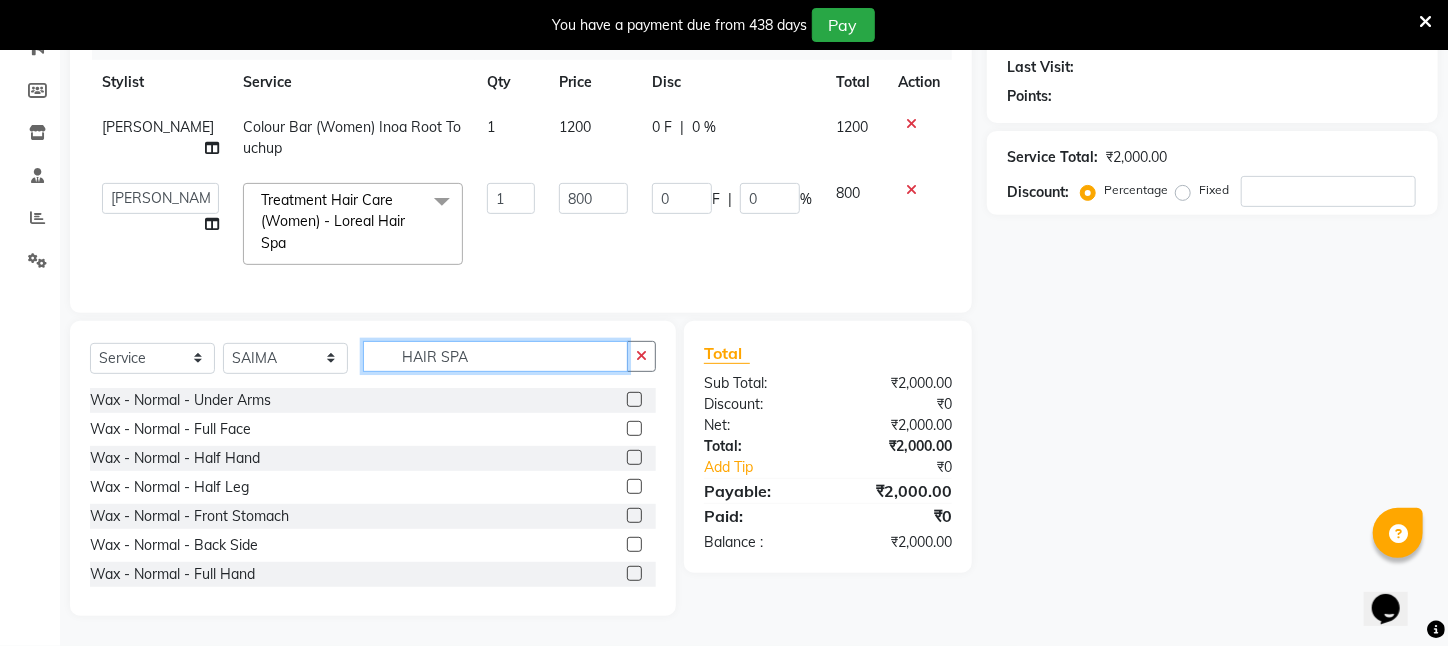 drag, startPoint x: 481, startPoint y: 360, endPoint x: 364, endPoint y: 360, distance: 117 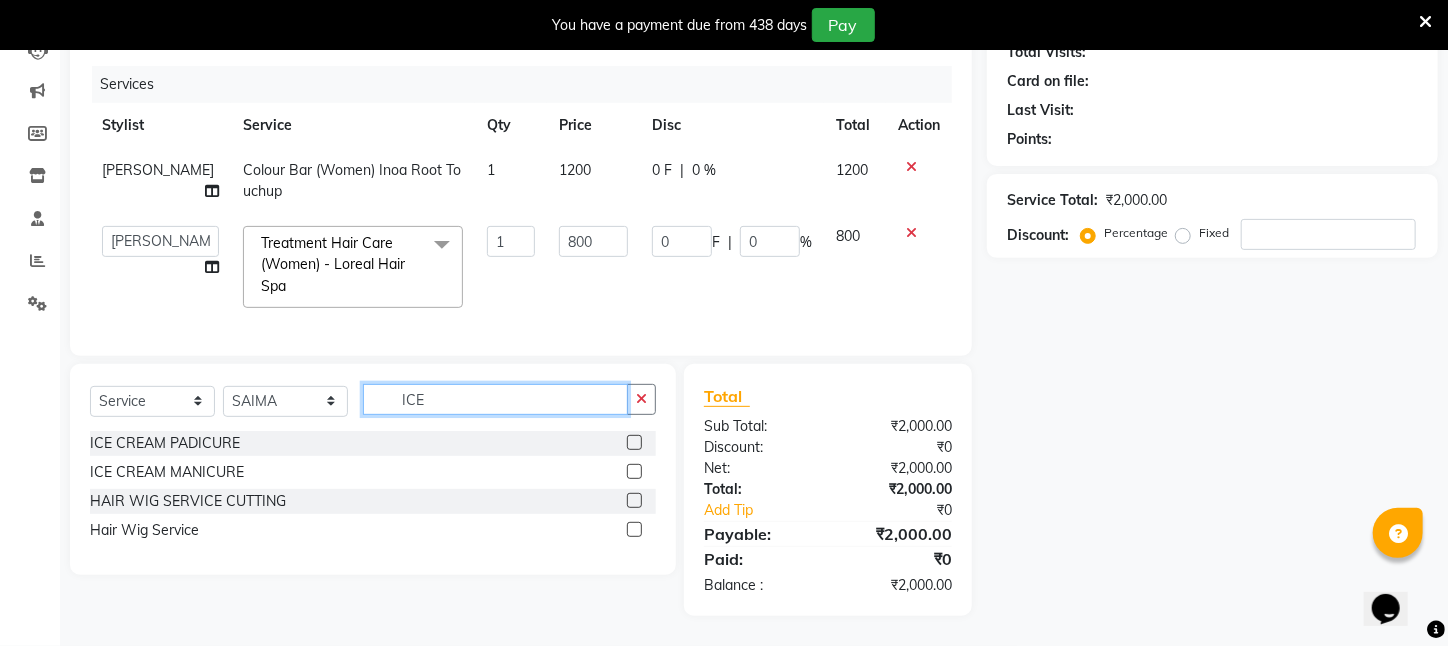 scroll, scrollTop: 246, scrollLeft: 0, axis: vertical 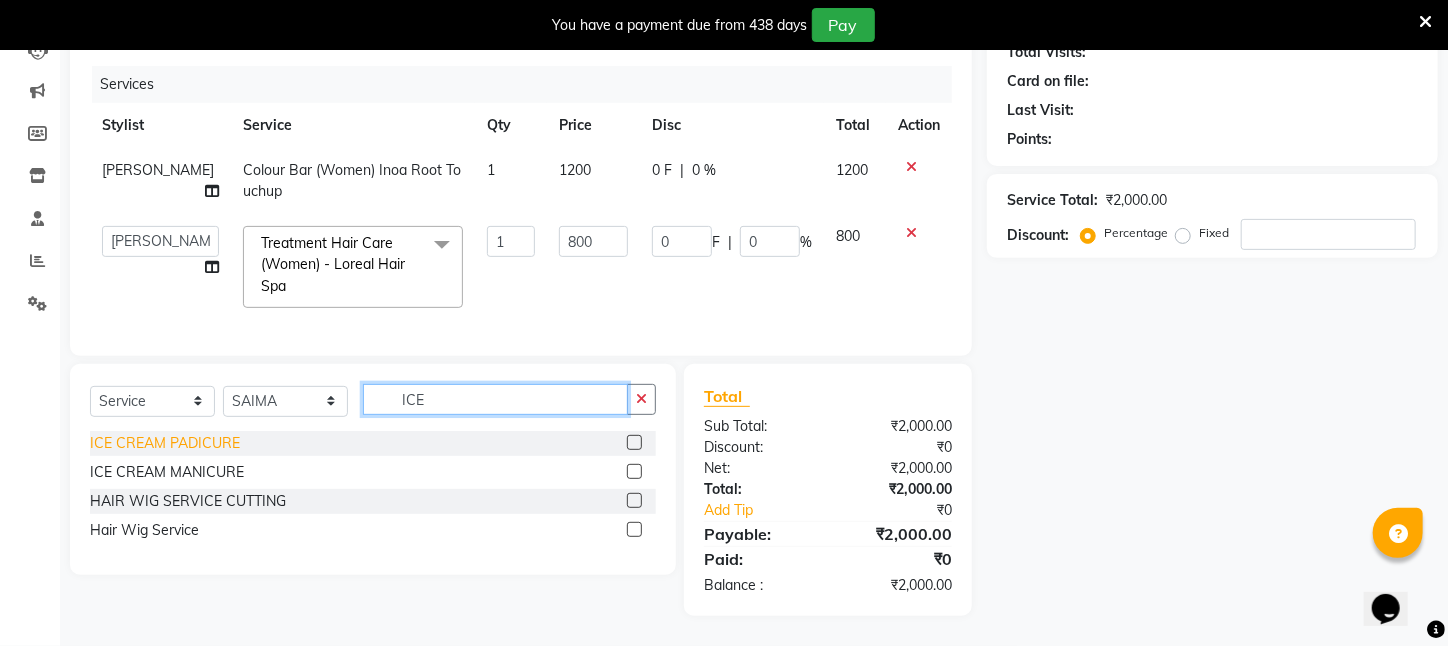 type on "ICE" 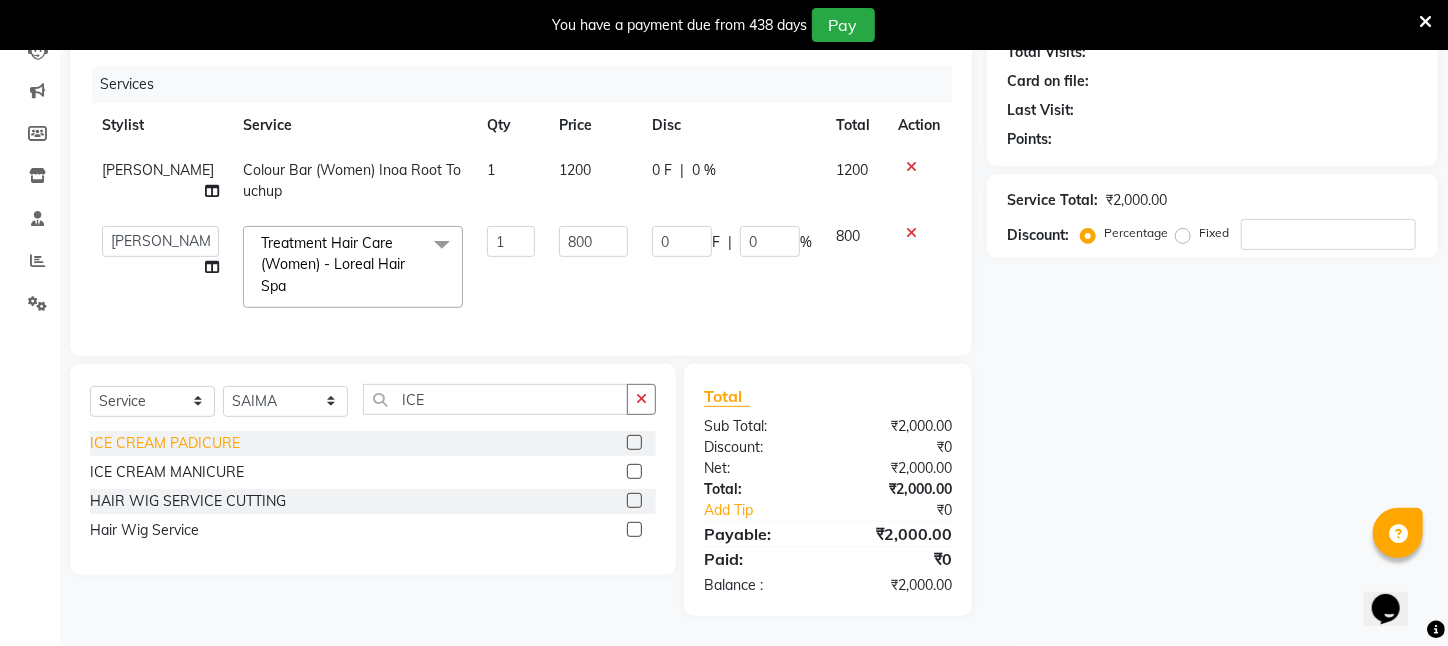 click on "ICE CREAM PADICURE" 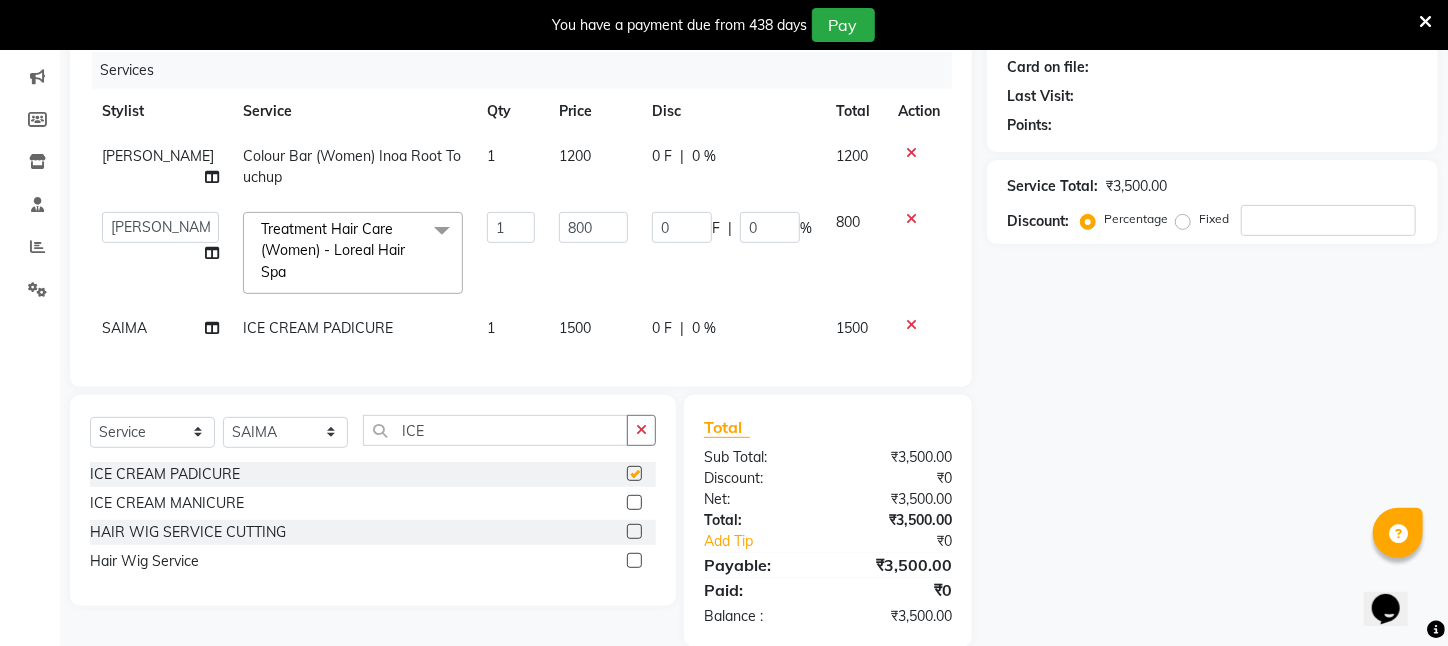 checkbox on "false" 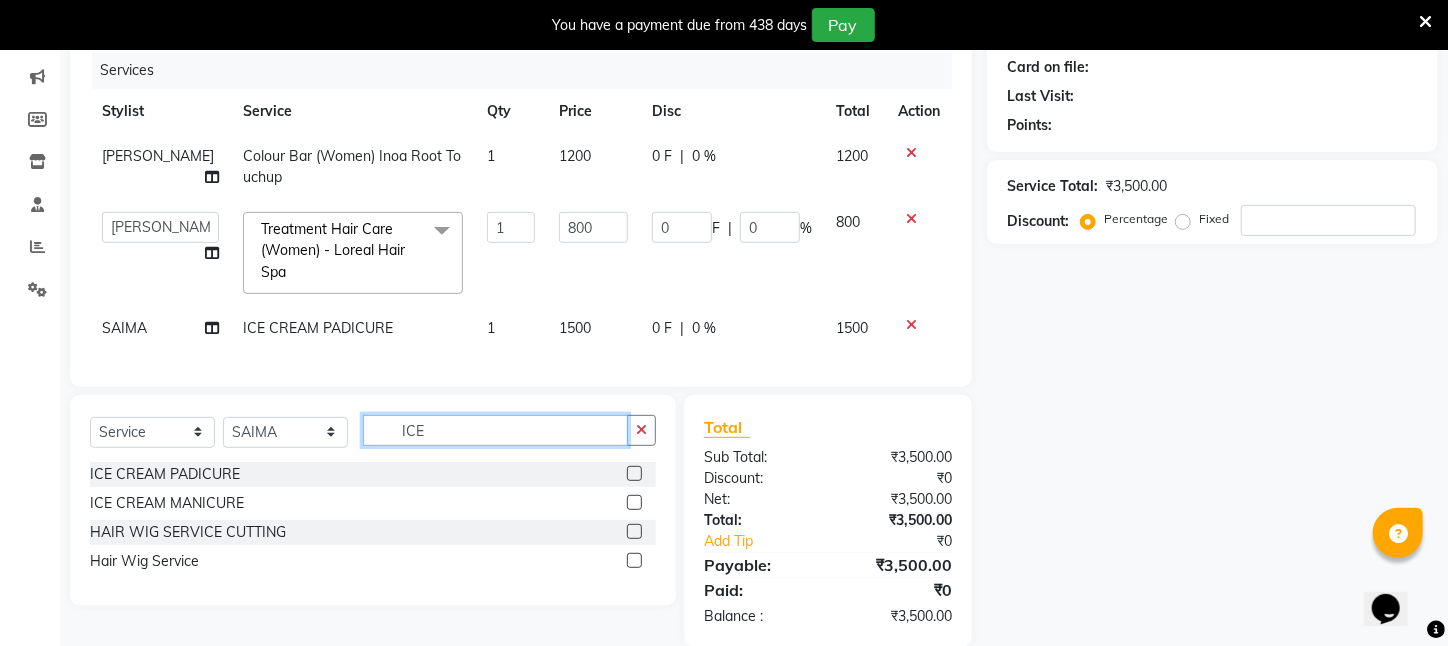 drag, startPoint x: 446, startPoint y: 440, endPoint x: 394, endPoint y: 437, distance: 52.086468 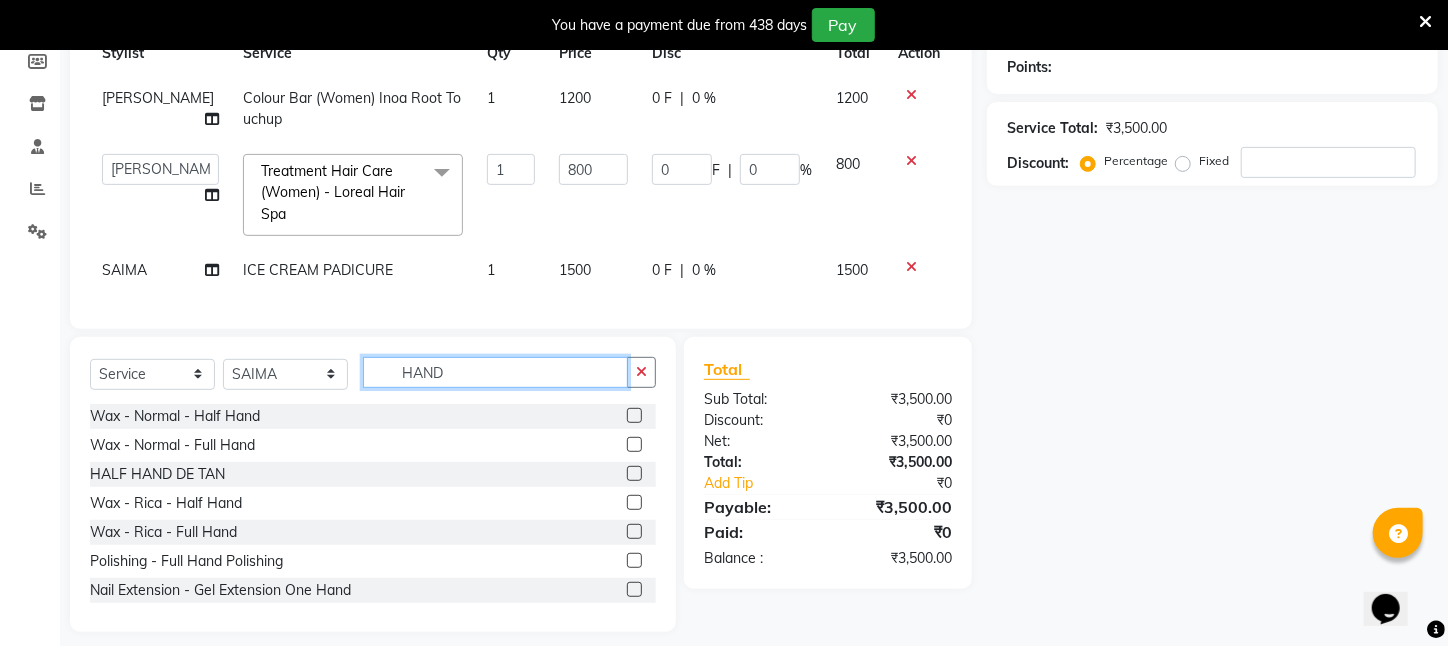 scroll, scrollTop: 334, scrollLeft: 0, axis: vertical 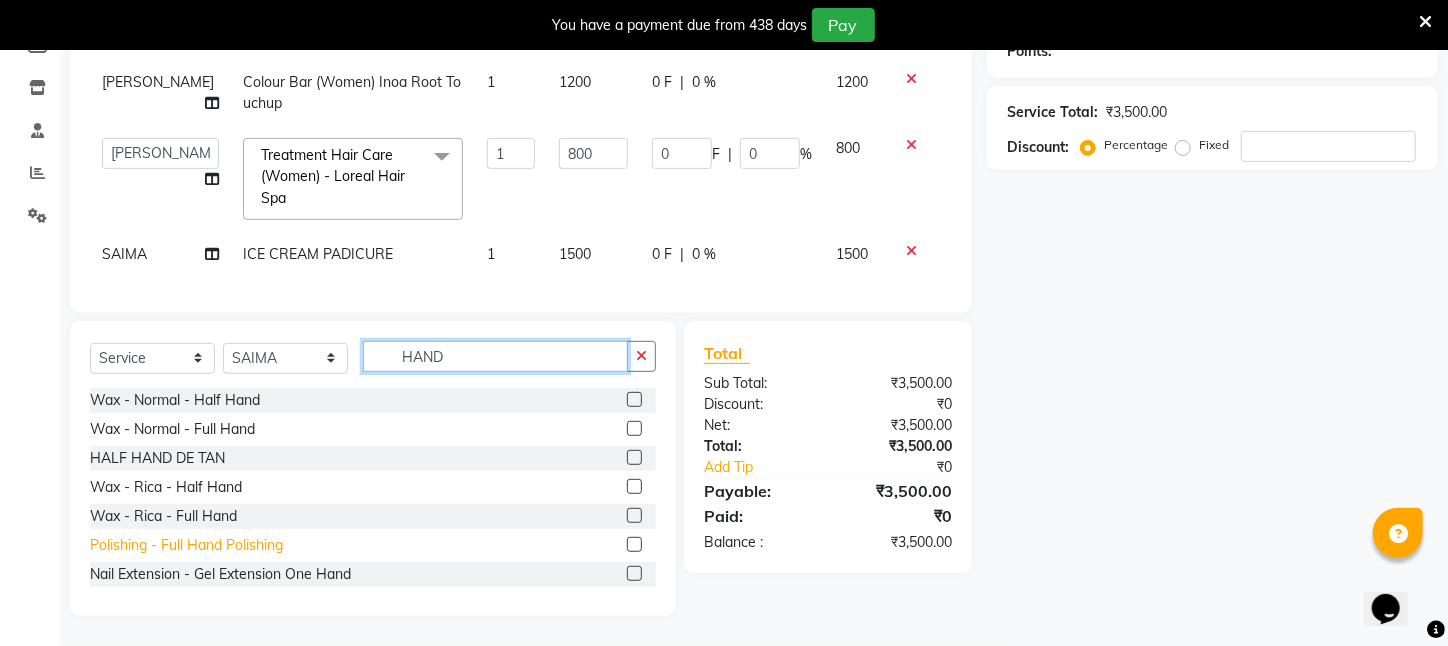 type on "HAND" 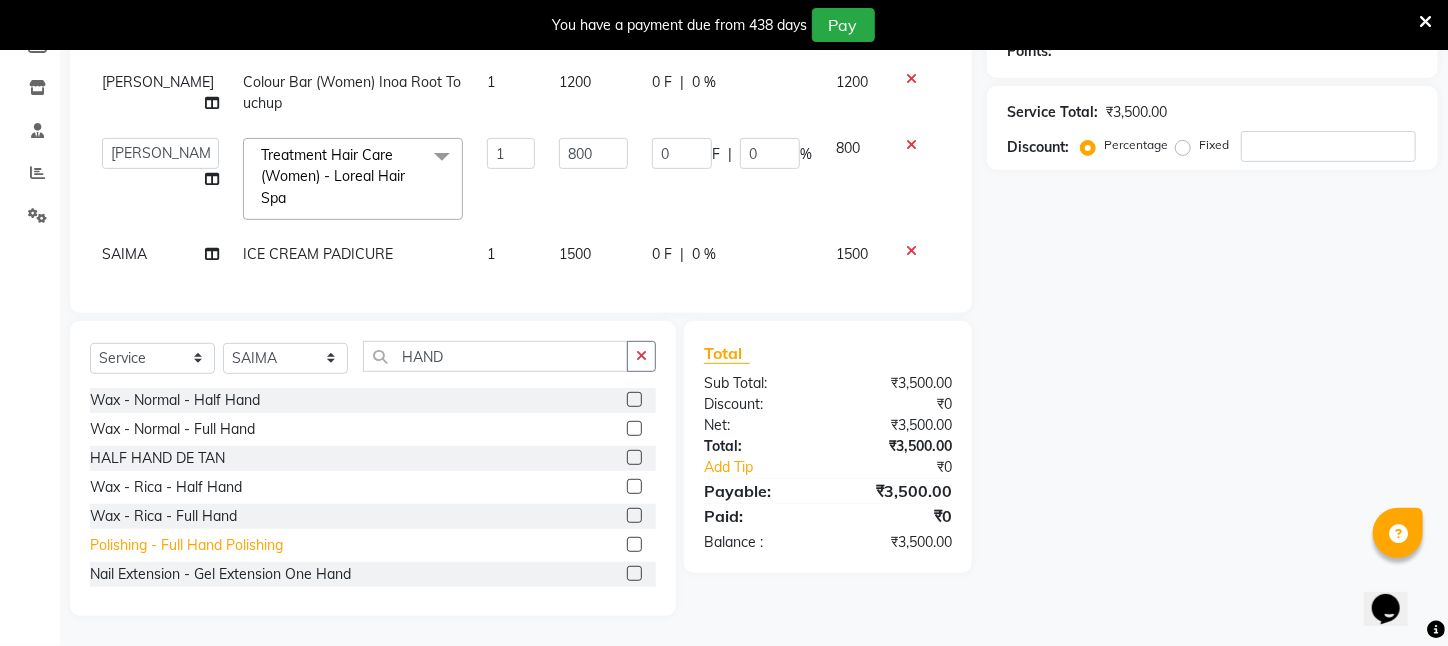 click on "Polishing    -   Full Hand Polishing" 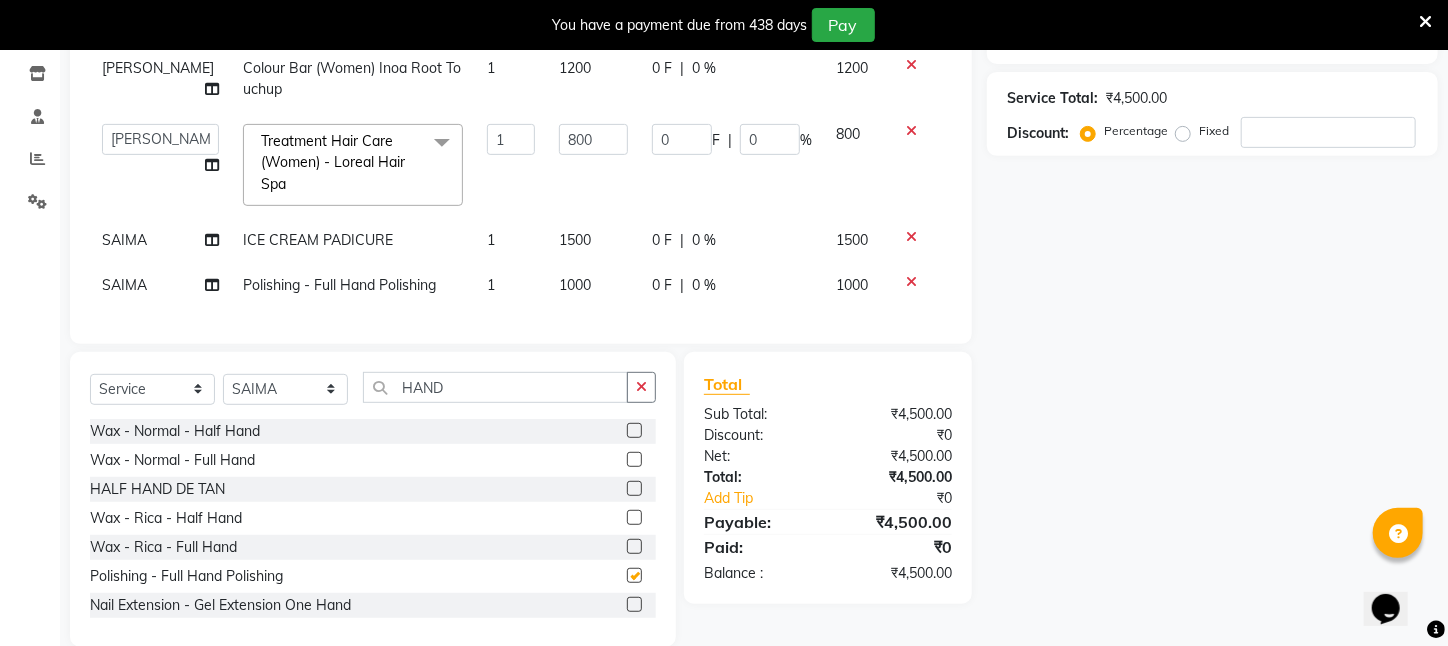 checkbox on "false" 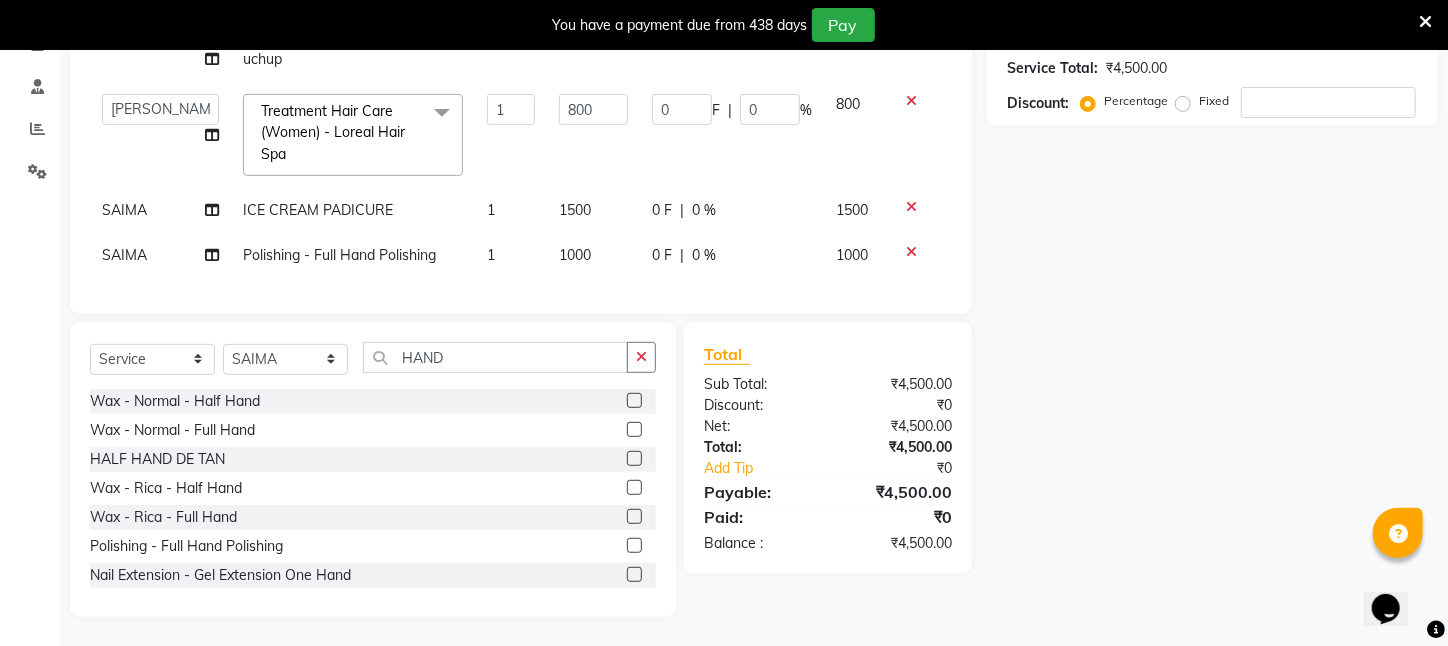 scroll, scrollTop: 379, scrollLeft: 0, axis: vertical 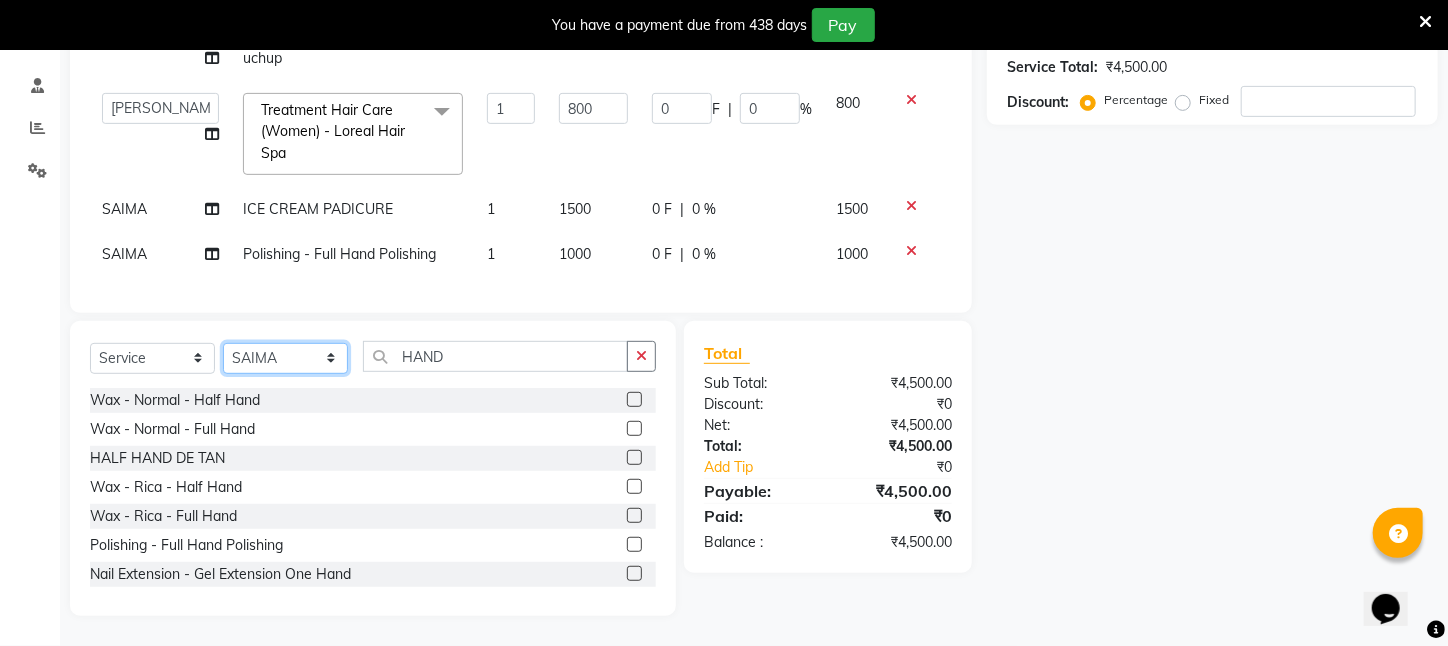 drag, startPoint x: 297, startPoint y: 352, endPoint x: 290, endPoint y: 344, distance: 10.630146 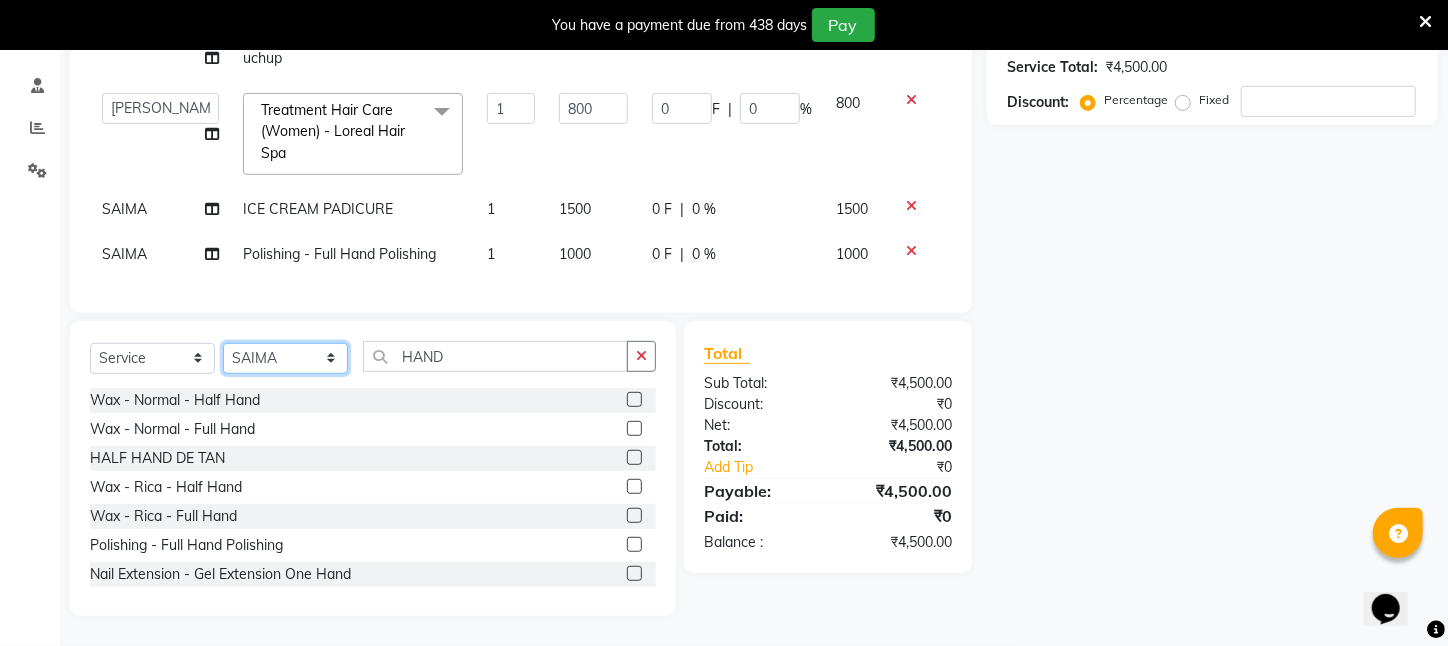 select on "28698" 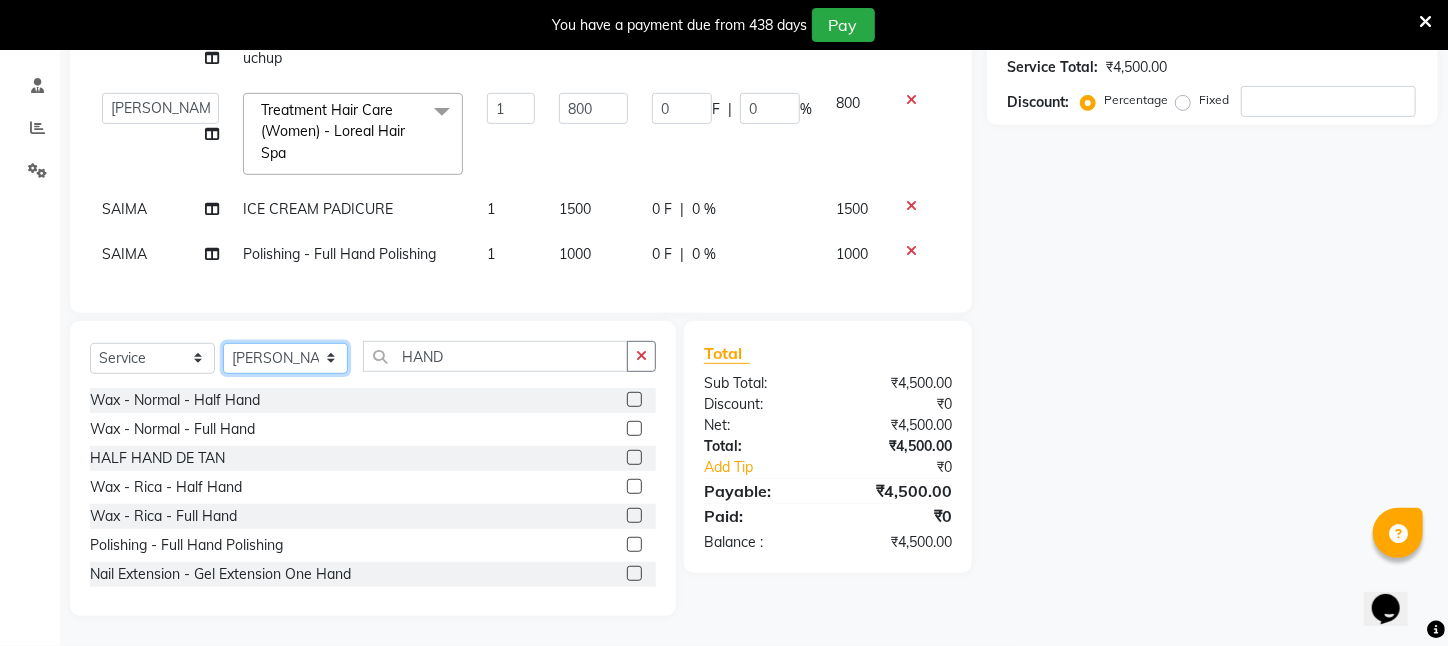 click on "Select Stylist [PERSON_NAME] [PERSON_NAME] DEEPIKA [PERSON_NAME] [PERSON_NAME] kharagpur Mahadev [PERSON_NAME] [PERSON_NAME] NEHA [PERSON_NAME] [PERSON_NAME] [PERSON_NAME] [PERSON_NAME] [PERSON_NAME]" 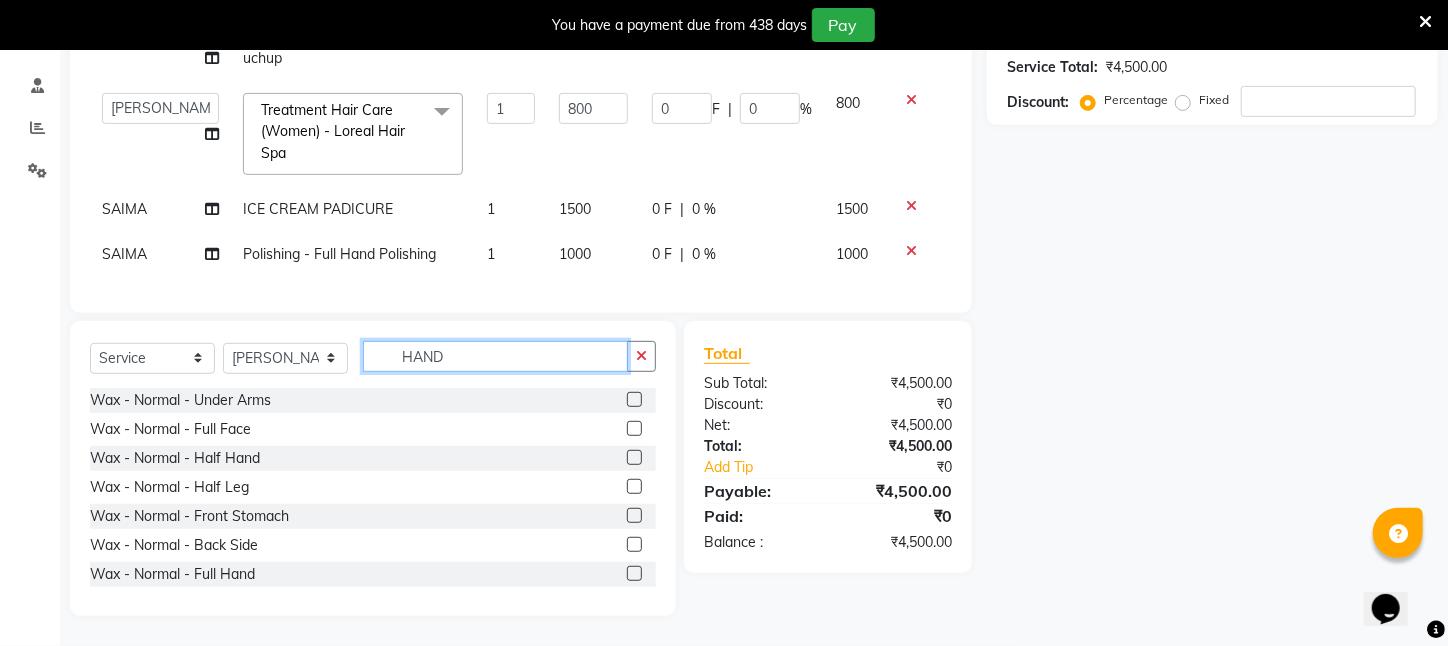 drag, startPoint x: 452, startPoint y: 357, endPoint x: 377, endPoint y: 363, distance: 75.23962 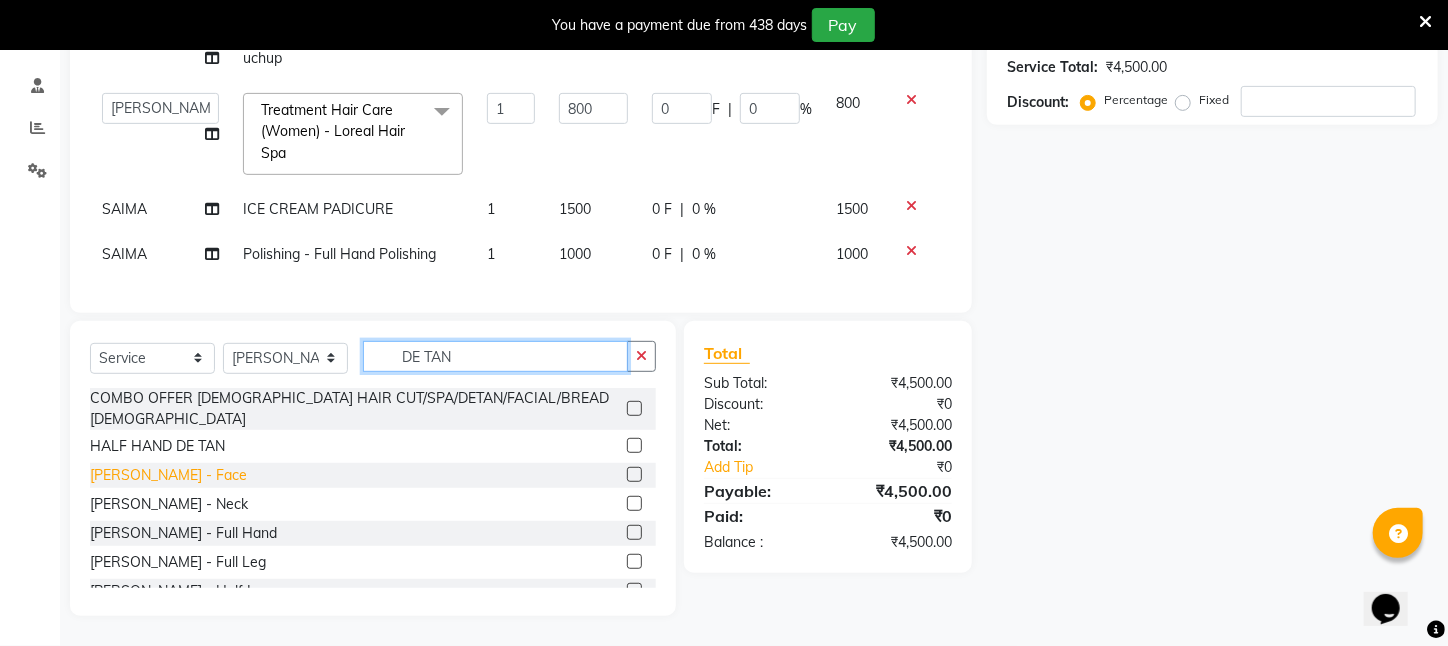 type on "DE TAN" 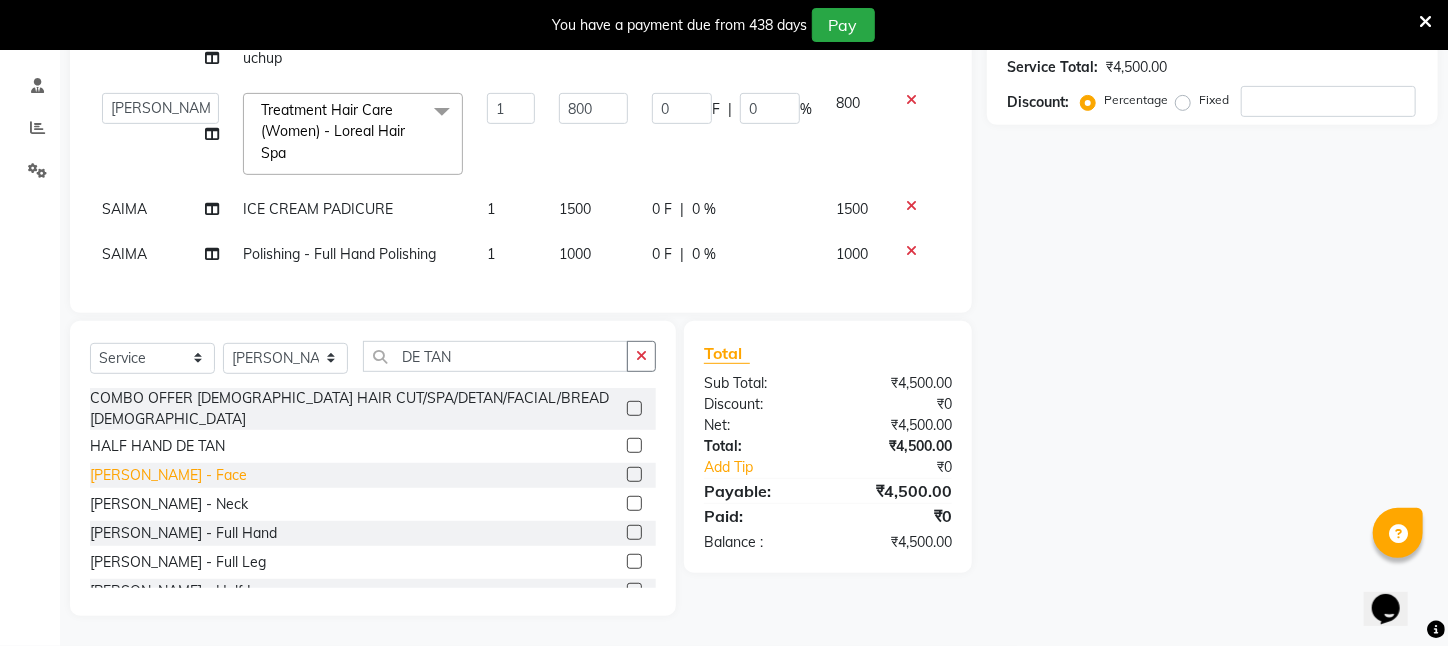 click on "[PERSON_NAME]   -   Face" 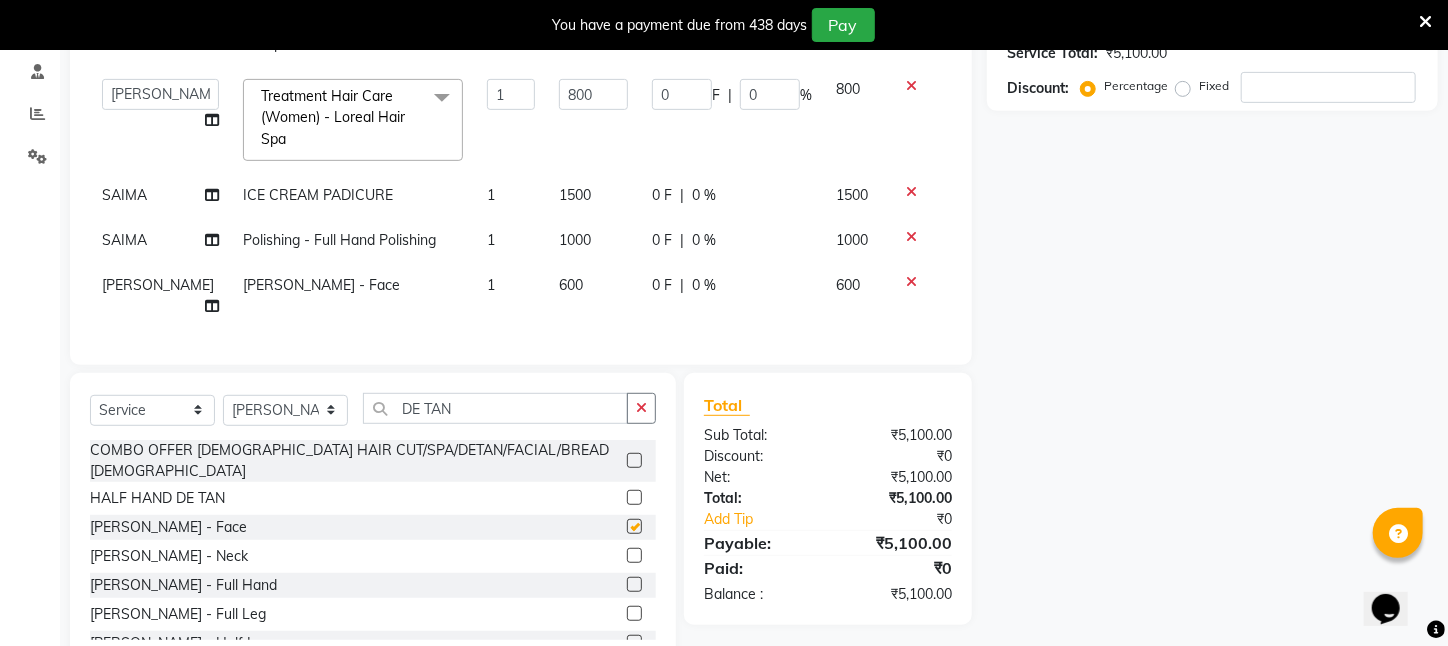 checkbox on "false" 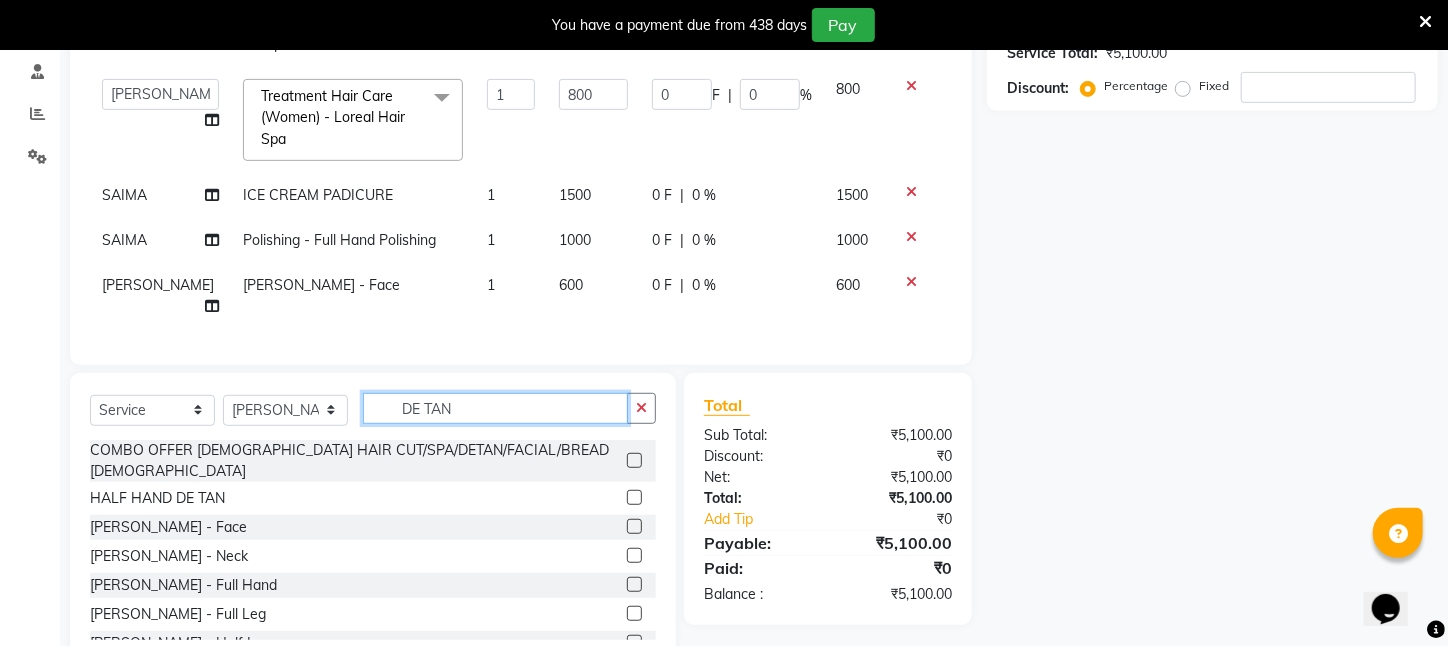 drag, startPoint x: 509, startPoint y: 405, endPoint x: 298, endPoint y: 405, distance: 211 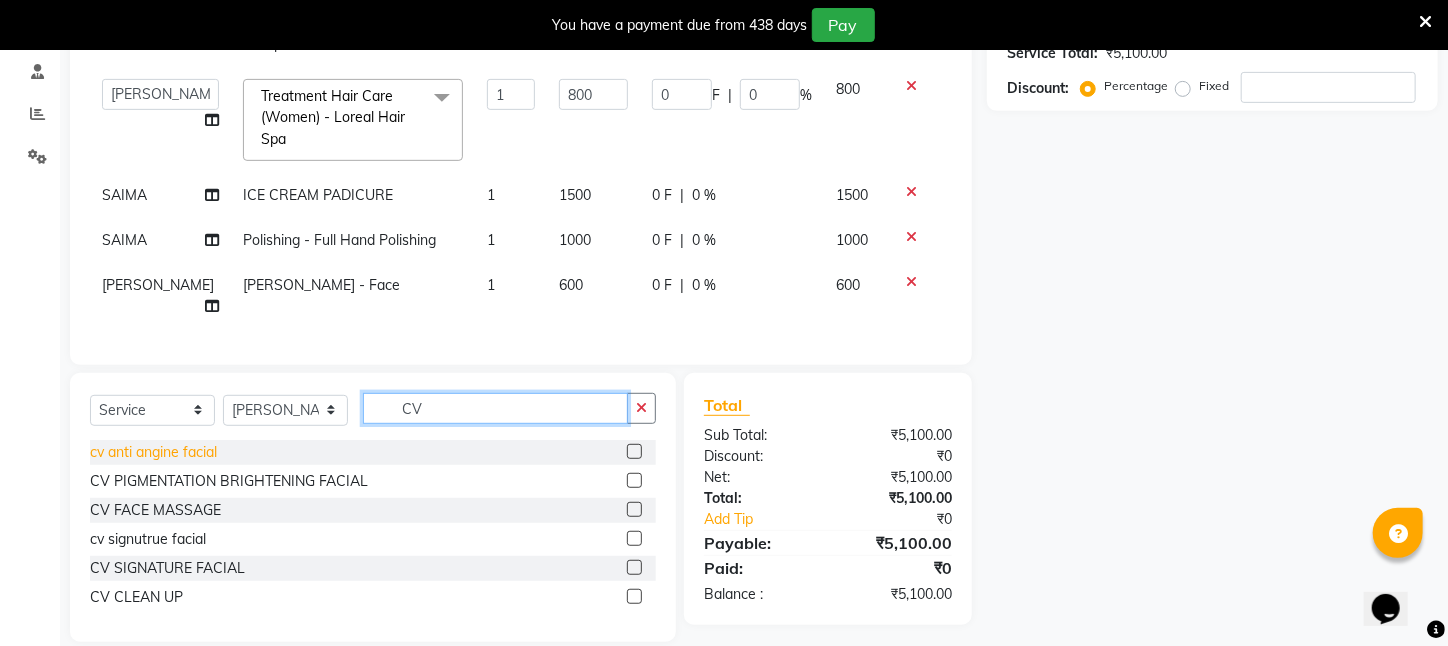 type on "CV" 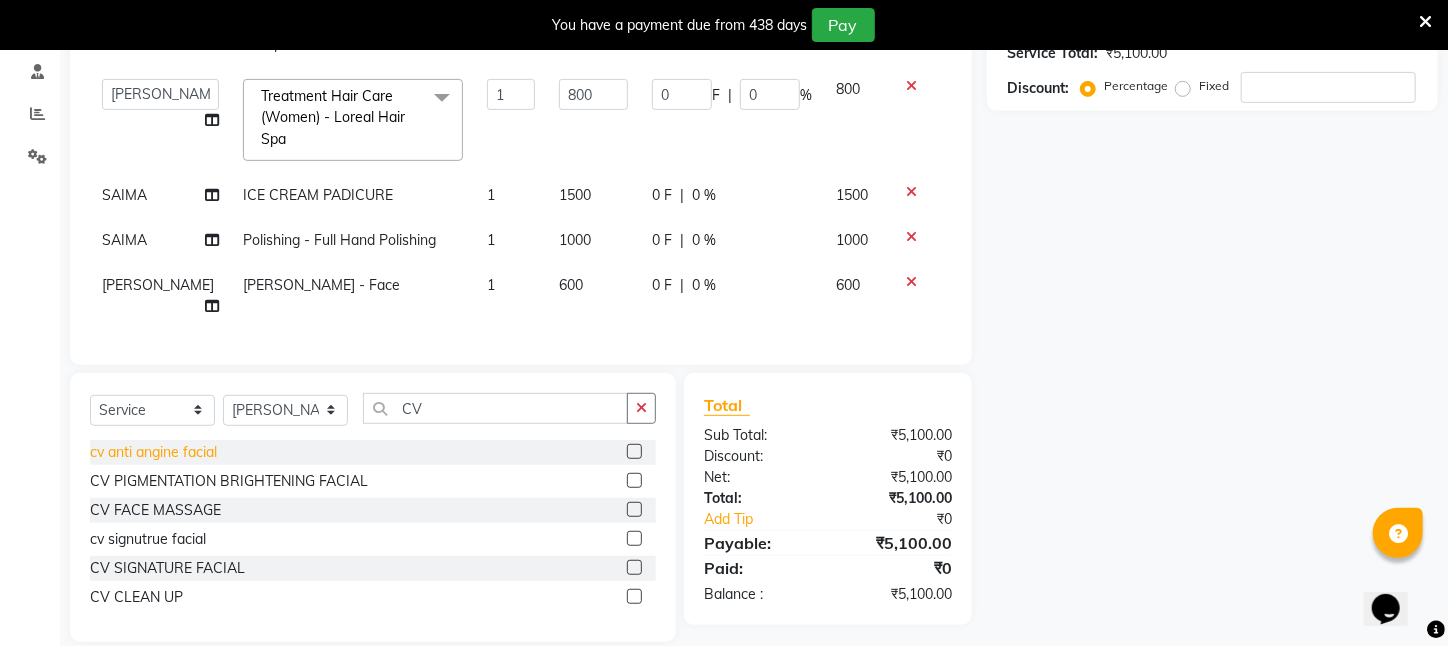 click on "cv anti angine facial" 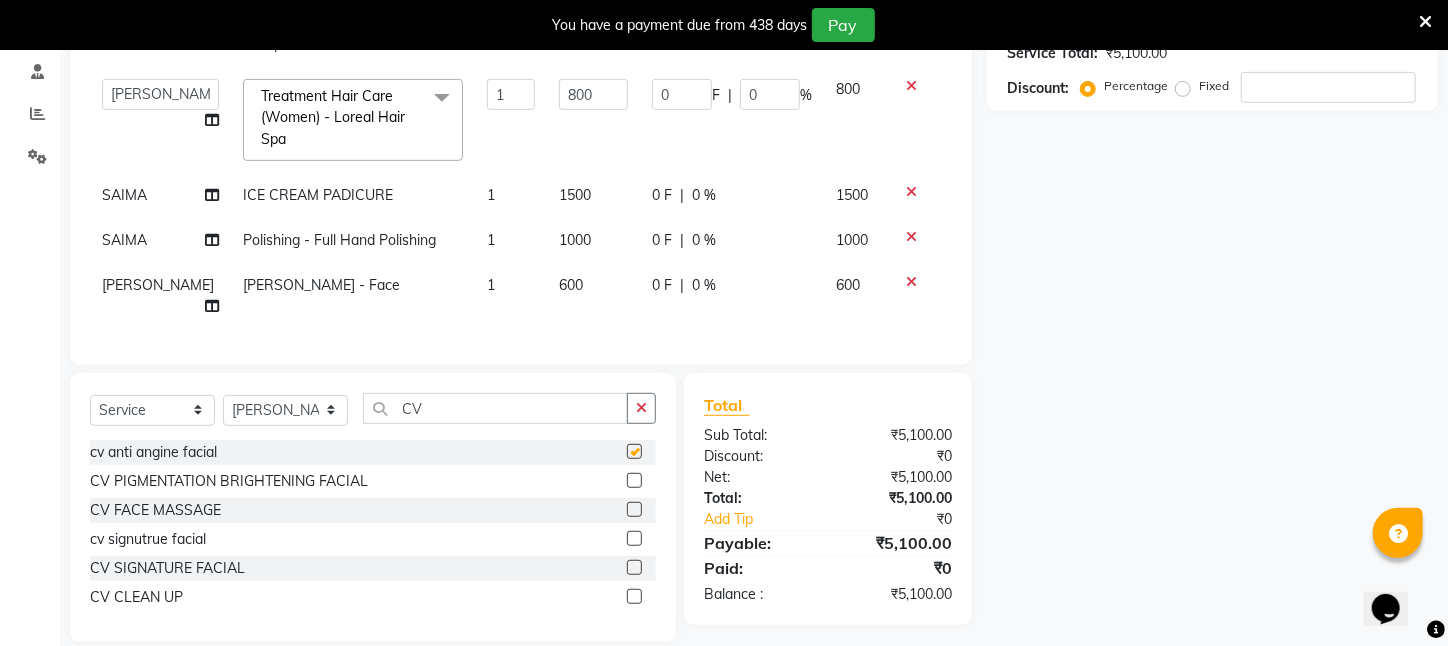 checkbox on "false" 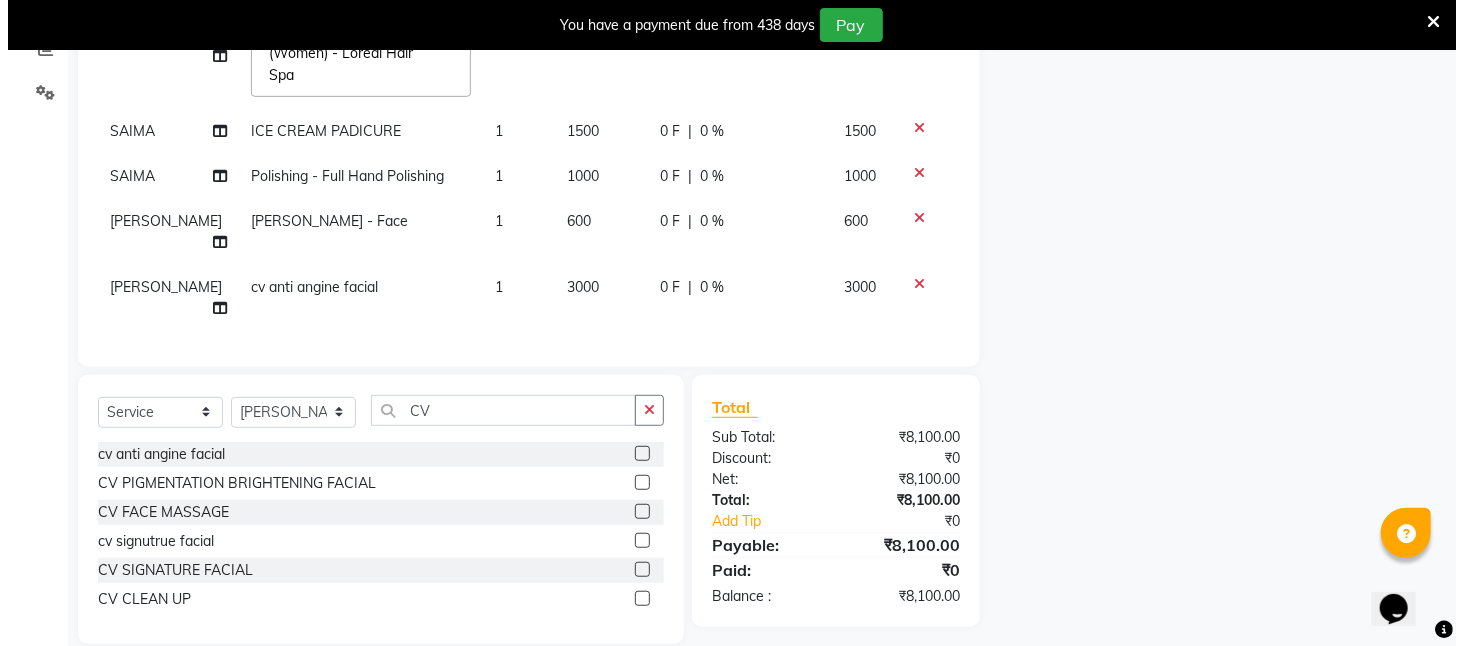 scroll, scrollTop: 0, scrollLeft: 0, axis: both 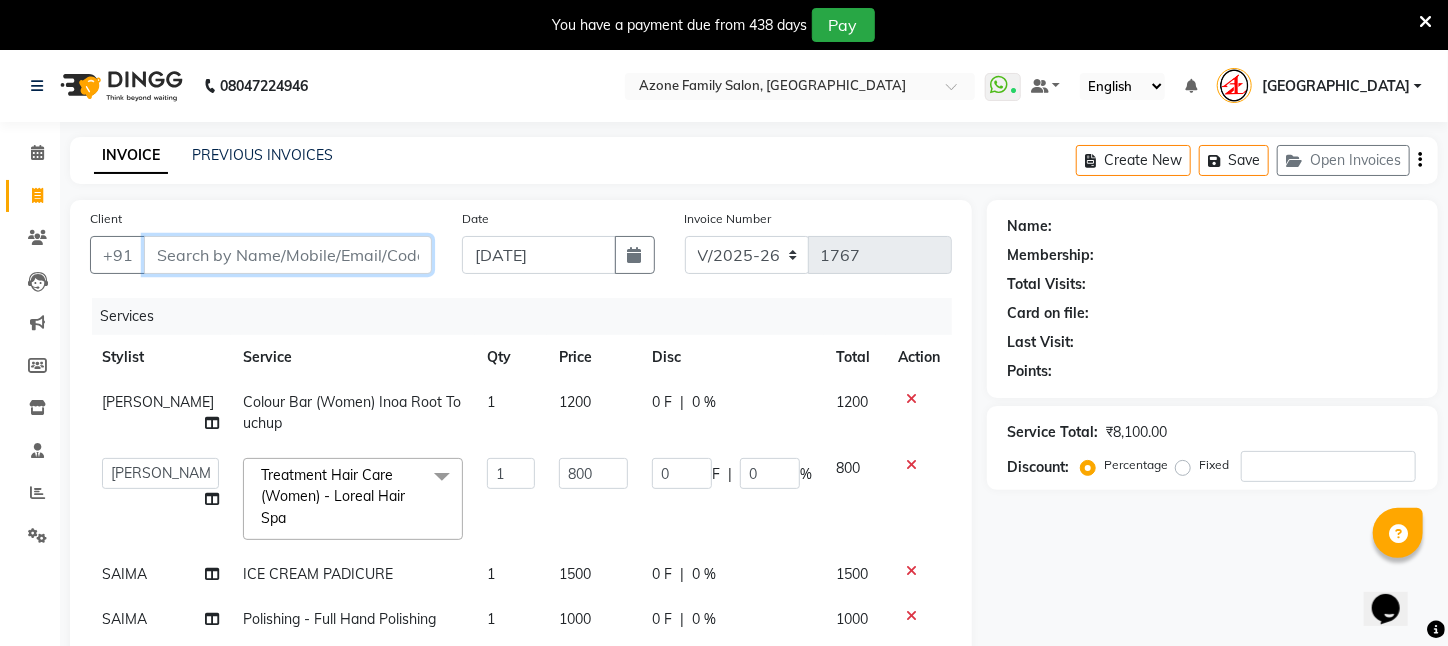 click on "Client" at bounding box center (288, 255) 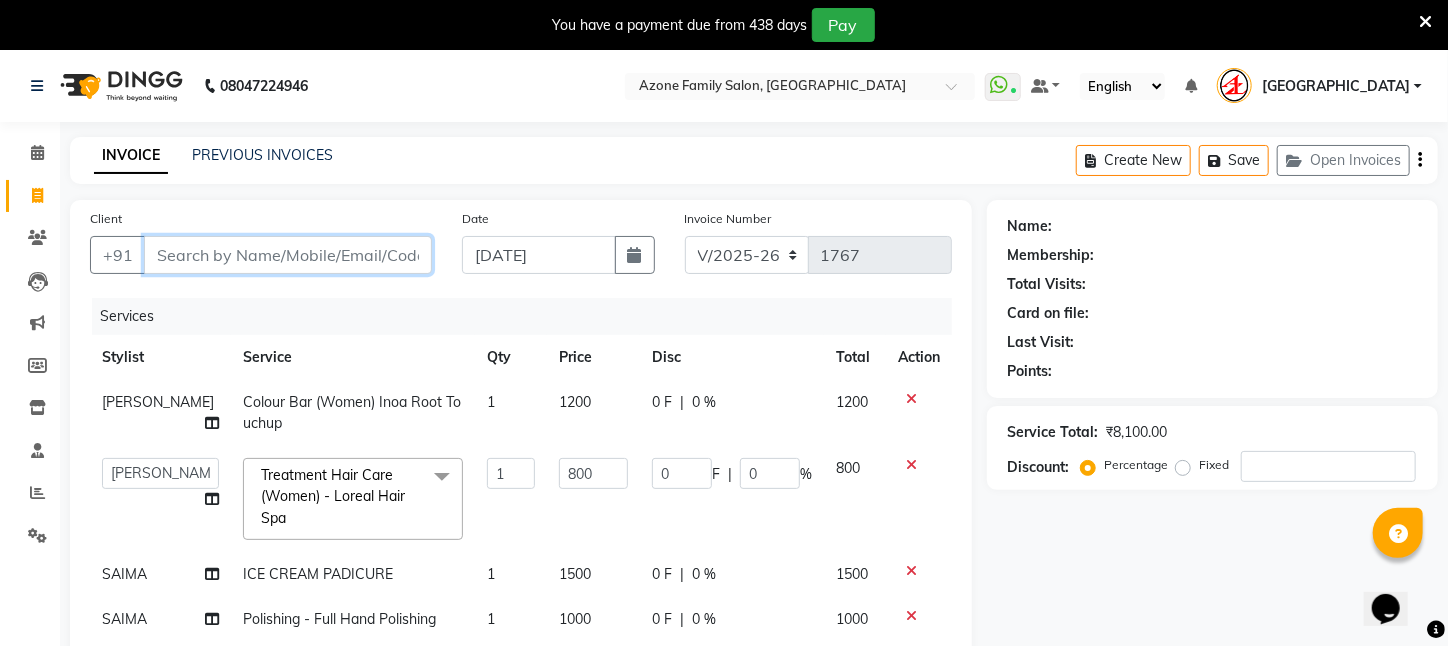 type on "9" 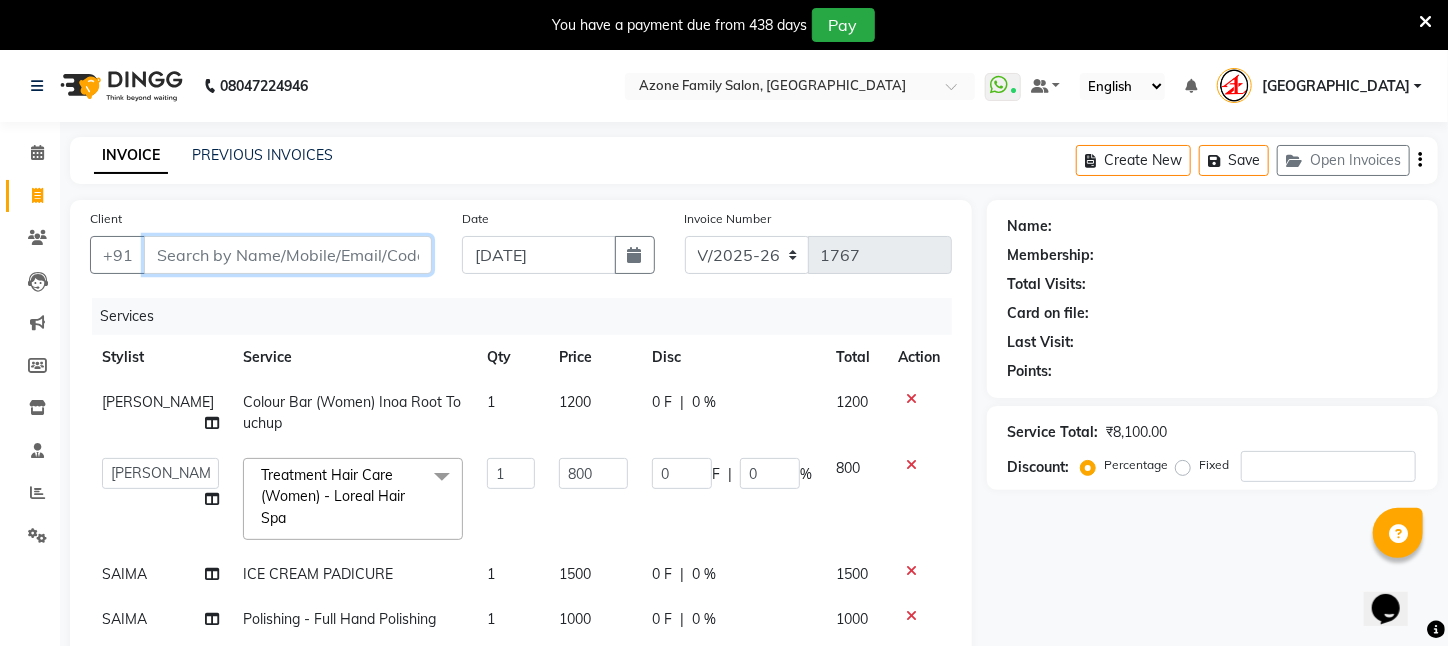 type on "0" 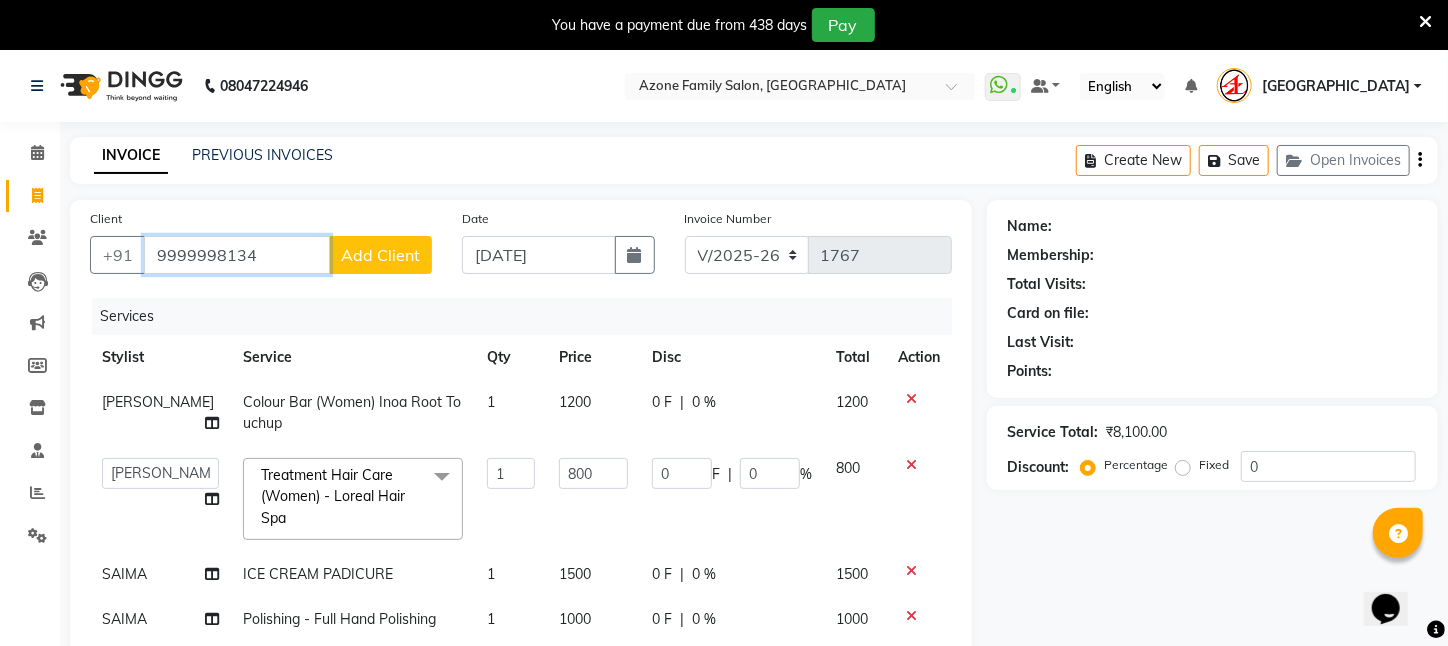 type on "9999998134" 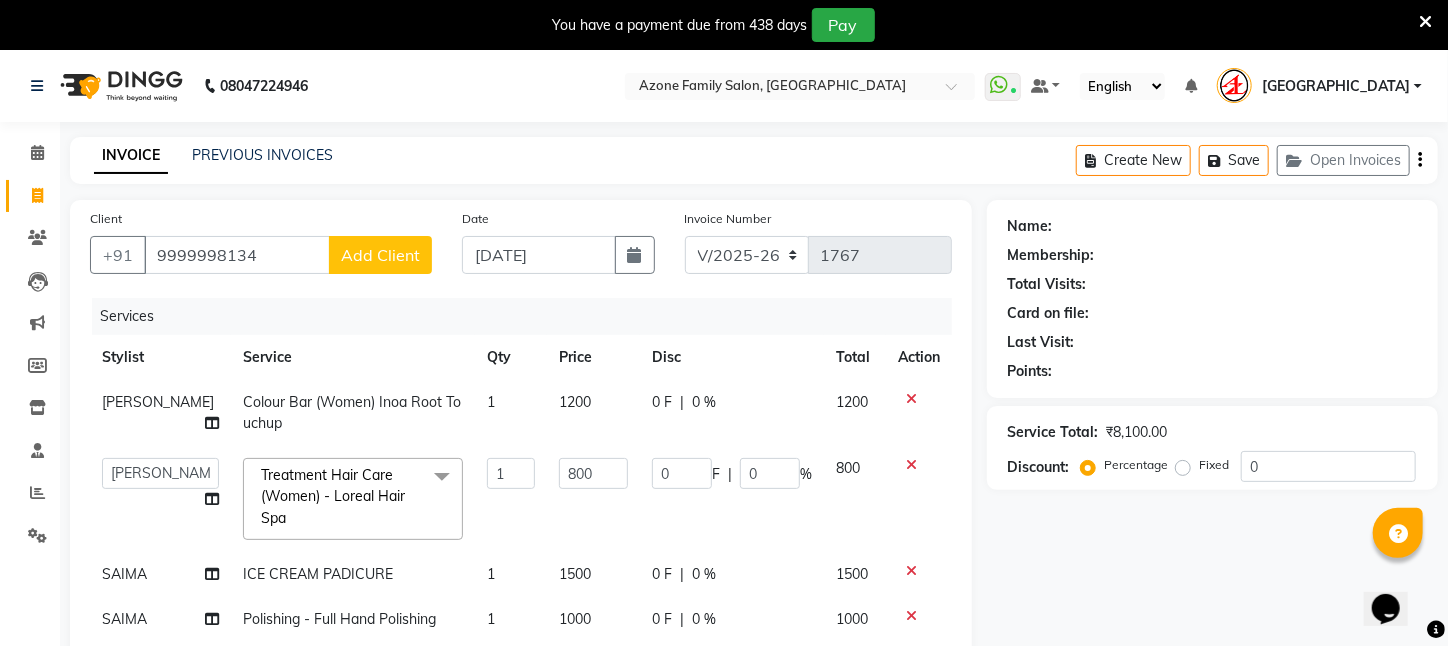 click on "Add Client" 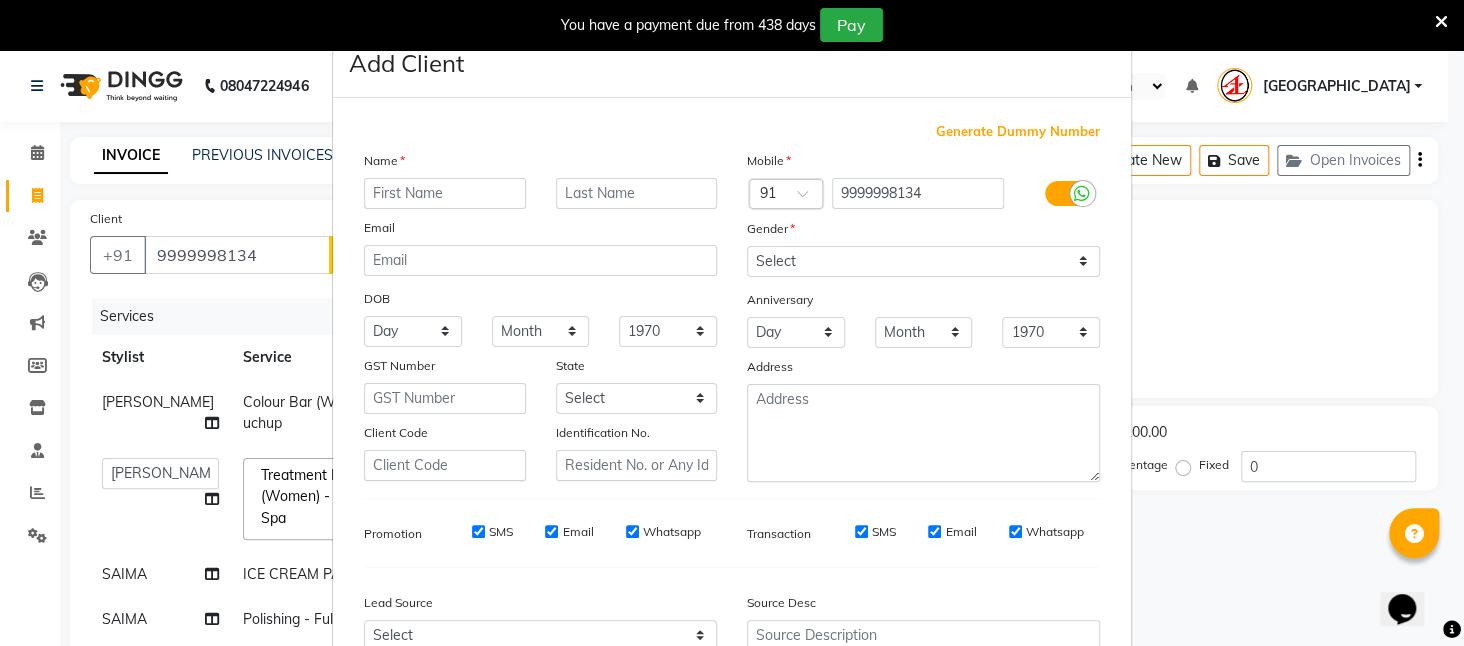 click at bounding box center (445, 193) 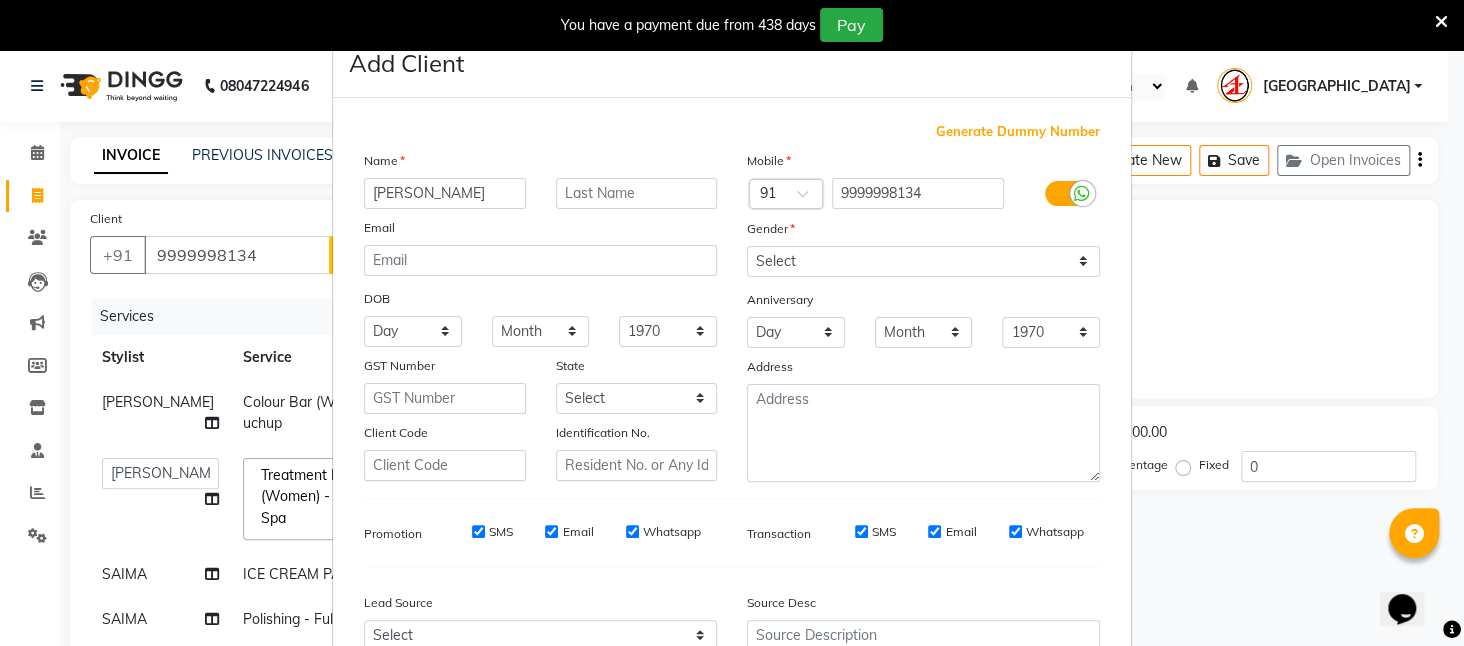type on "MEETU" 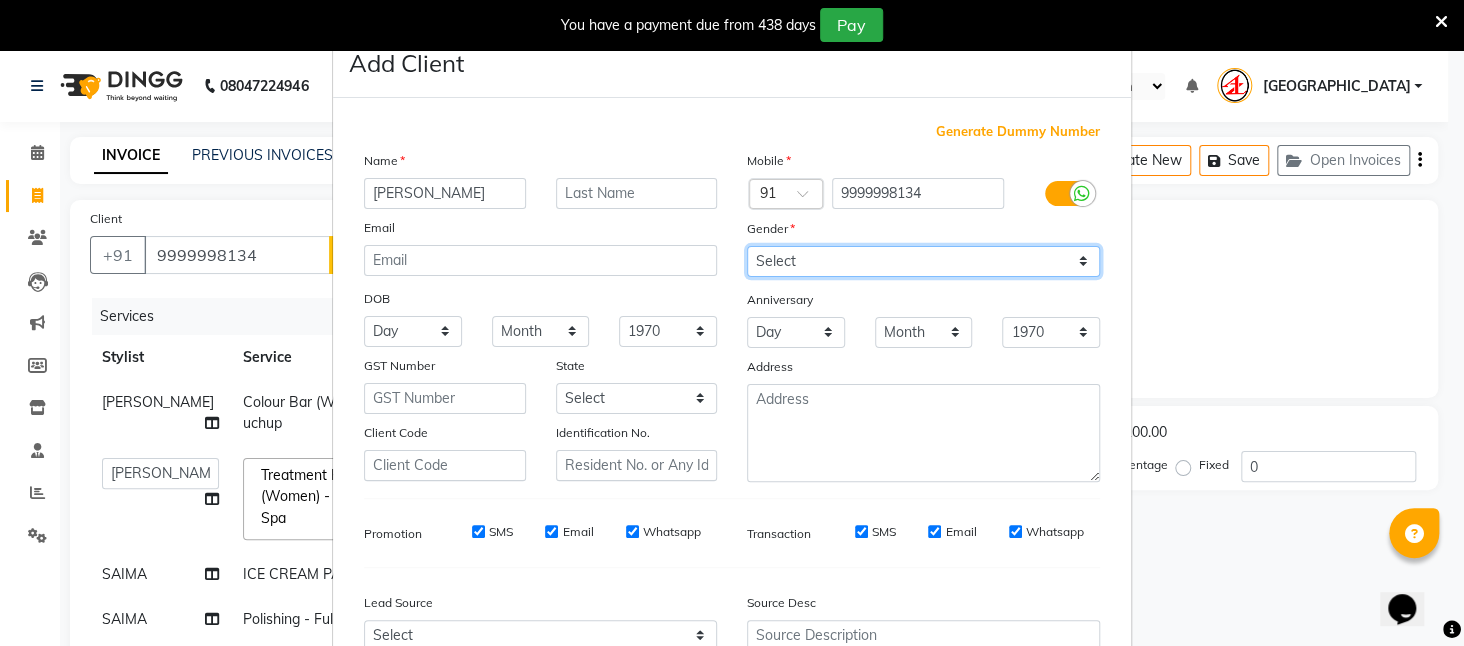 click on "Select [DEMOGRAPHIC_DATA] [DEMOGRAPHIC_DATA] Other Prefer Not To Say" at bounding box center (923, 261) 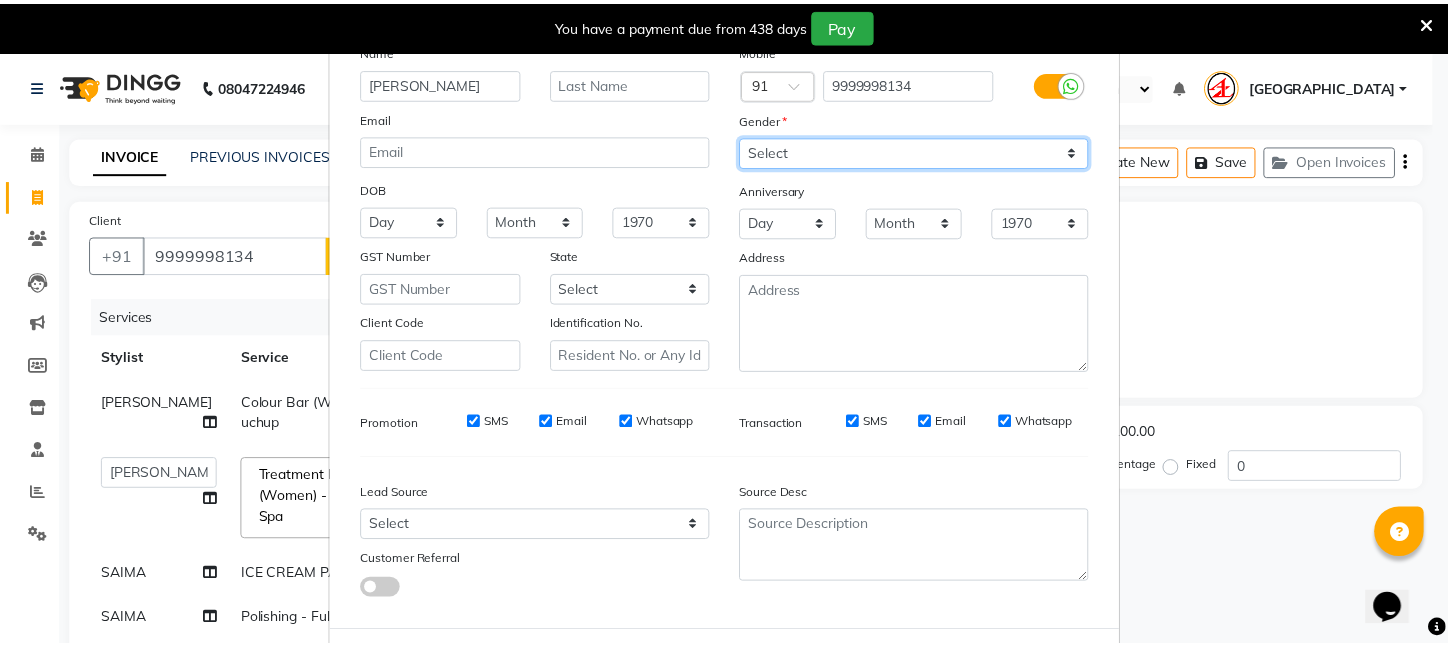 scroll, scrollTop: 202, scrollLeft: 0, axis: vertical 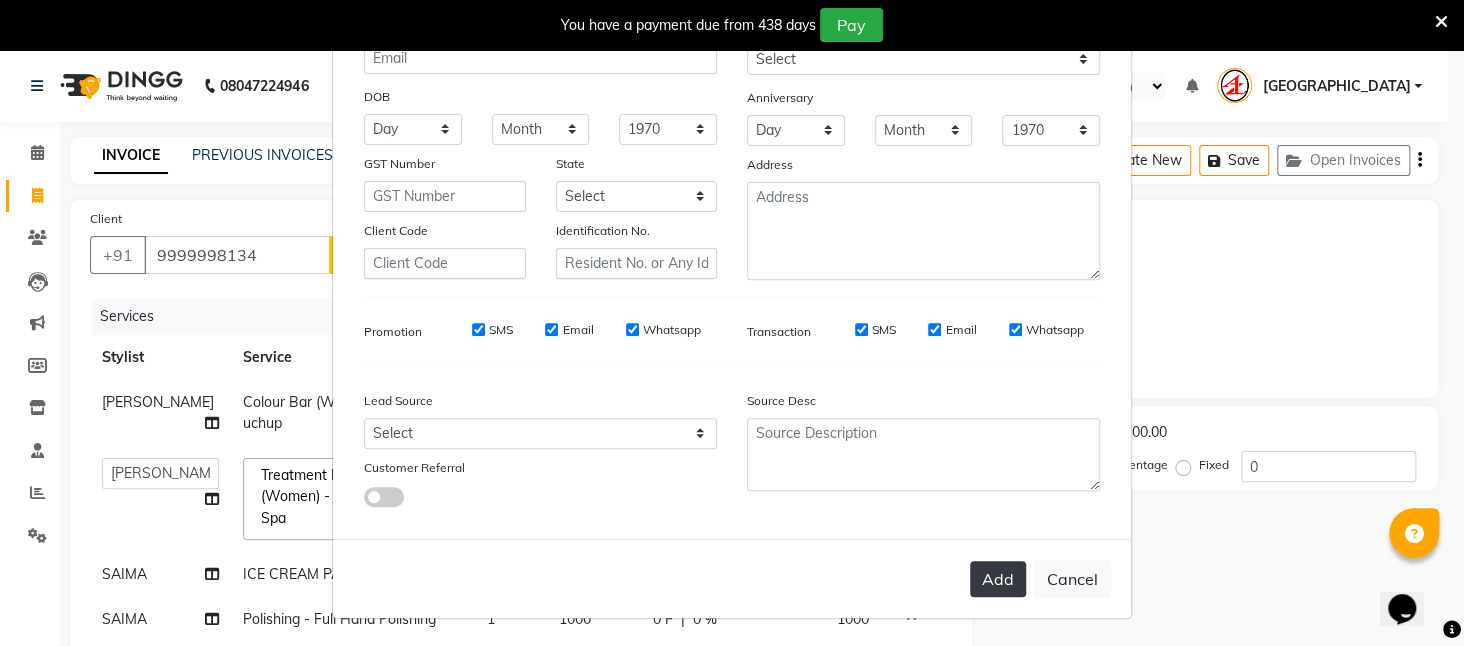 click on "Add" at bounding box center [998, 579] 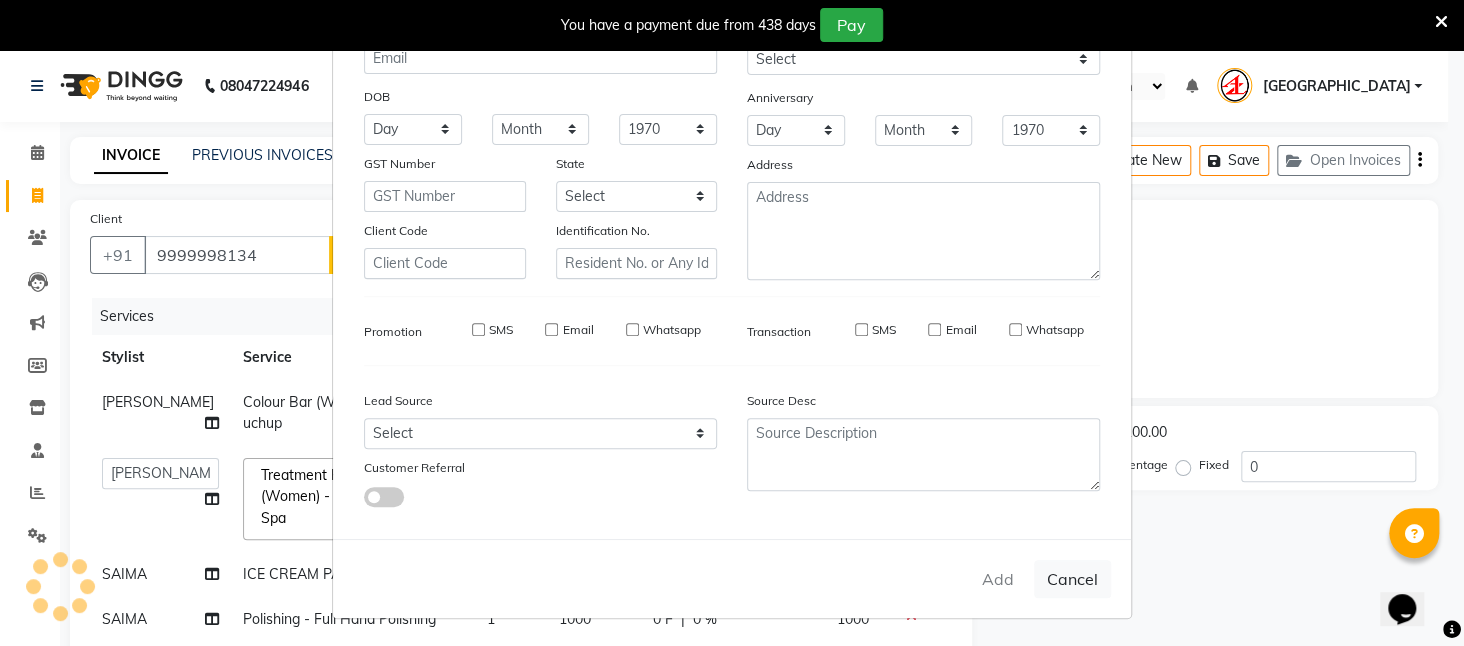 type 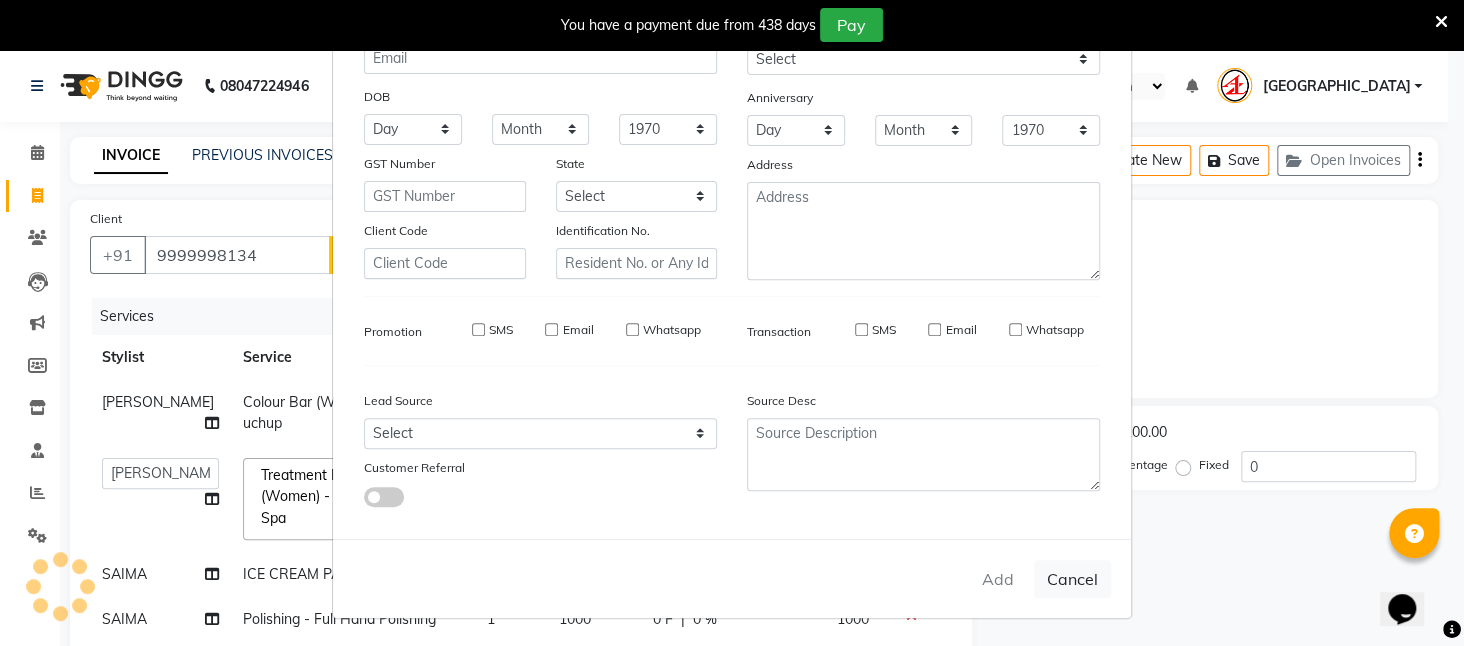 select 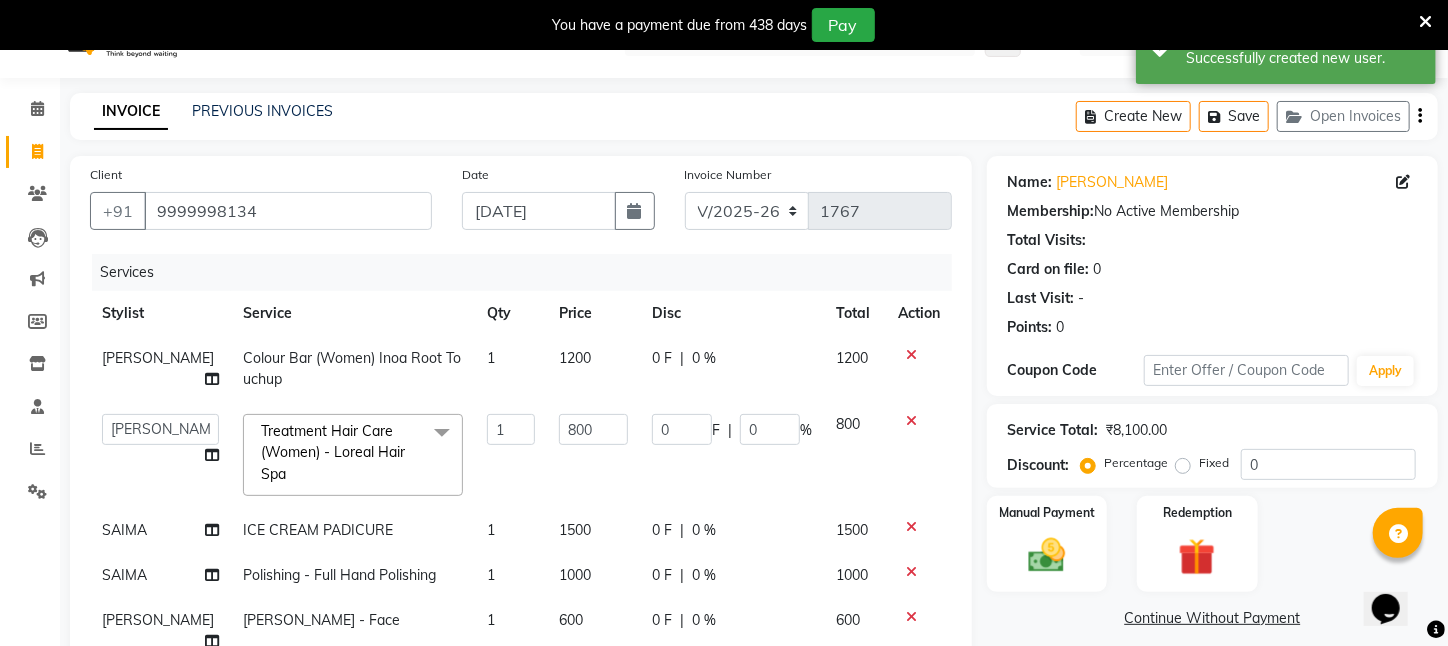 scroll, scrollTop: 43, scrollLeft: 0, axis: vertical 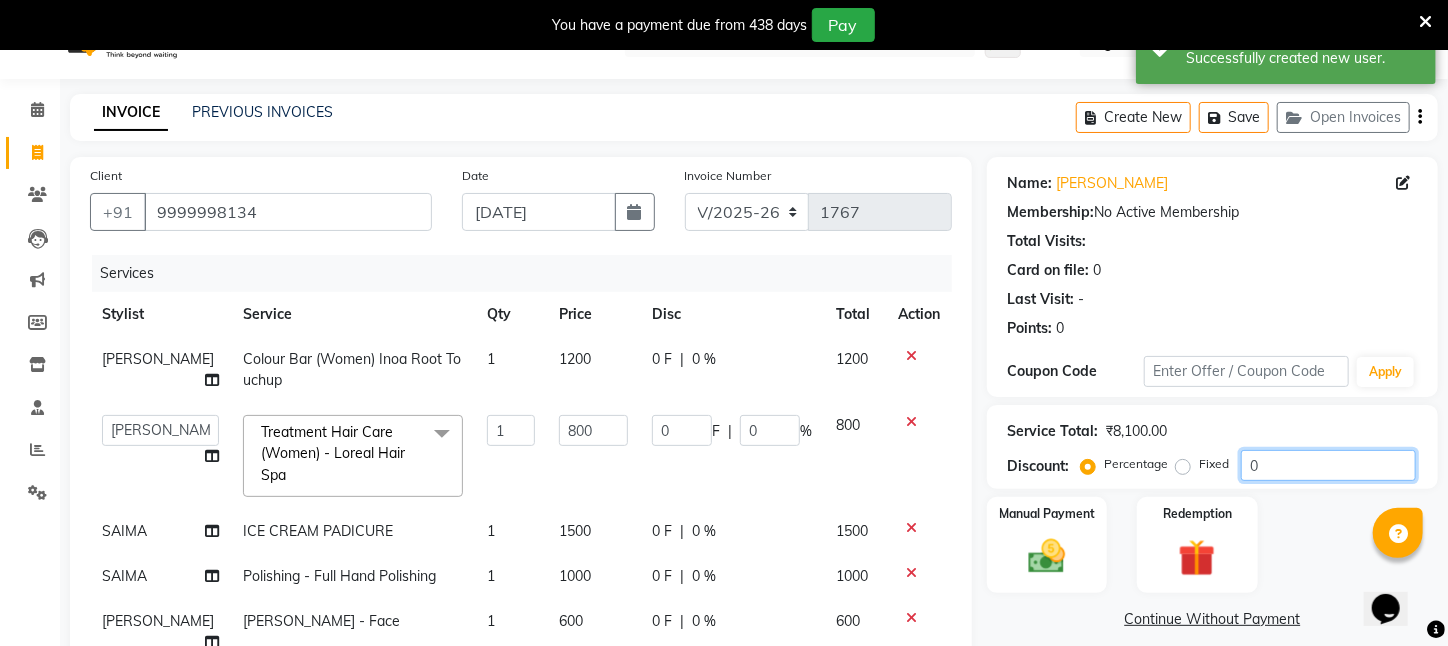 click on "0" 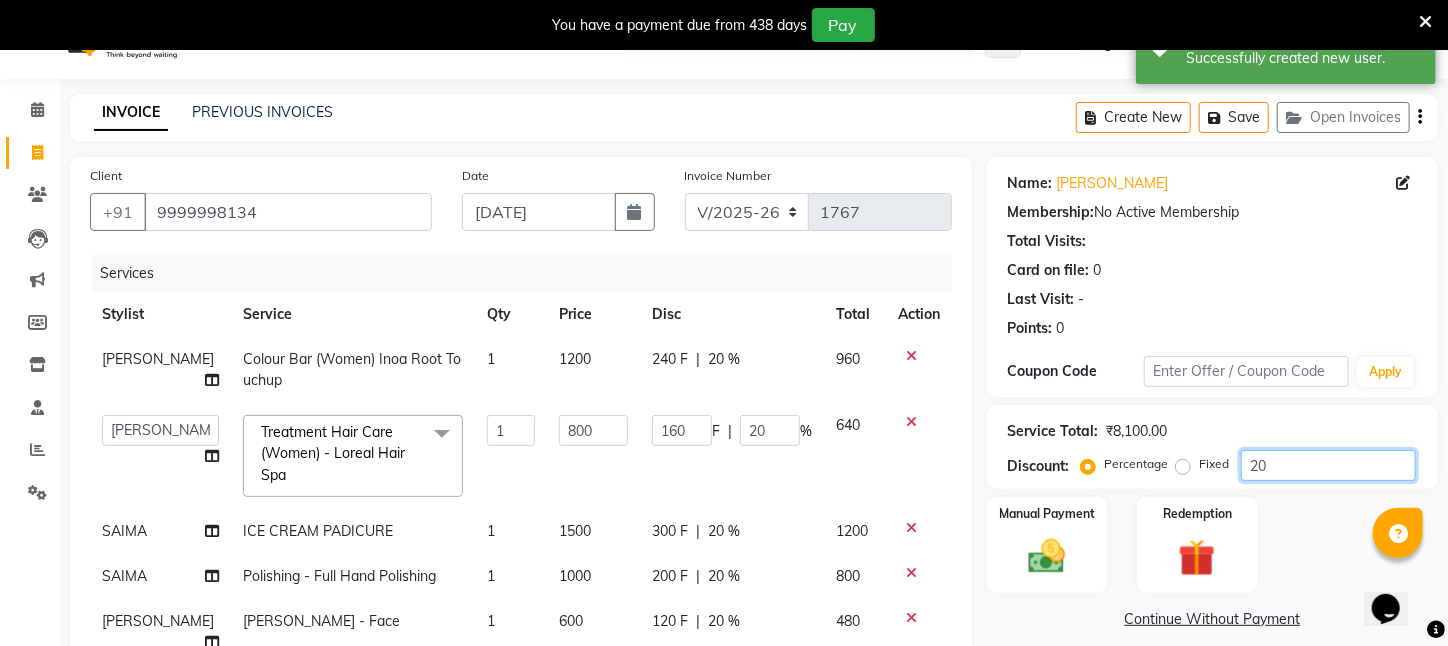 scroll, scrollTop: 443, scrollLeft: 0, axis: vertical 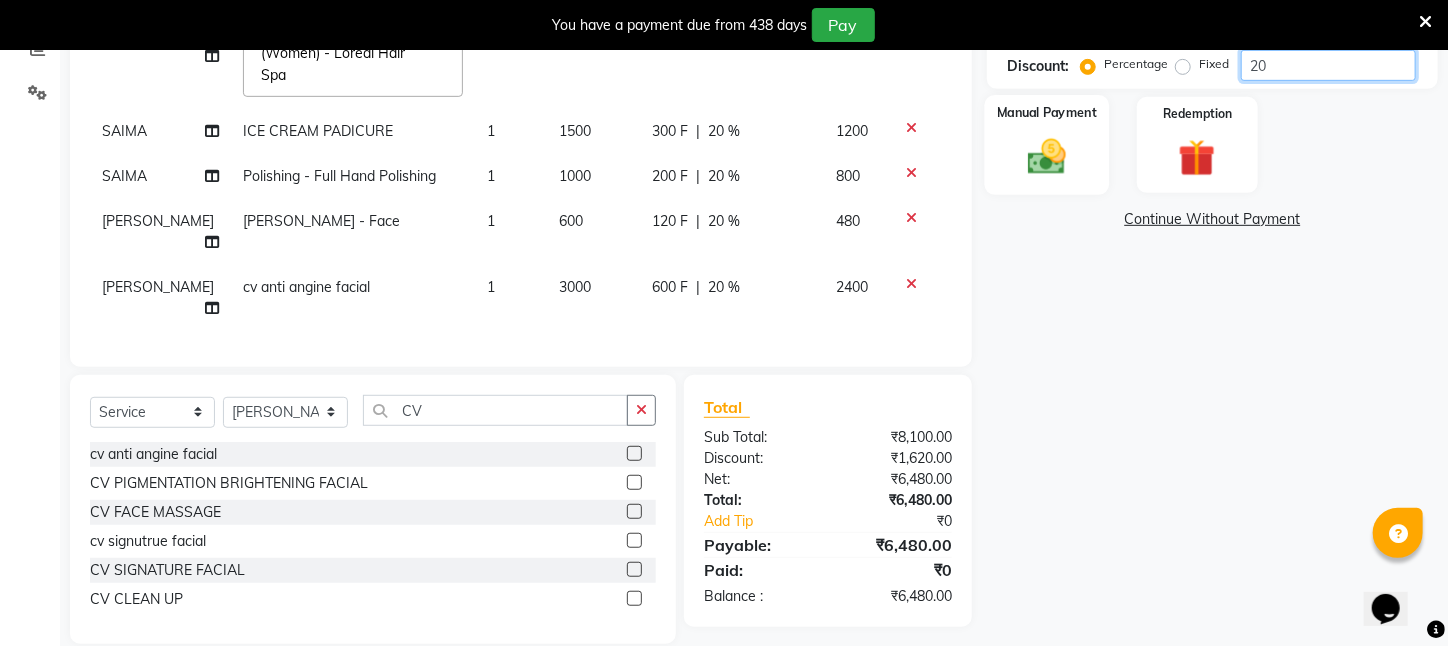 type on "20" 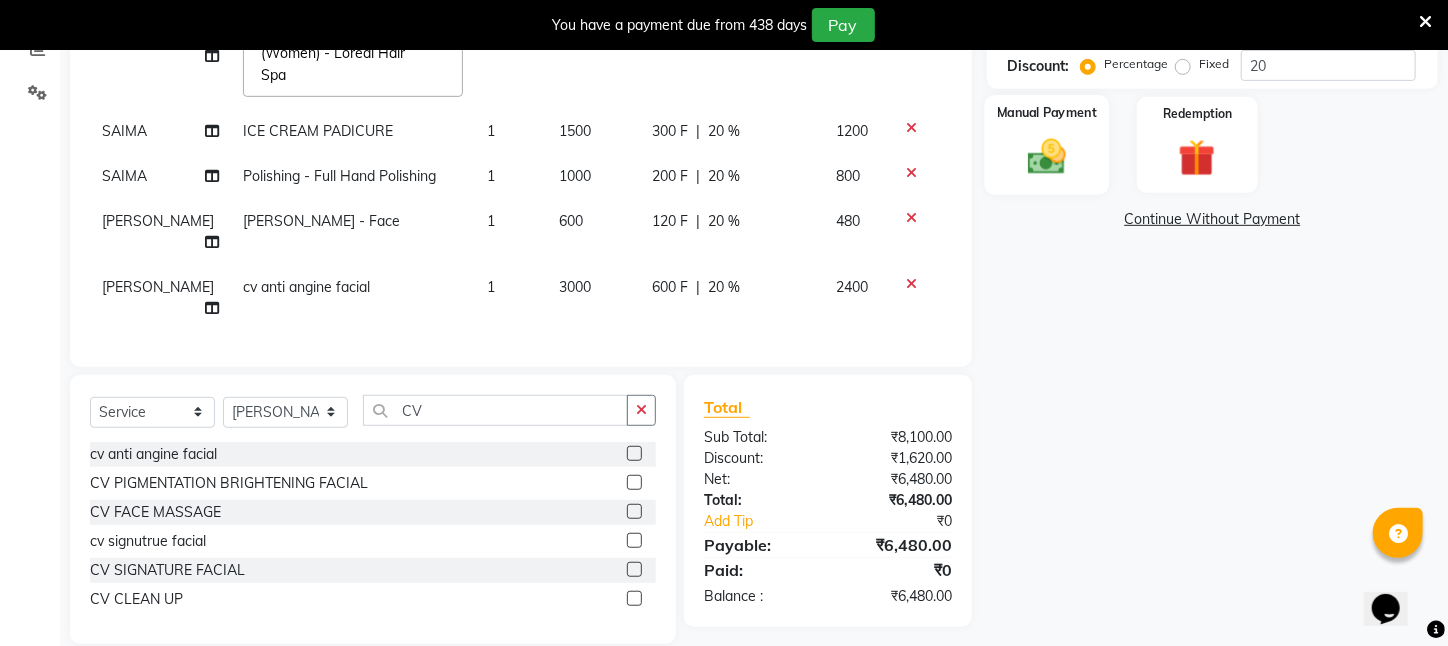 click on "Manual Payment" 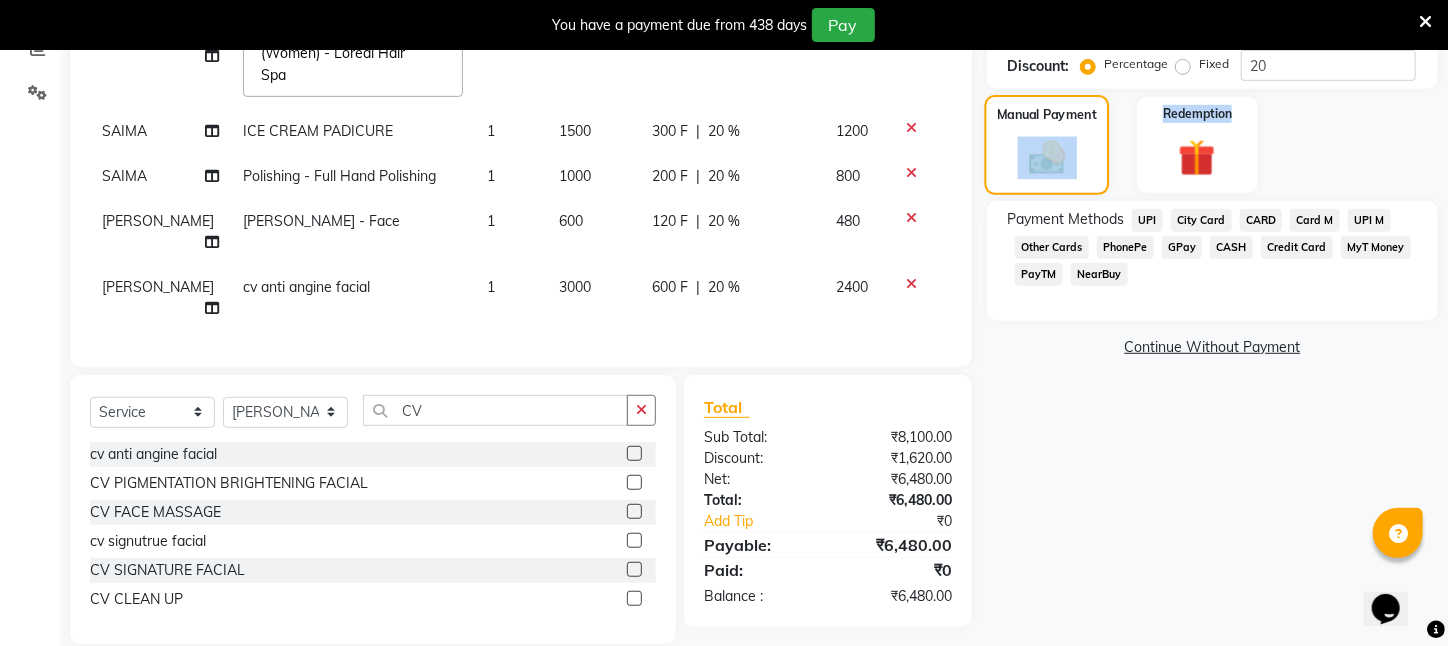 click on "Manual Payment" 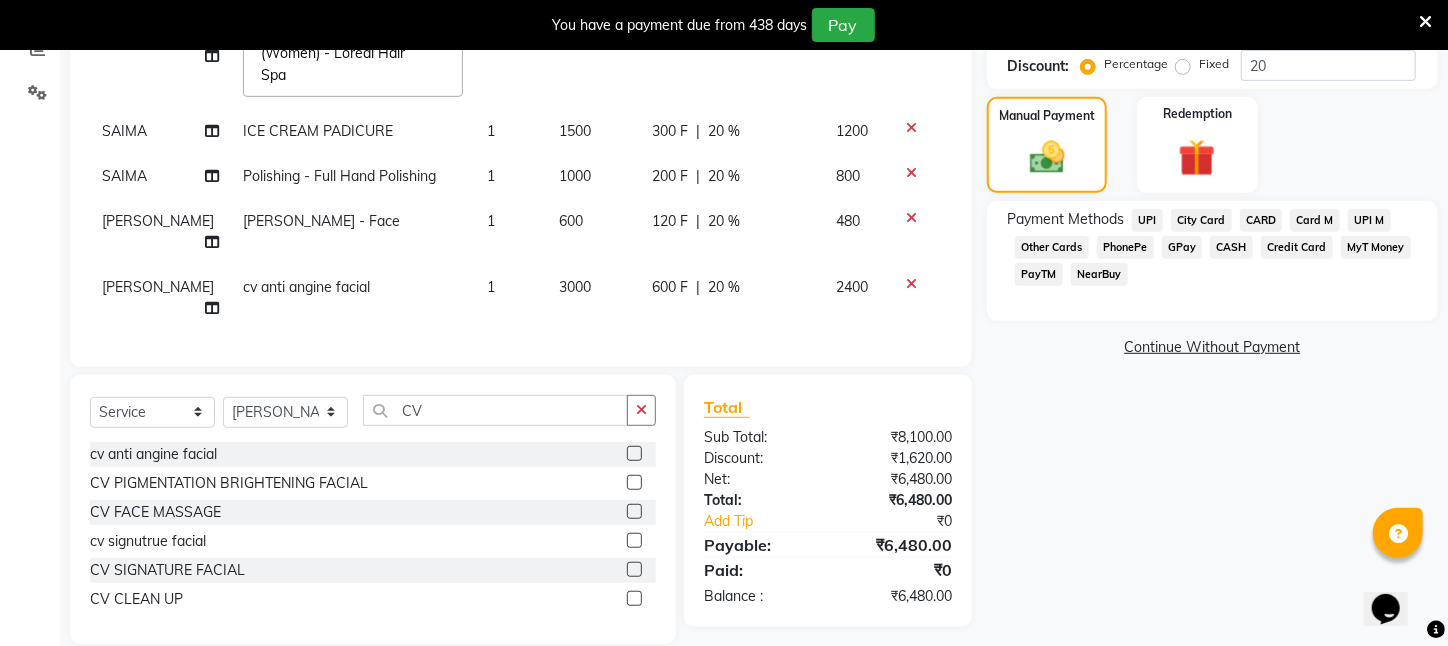 click on "PayTM" 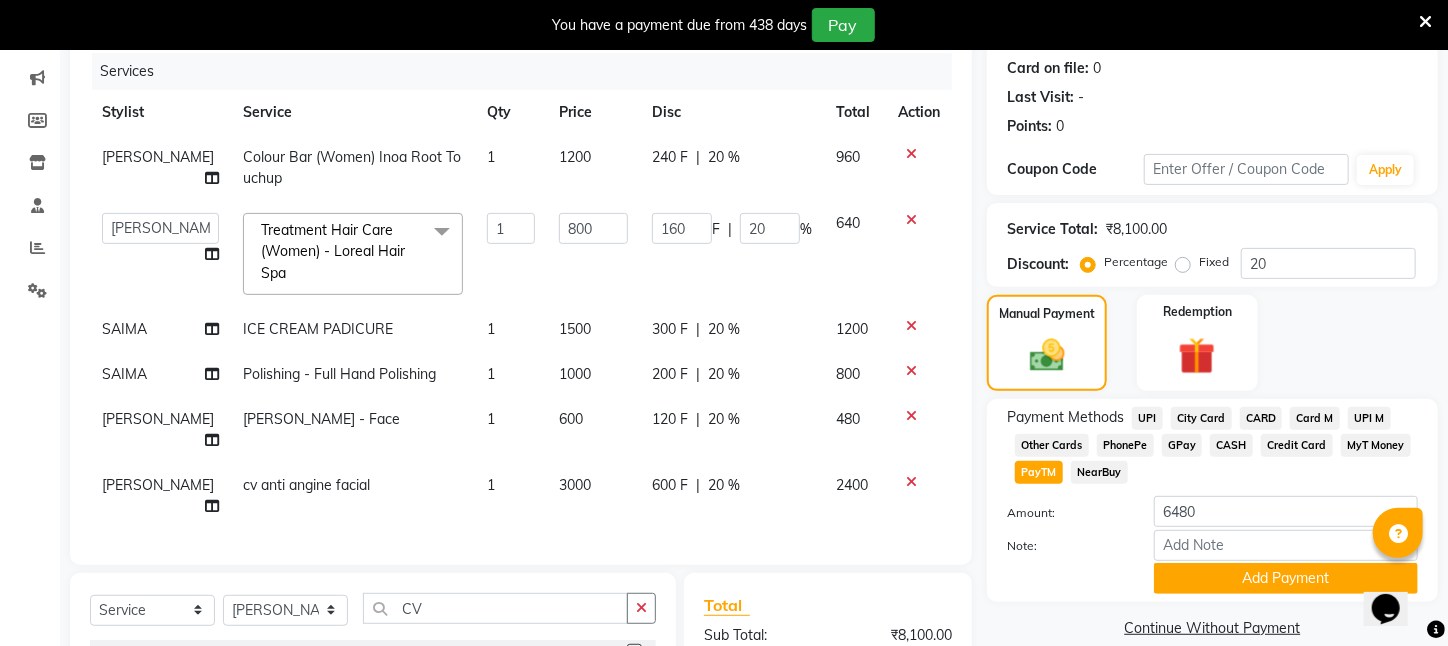 scroll, scrollTop: 243, scrollLeft: 0, axis: vertical 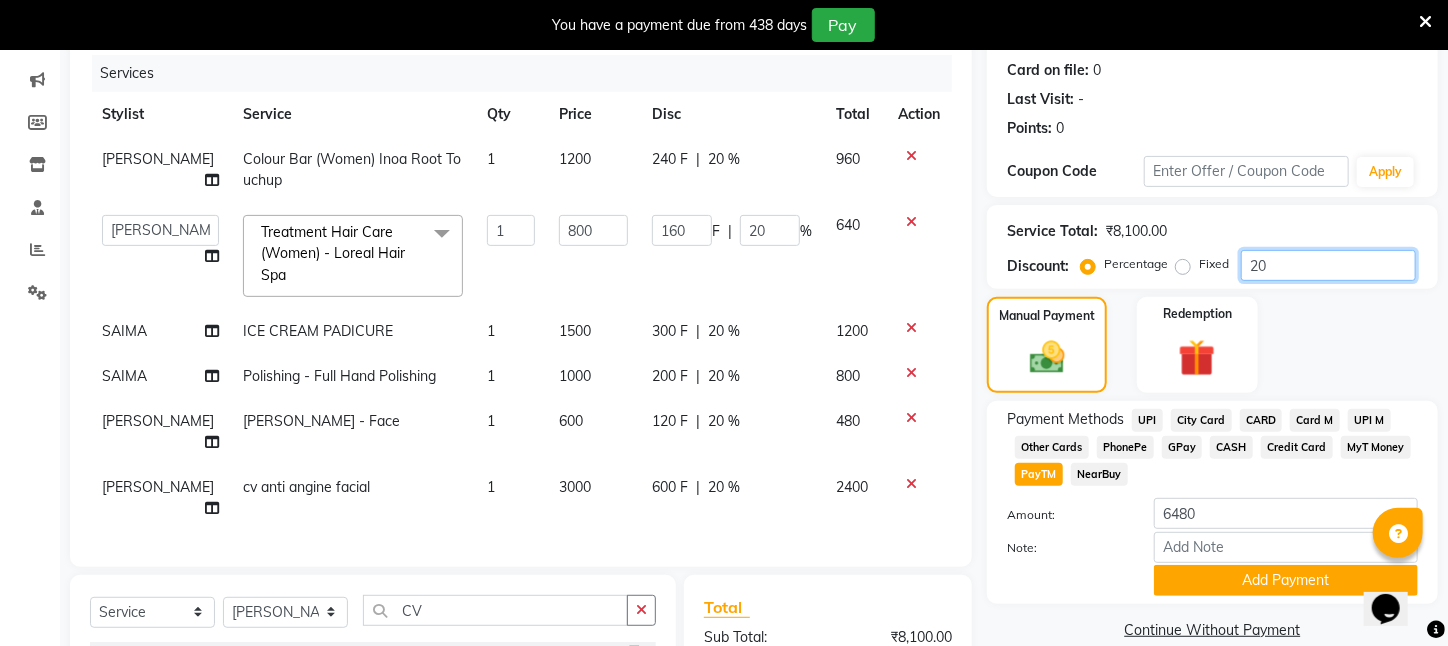 drag, startPoint x: 1286, startPoint y: 265, endPoint x: 1182, endPoint y: 265, distance: 104 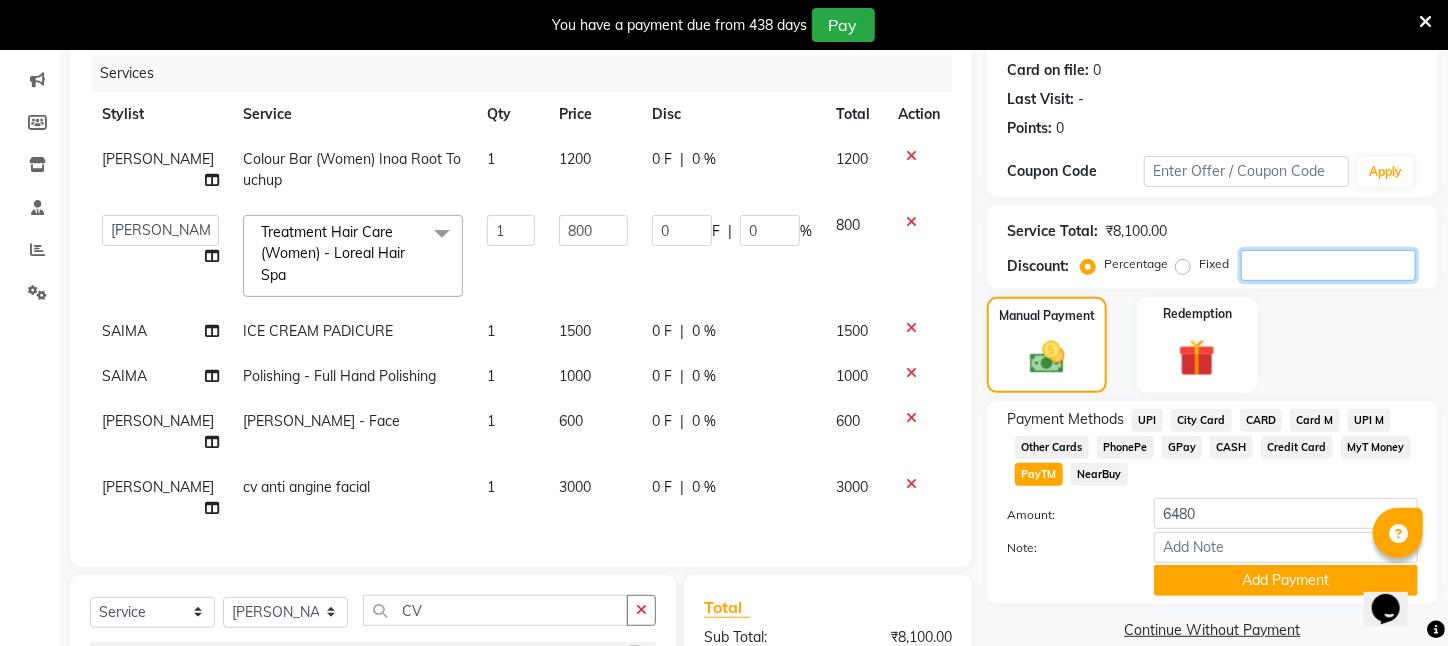 type on "2" 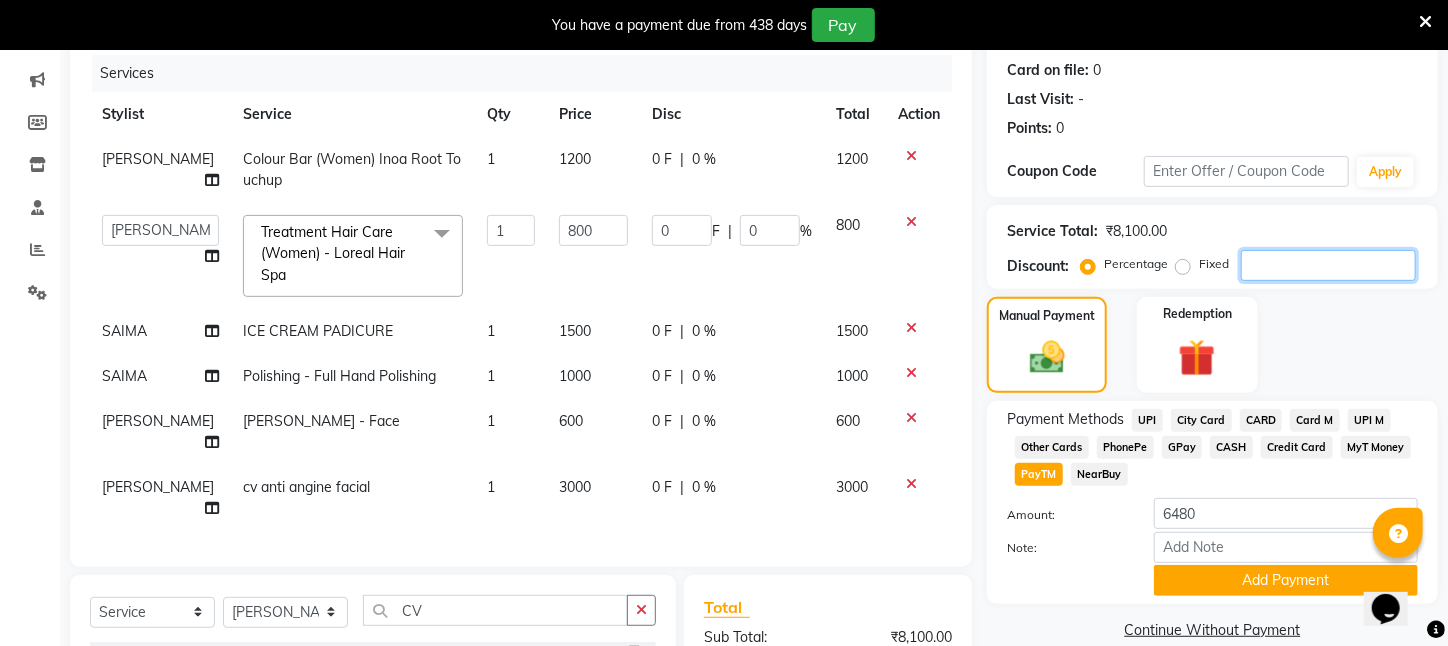 type on "16" 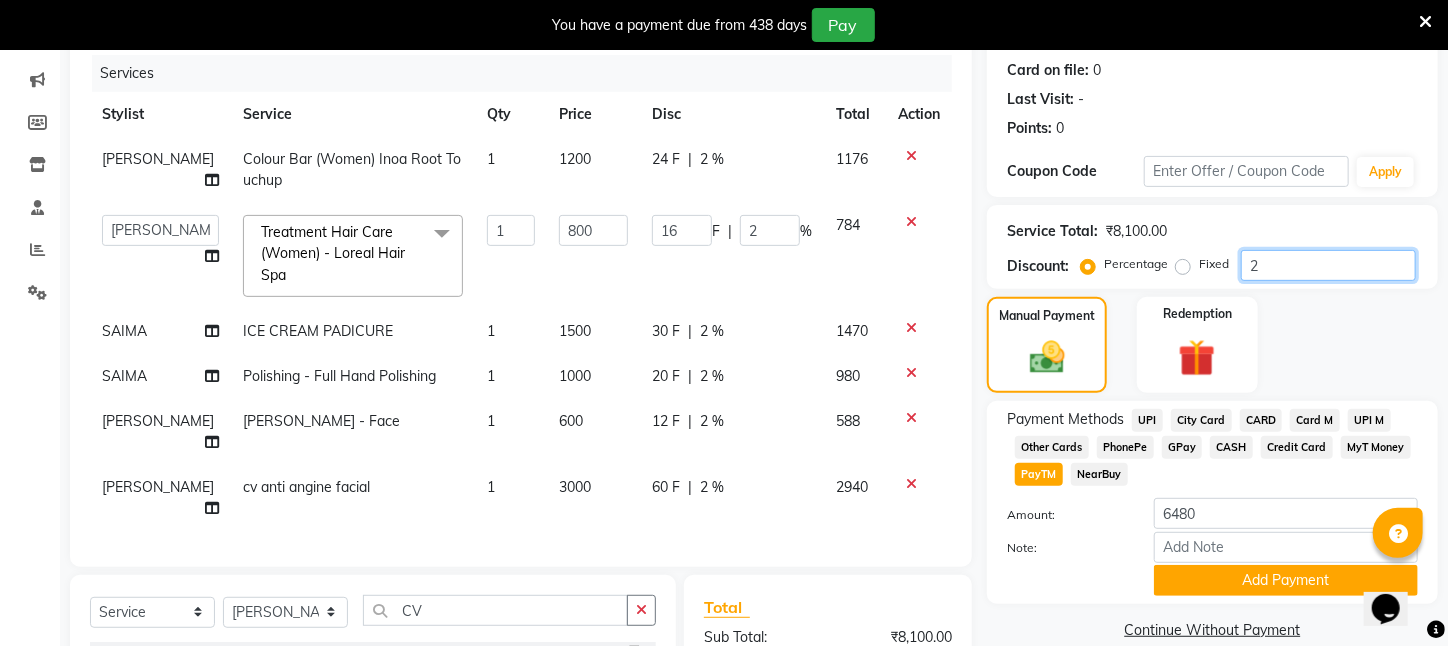 type on "25" 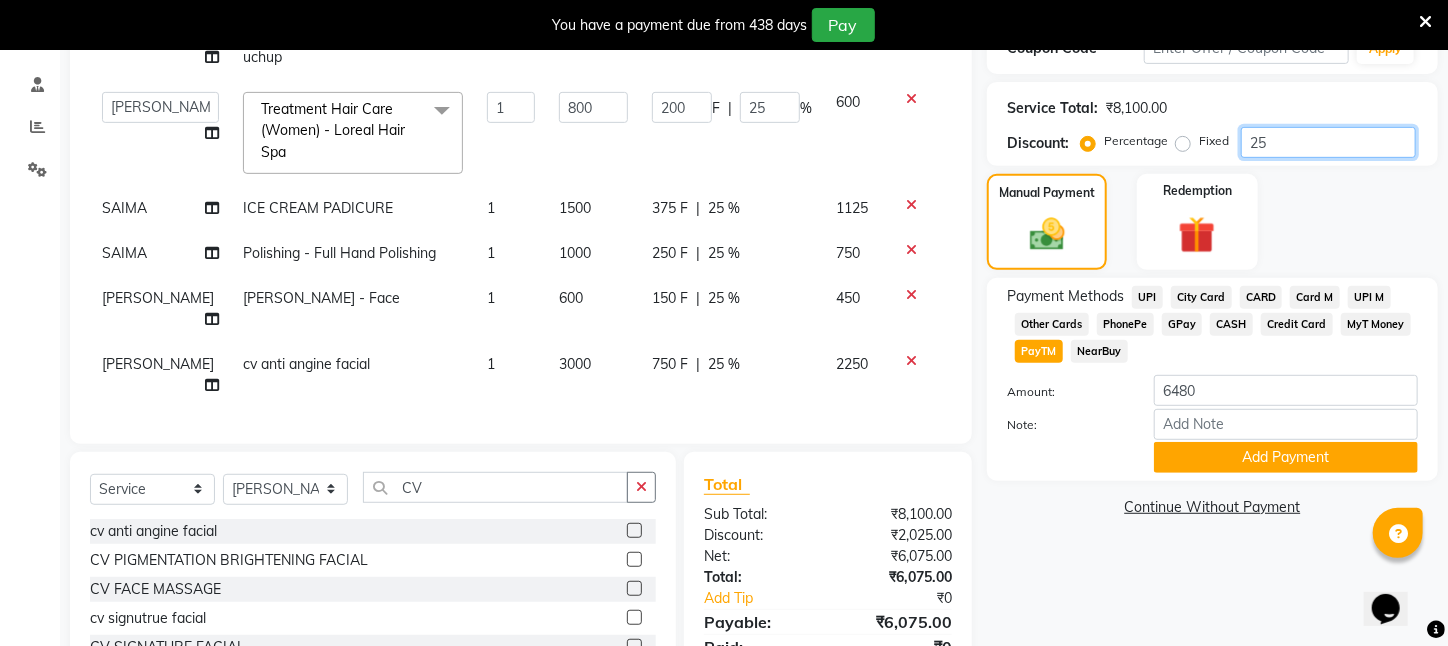 scroll, scrollTop: 443, scrollLeft: 0, axis: vertical 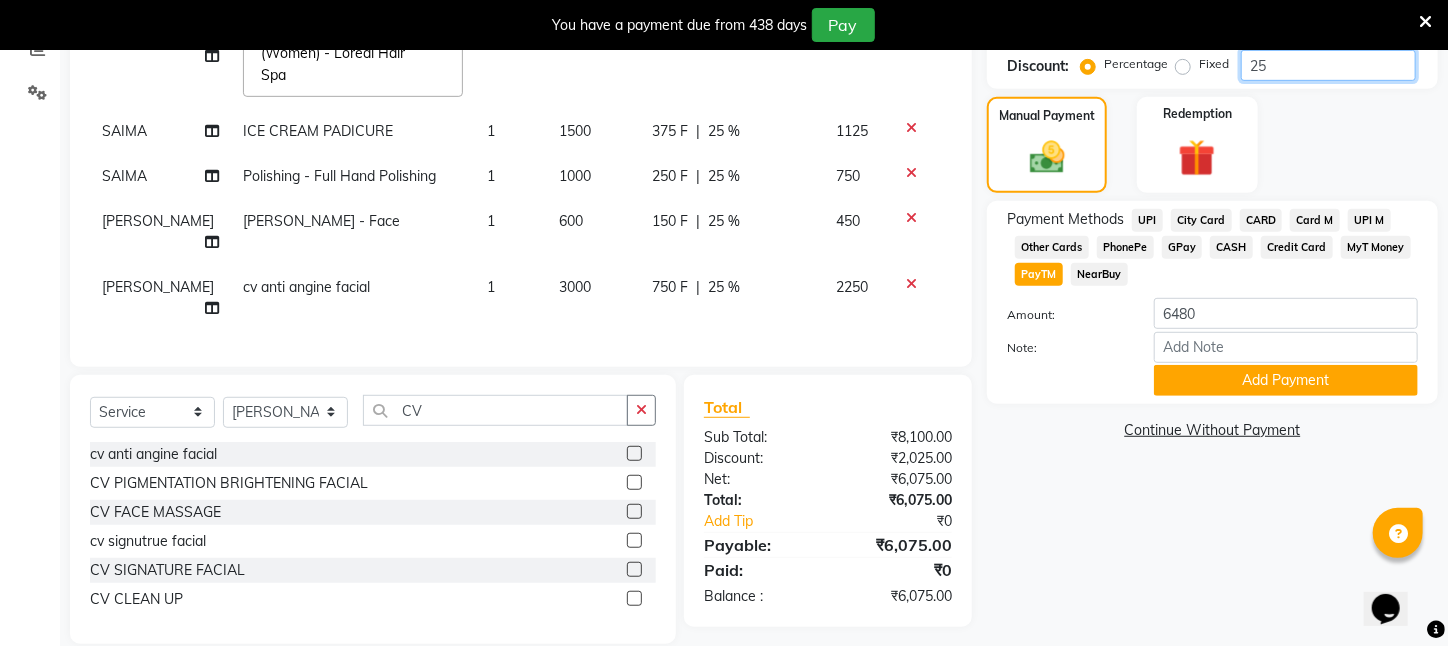 type on "2" 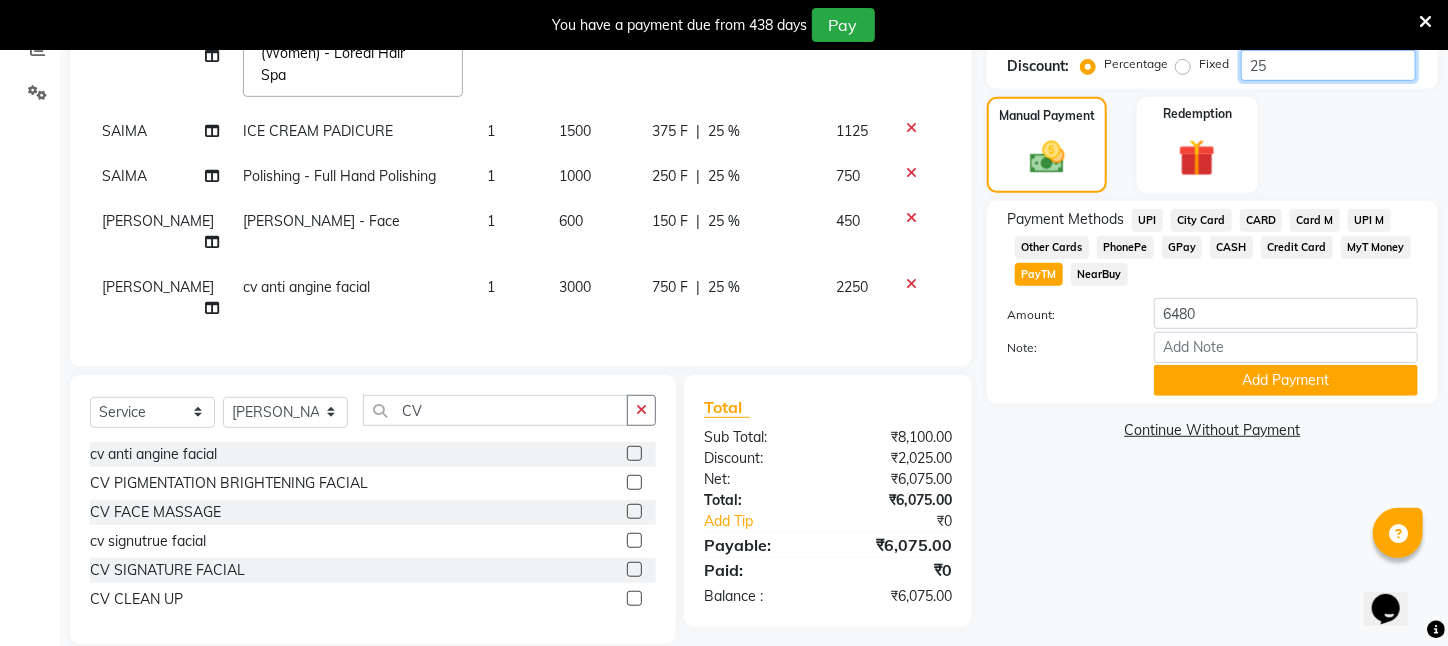 type on "16" 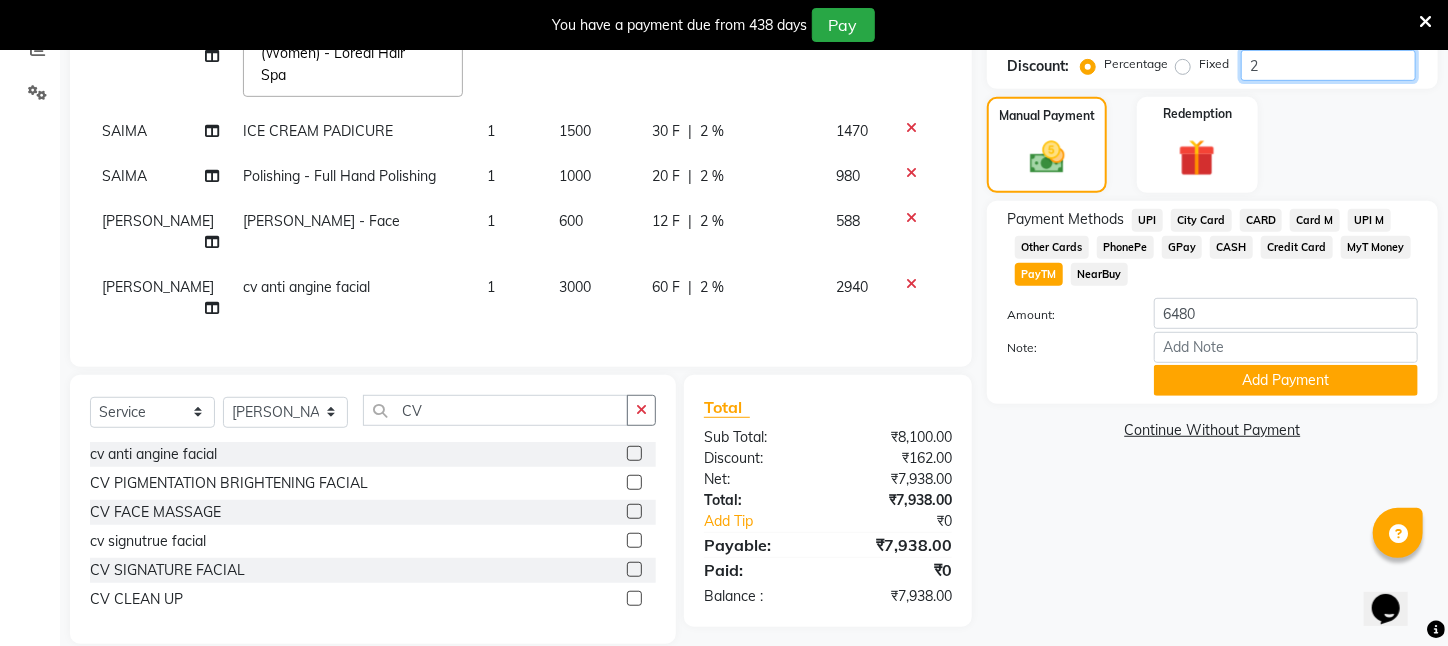 type on "21" 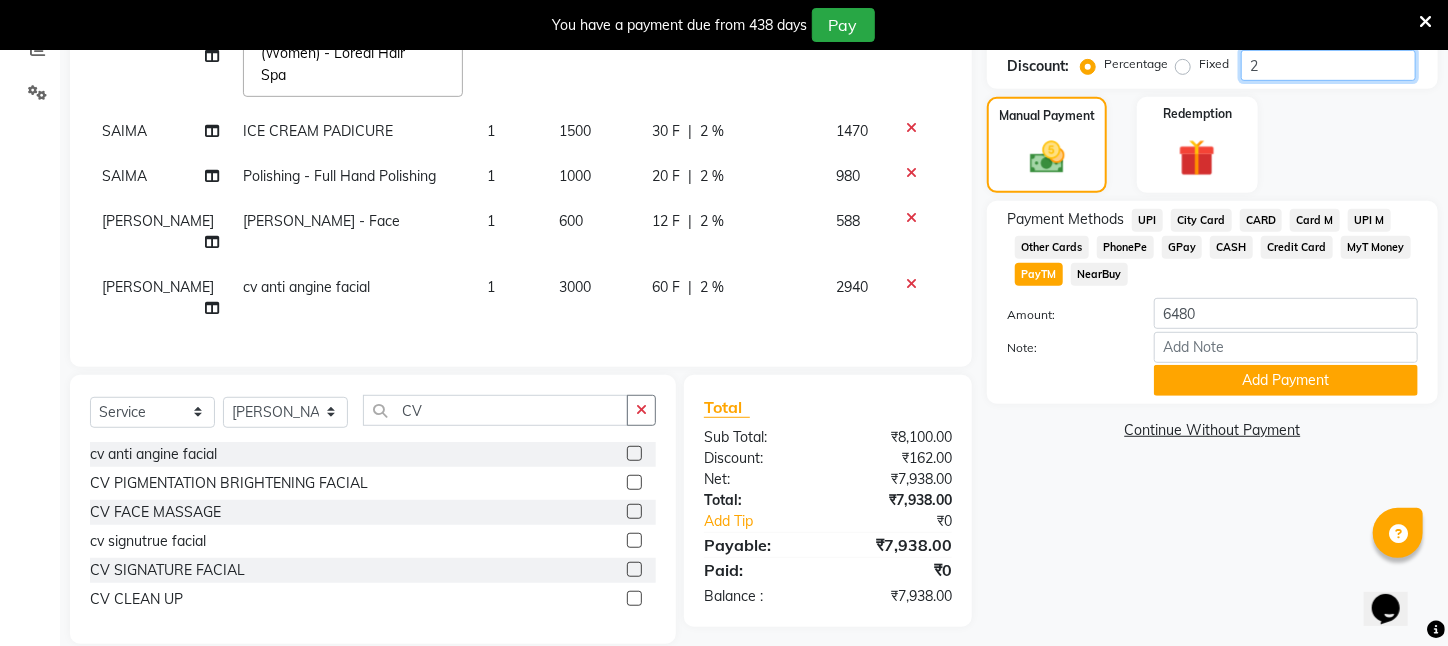 type on "168" 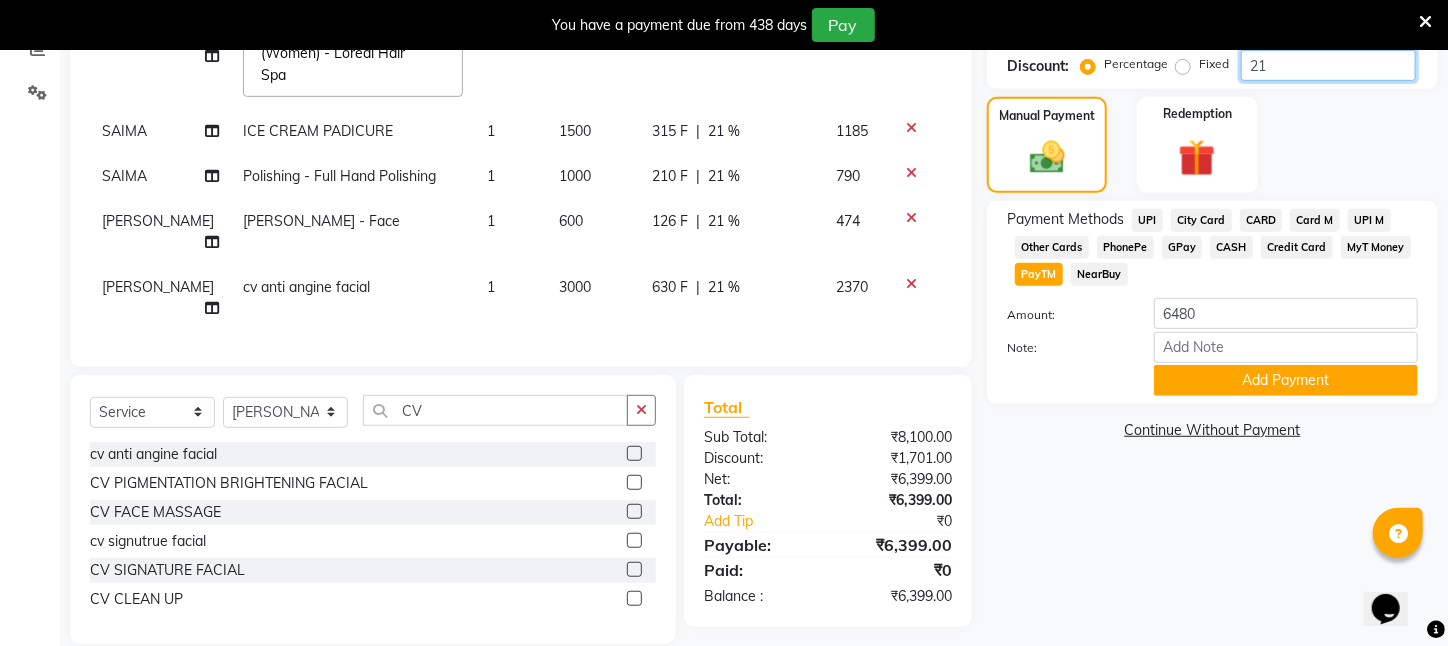 type on "2" 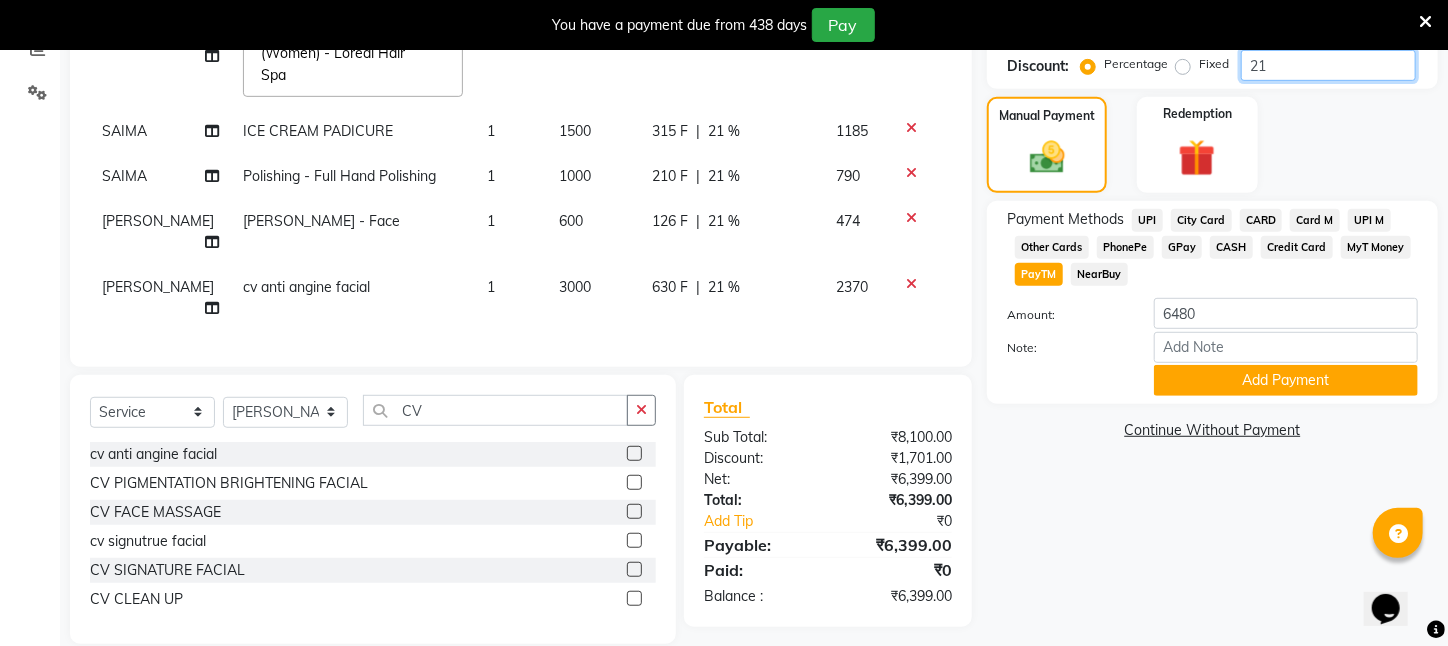 type on "16" 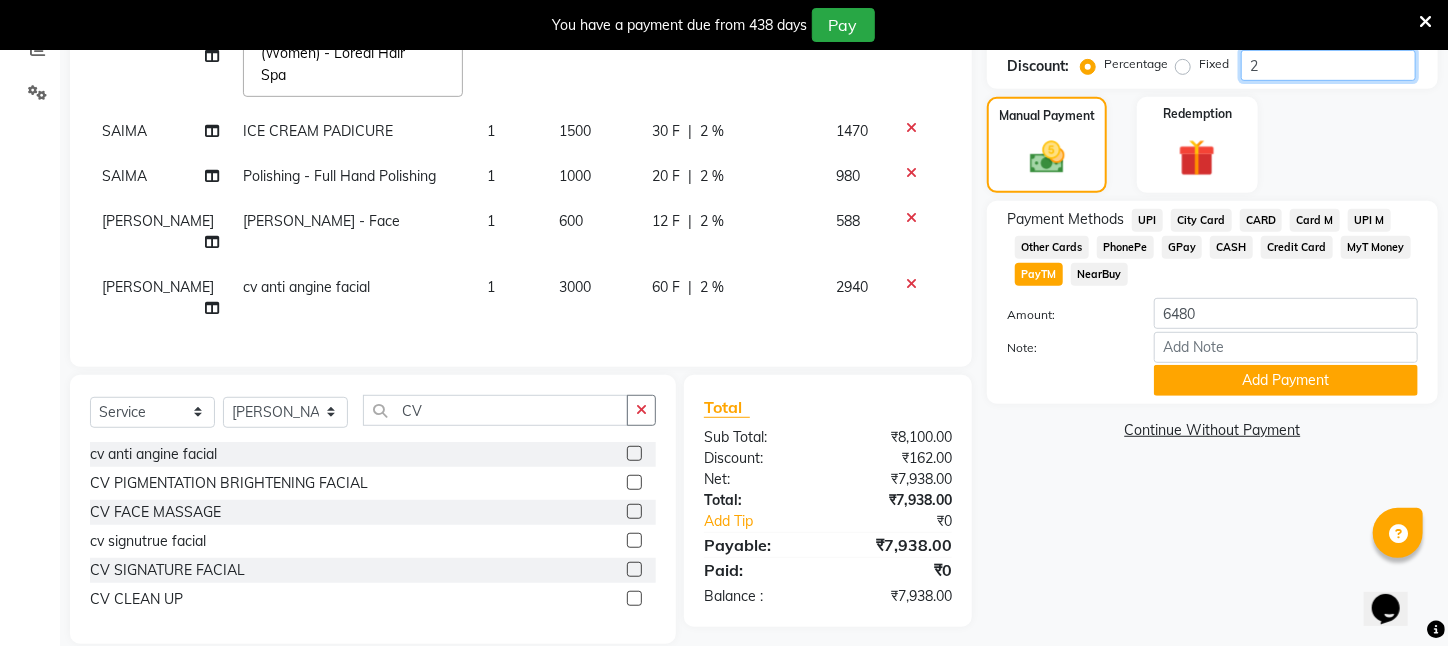type on "20" 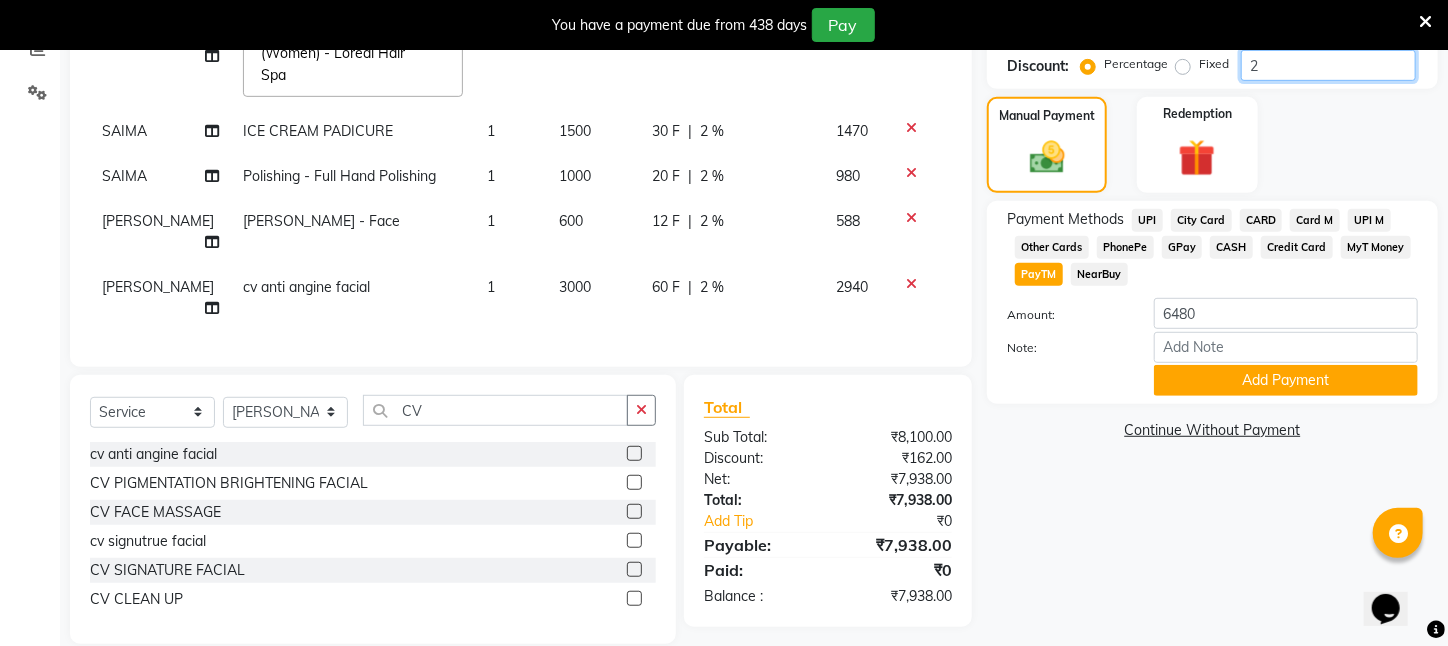 type on "160" 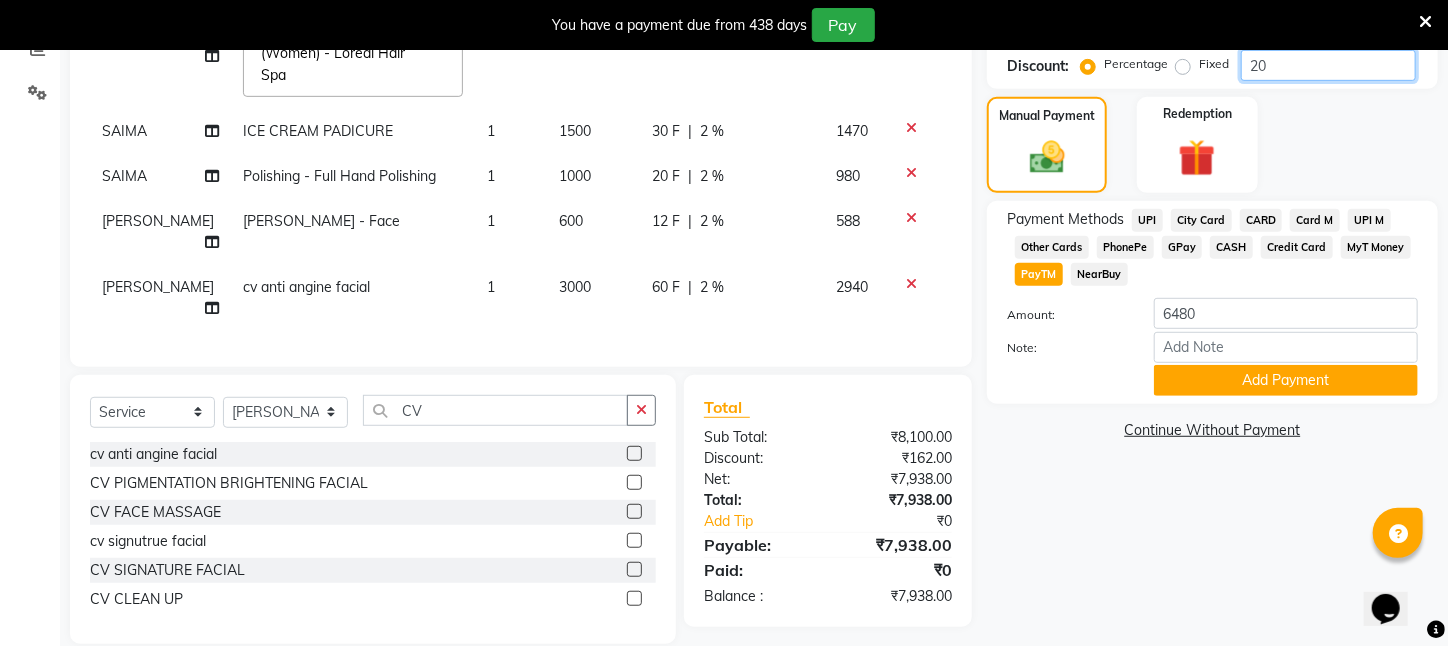 type on "20" 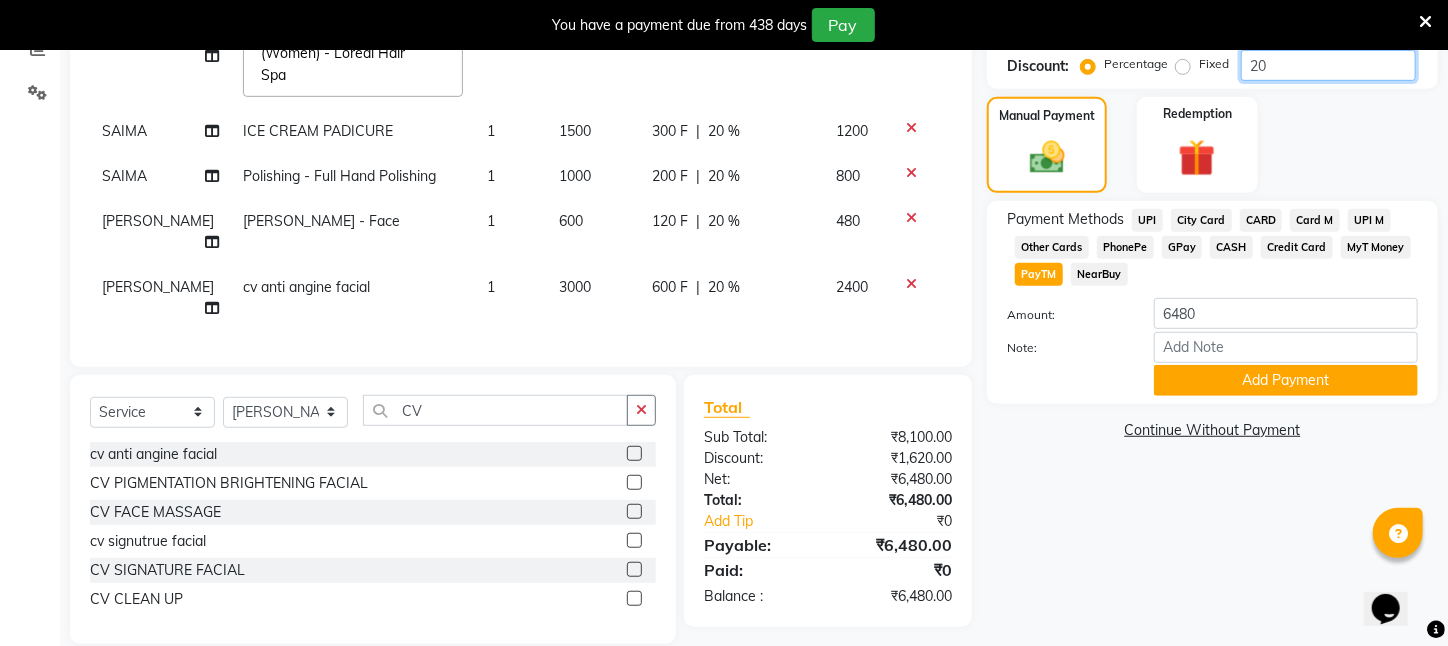 type on "20.1" 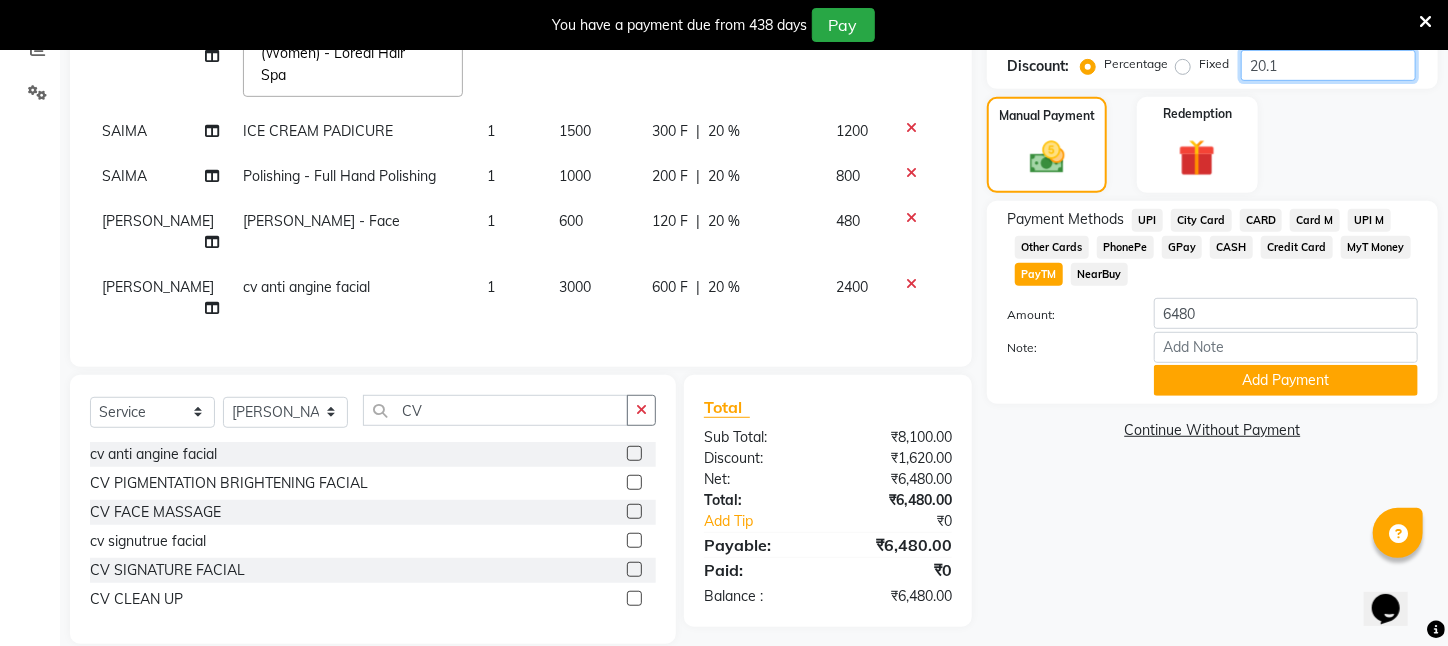 type on "160.8" 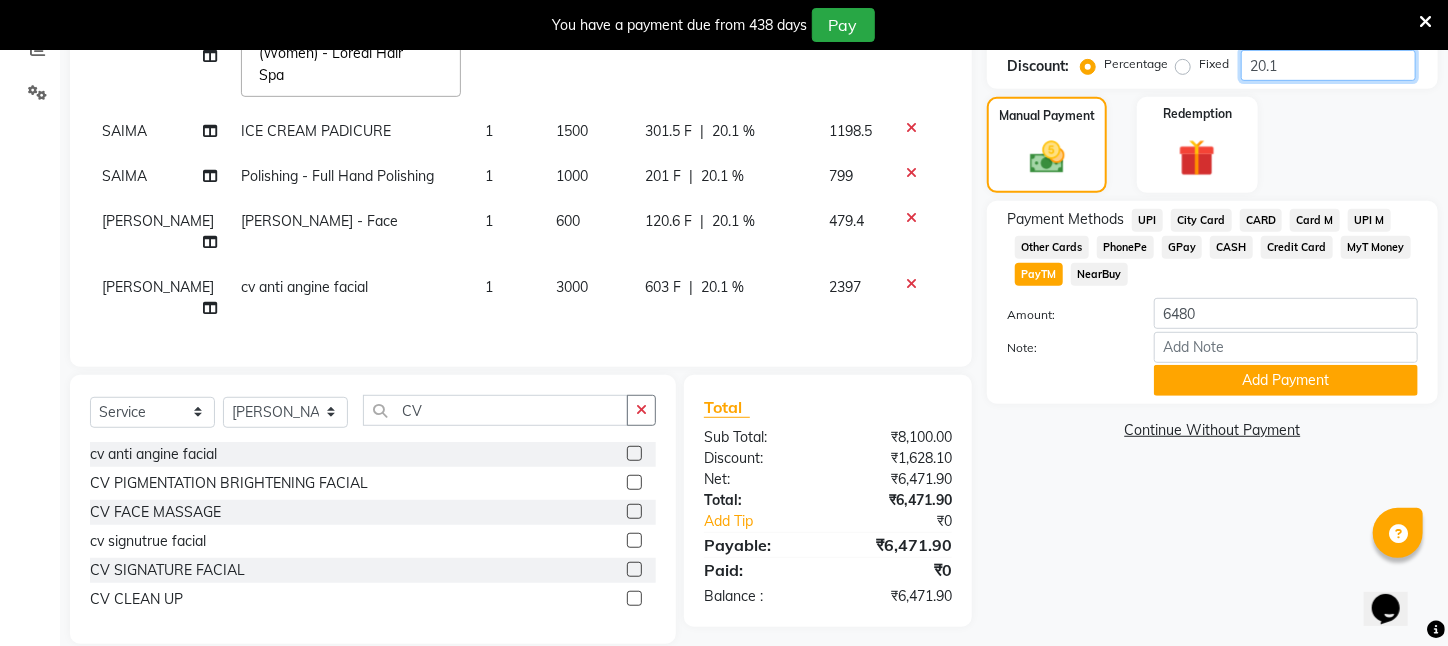 type on "20" 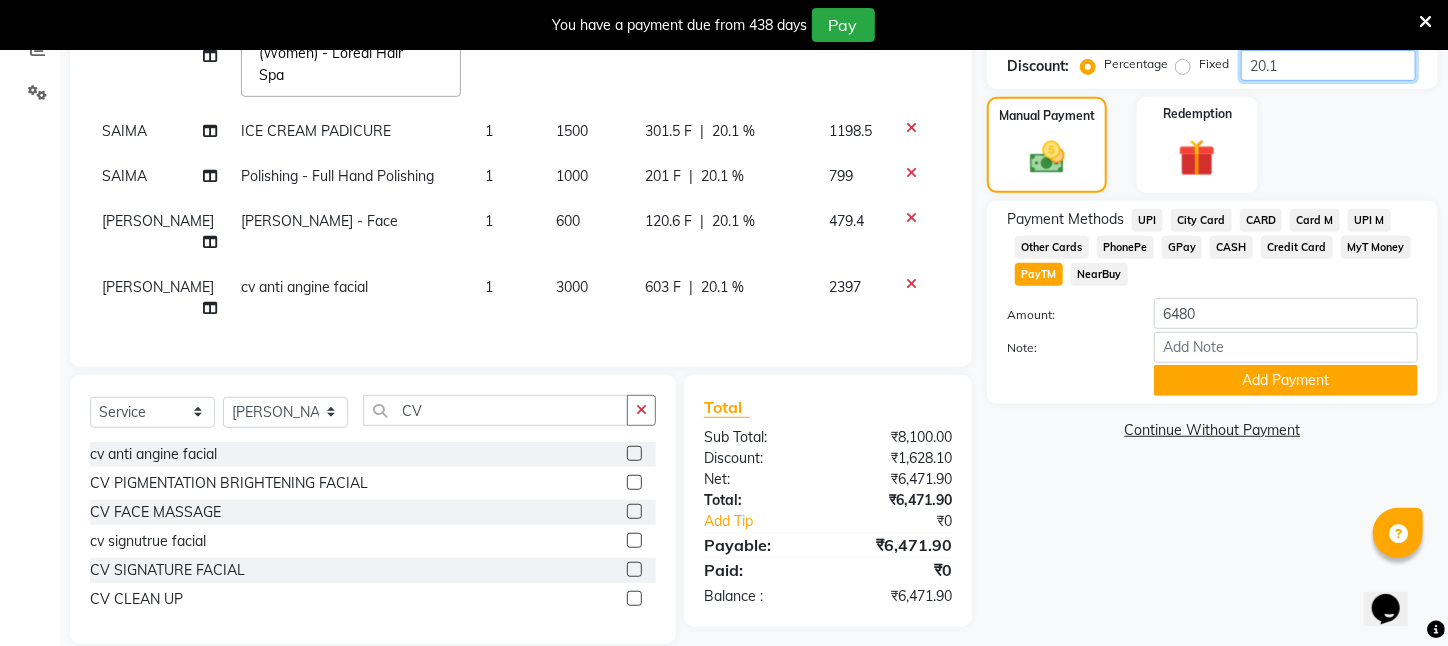 type on "160" 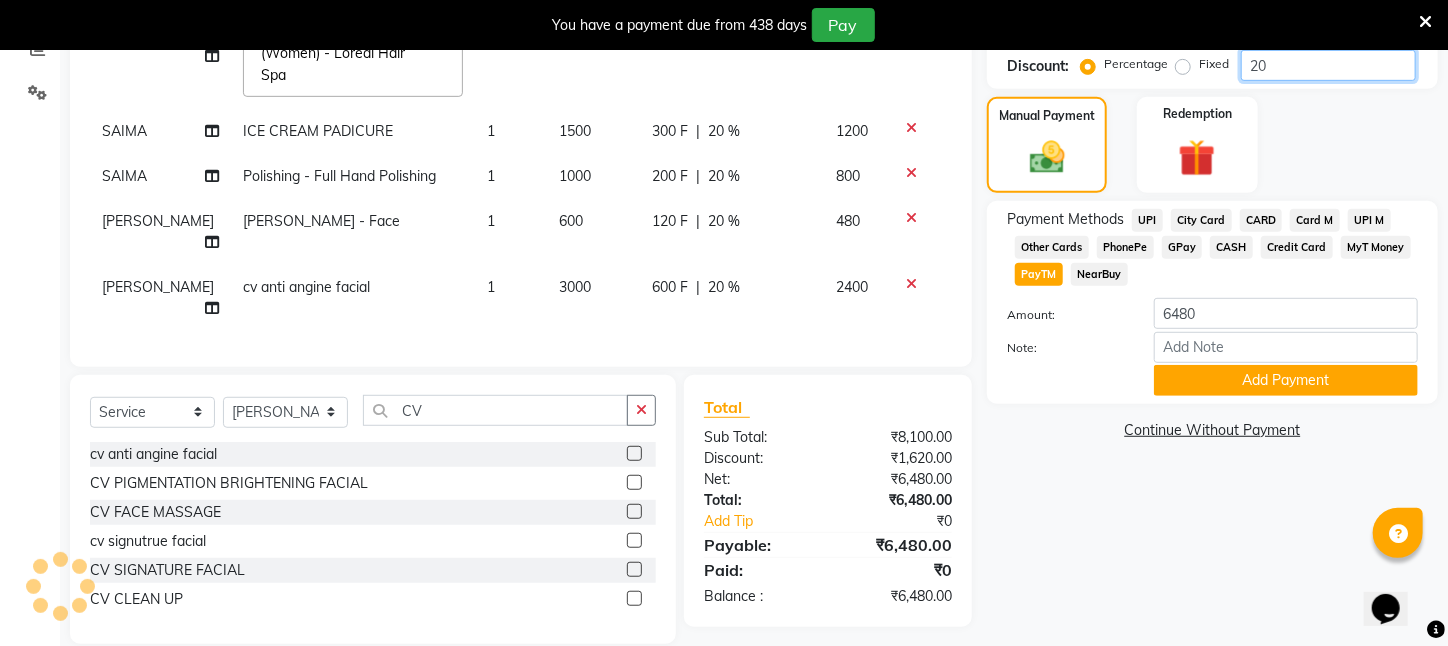 type on "20.2" 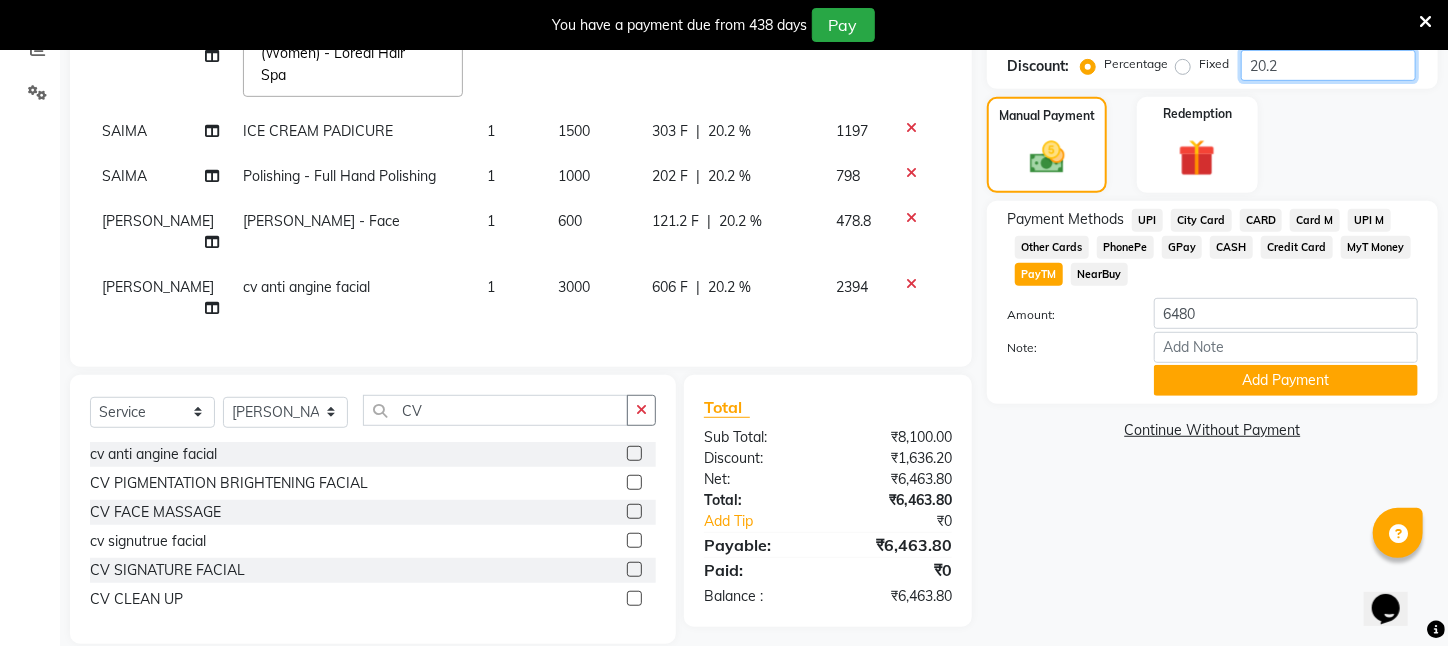 type on "20.25" 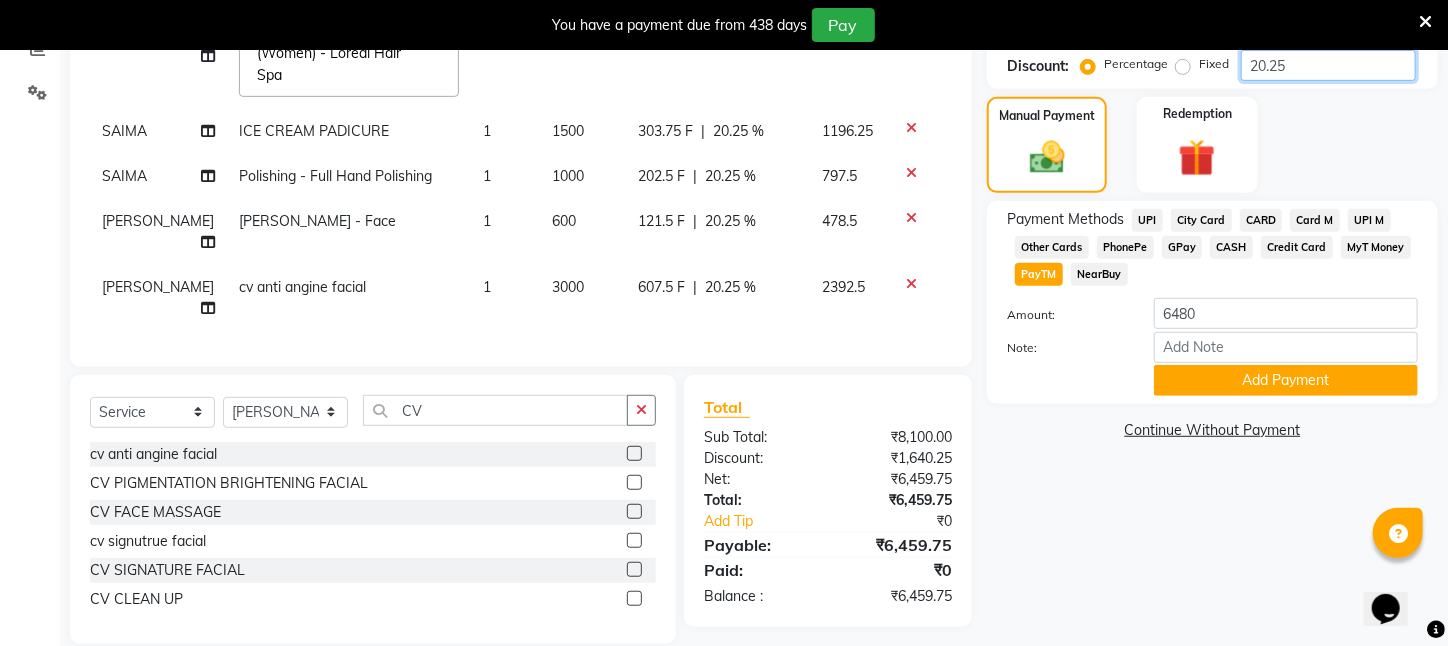 type on "20.2" 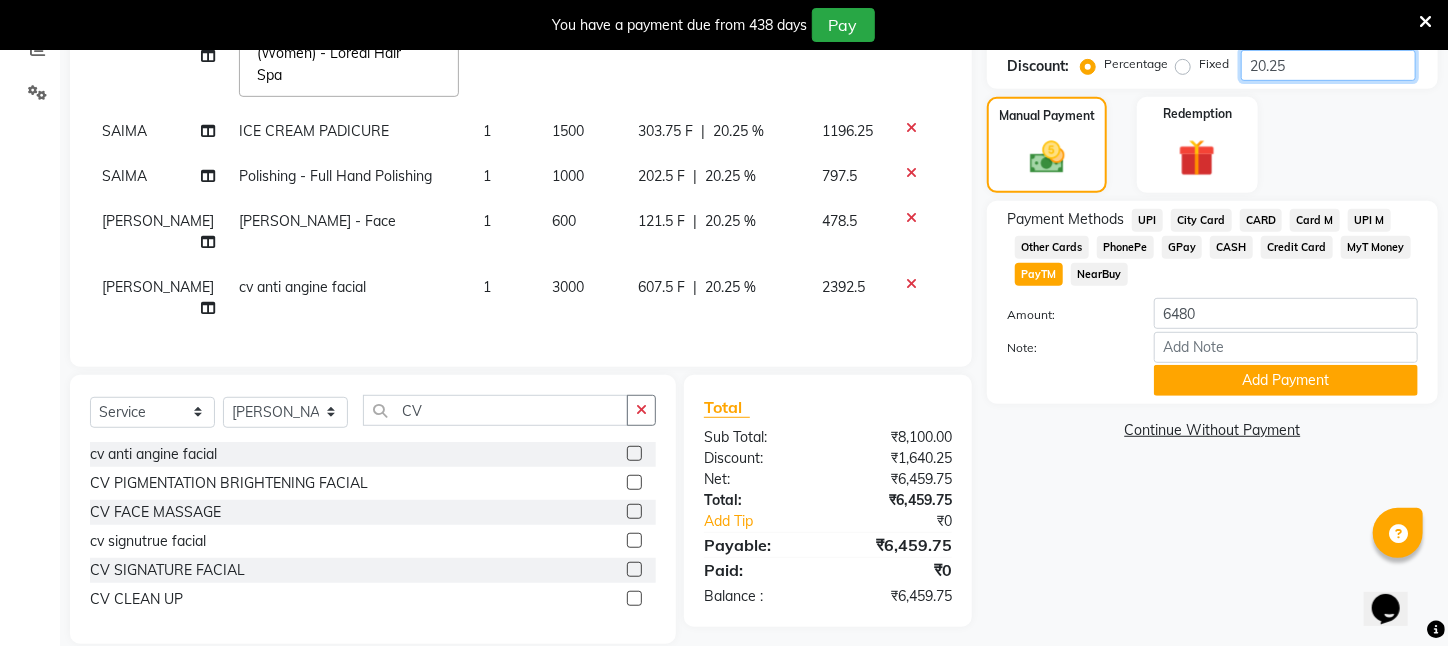 type on "161.6" 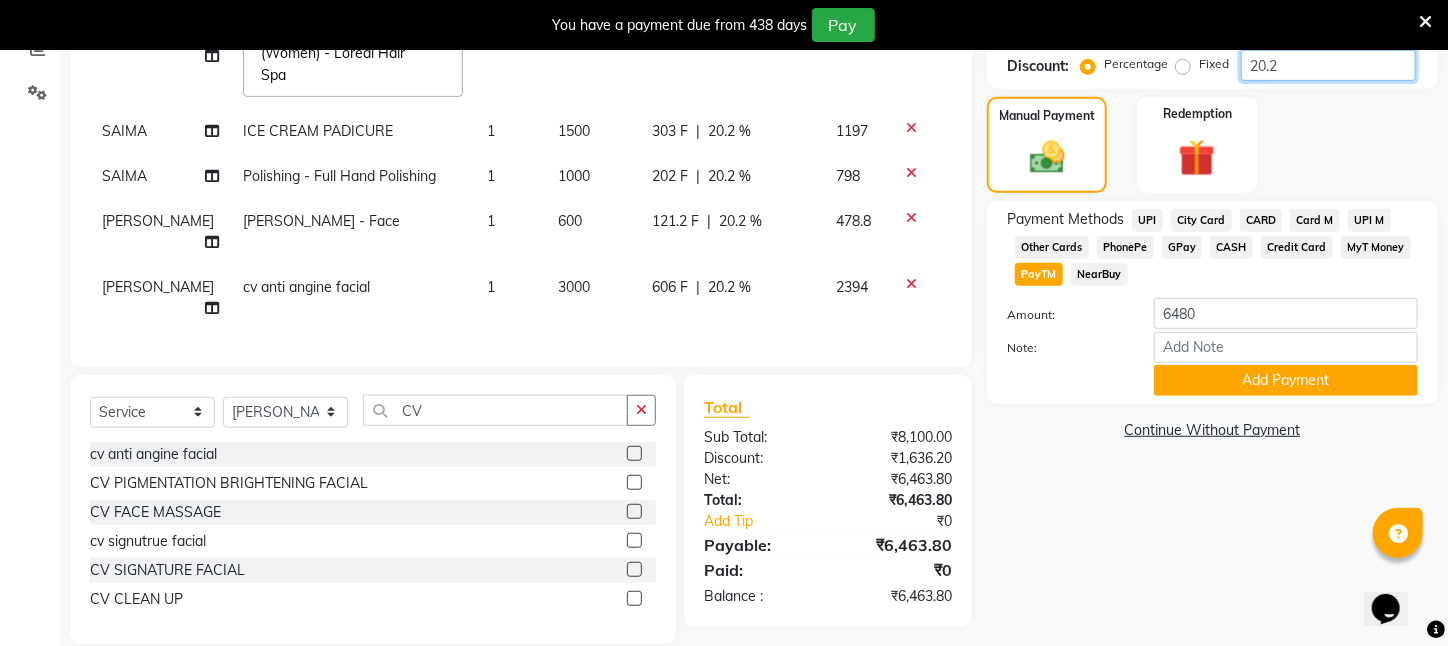 type on "20" 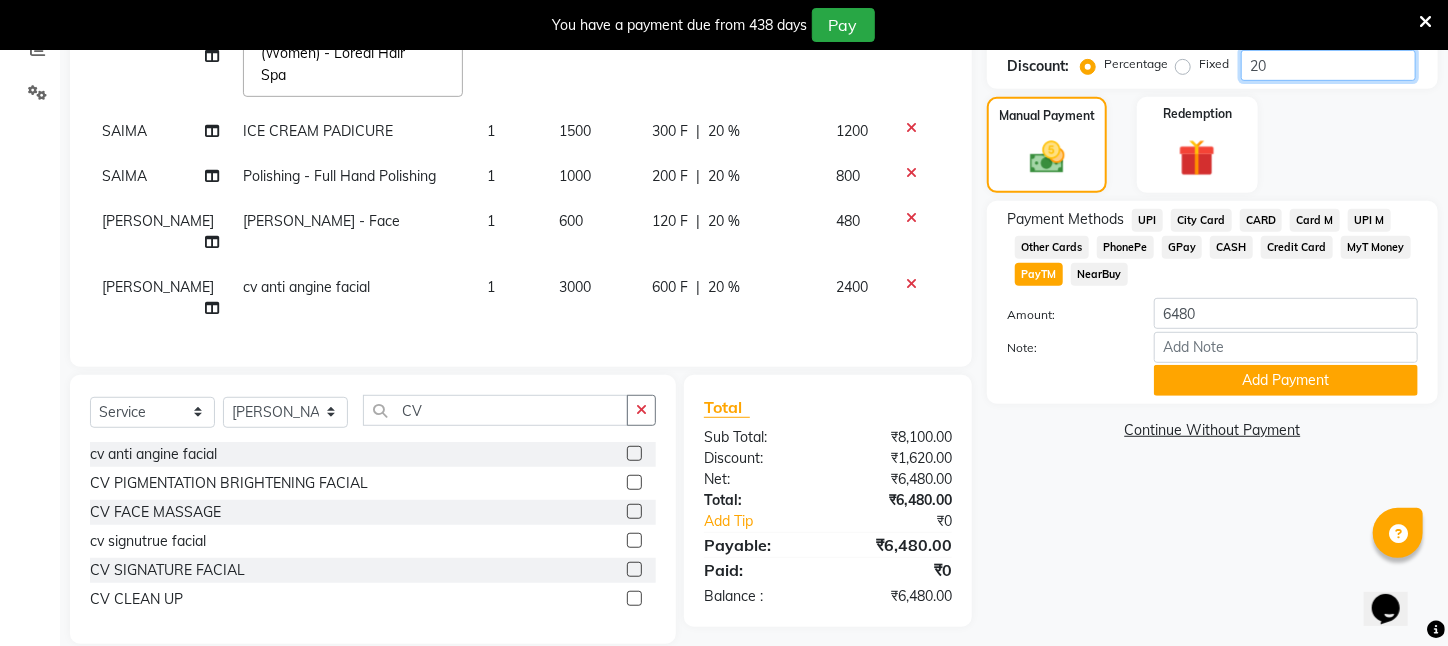 type on "20.3" 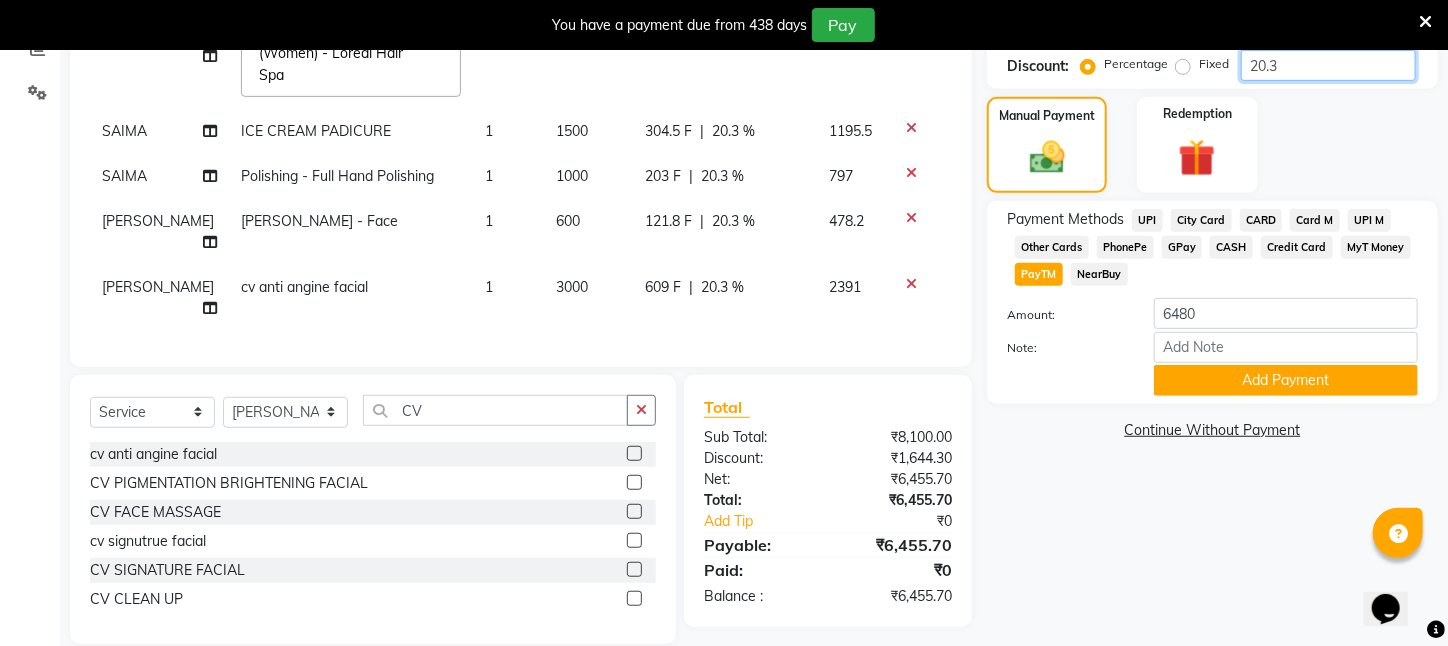 type on "20.35" 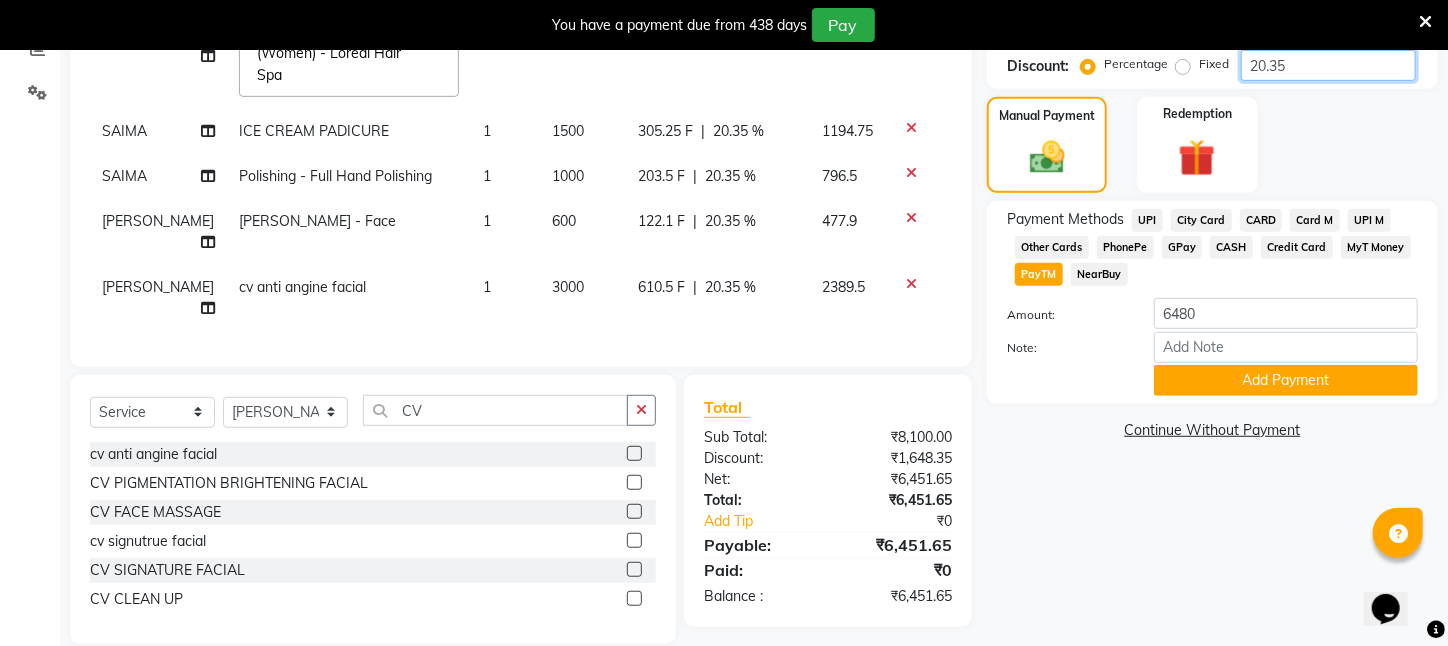 type on "20.3" 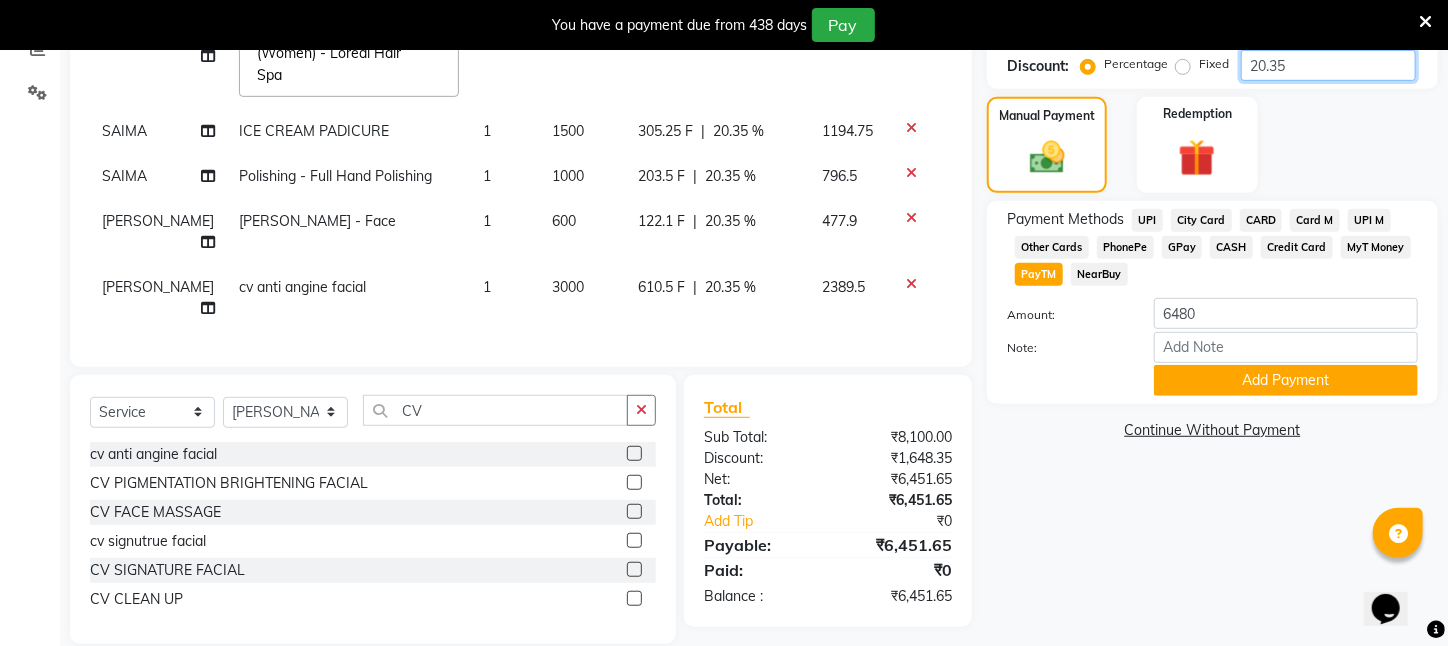 type on "162.4" 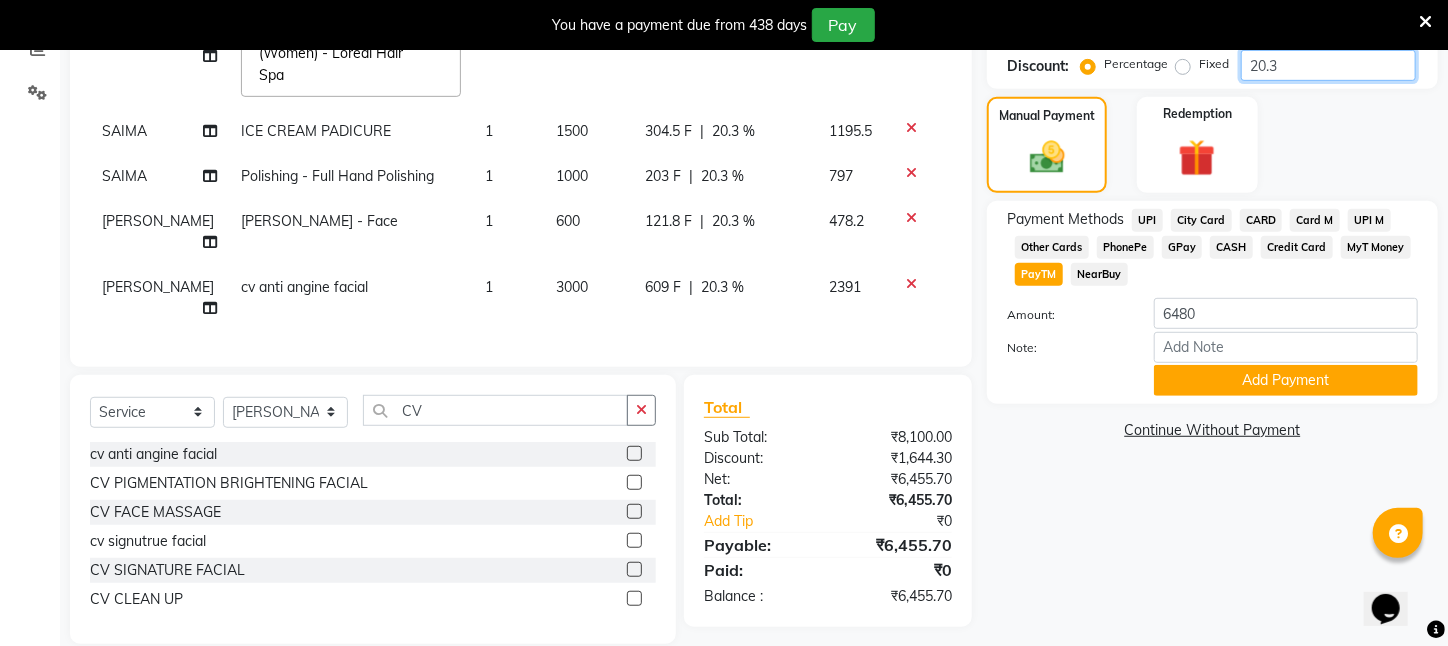 type on "20" 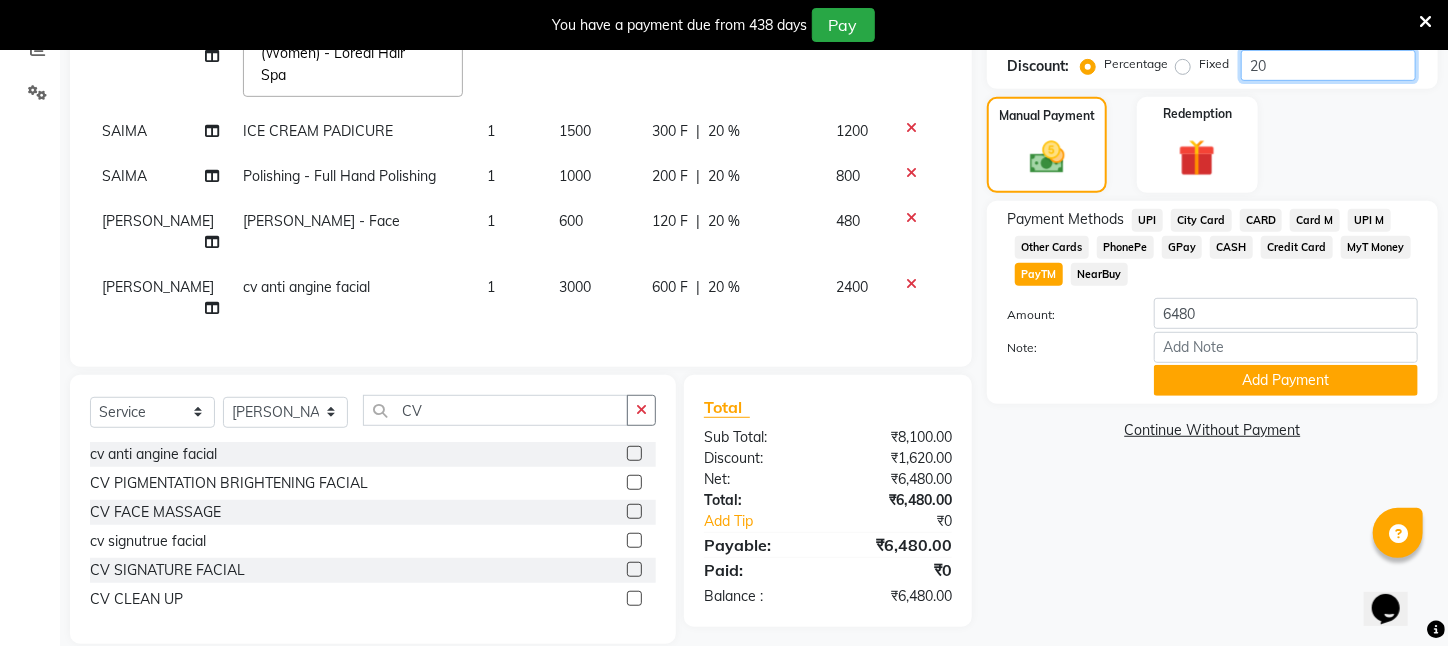 type on "20.8" 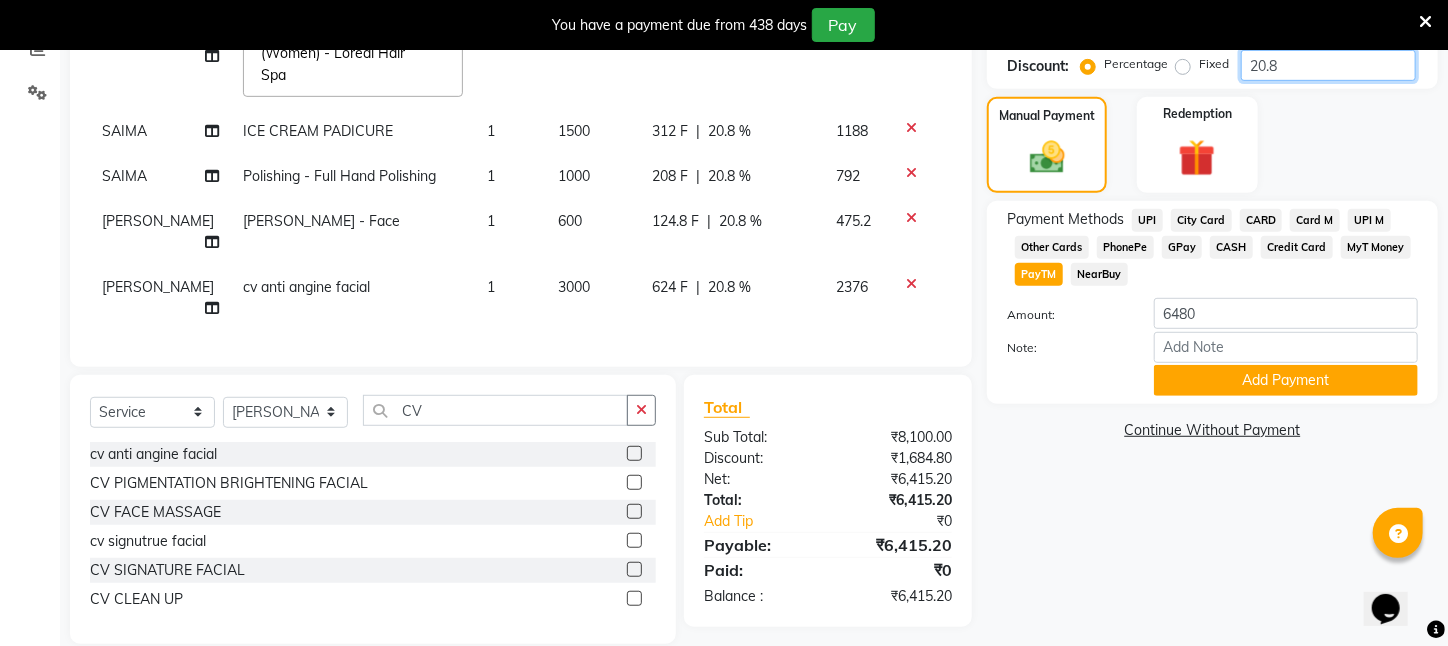 type on "20.85" 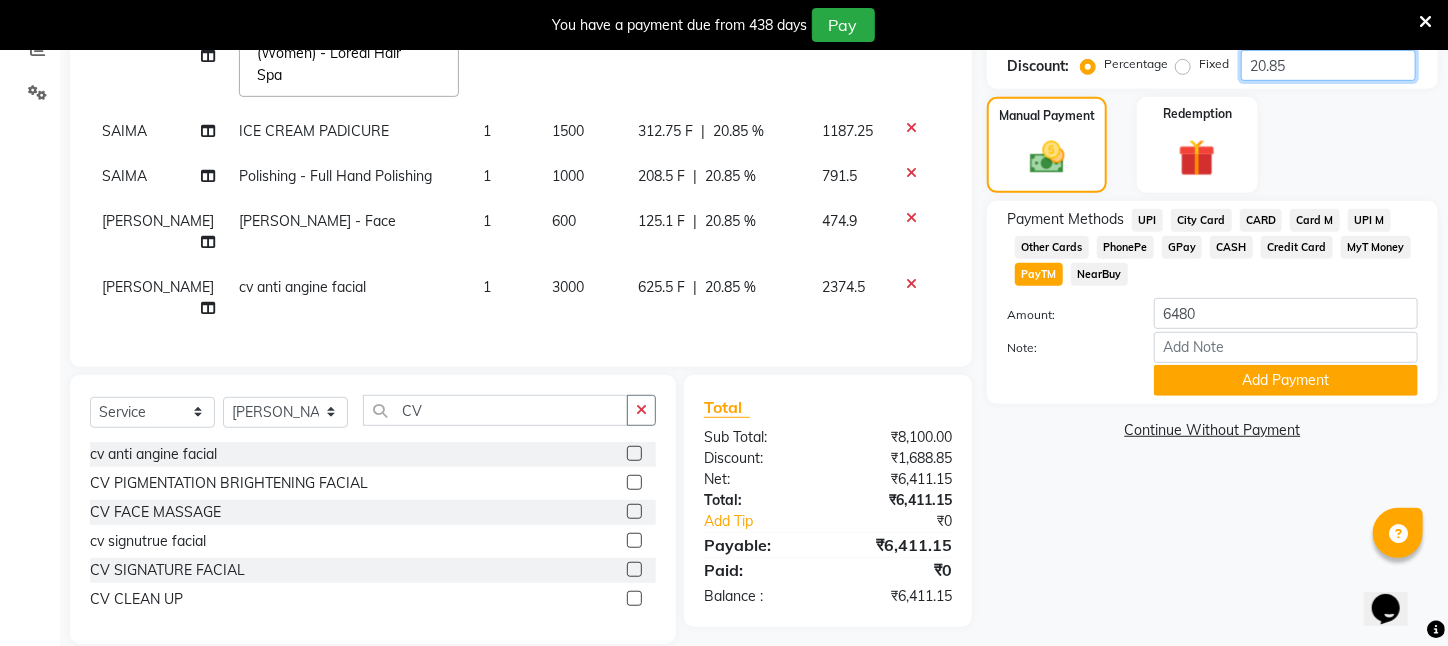 type on "20.8" 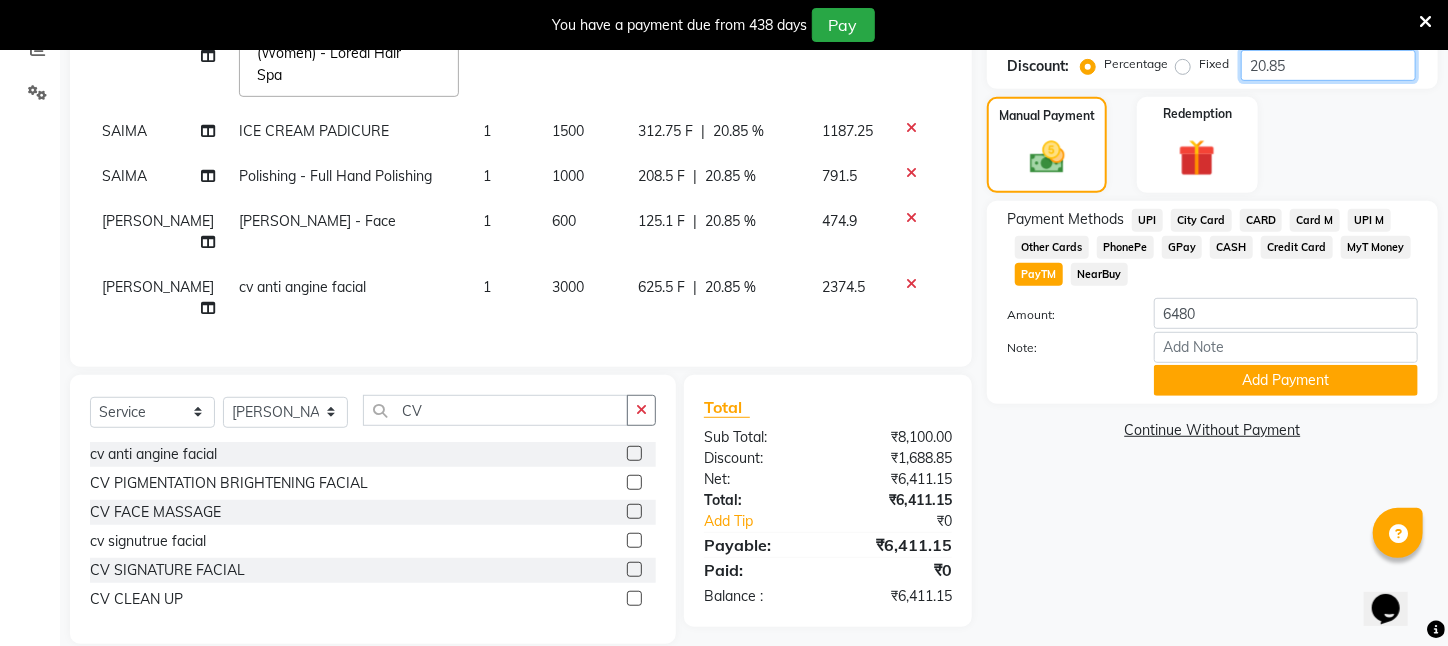 type on "166.4" 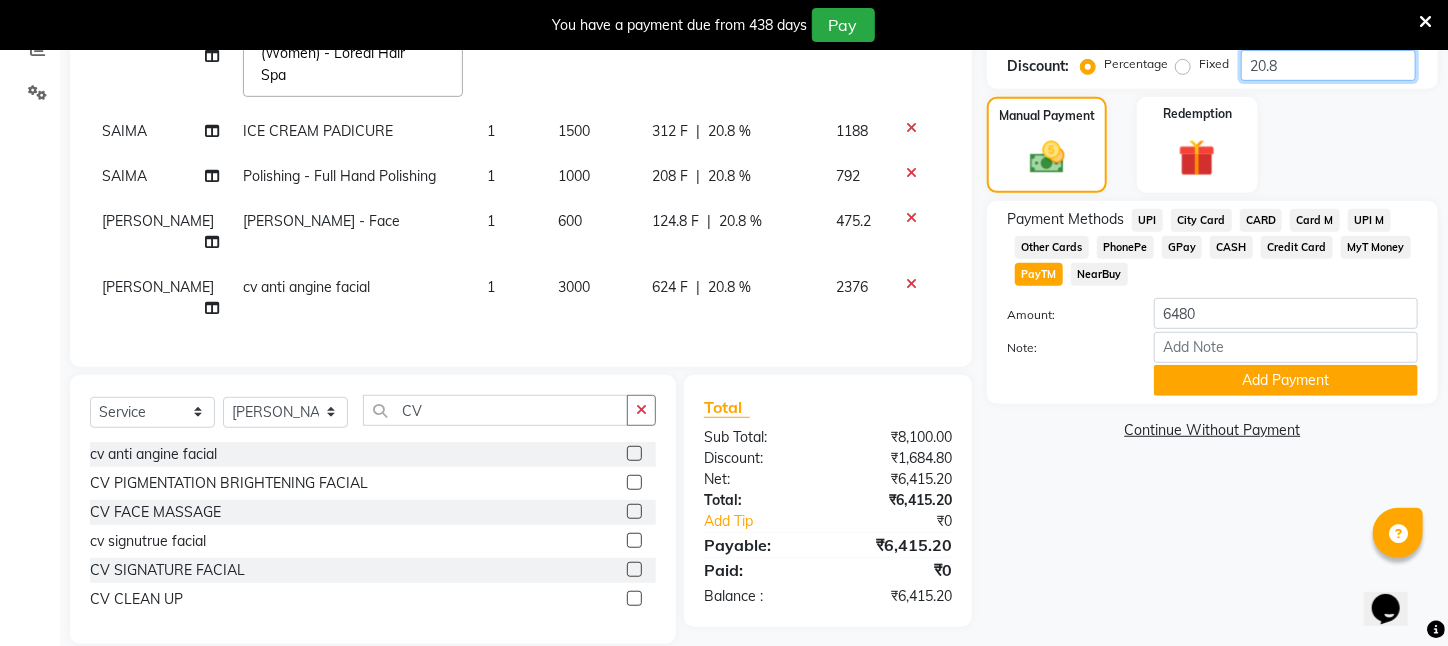 type on "20" 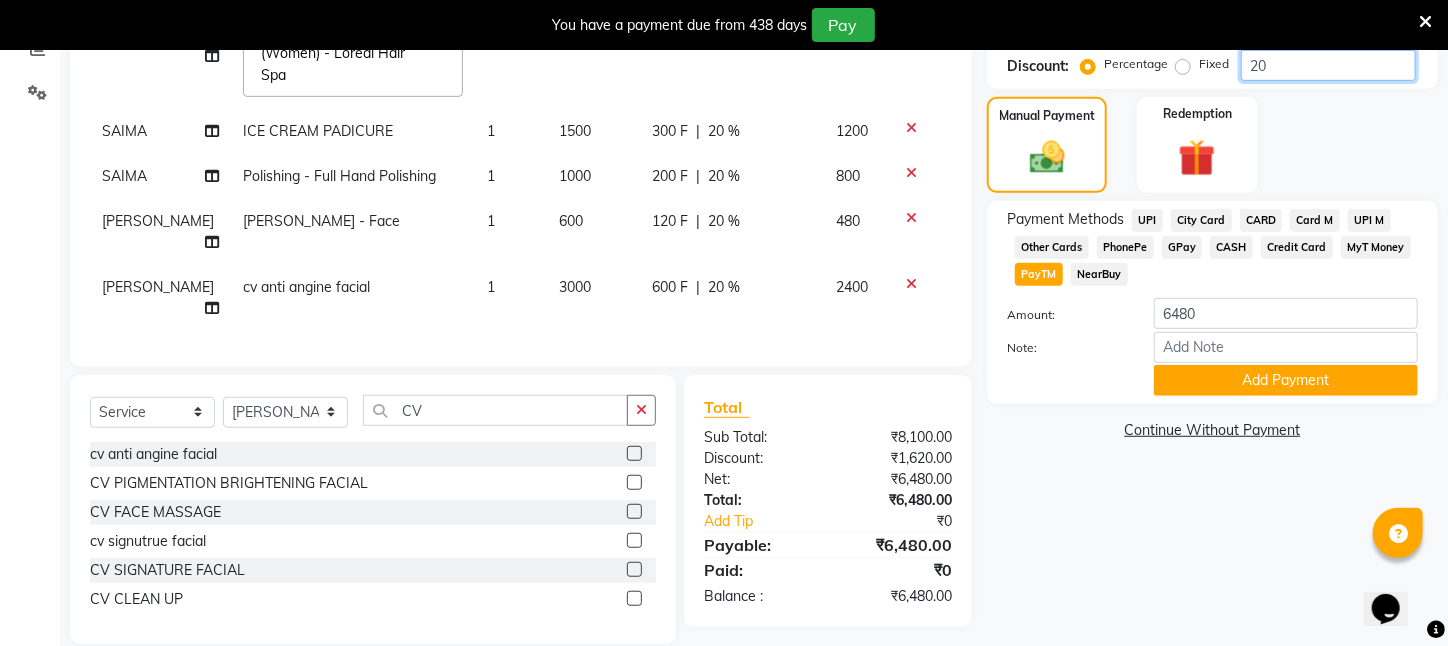 type on "20.9" 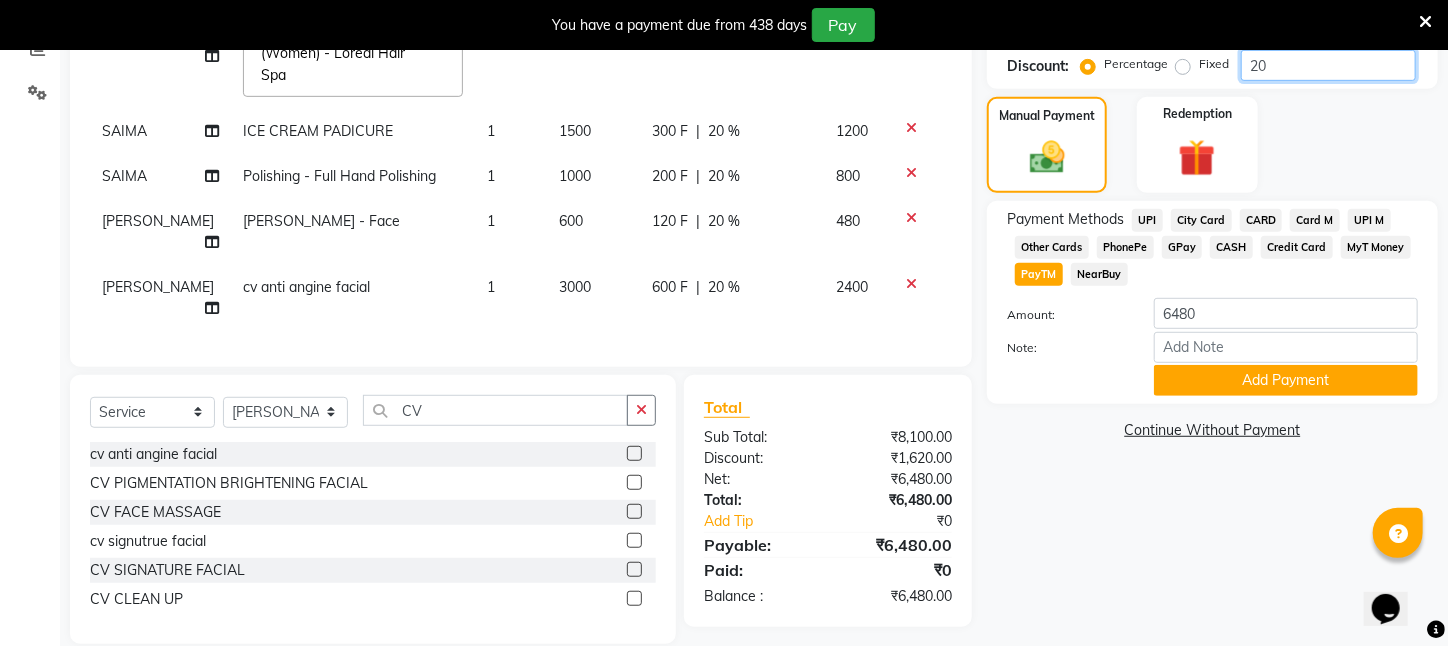 type on "167.2" 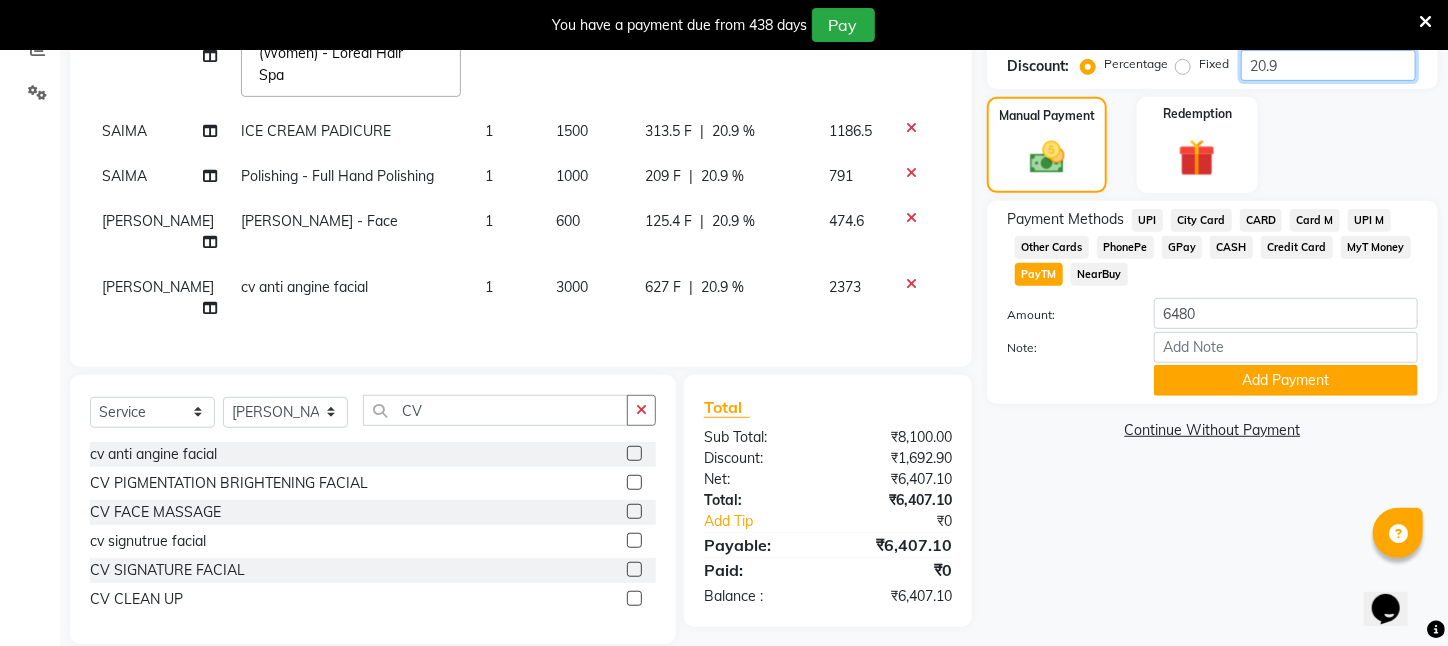 type on "20.95" 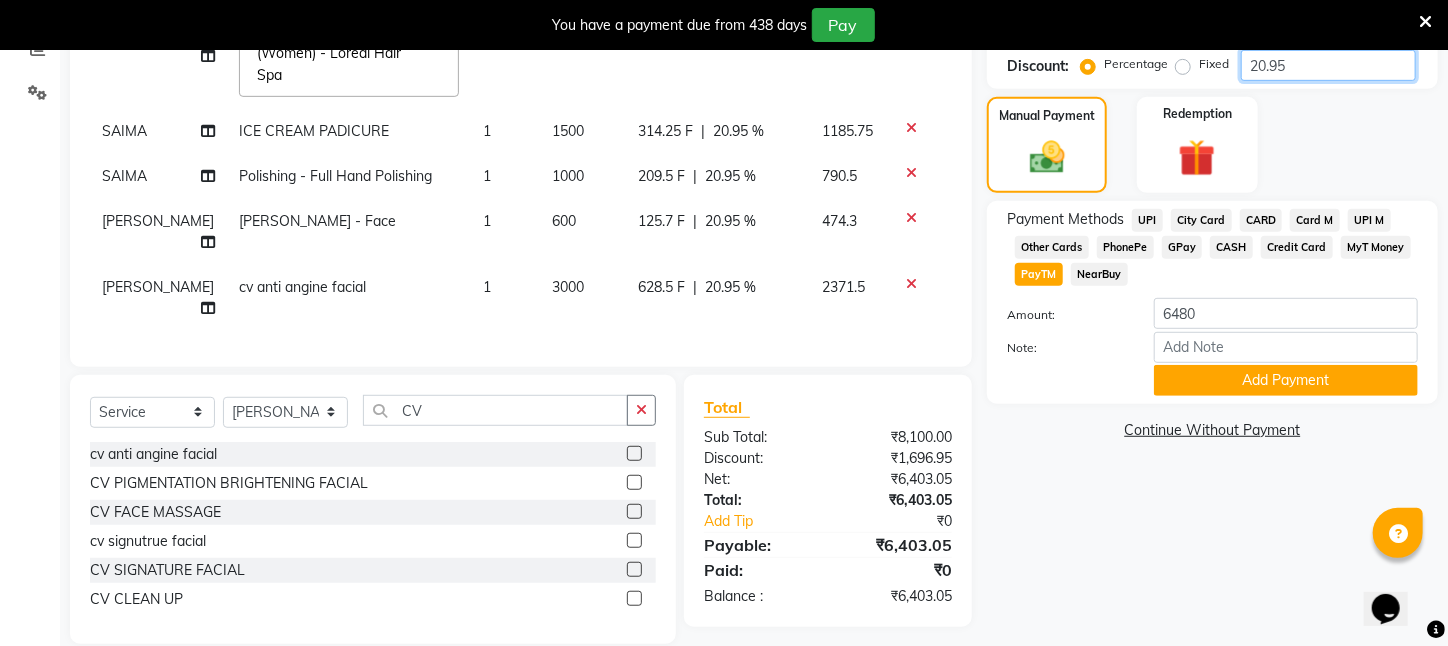 type on "20.9" 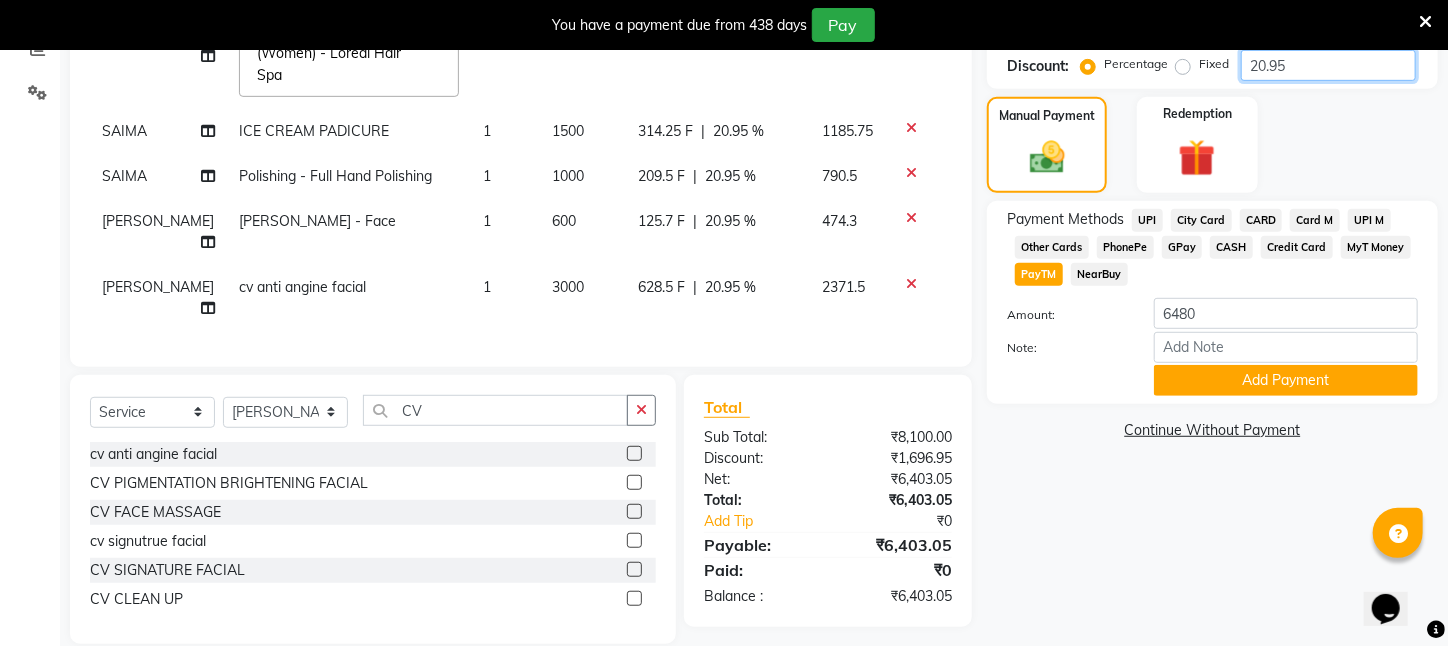 type on "167.2" 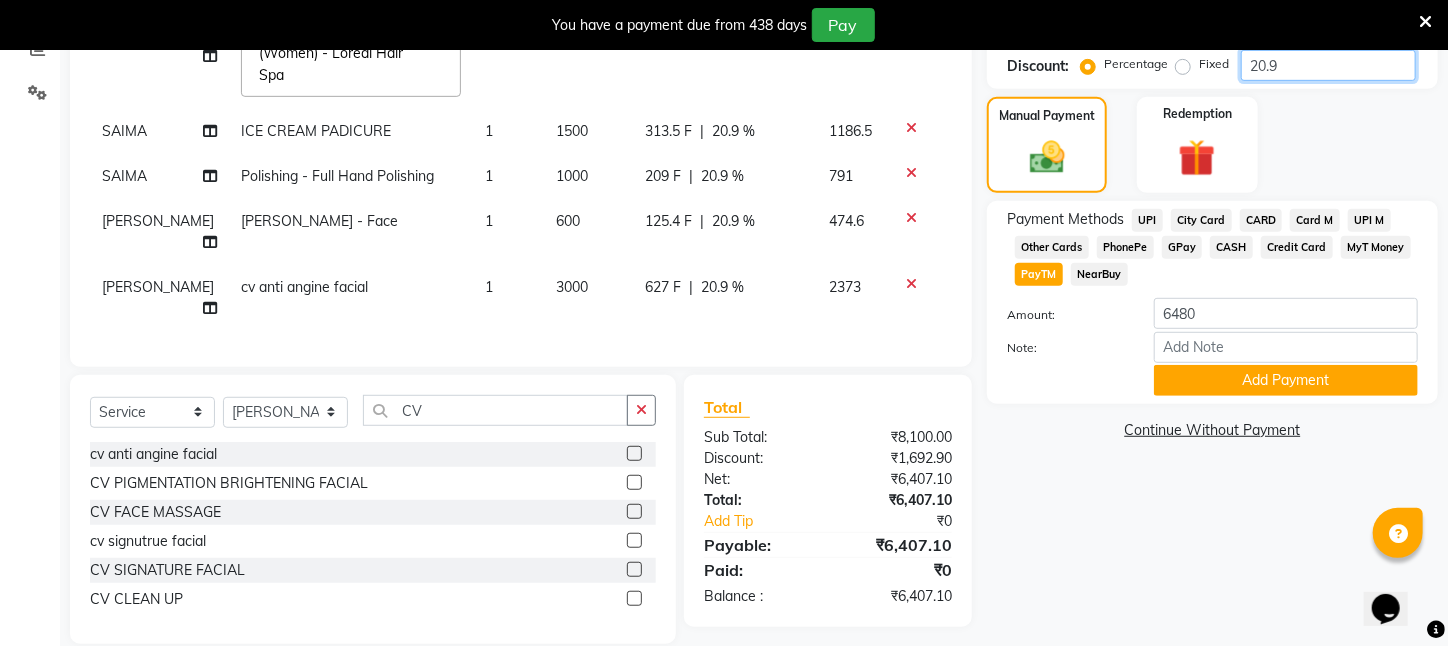 type on "20.96" 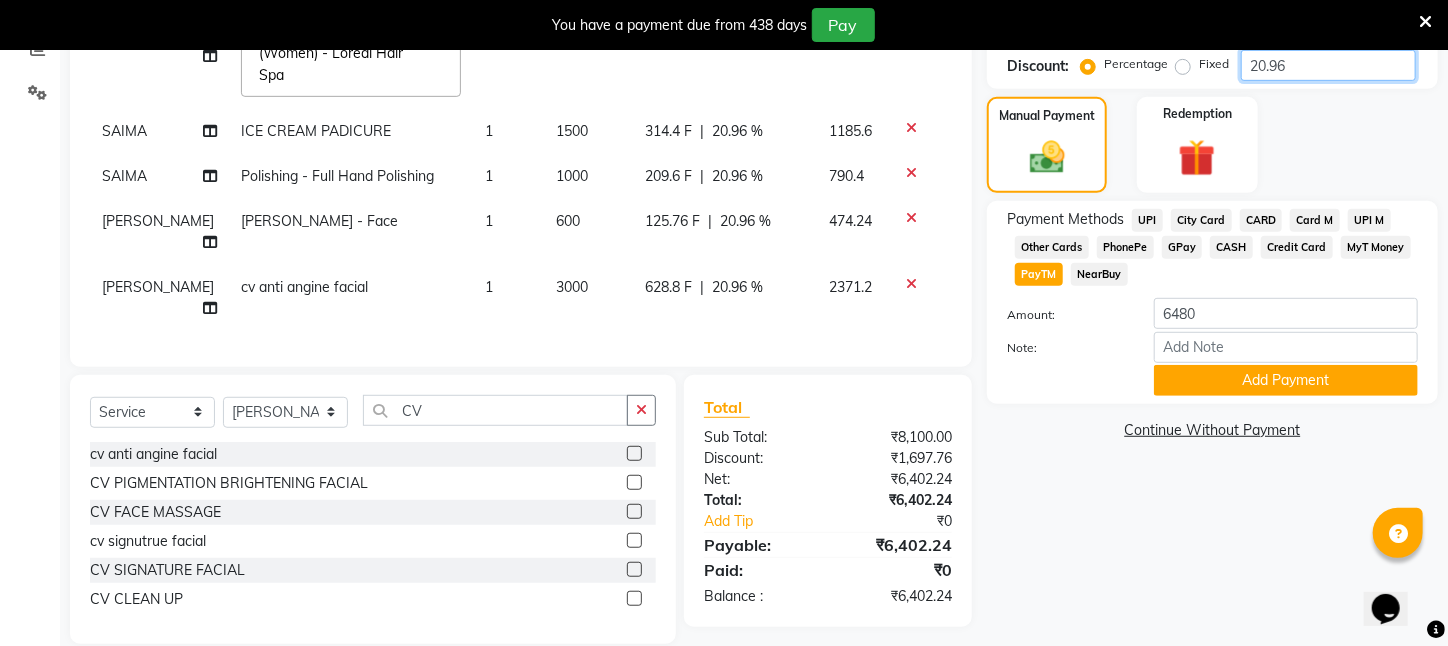 type on "20.9" 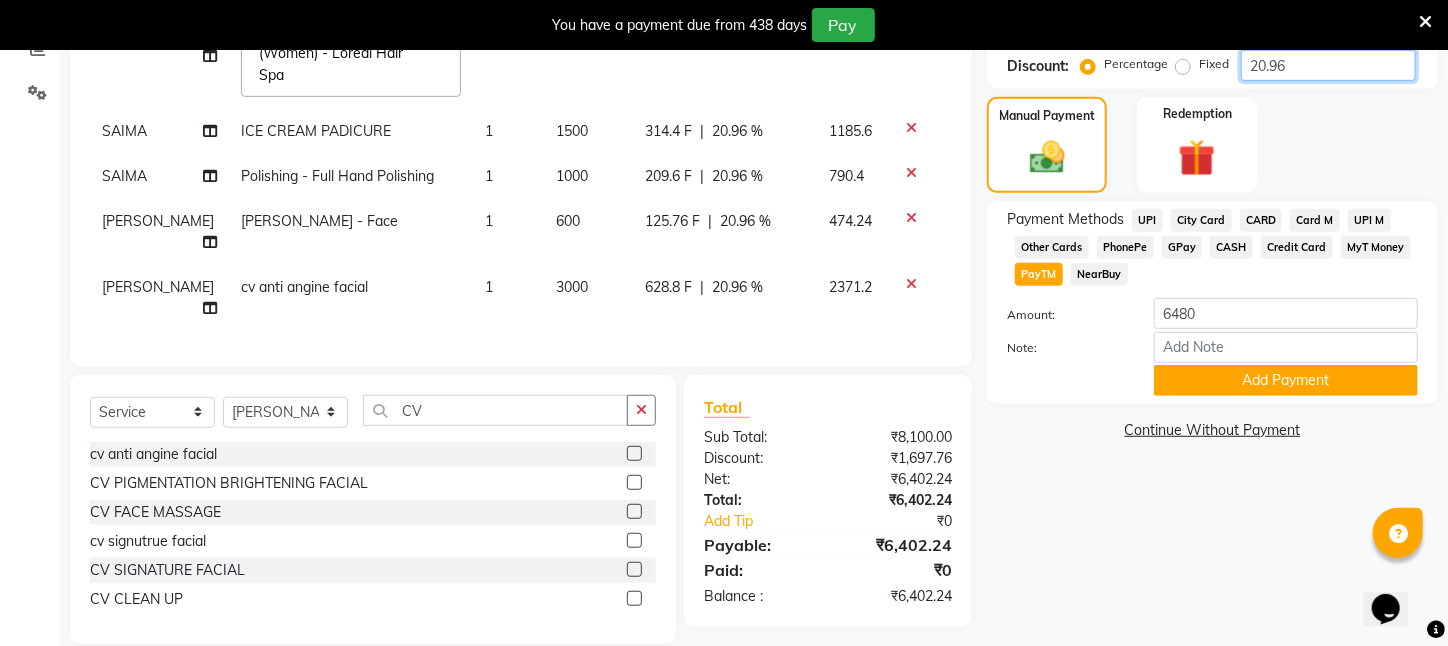 type on "167.2" 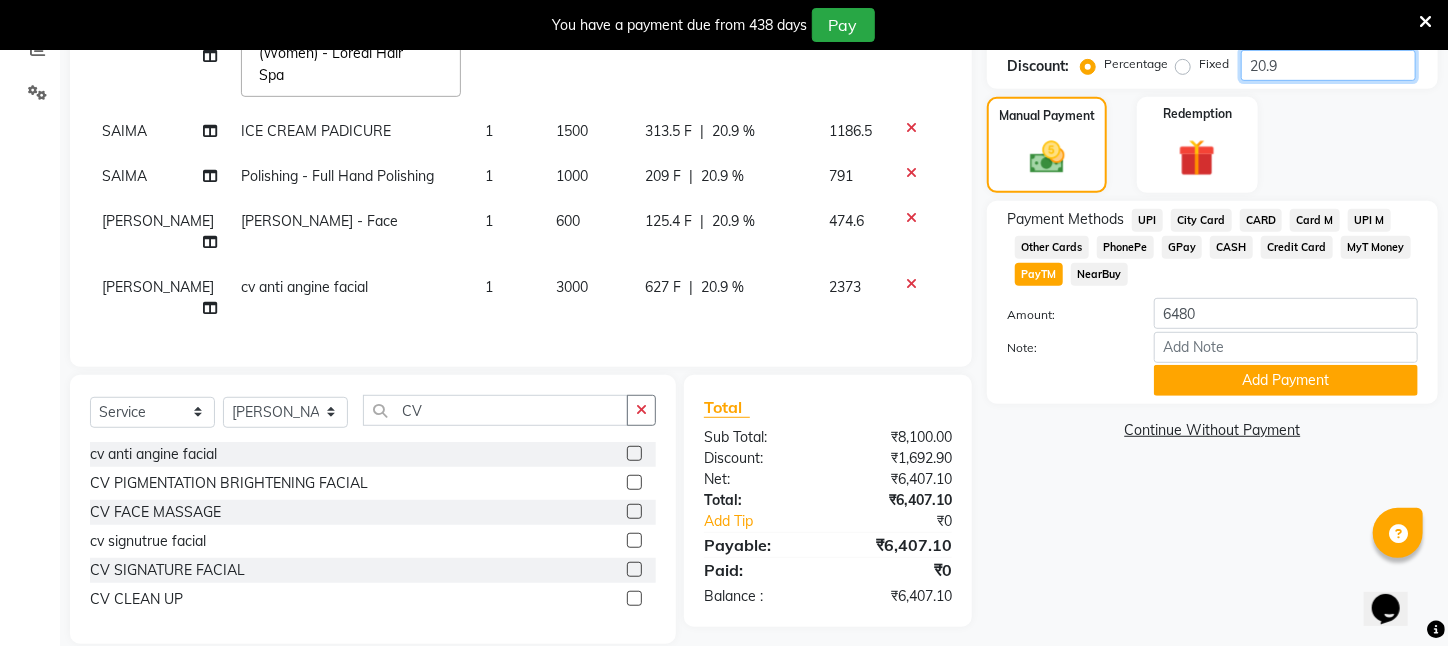 type on "20.97" 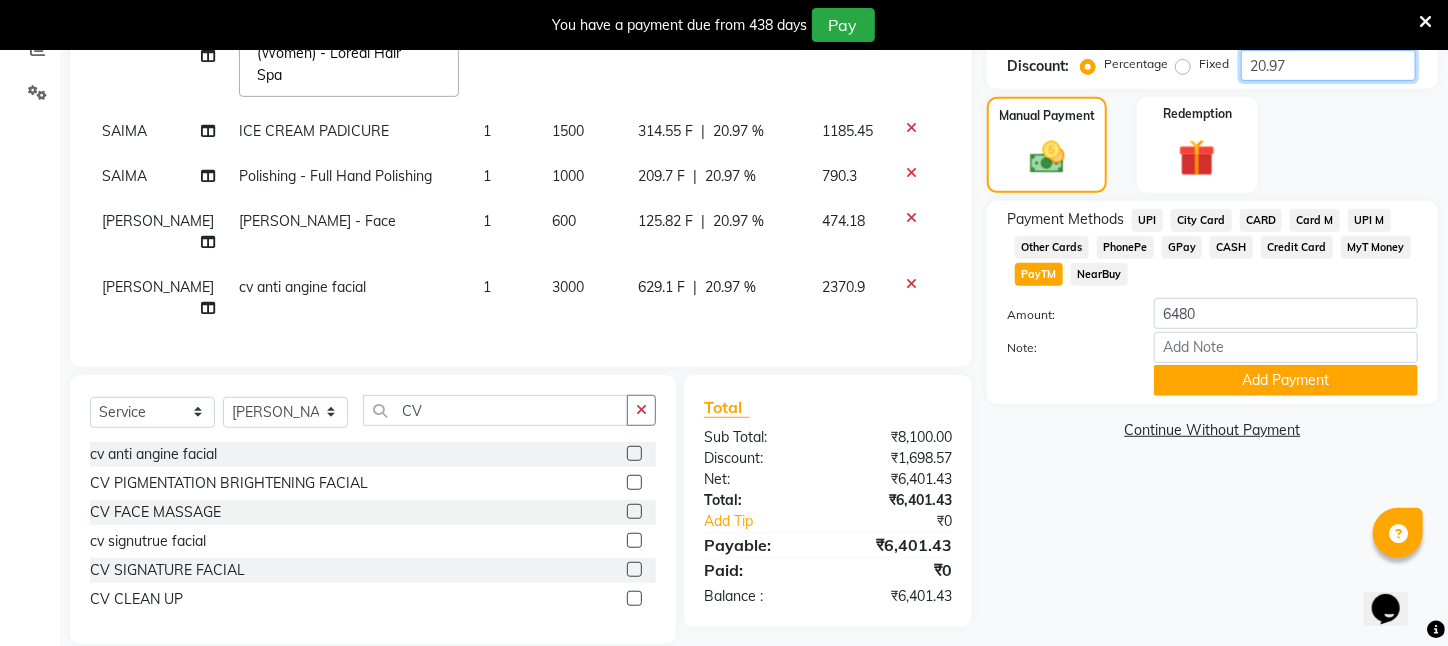 type on "20.9" 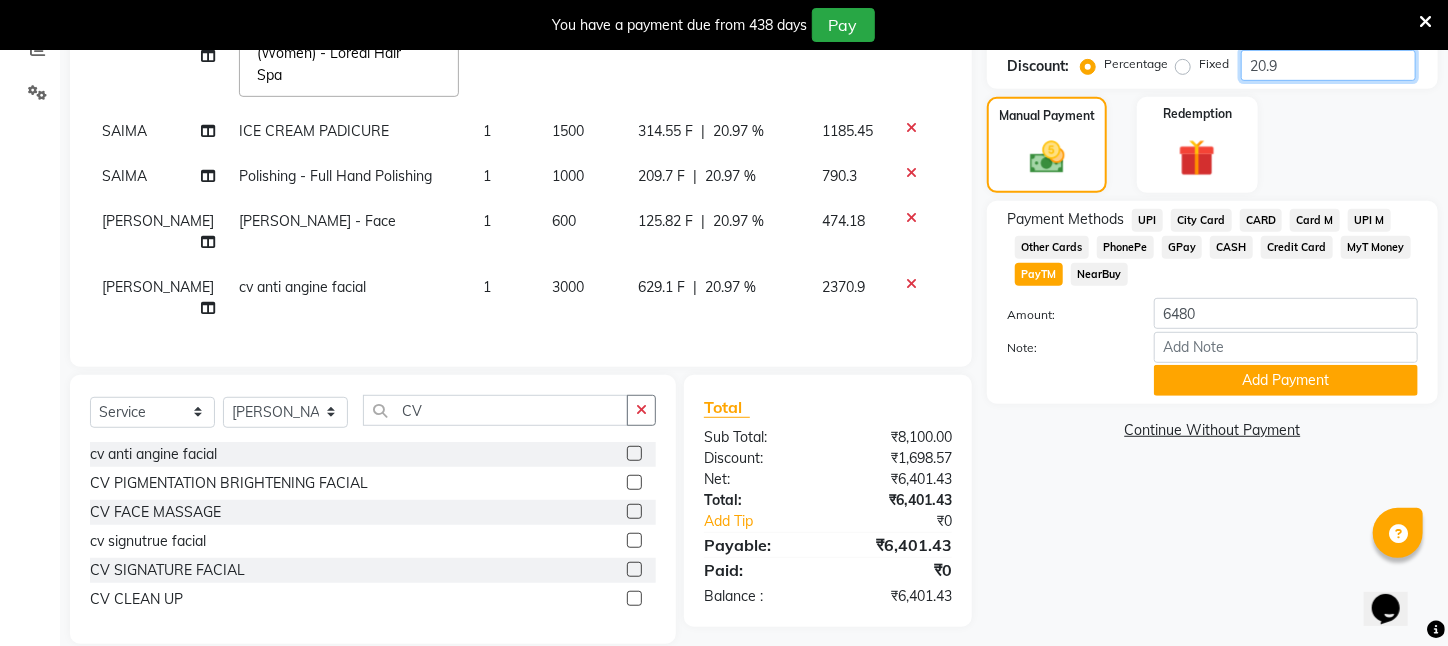 type on "167.2" 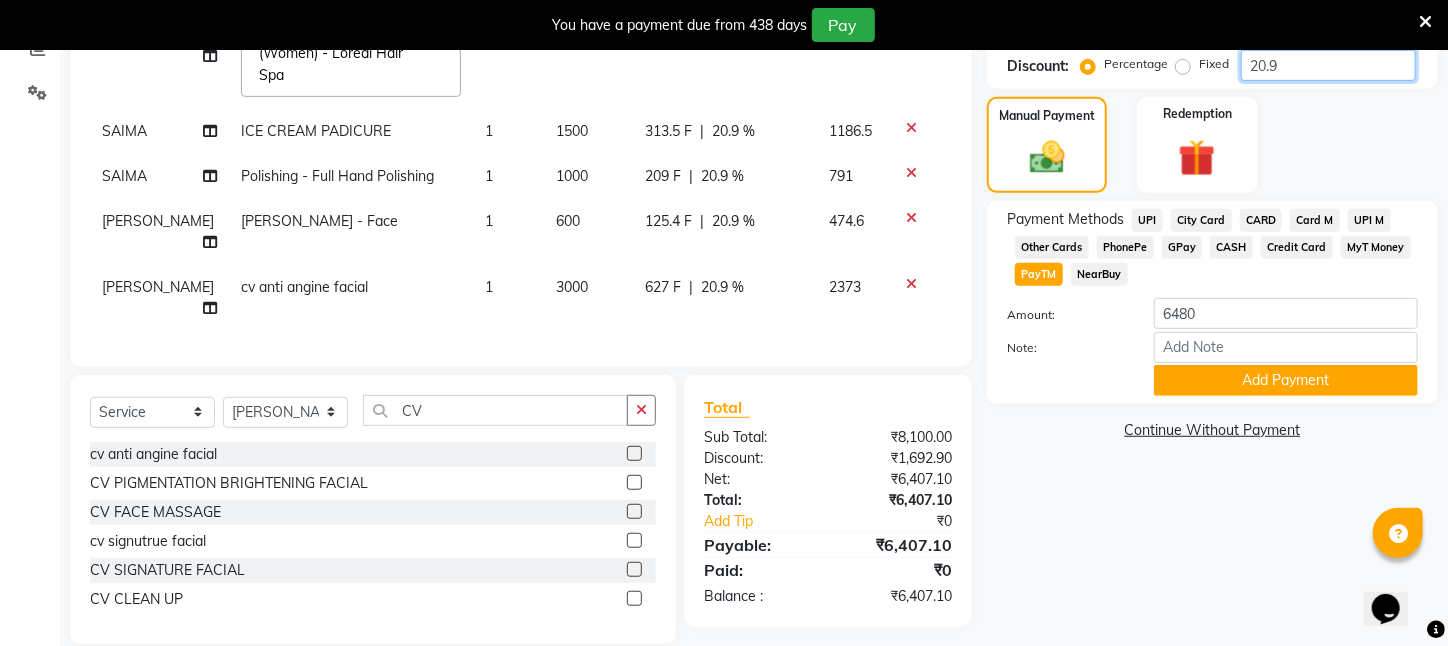 type on "20.98" 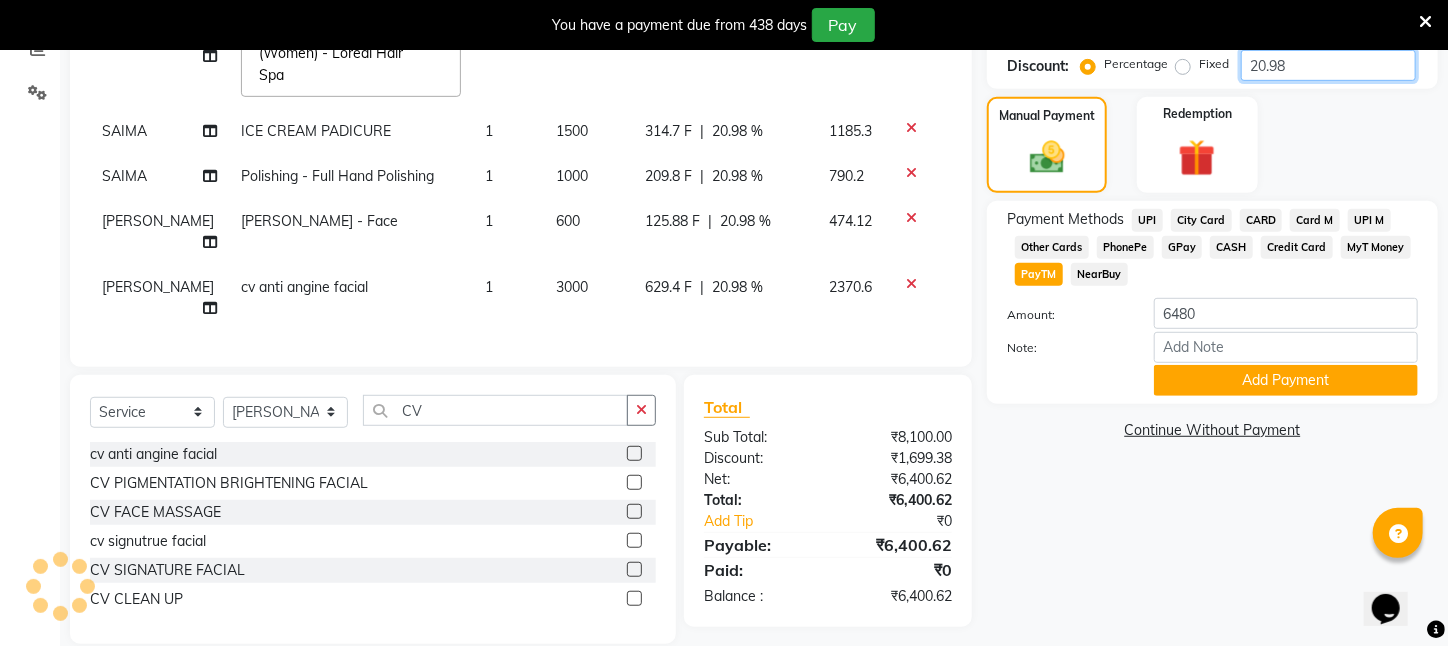 type on "20.98" 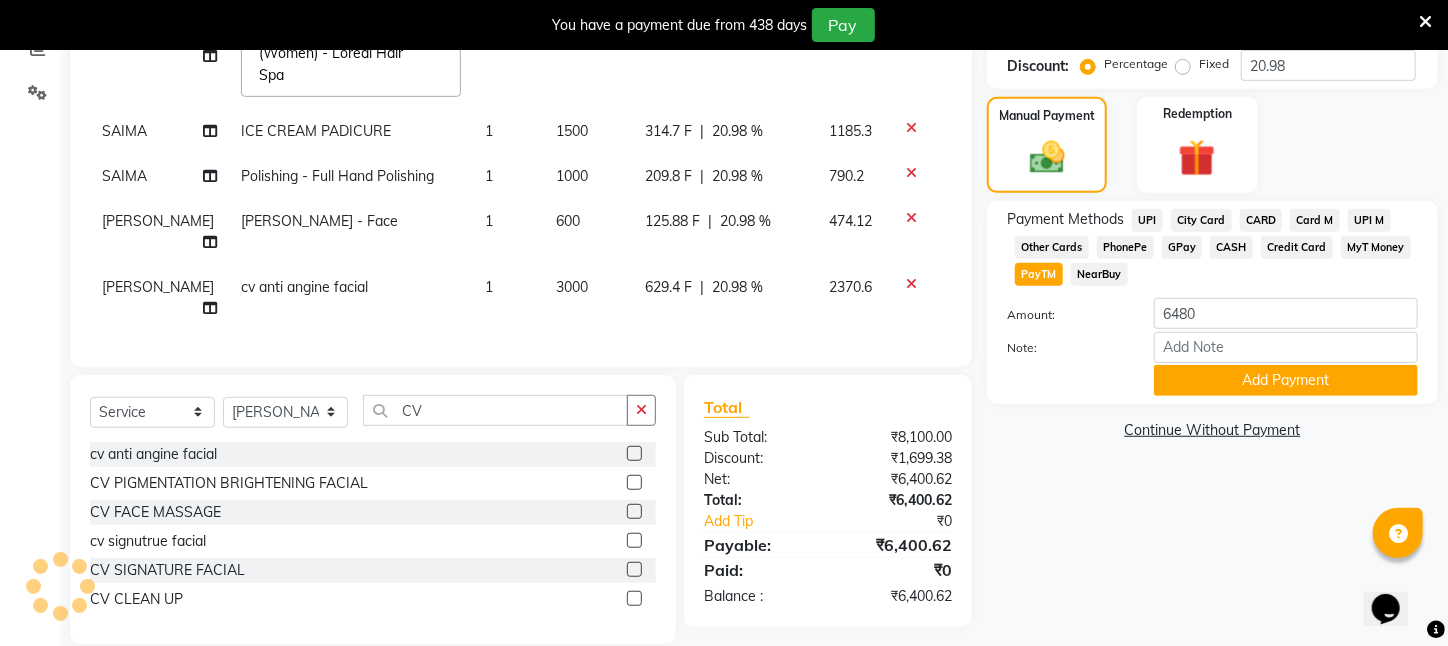 click on "PayTM" 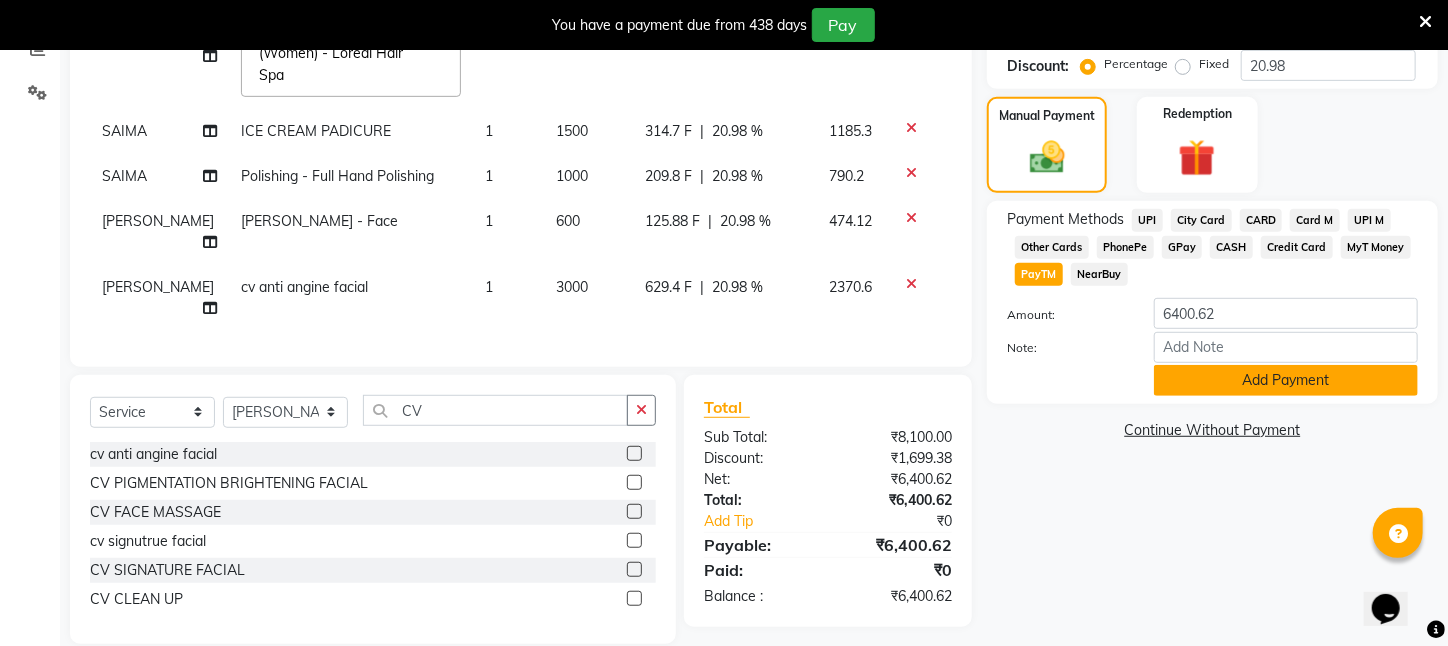 click on "Add Payment" 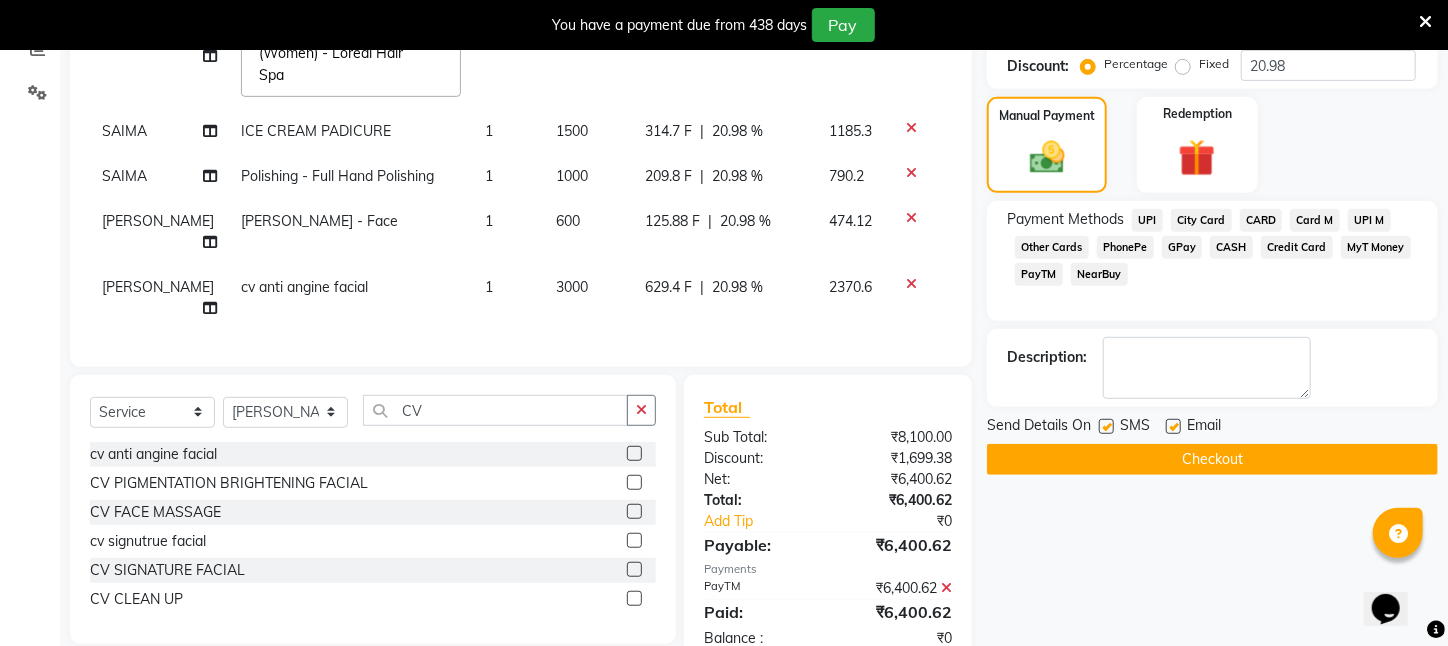 click on "Checkout" 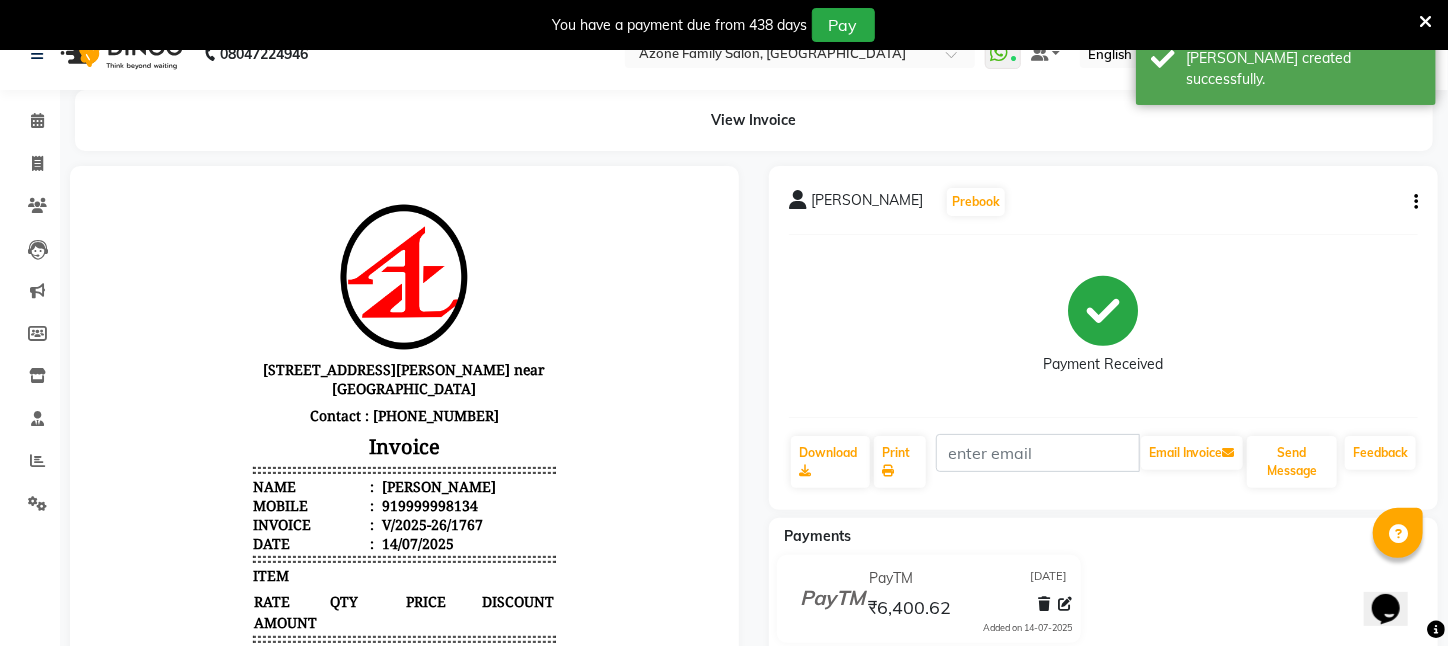 scroll, scrollTop: 0, scrollLeft: 0, axis: both 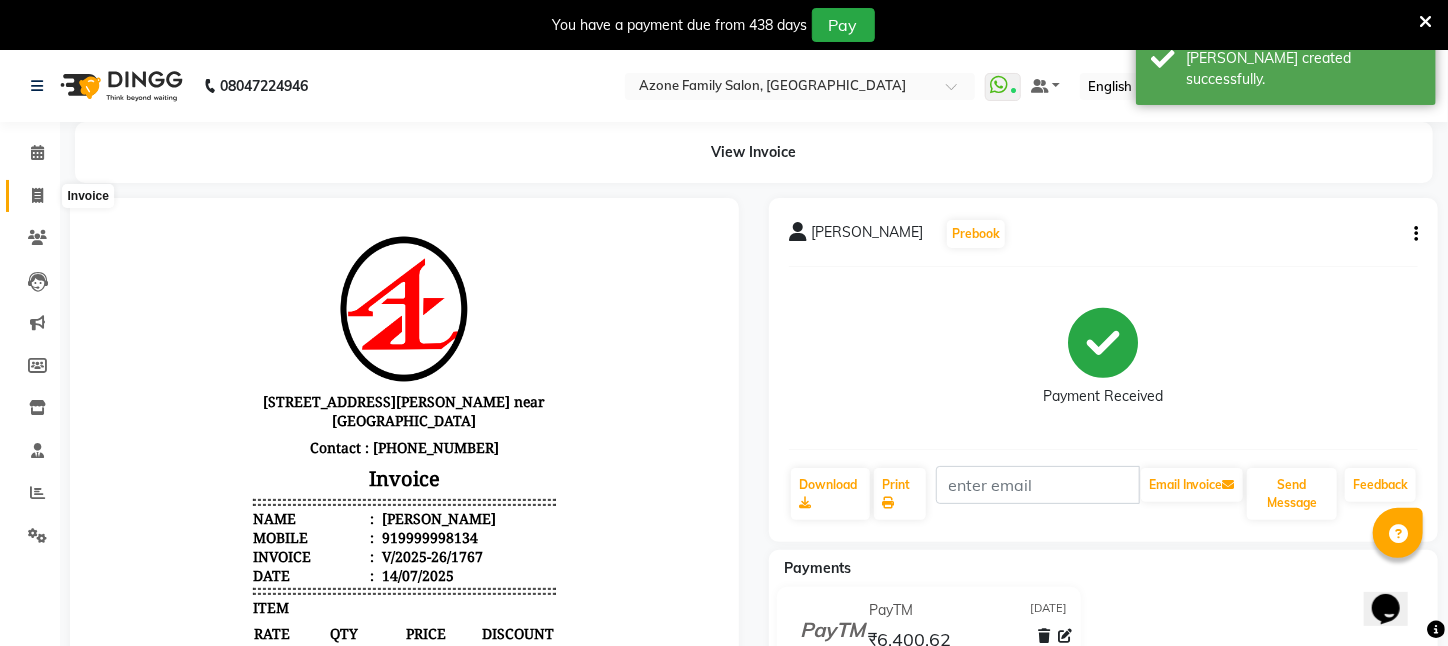 click 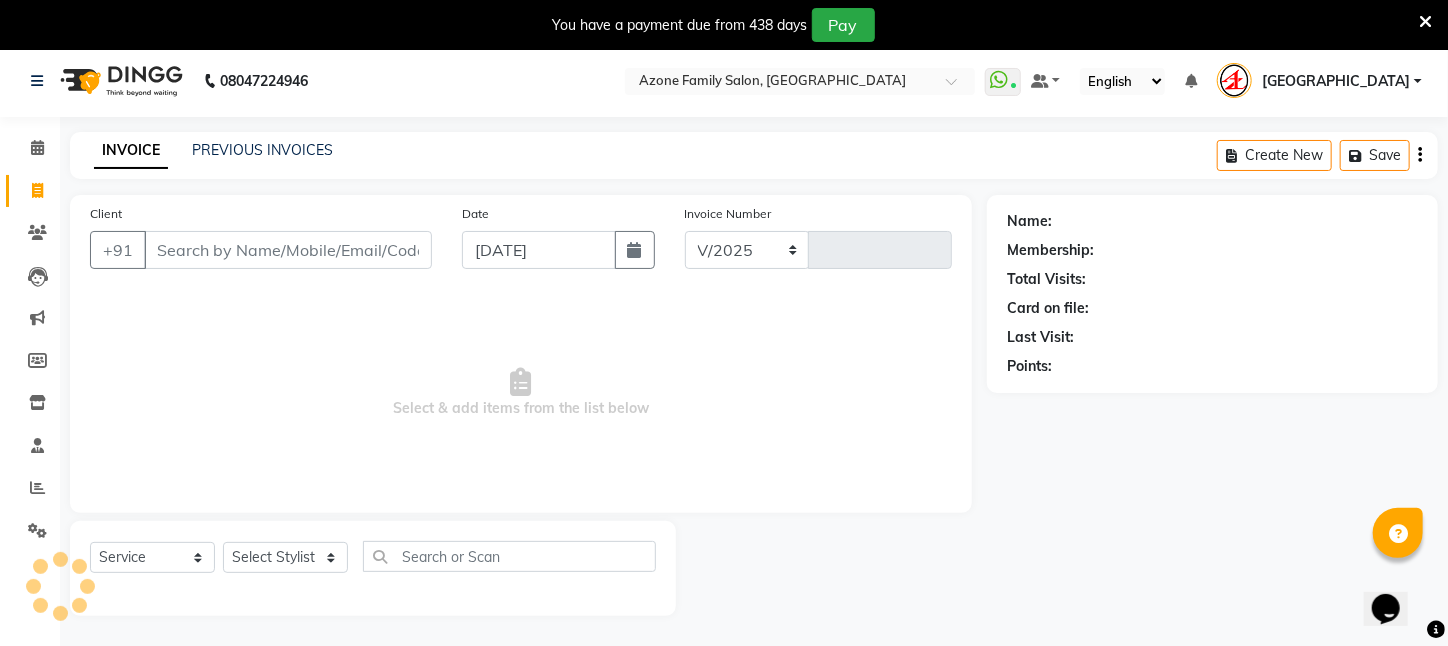 select on "4296" 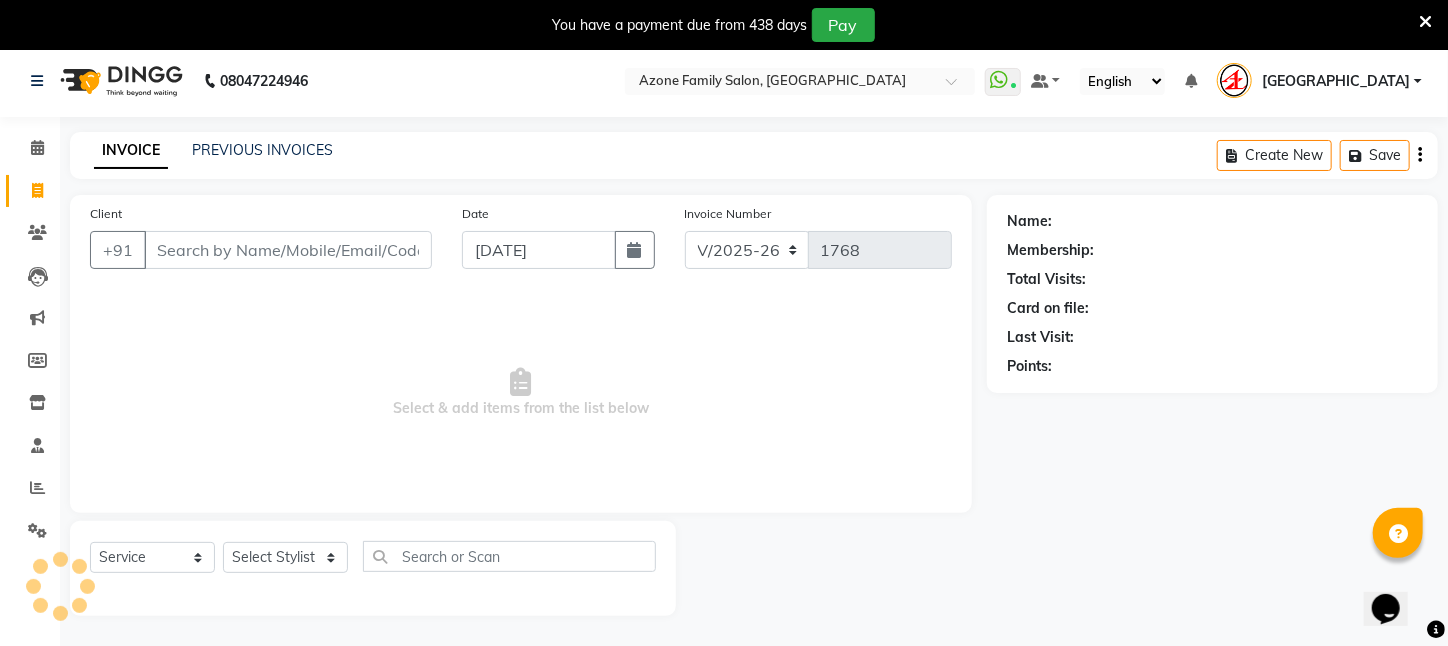 scroll, scrollTop: 50, scrollLeft: 0, axis: vertical 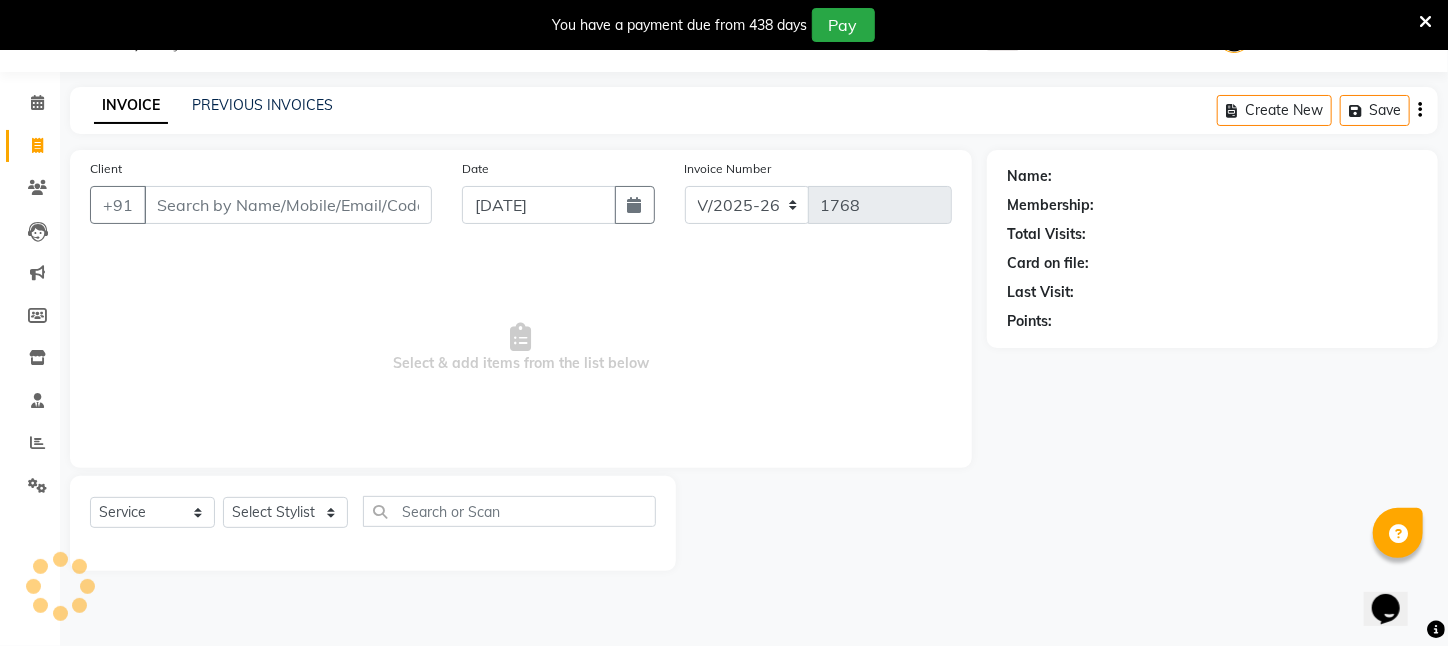 click on "INVOICE PREVIOUS INVOICES Create New   Save" 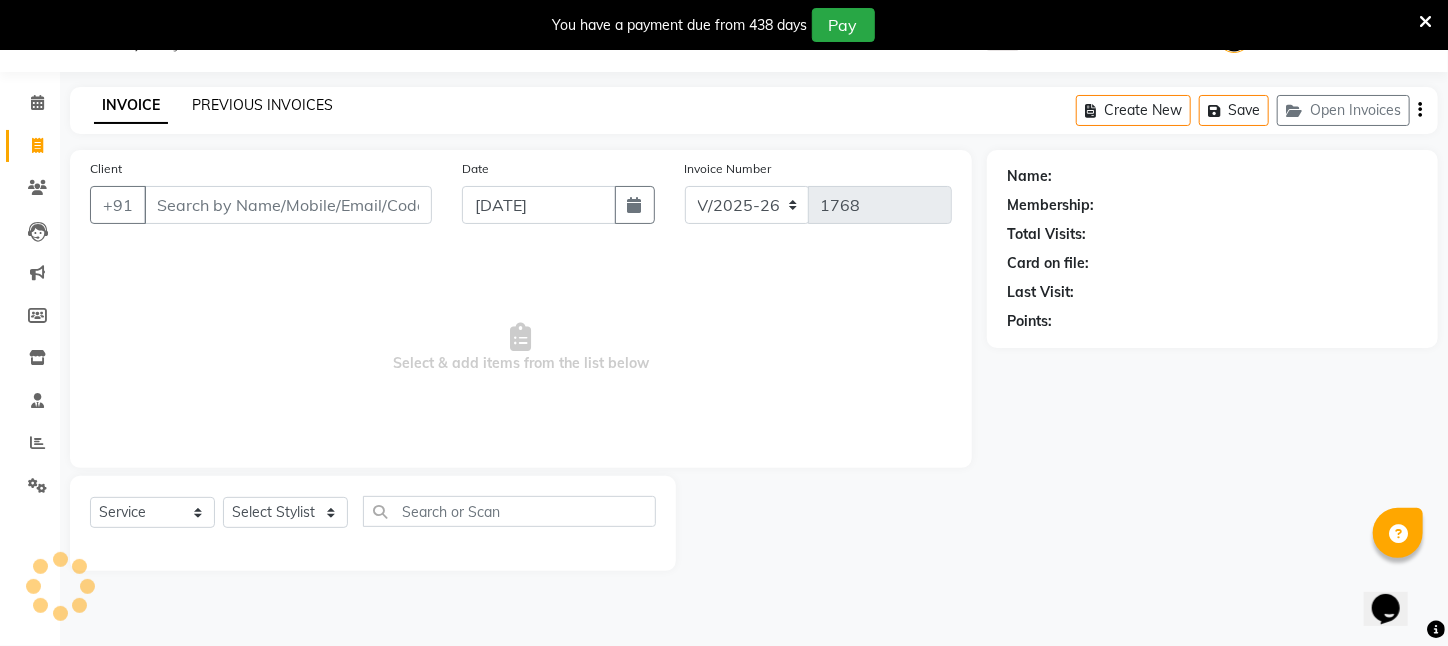 click on "PREVIOUS INVOICES" 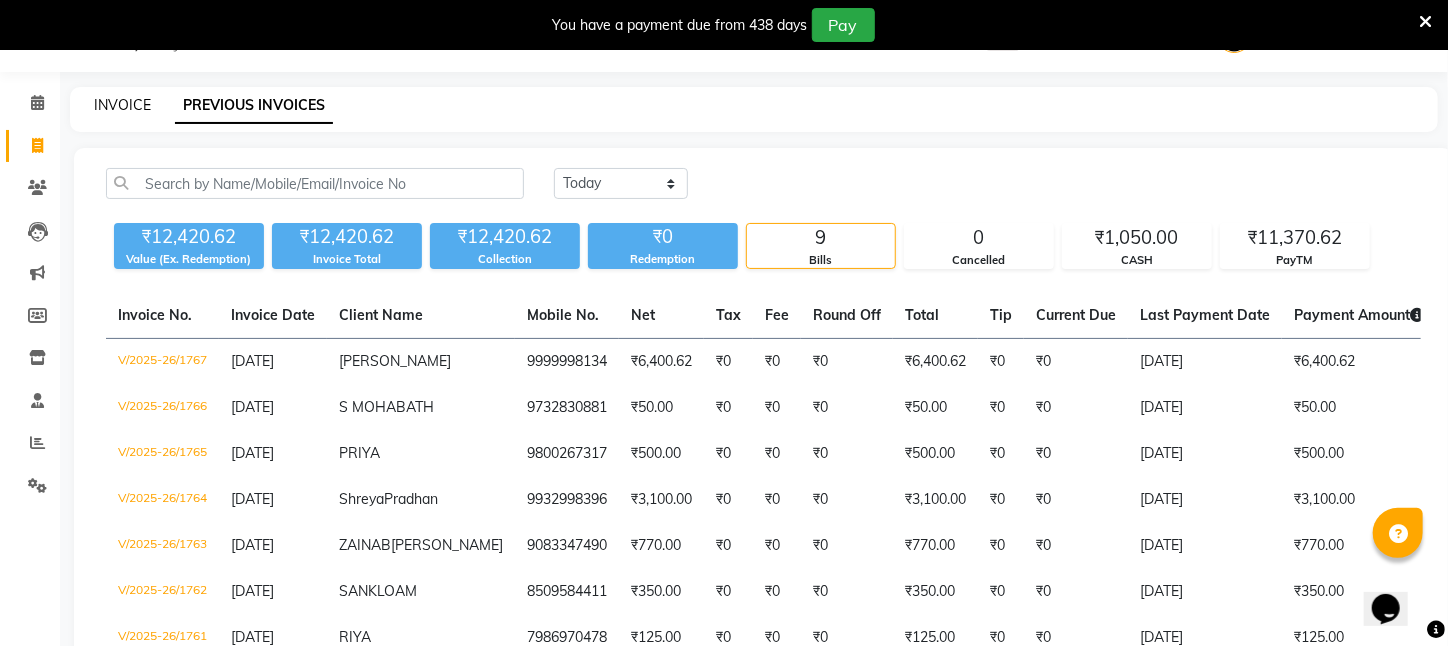 click on "INVOICE" 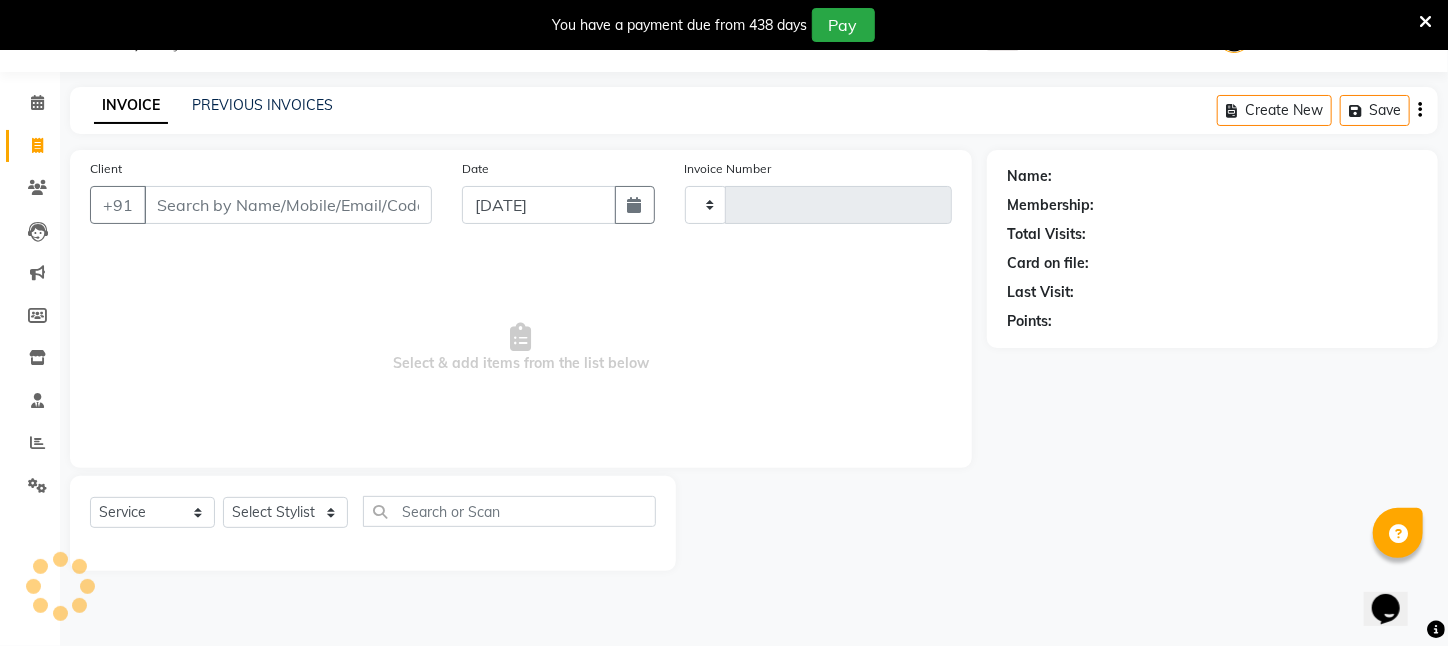 type on "1768" 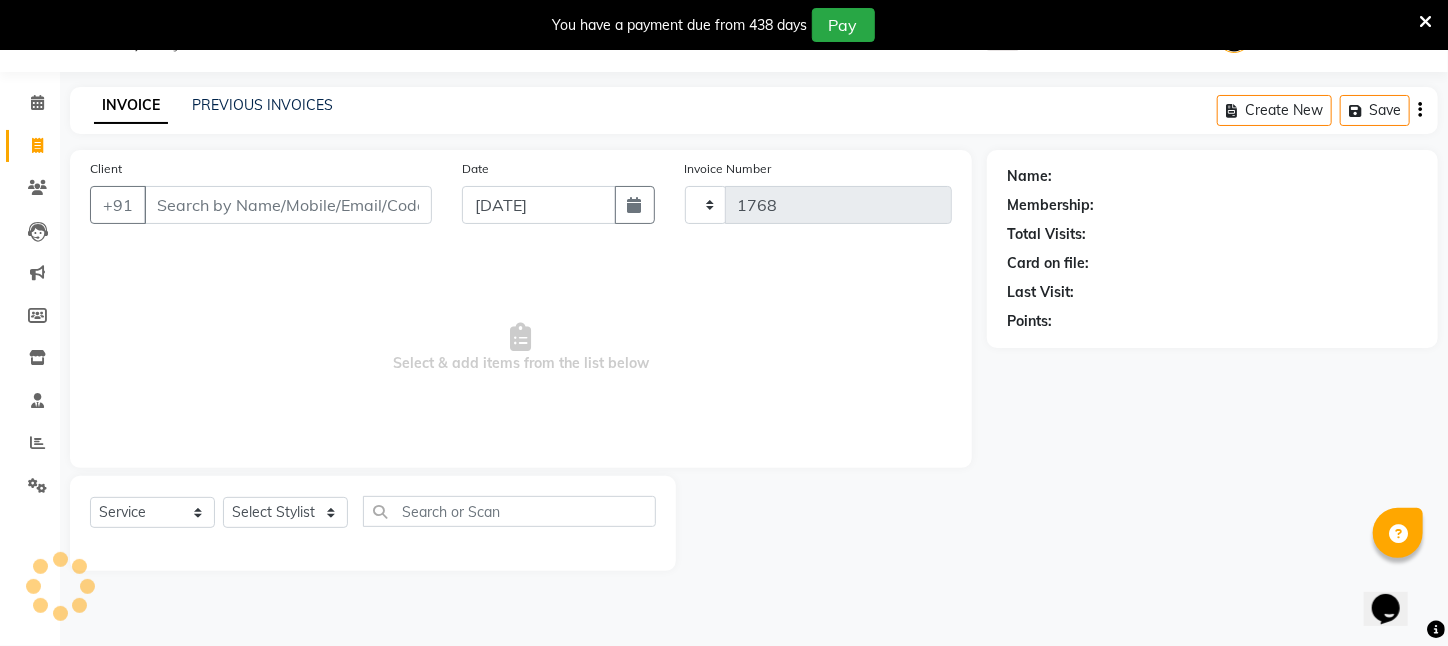 select on "4296" 